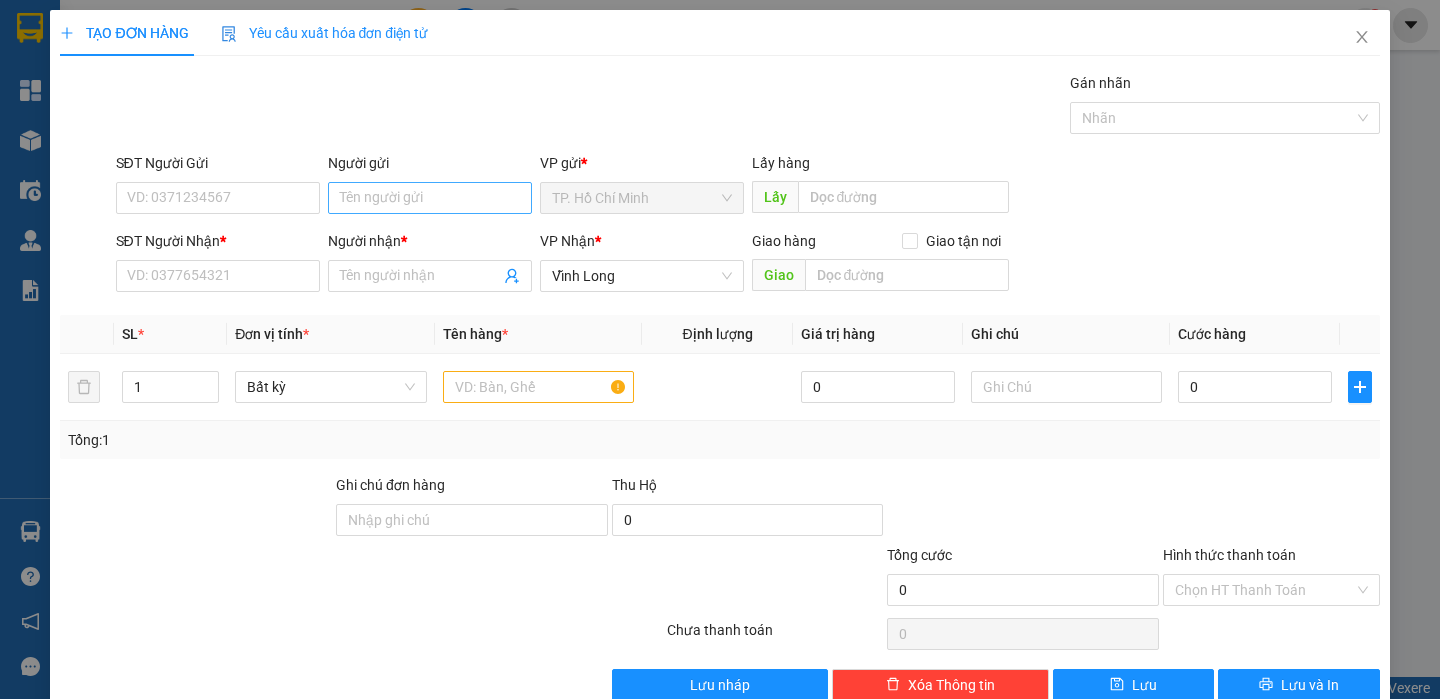 scroll, scrollTop: 0, scrollLeft: 0, axis: both 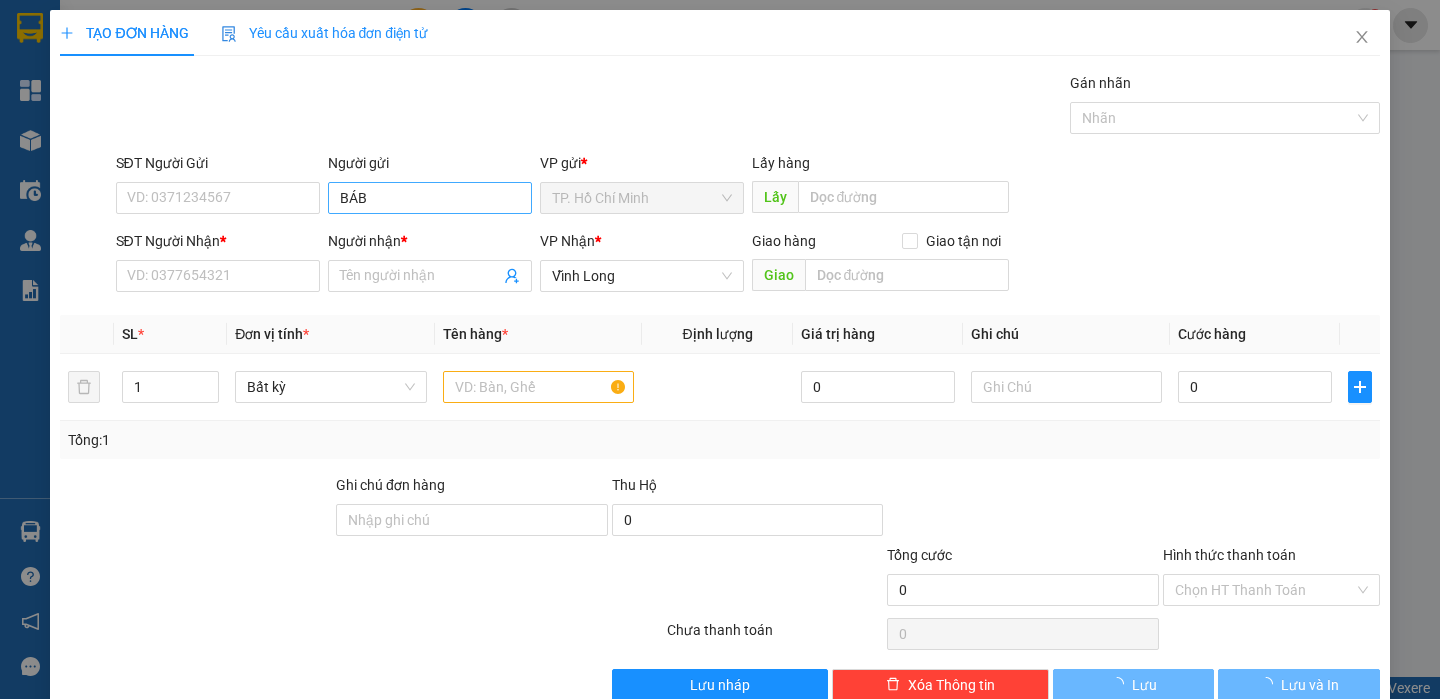 type on "BÁ" 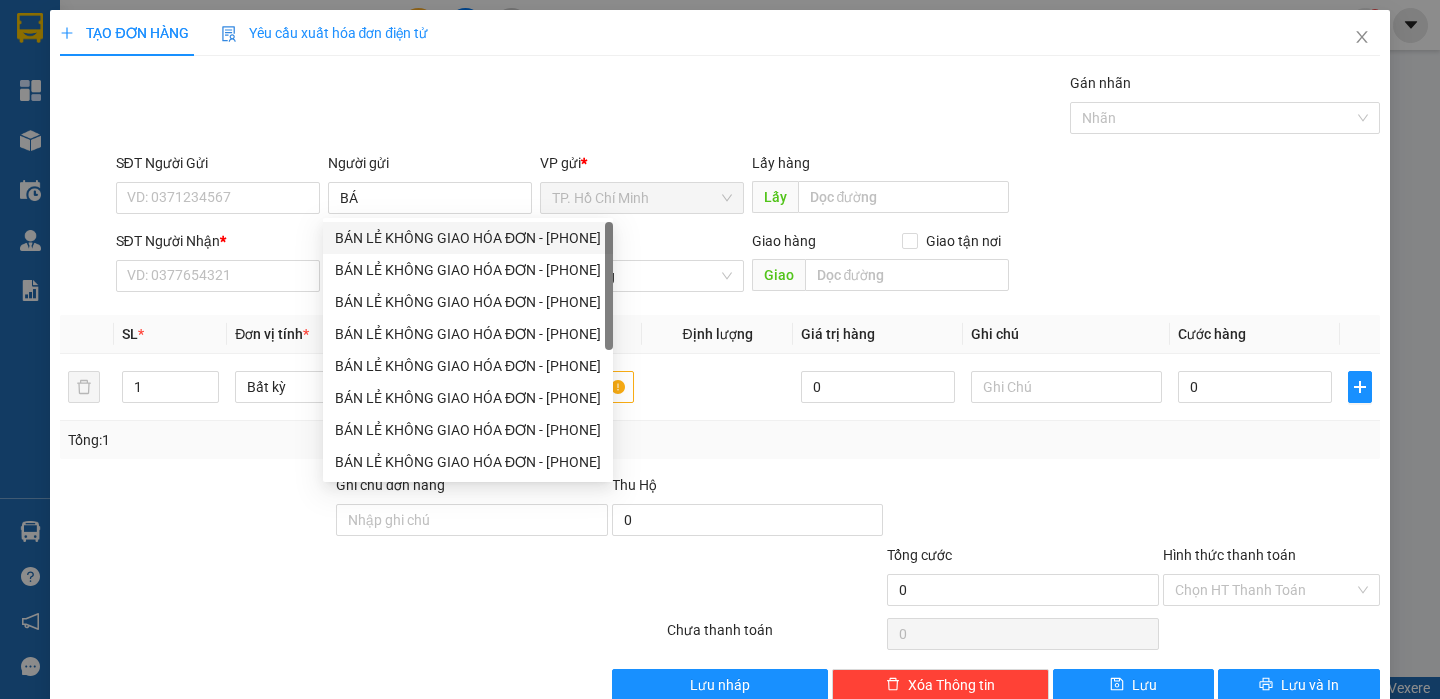drag, startPoint x: 395, startPoint y: 228, endPoint x: 295, endPoint y: 228, distance: 100 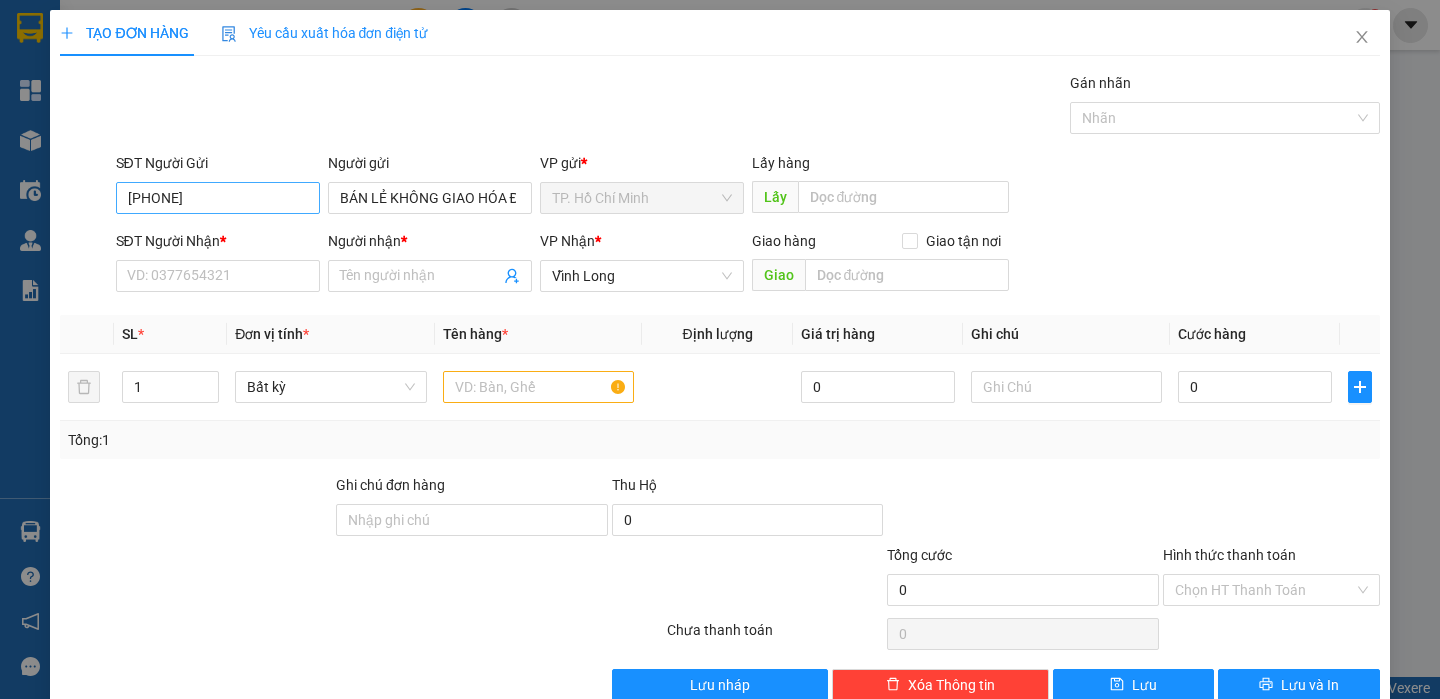 type on "BÁN LẺ KHÔNG GIAO HÓA ĐƠN" 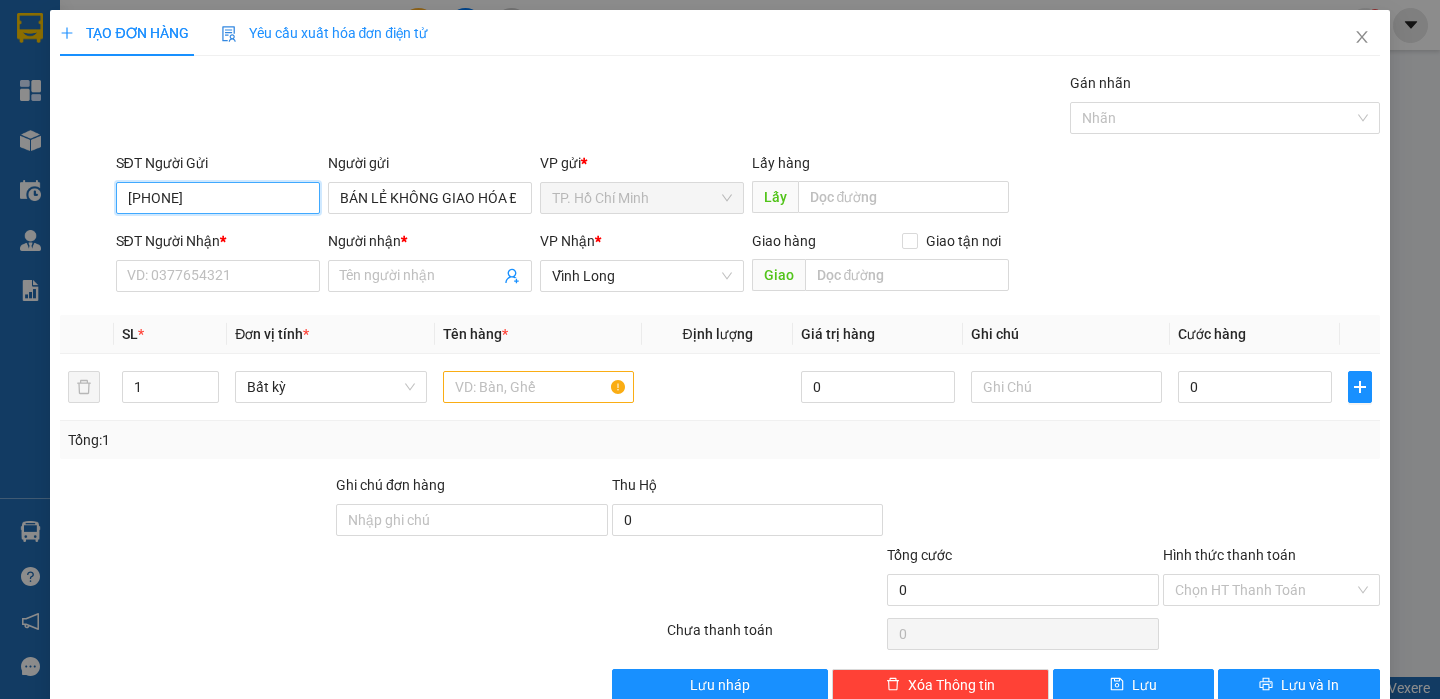 click on "0904572987" at bounding box center (218, 198) 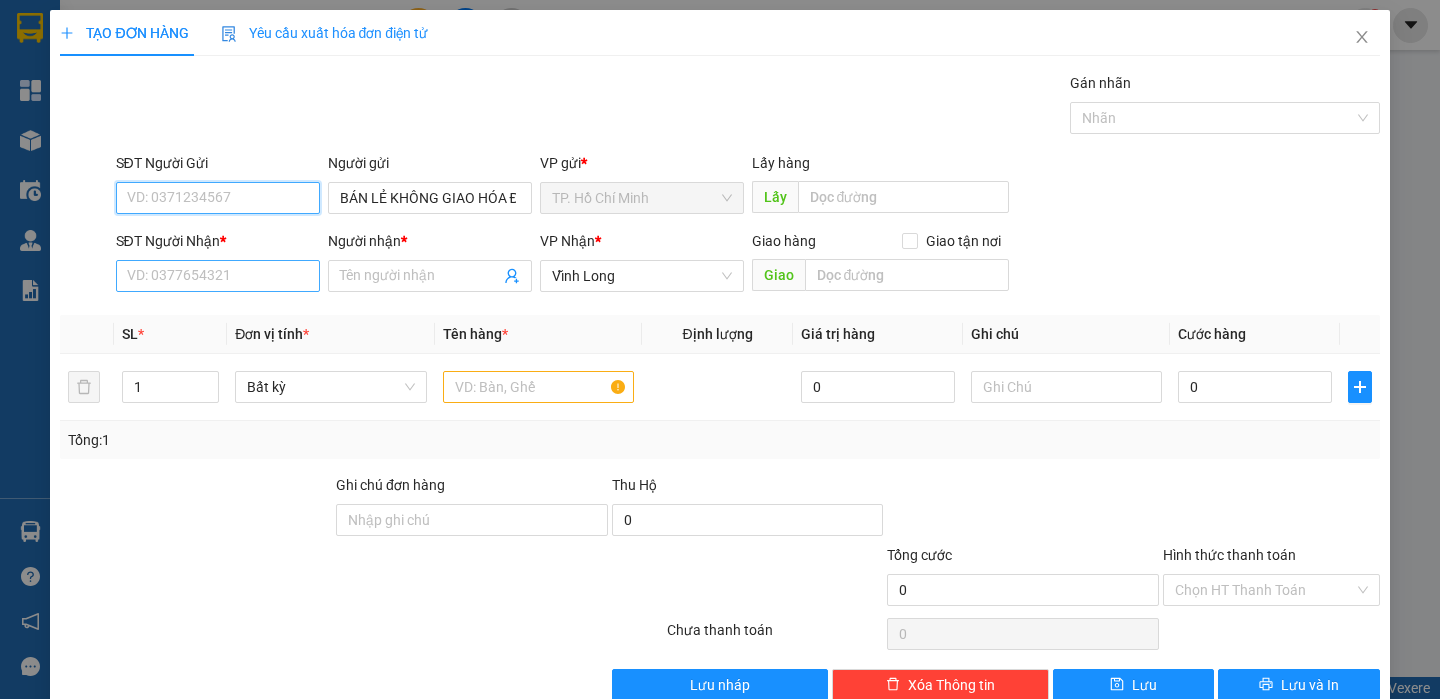 type 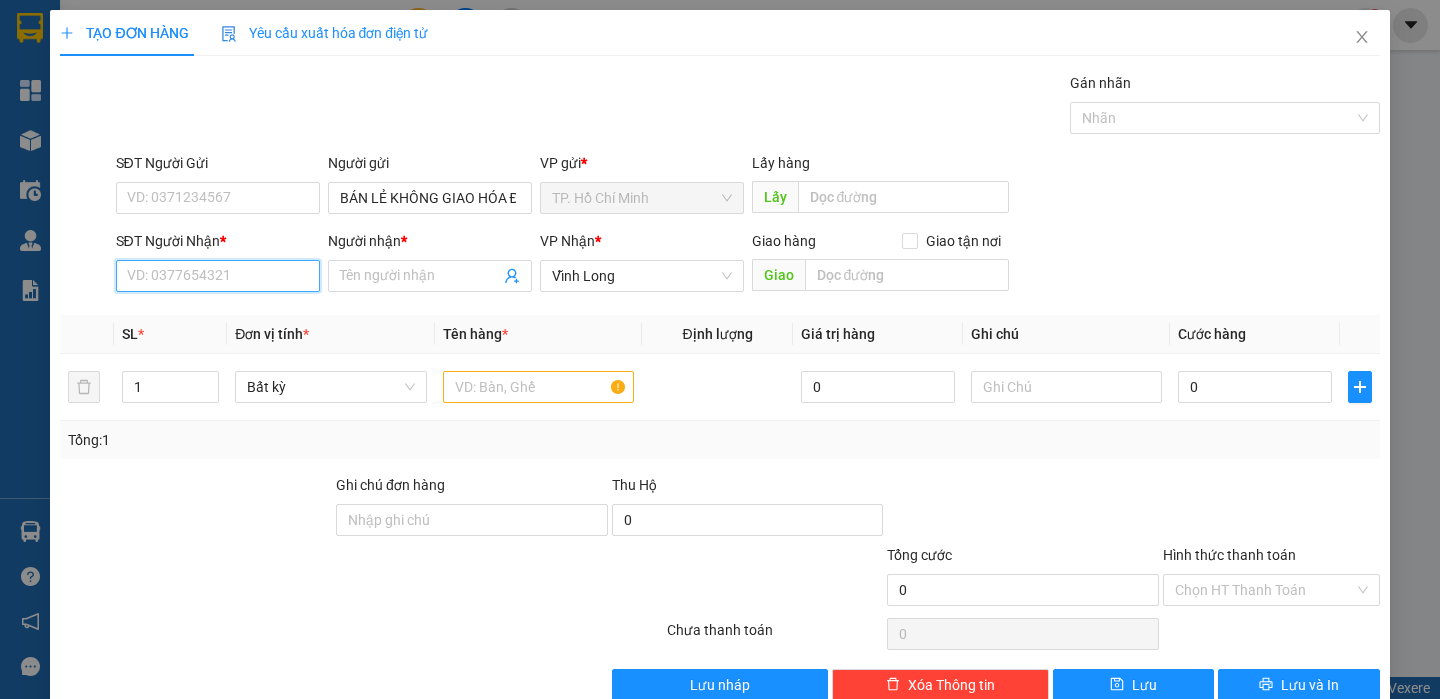 click on "SĐT Người Nhận  *" at bounding box center [218, 276] 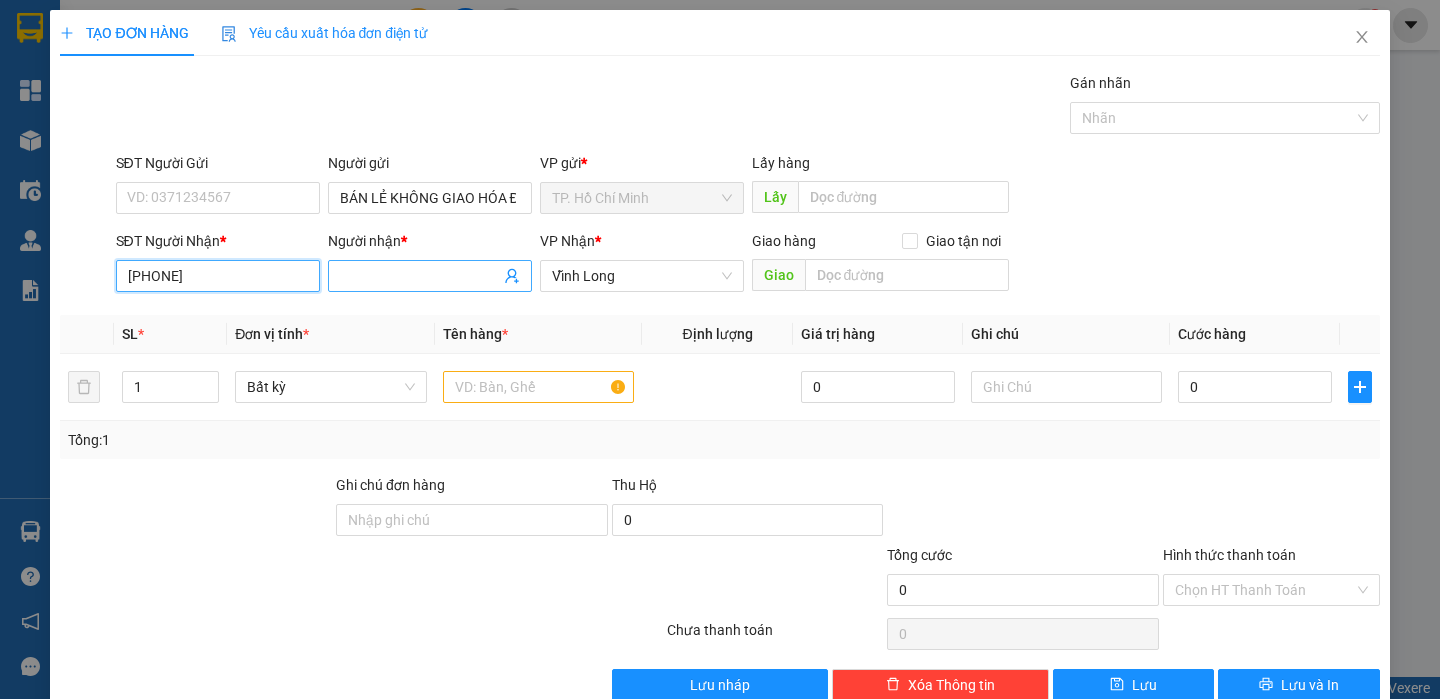 type on "07473990835" 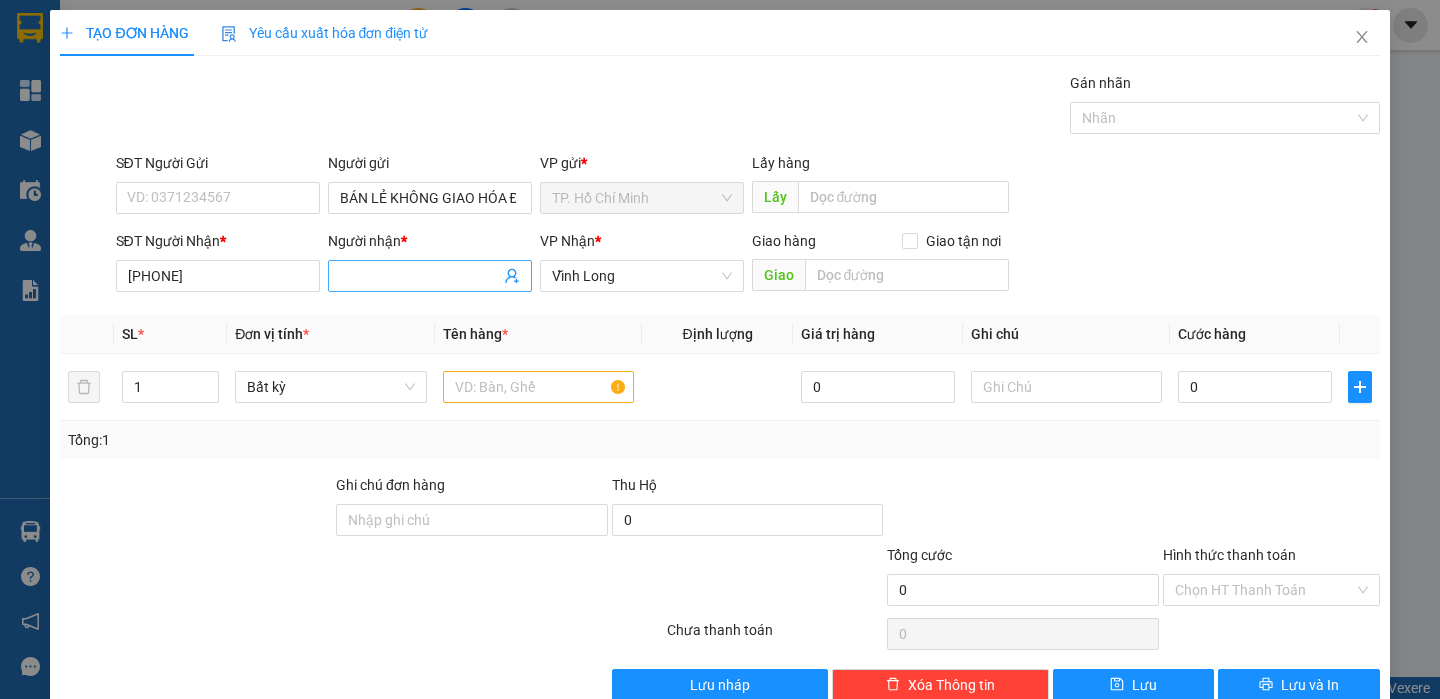 click on "Người nhận  *" at bounding box center [420, 276] 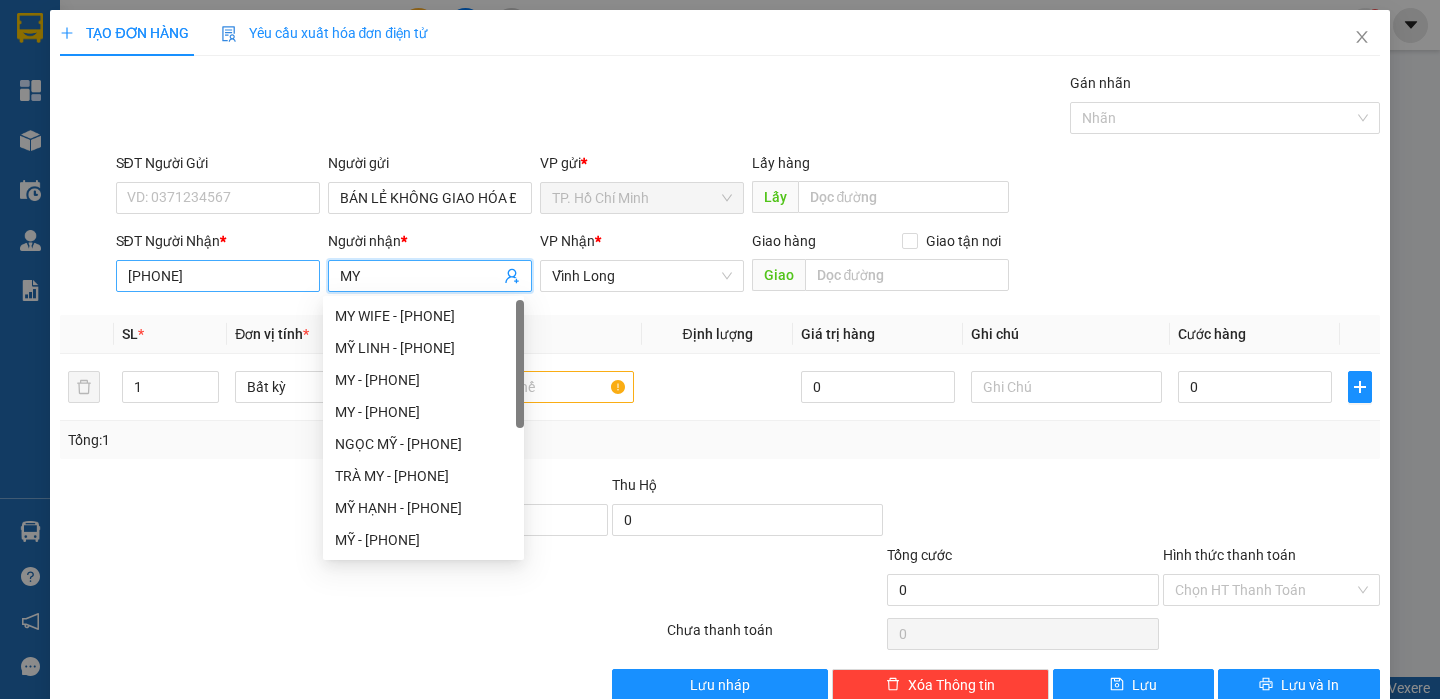 type on "MY" 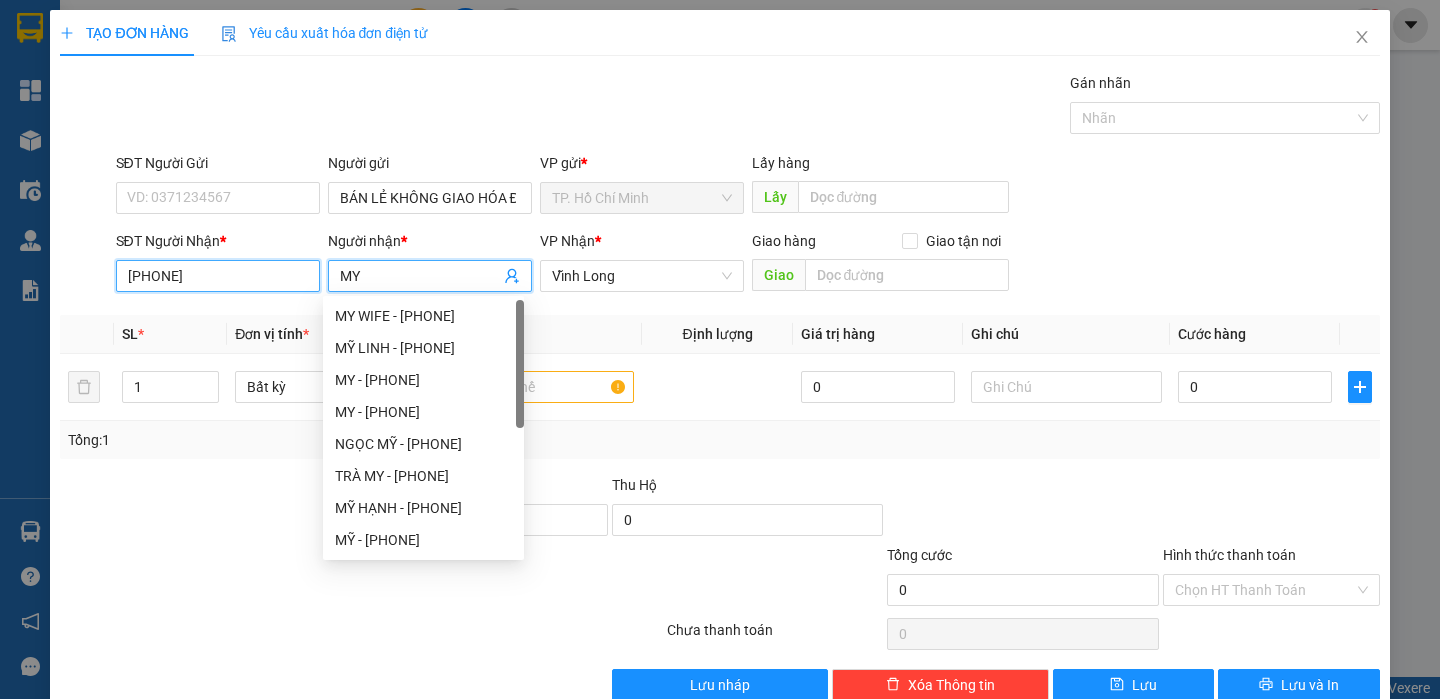 click on "07473990835" at bounding box center (218, 276) 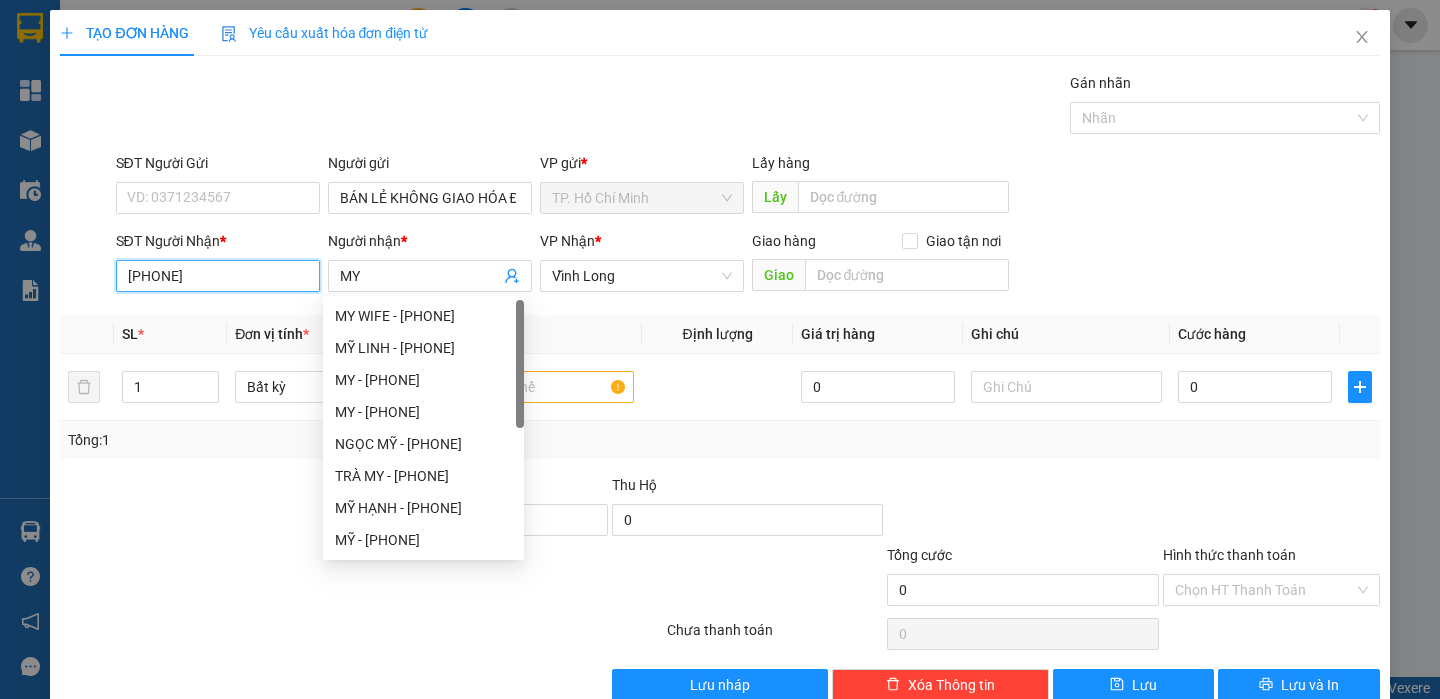 click on "07473990835" at bounding box center [218, 276] 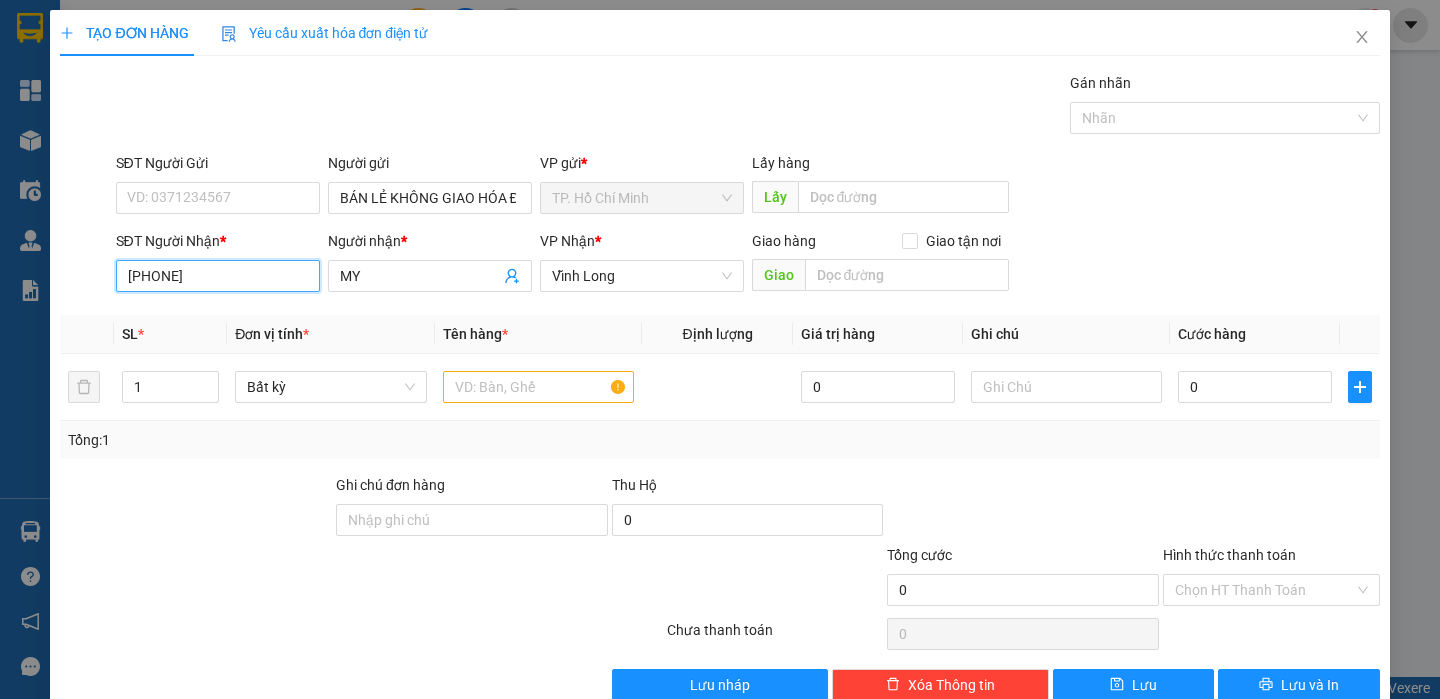 type on "0773990835" 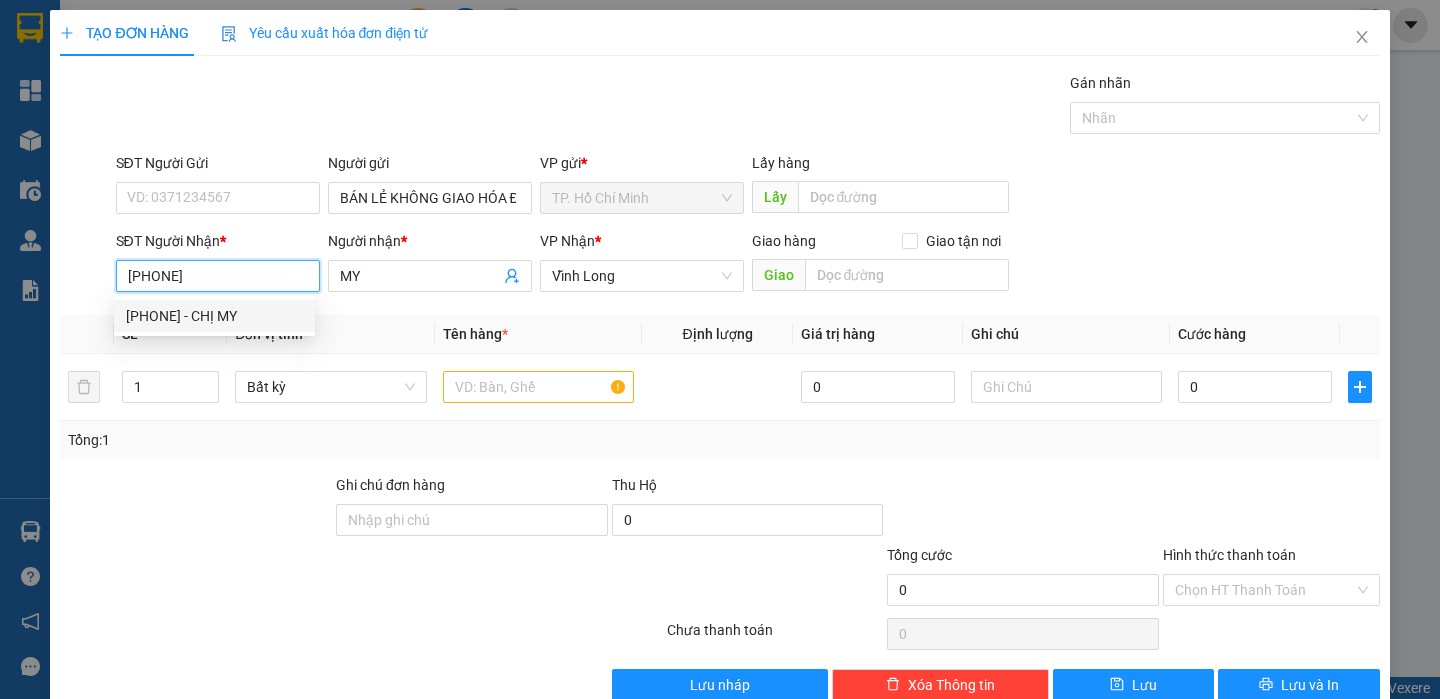 click on "0773990835 - CHỊ MY" at bounding box center (214, 316) 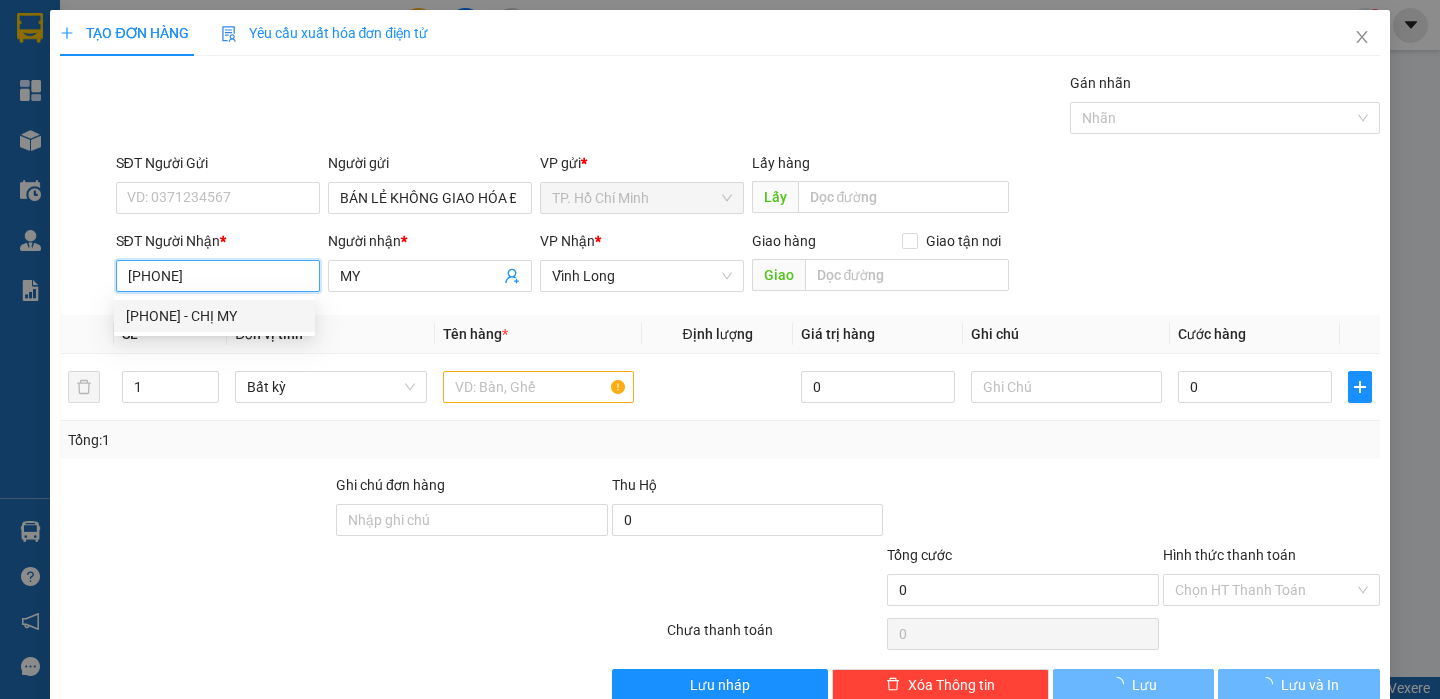 type on "CHỊ MY" 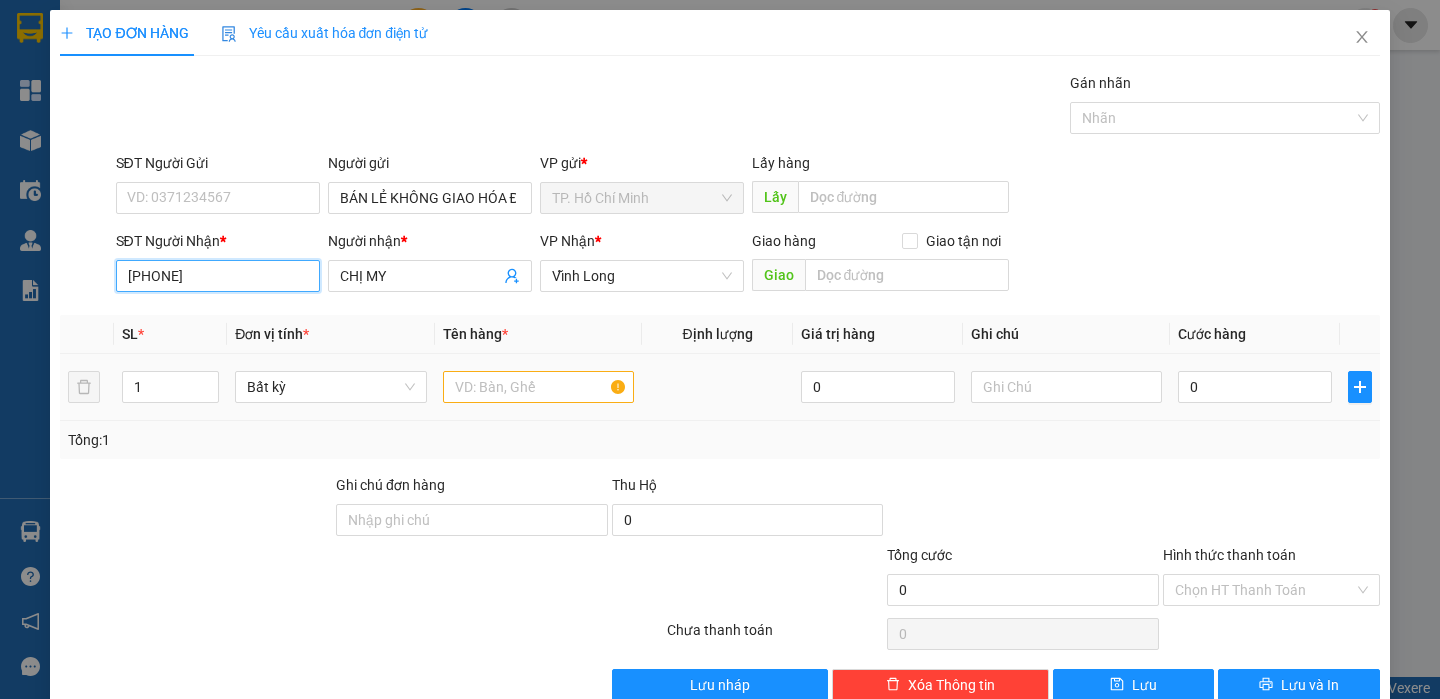 type on "0773990835" 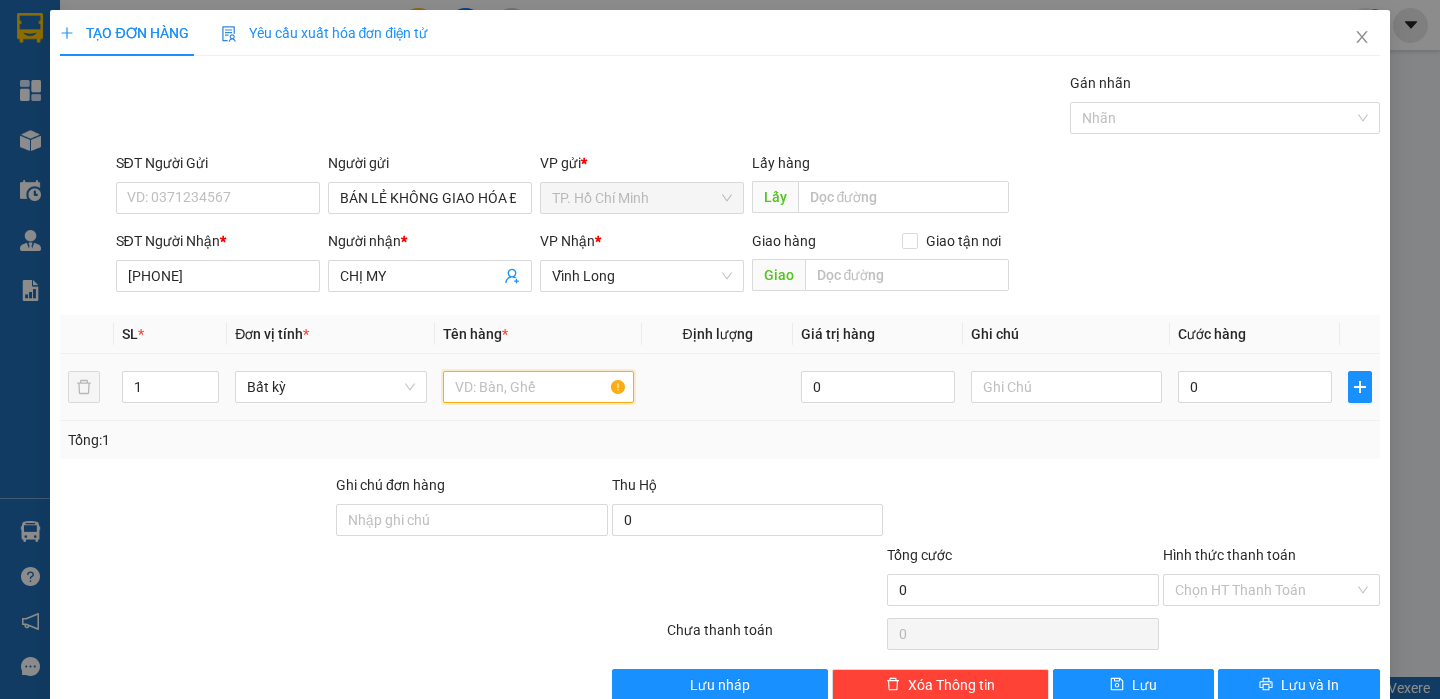 click at bounding box center [538, 387] 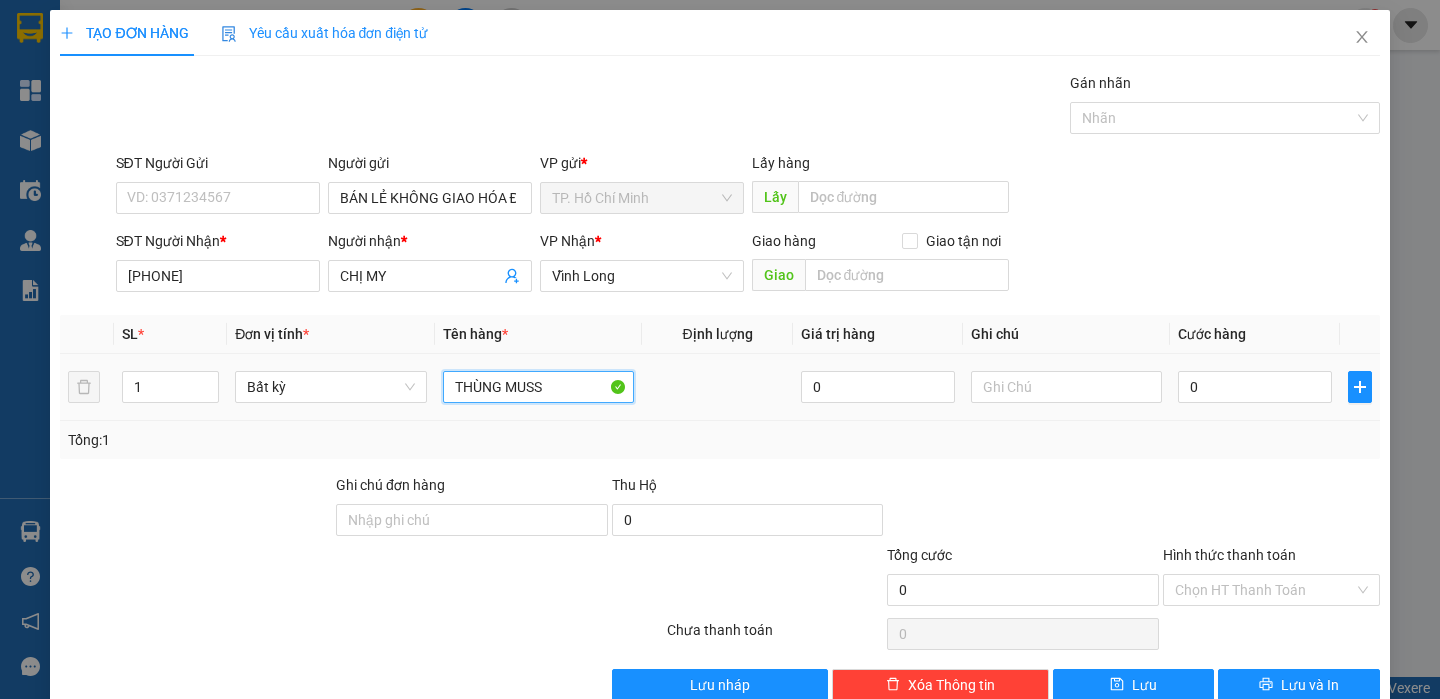 type on "THÙNG MUSS" 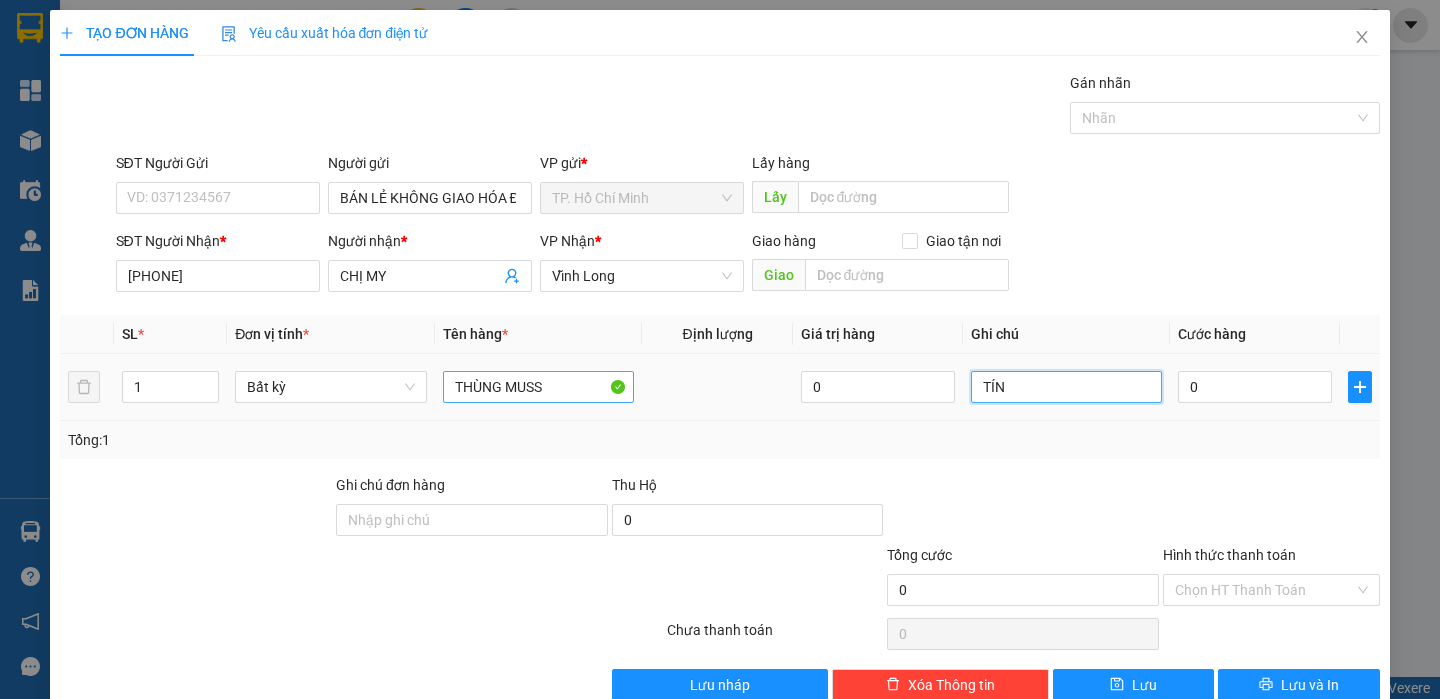 type on "TÍN" 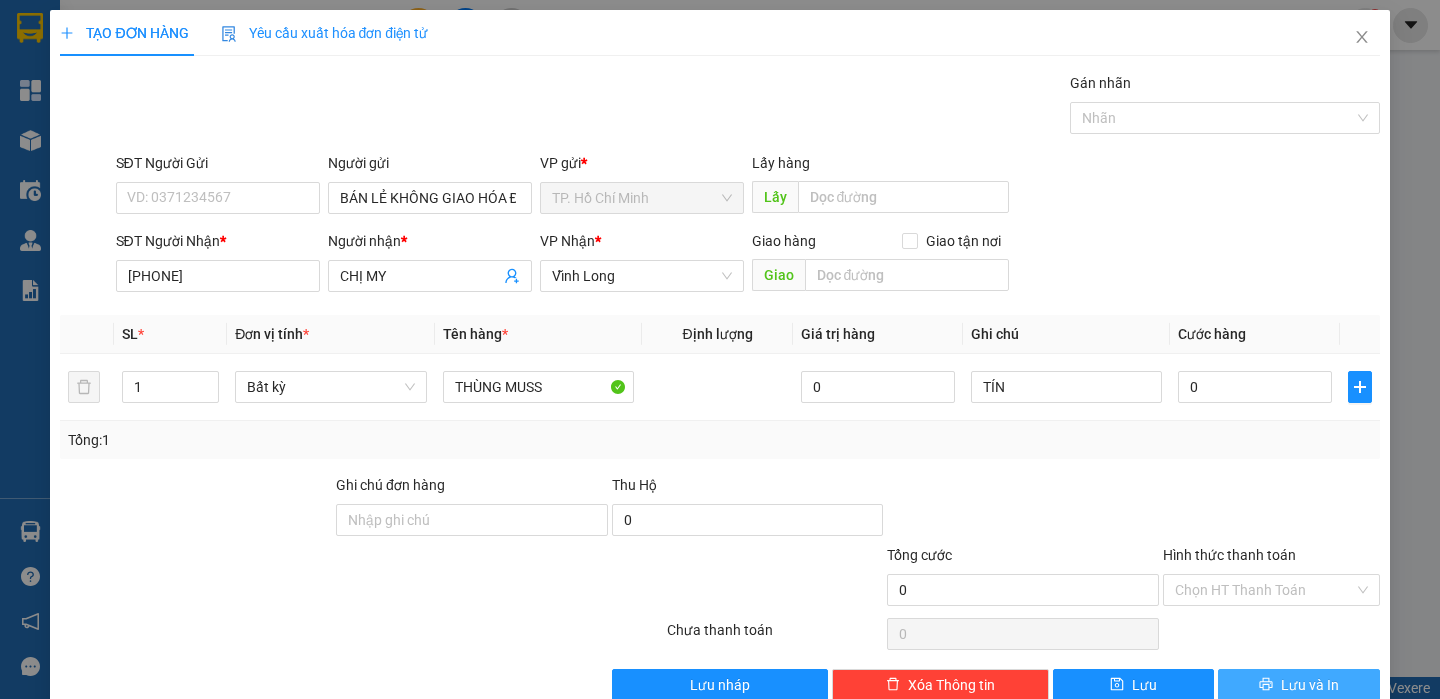 click on "Lưu và In" at bounding box center (1310, 685) 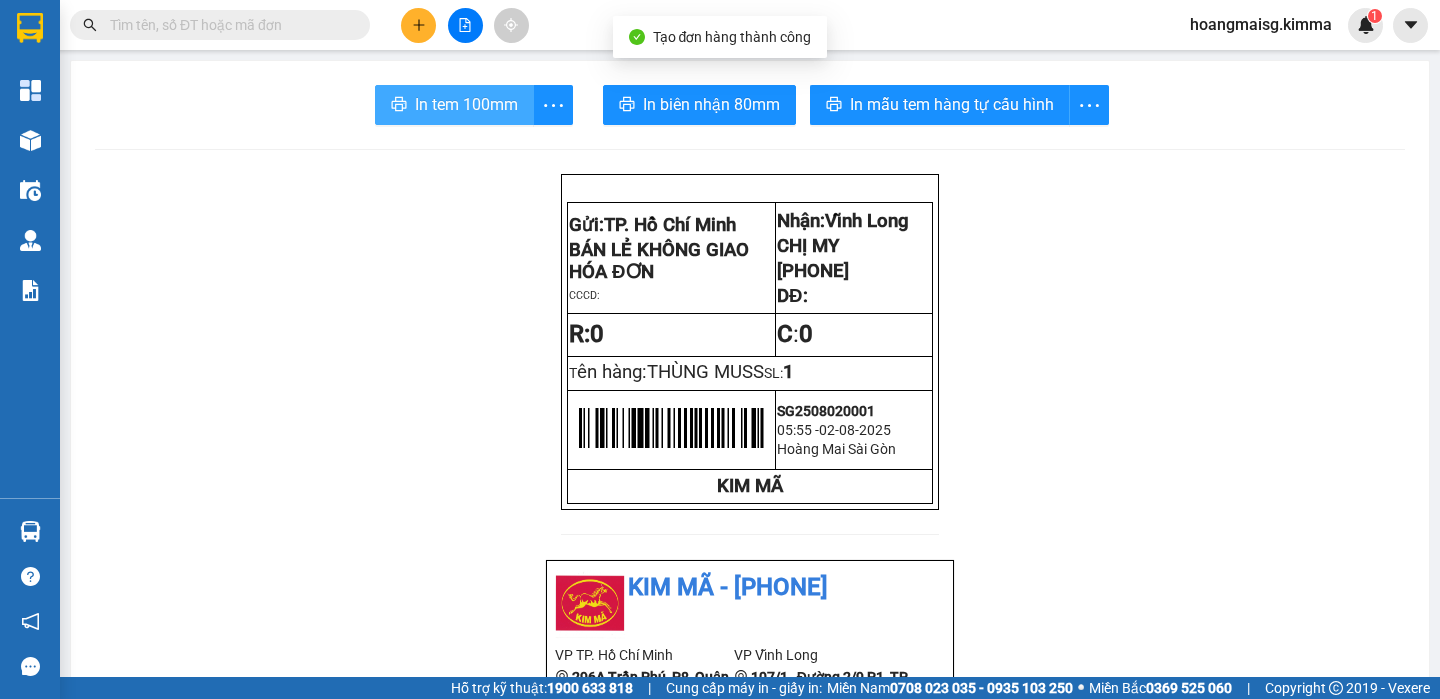 click on "In tem 100mm" at bounding box center [466, 104] 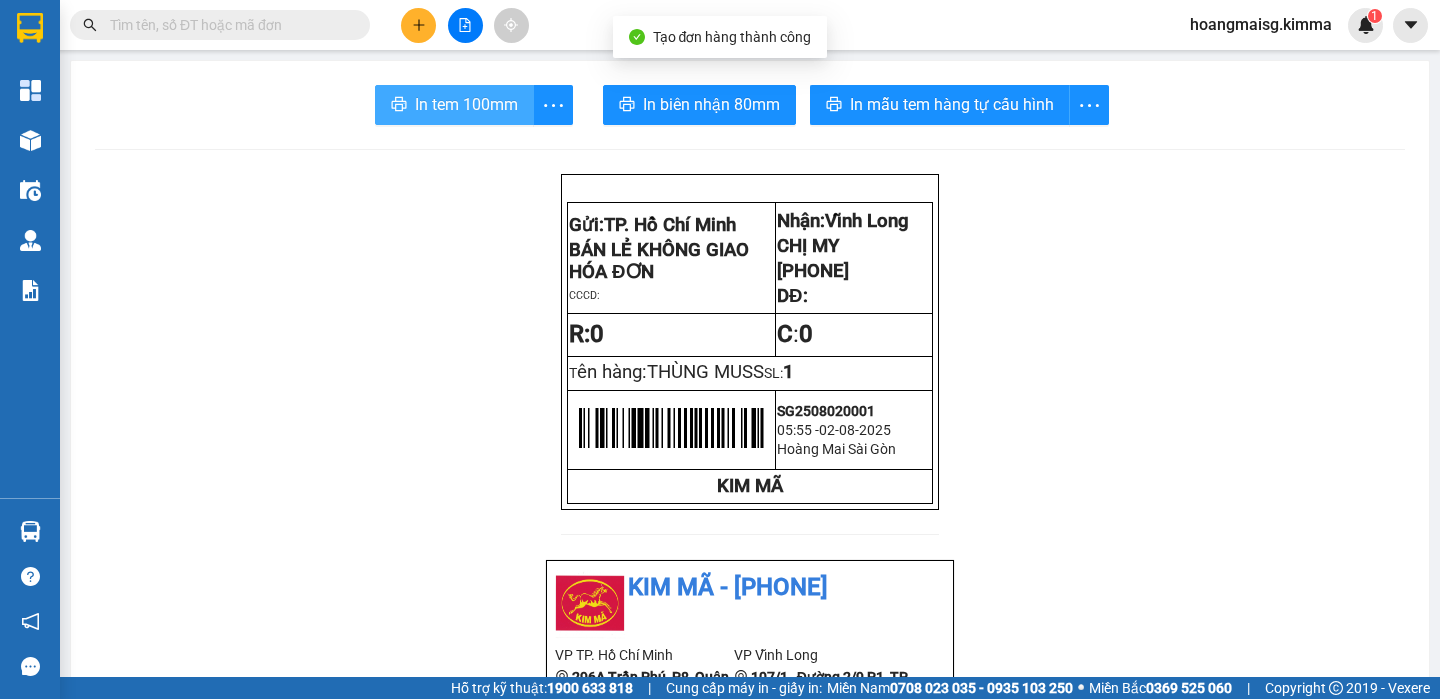 scroll, scrollTop: 0, scrollLeft: 0, axis: both 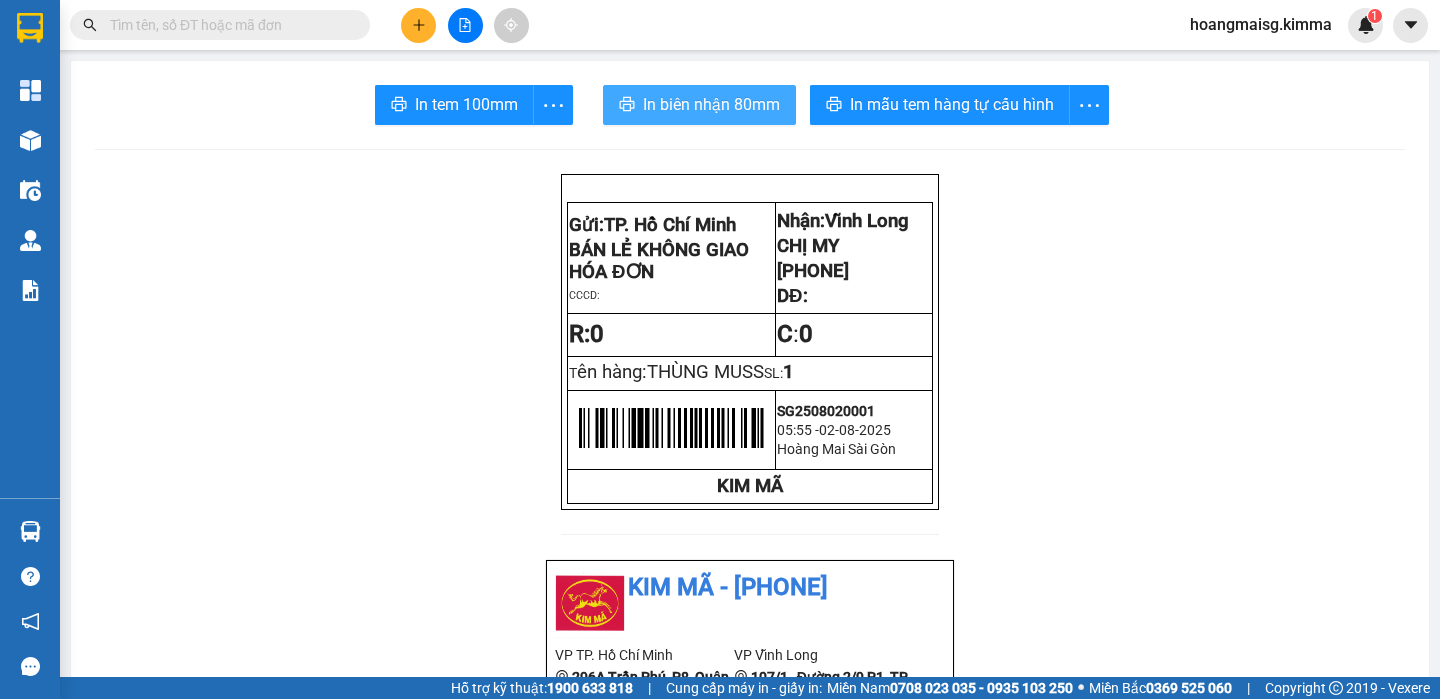 click on "In biên nhận 80mm" at bounding box center (699, 105) 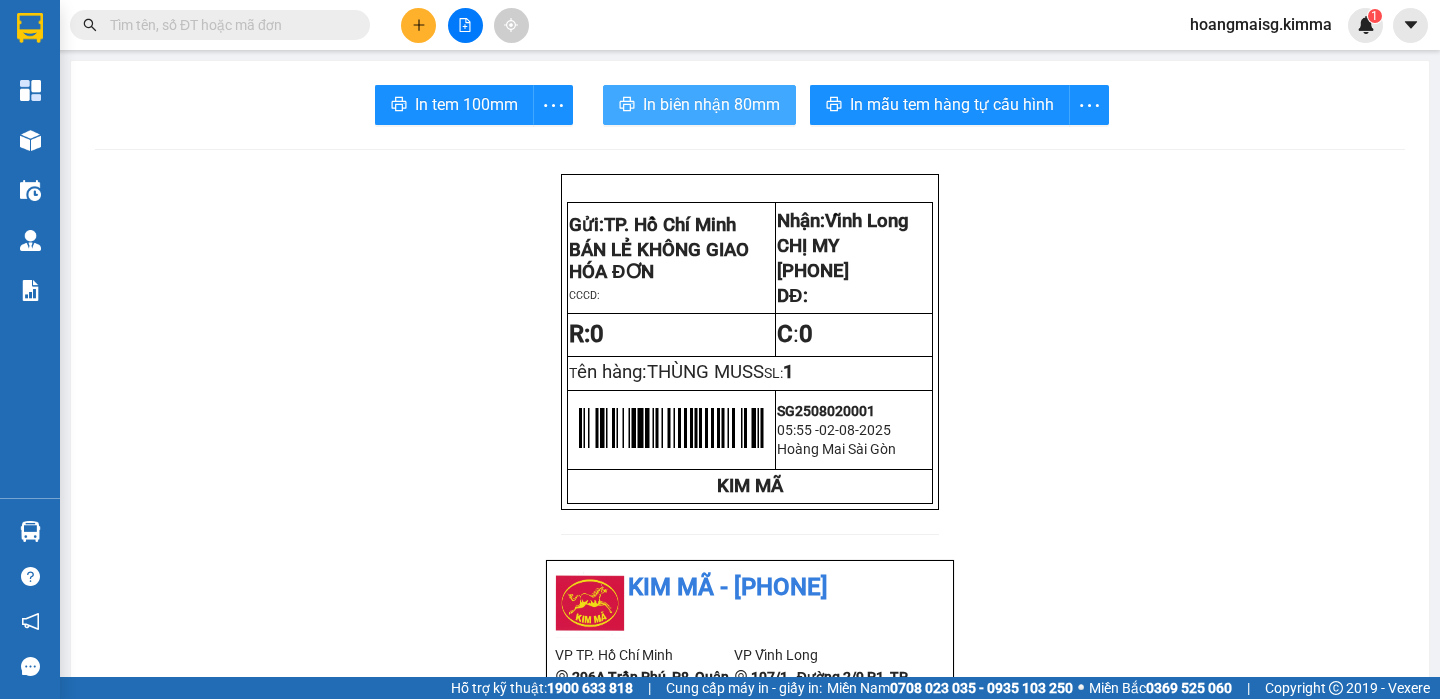 scroll, scrollTop: 0, scrollLeft: 0, axis: both 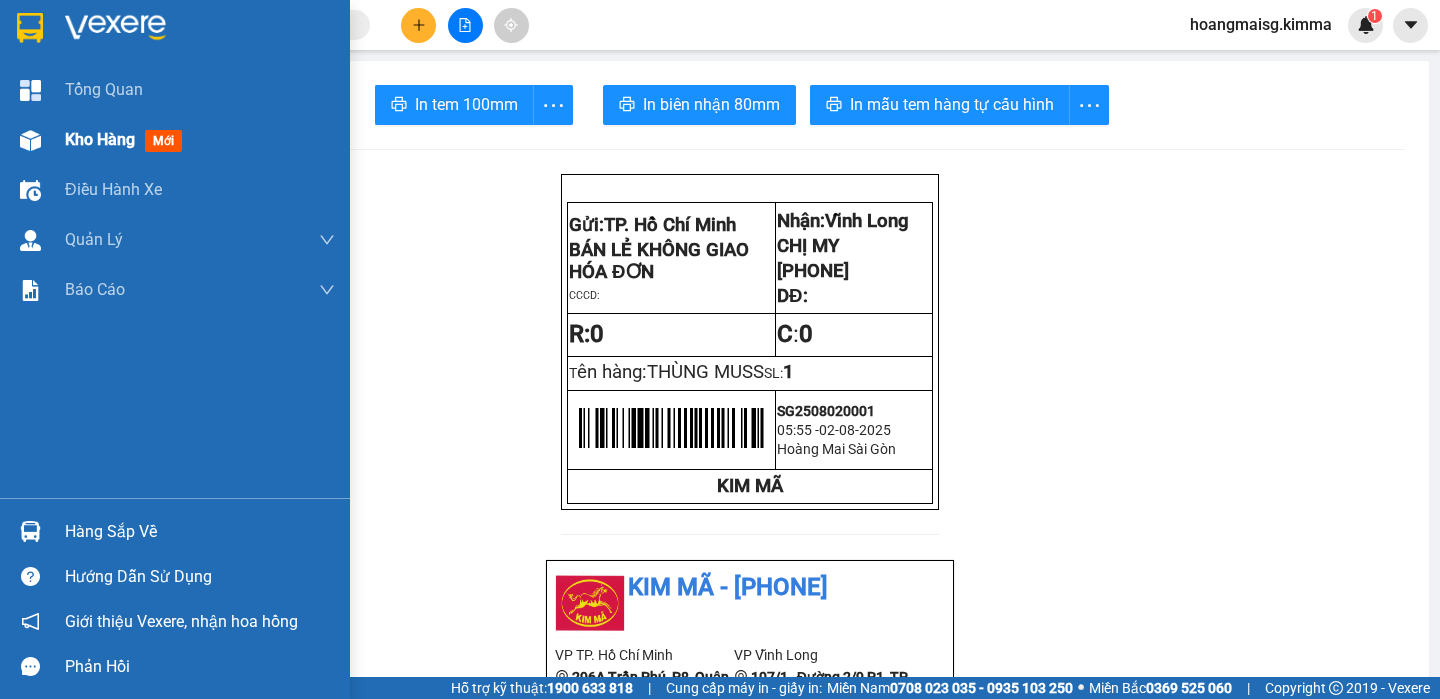 click at bounding box center (30, 140) 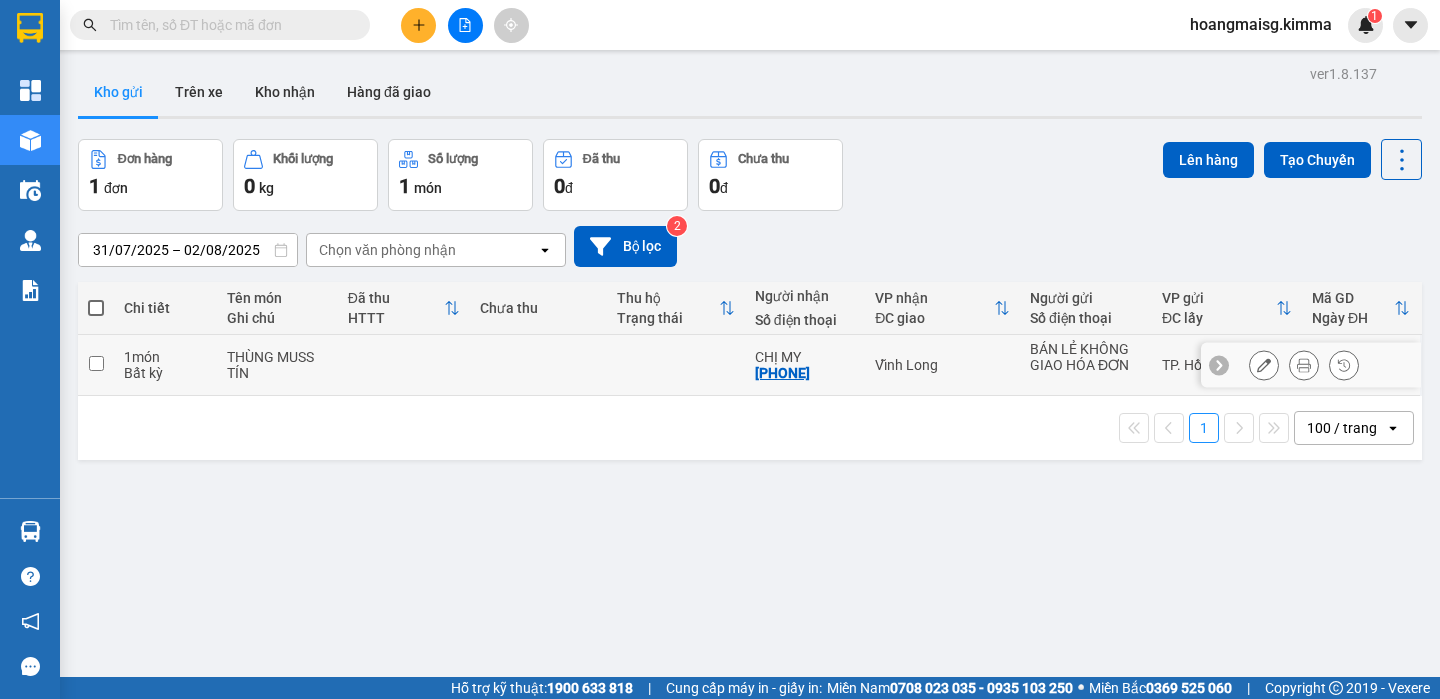 click at bounding box center [96, 363] 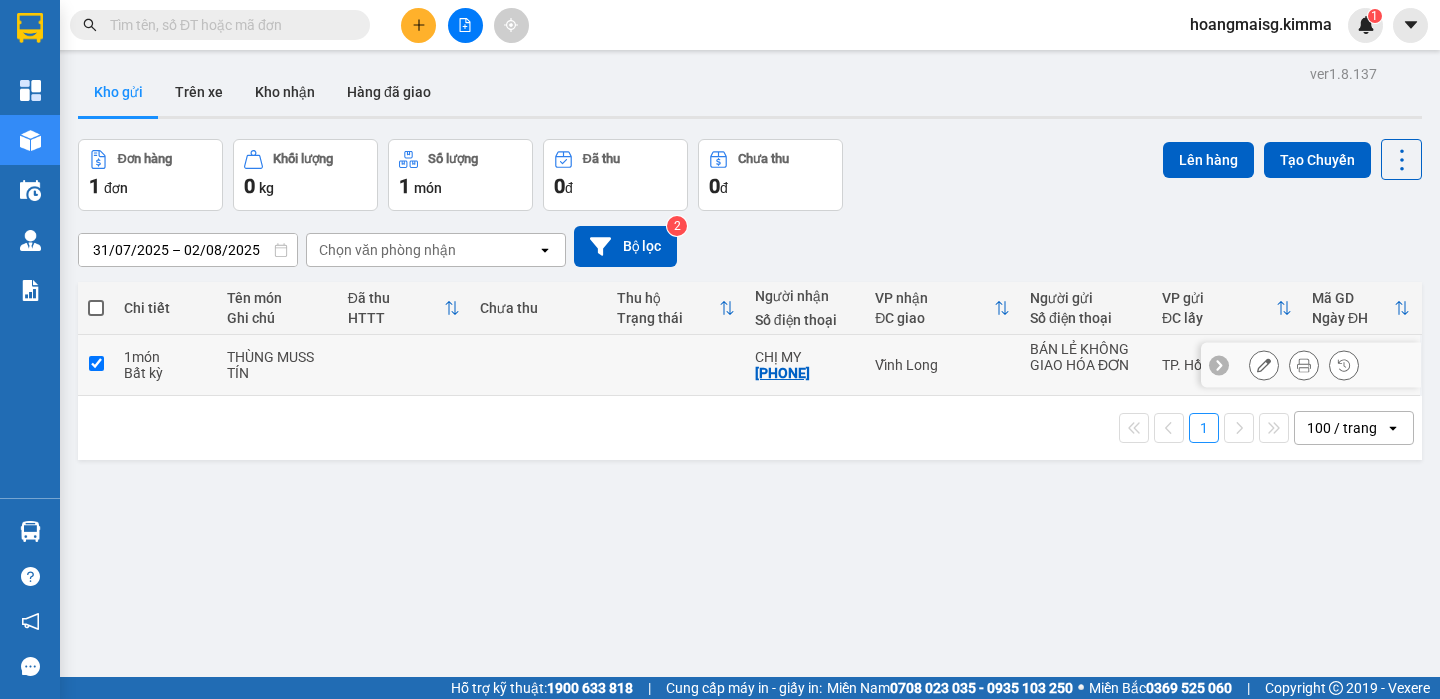 checkbox on "true" 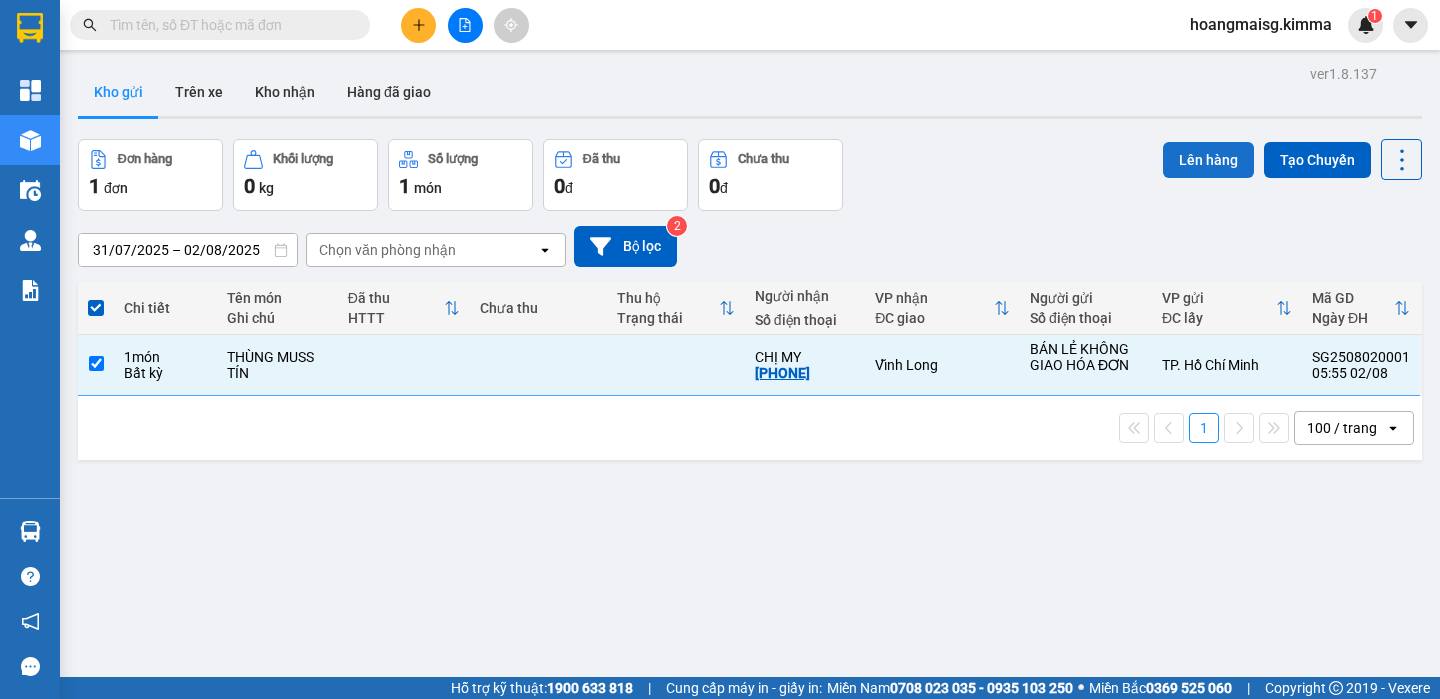click on "Lên hàng" at bounding box center [1208, 160] 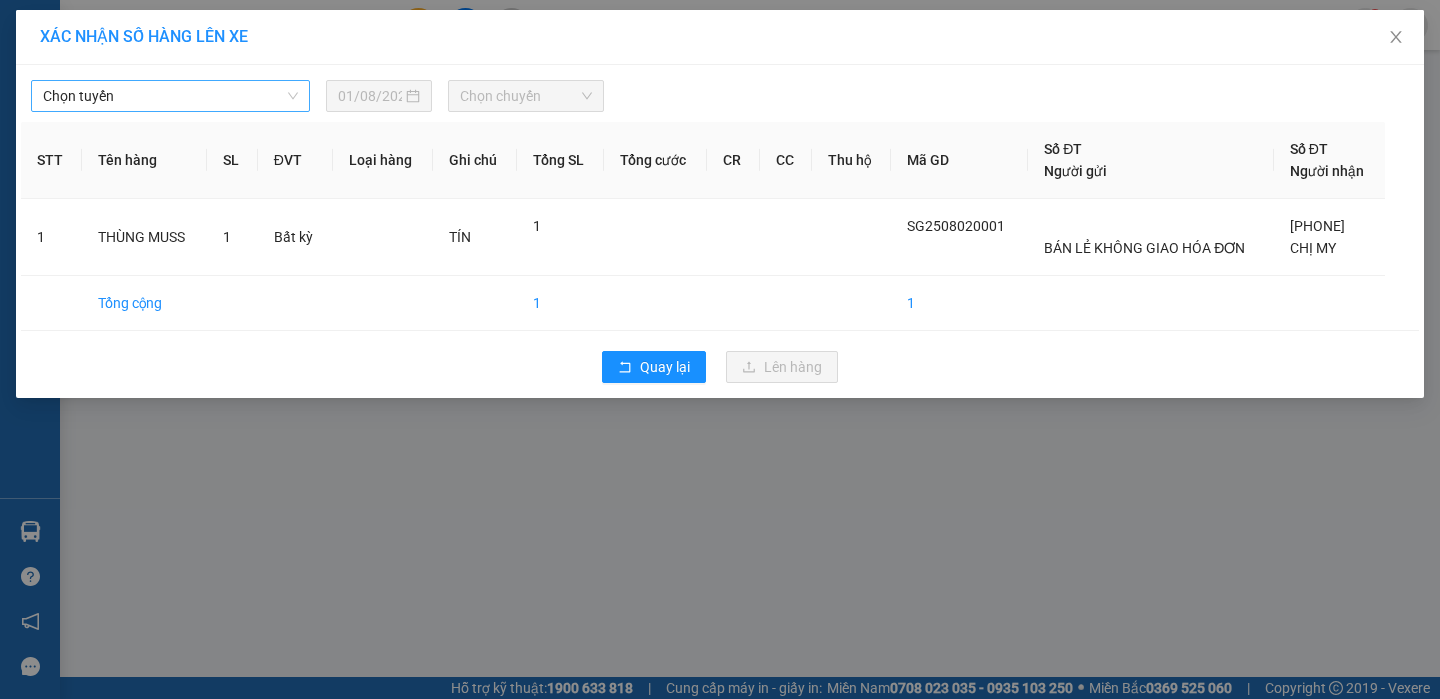 click on "Chọn tuyến" at bounding box center (170, 96) 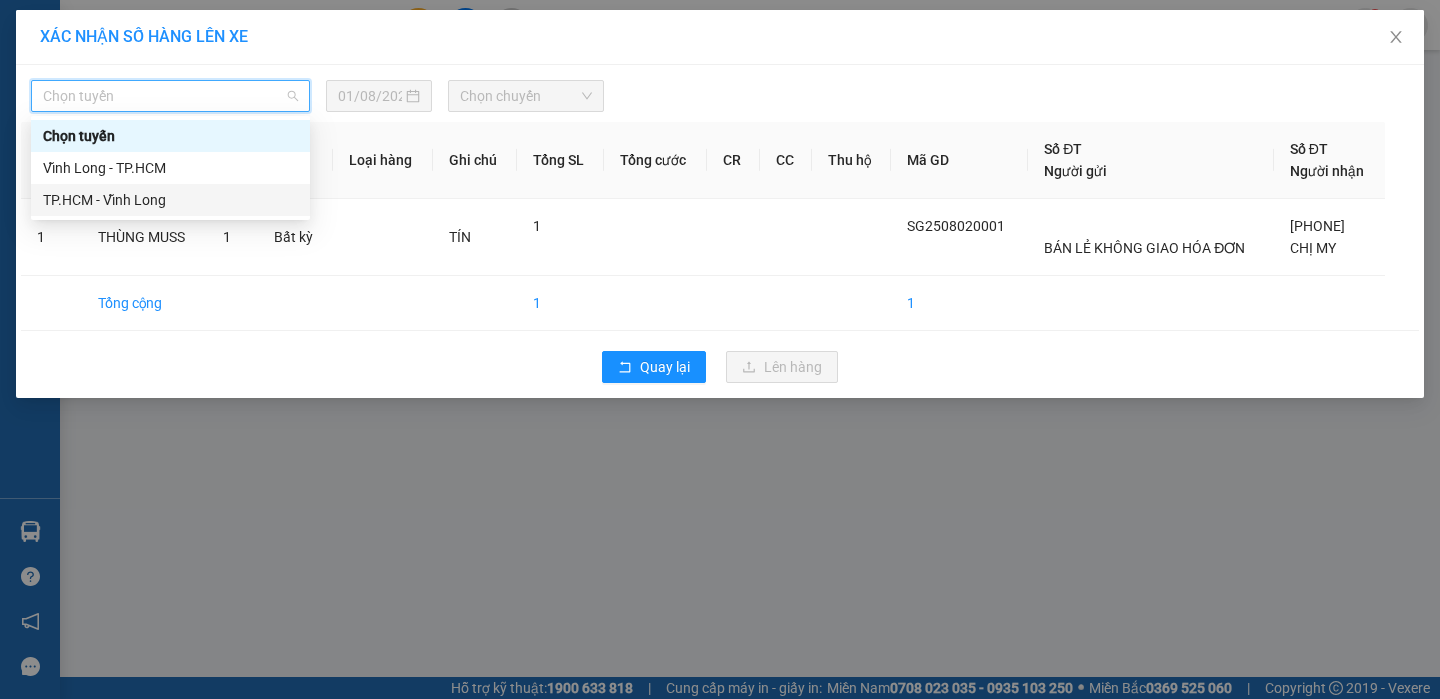 click on "TP.HCM - Vĩnh Long" at bounding box center (170, 200) 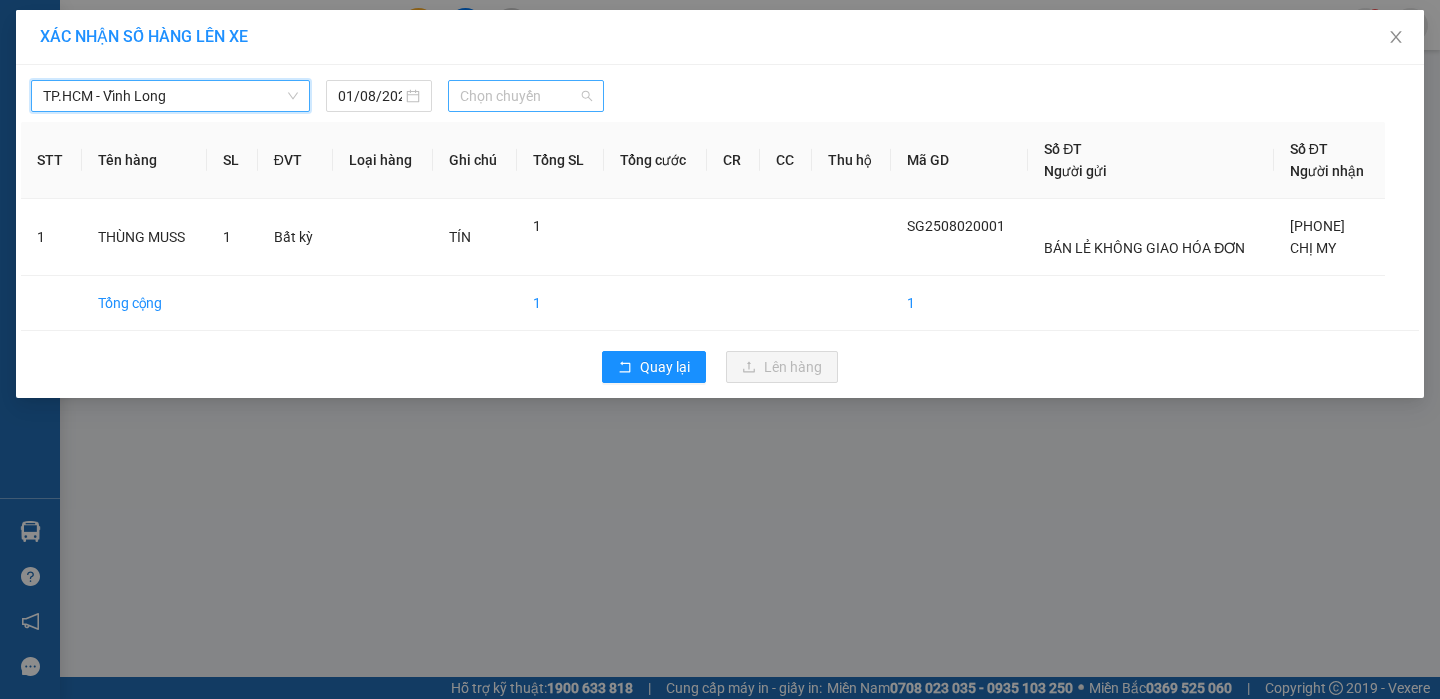 click on "Chọn chuyến" at bounding box center [526, 96] 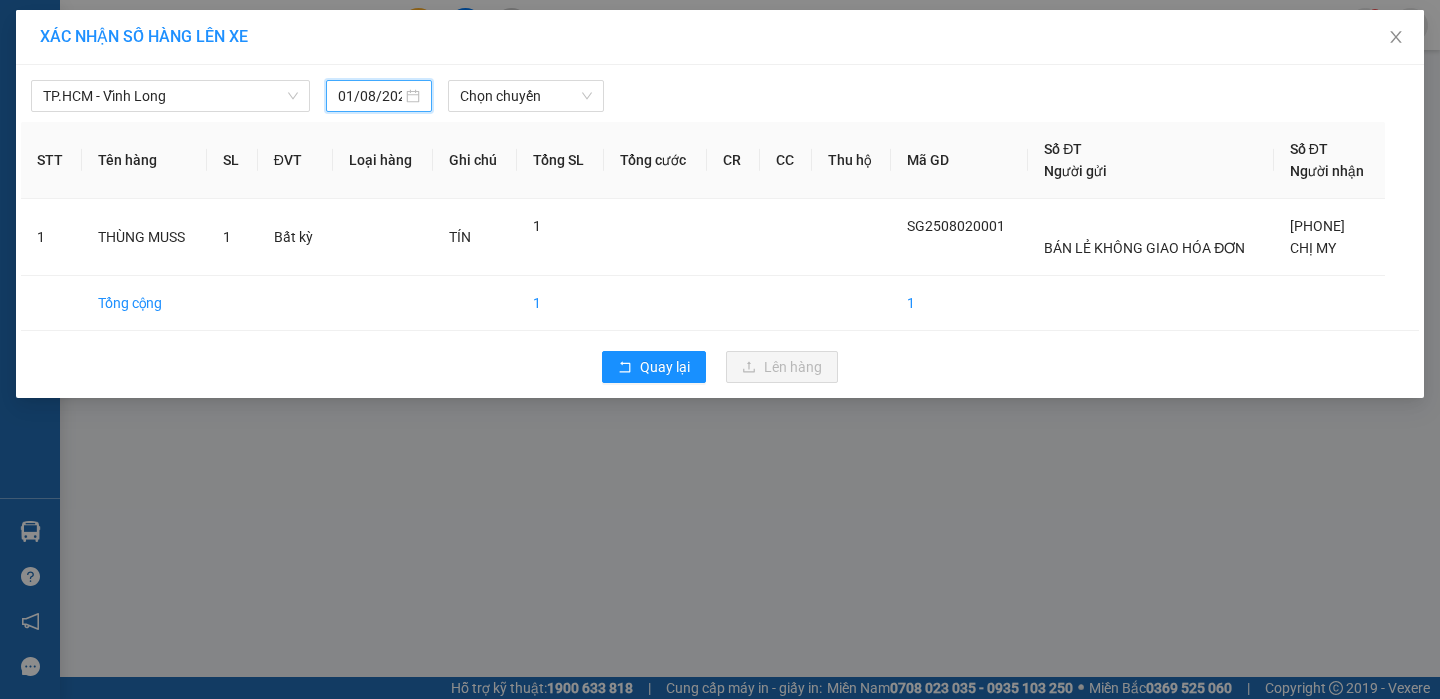 click on "01/08/2025" at bounding box center (370, 96) 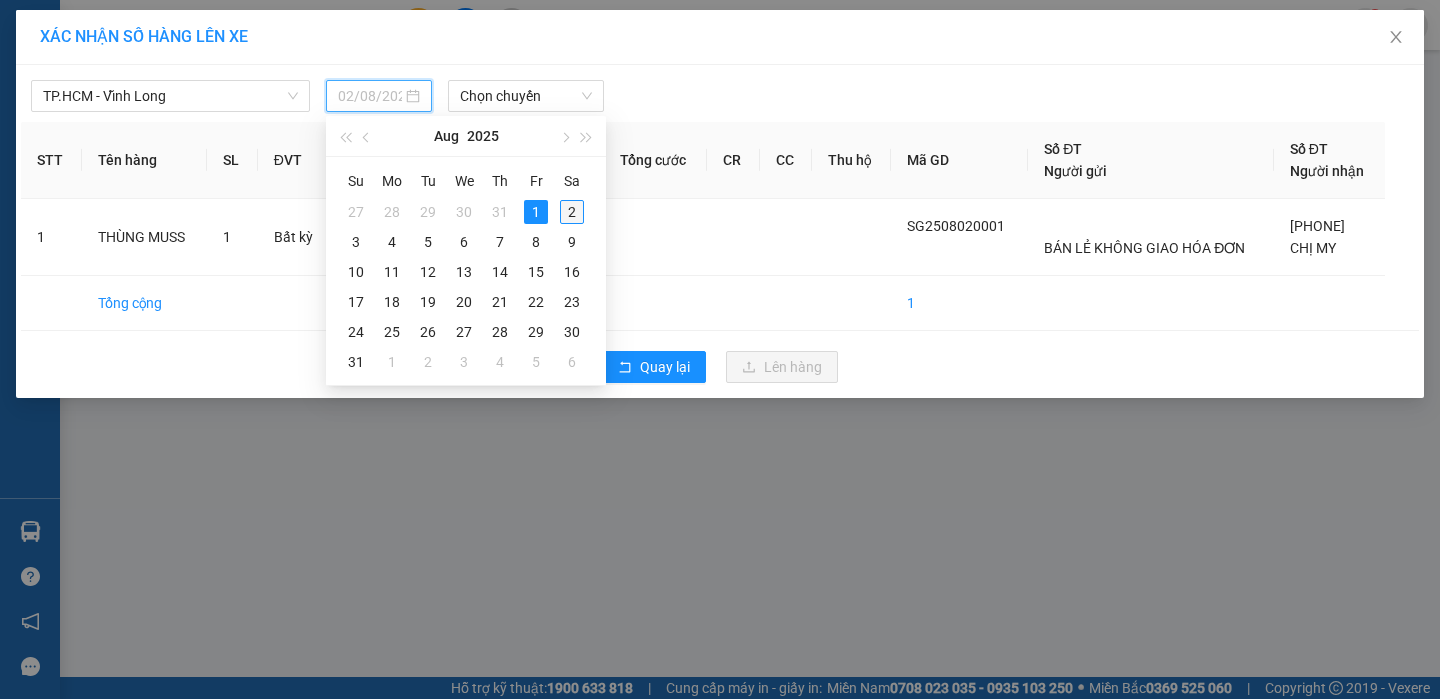 drag, startPoint x: 583, startPoint y: 205, endPoint x: 573, endPoint y: 208, distance: 10.440307 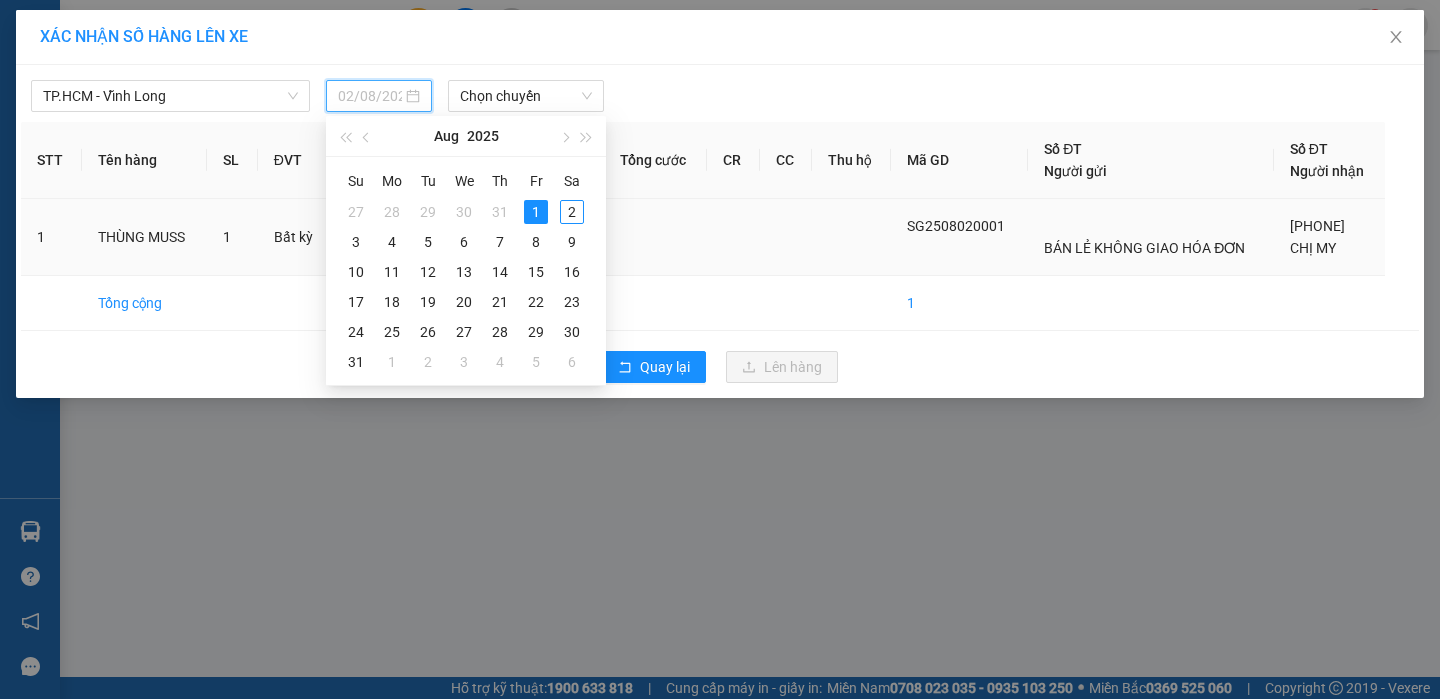 click on "2" at bounding box center (572, 212) 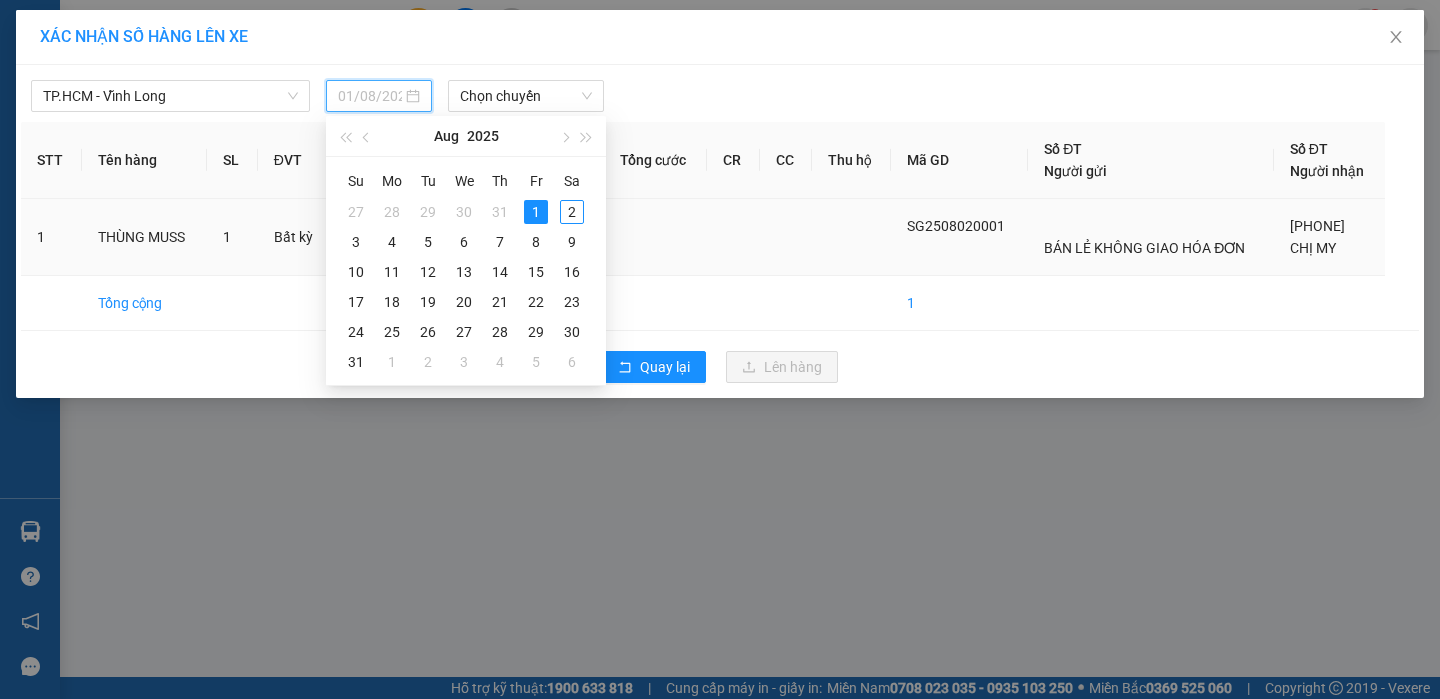 type on "02/08/2025" 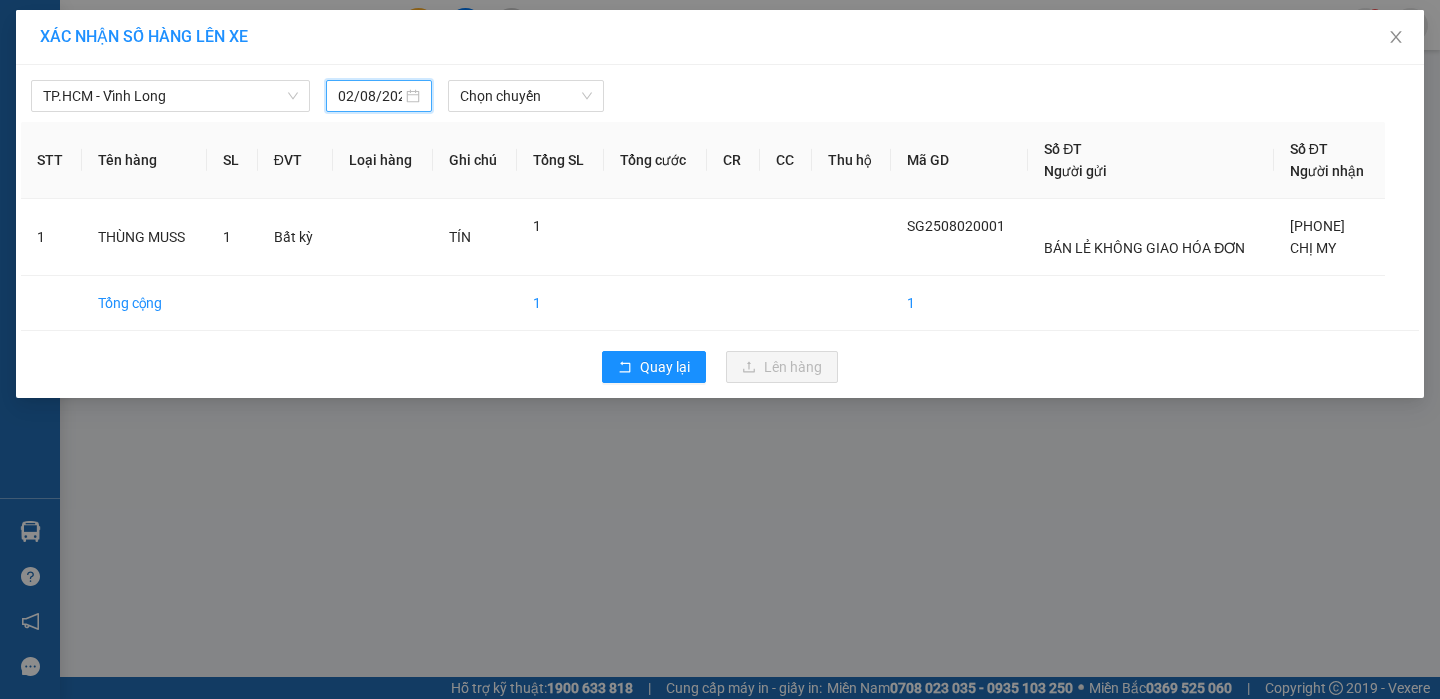 click on "TP.HCM - Vĩnh Long 02/08/2025 Chọn chuyến STT Tên hàng SL ĐVT Loại hàng Ghi chú Tổng SL Tổng cước CR CC Thu hộ Mã GD Số ĐT Người gửi Số ĐT Người nhận 1 THÙNG MUSS  1 Bất kỳ TÍN 1 SG2508020001 BÁN LẺ KHÔNG GIAO HÓA ĐƠN 0773990835 CHỊ MY  Tổng cộng 1 1 Quay lại Lên hàng" at bounding box center (720, 231) 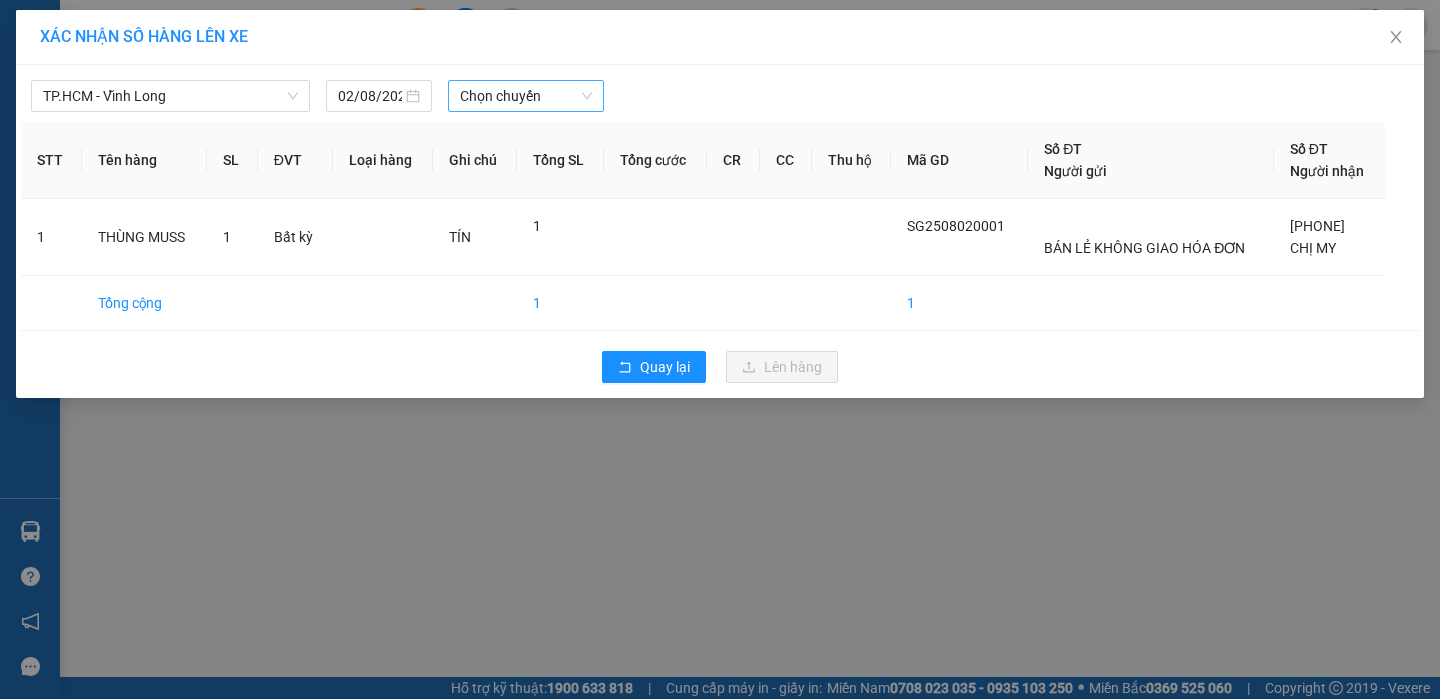 click on "Chọn chuyến" at bounding box center (526, 96) 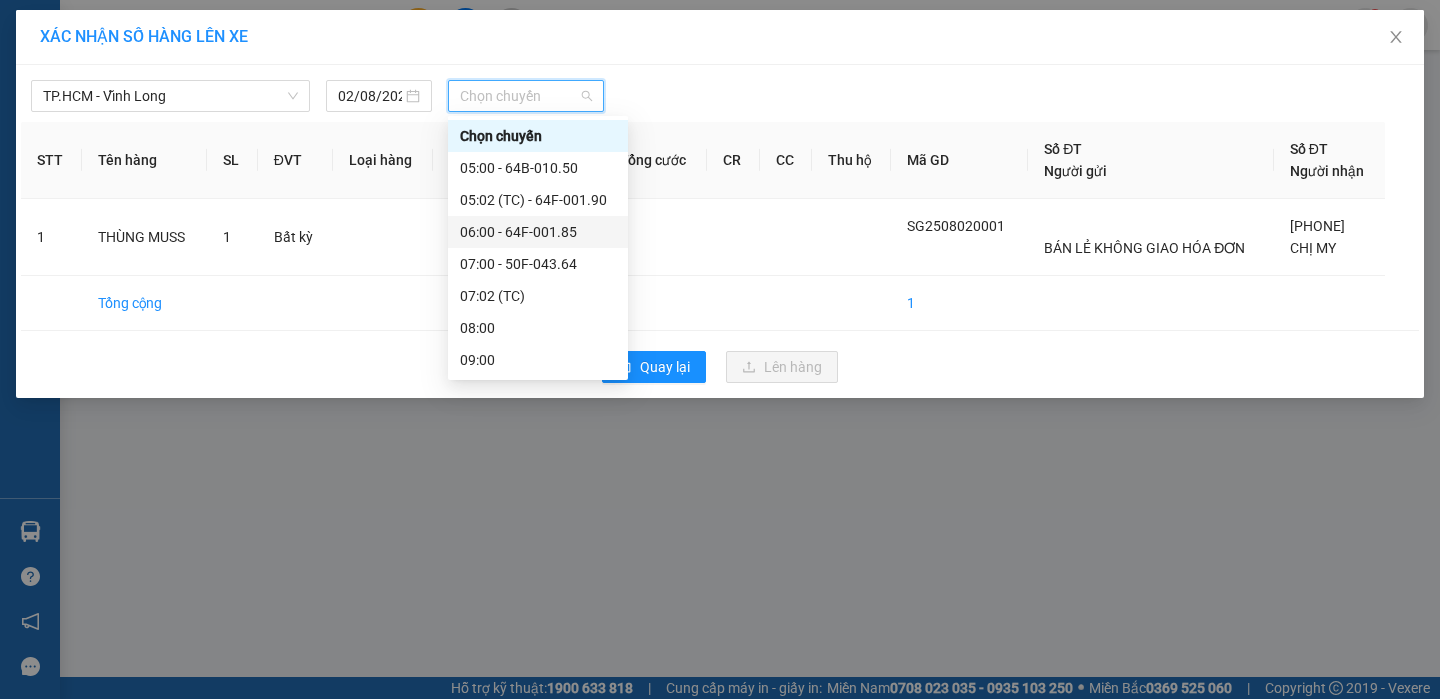 click on "06:00     - 64F-001.85" at bounding box center (538, 232) 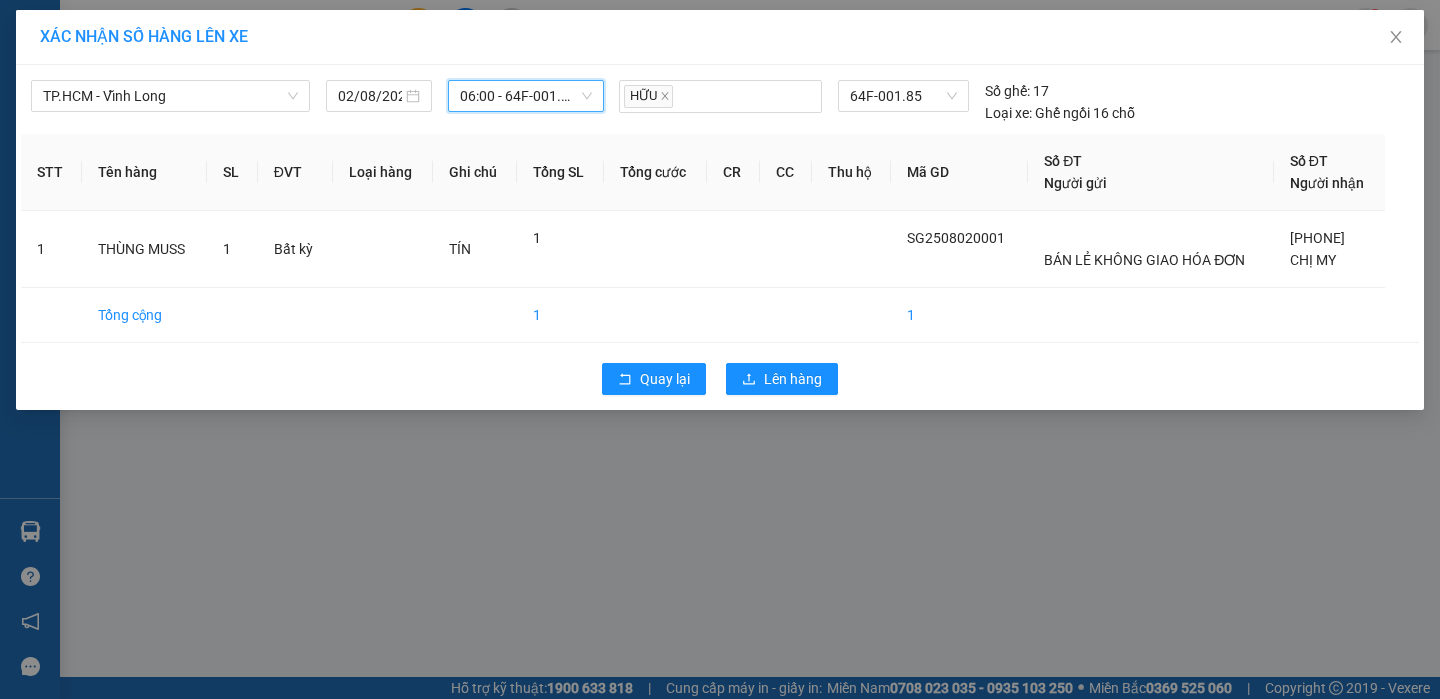 click on "Quay lại Lên hàng" at bounding box center (720, 379) 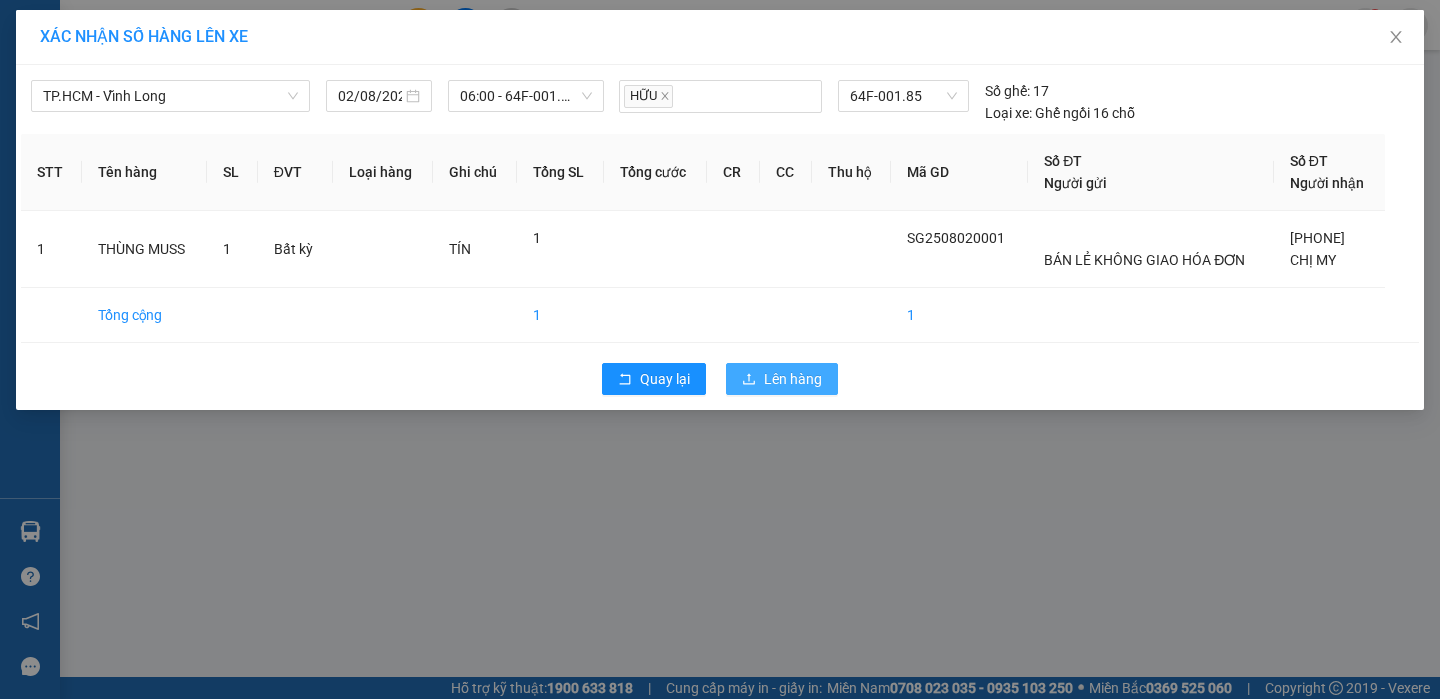 click on "Lên hàng" at bounding box center (793, 379) 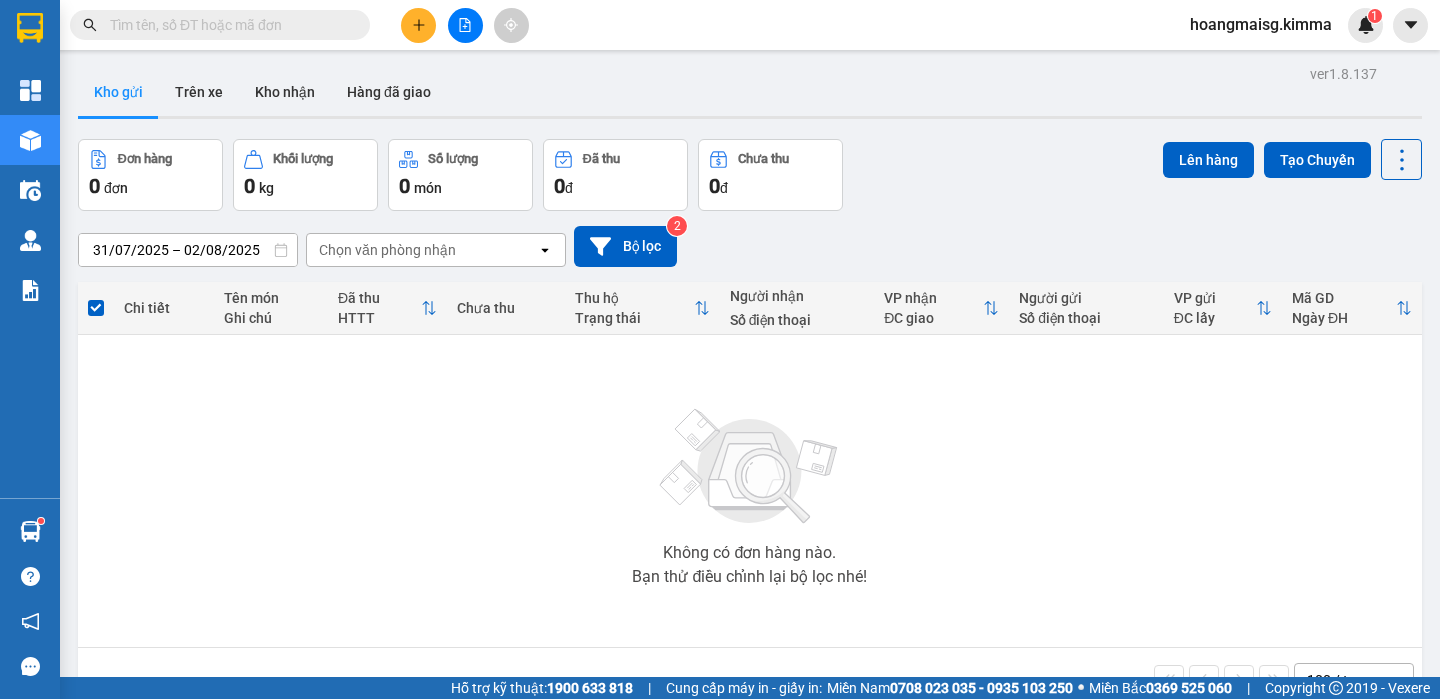 click 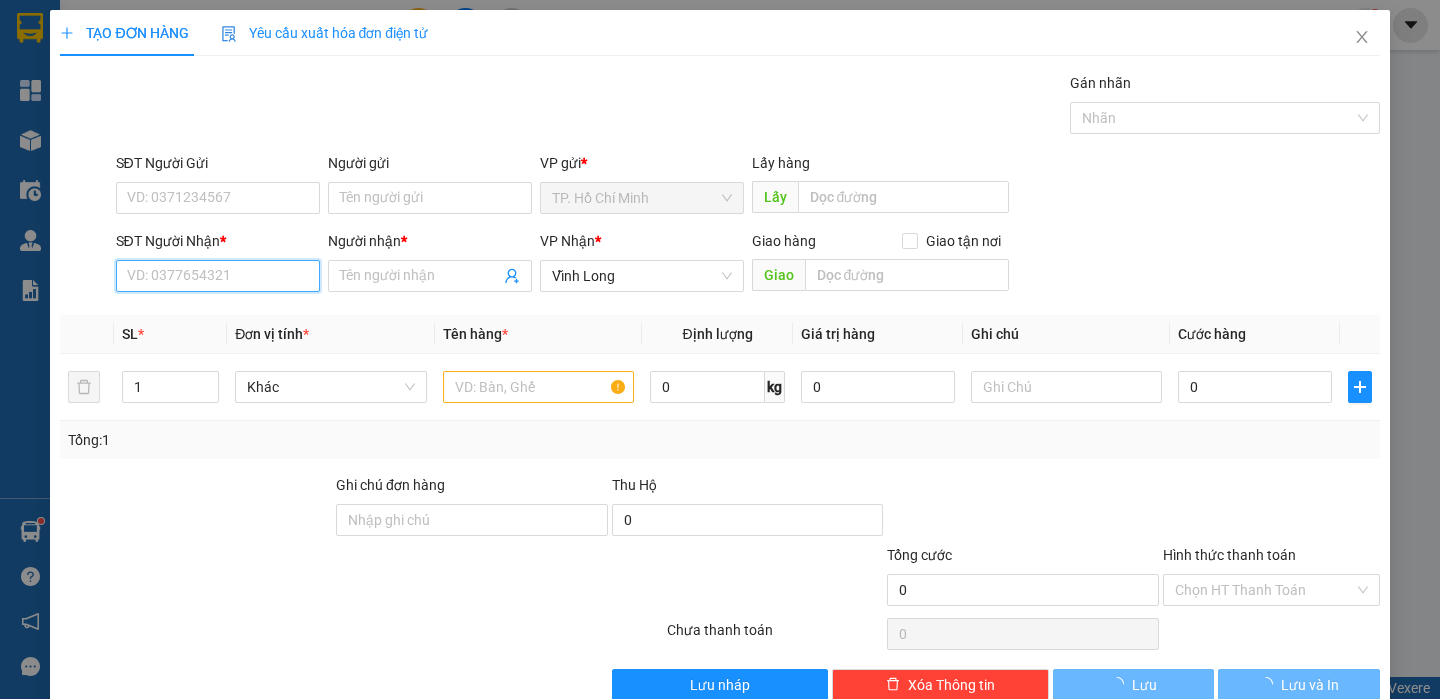 click on "SĐT Người Nhận  *" at bounding box center [218, 276] 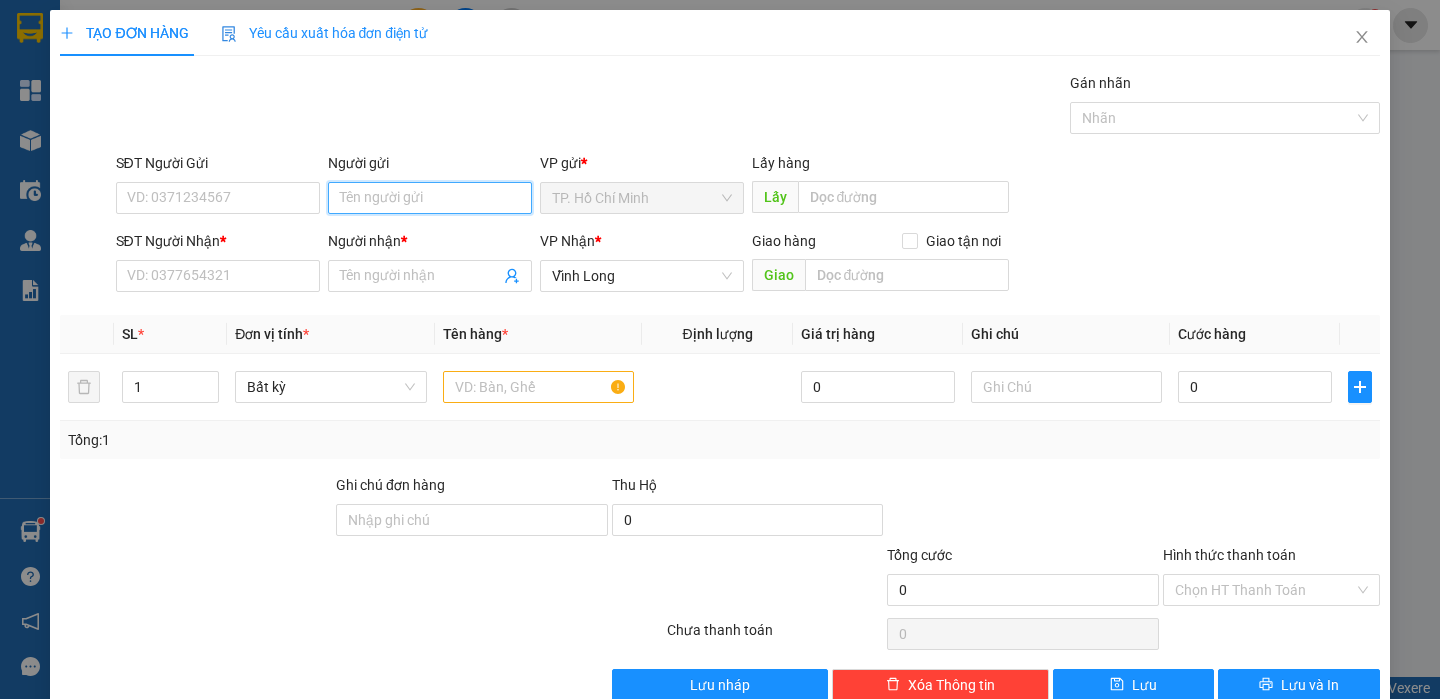 click on "Người gửi" at bounding box center [430, 198] 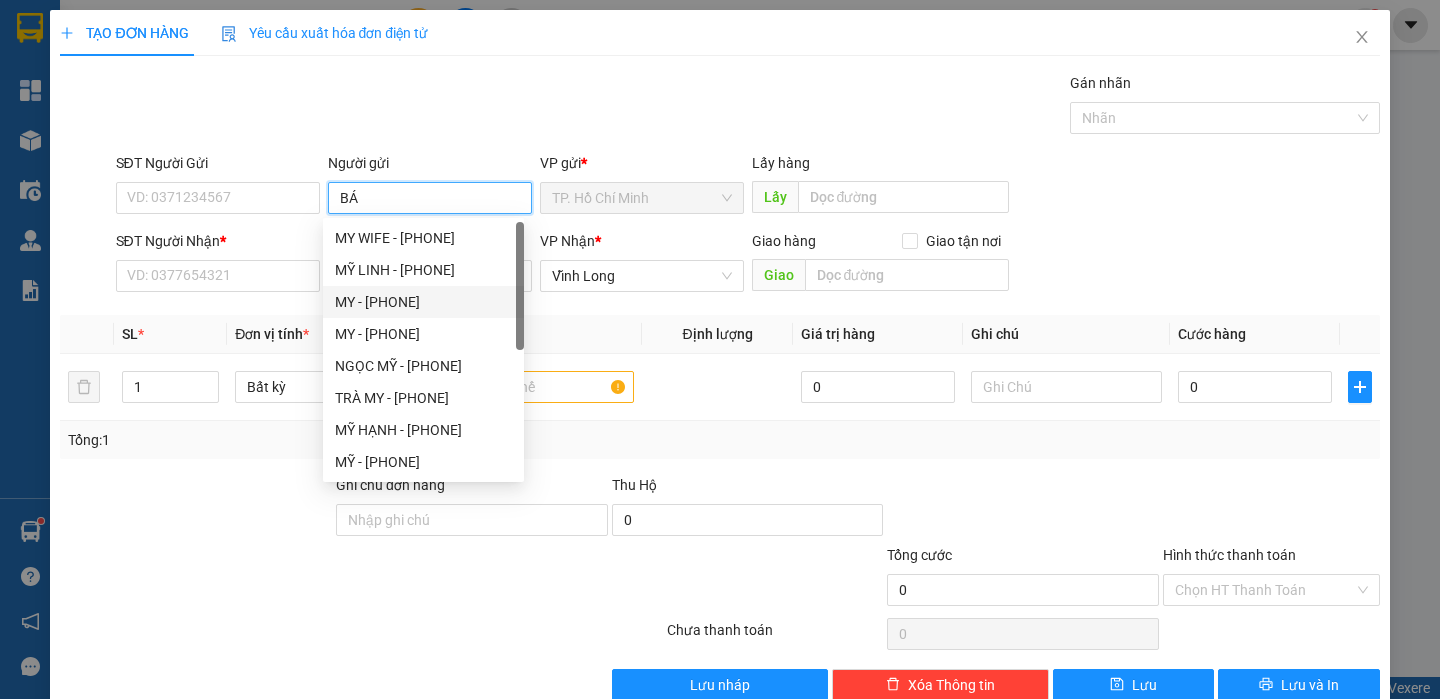 type on "BÁN" 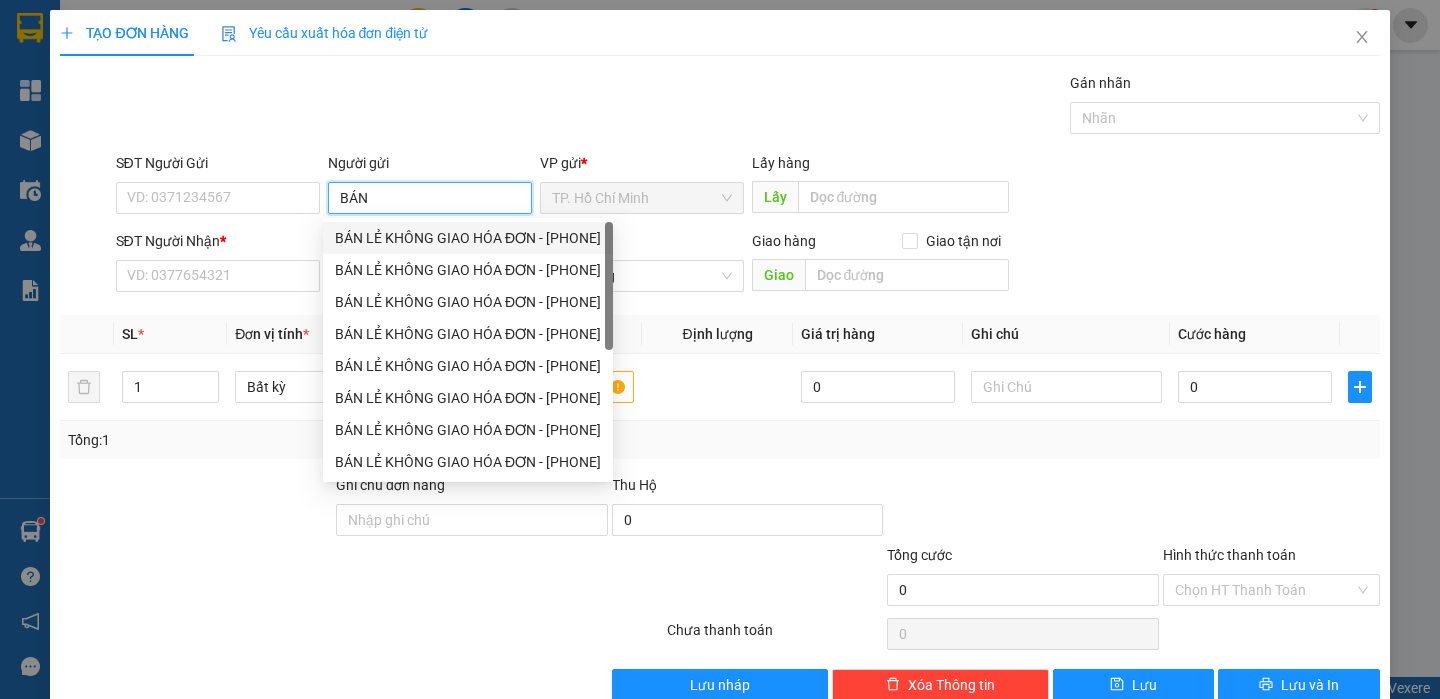 click on "BÁN LẺ KHÔNG GIAO HÓA ĐƠN - 0904572987" at bounding box center [468, 238] 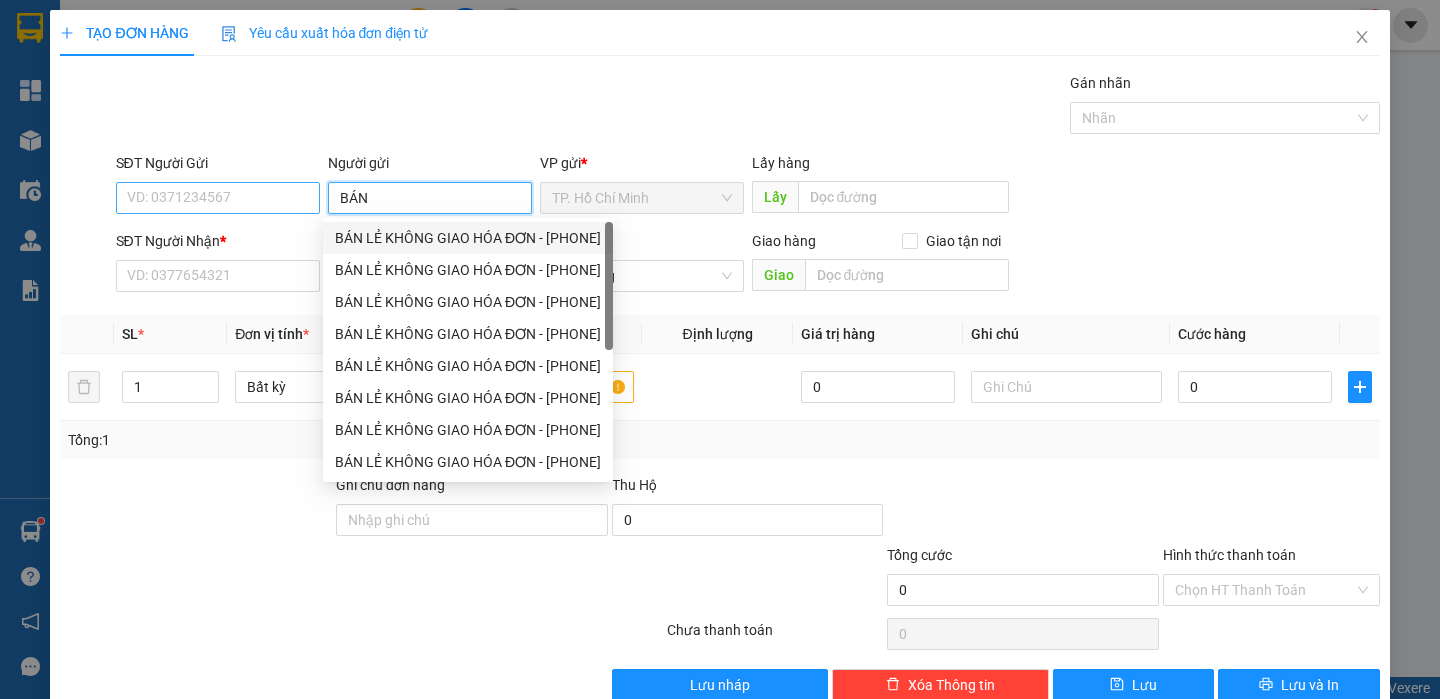 type on "0904572987" 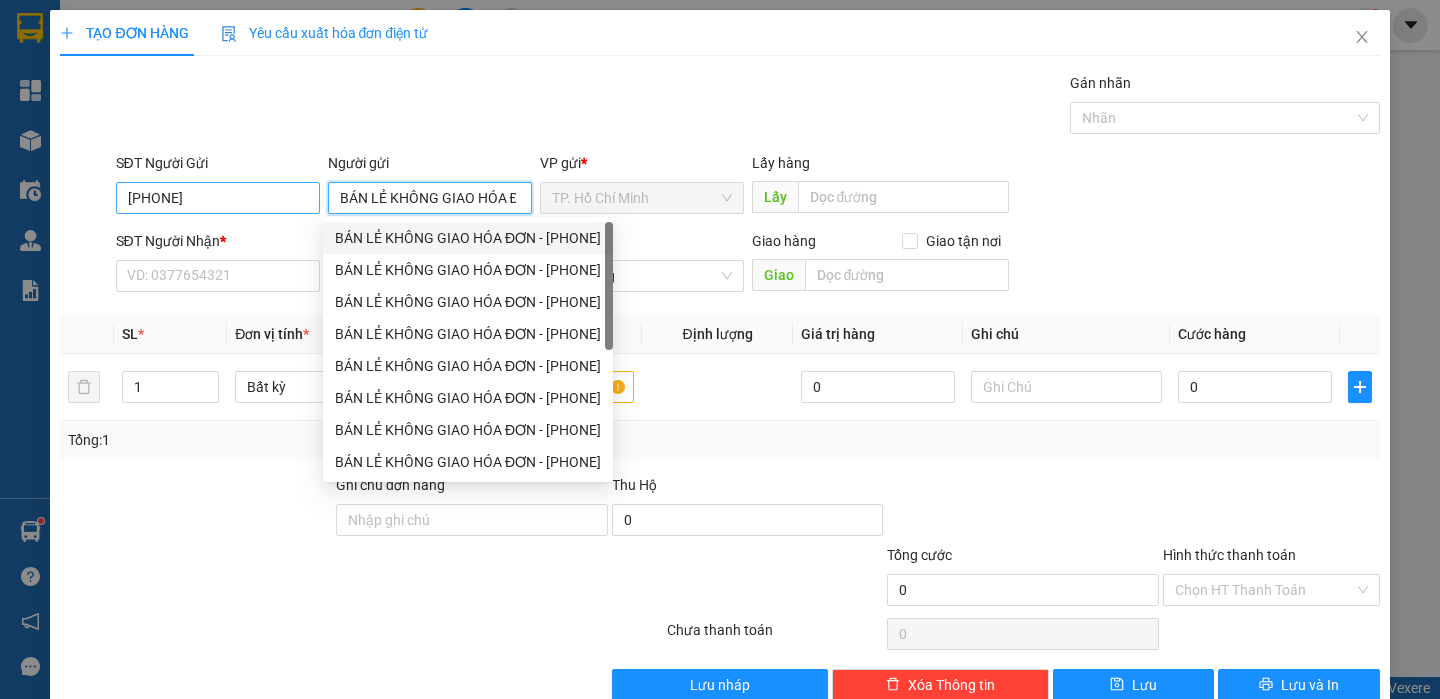 type on "BÁN LẺ KHÔNG GIAO HÓA ĐƠN" 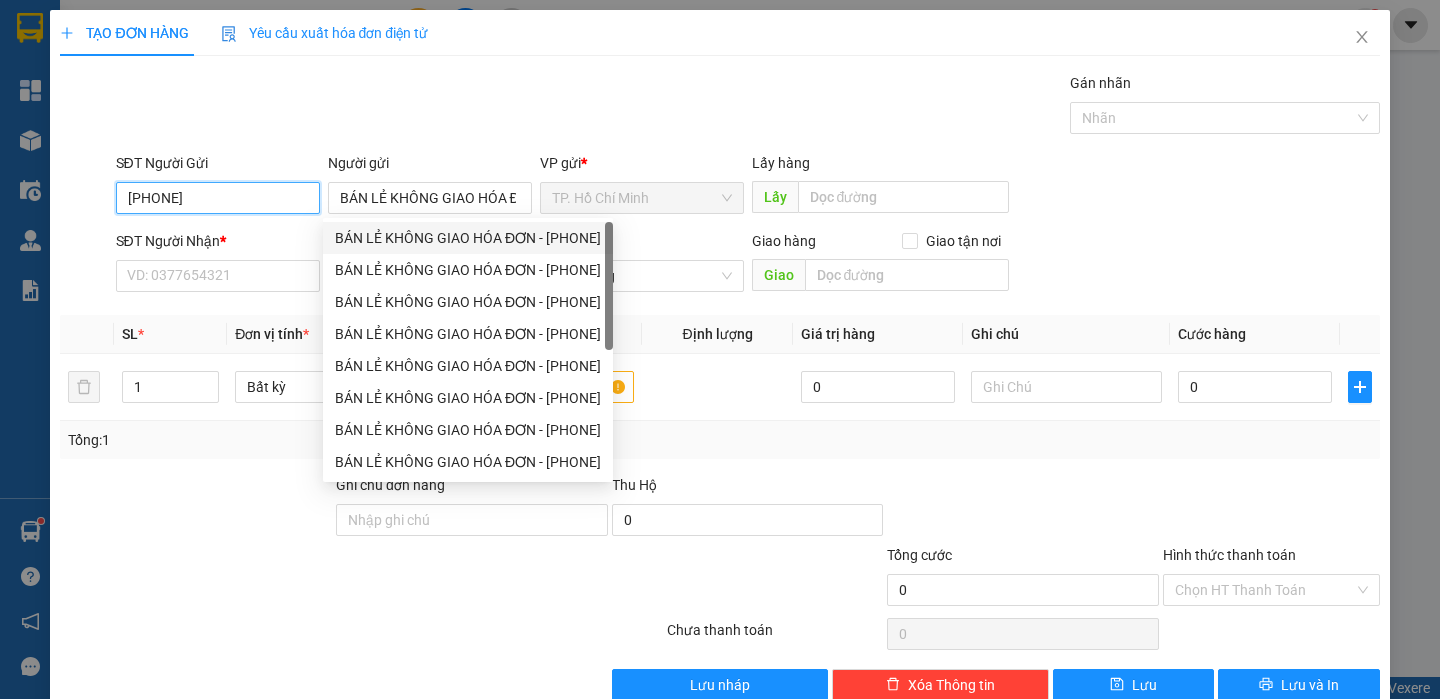 click on "0904572987" at bounding box center [218, 198] 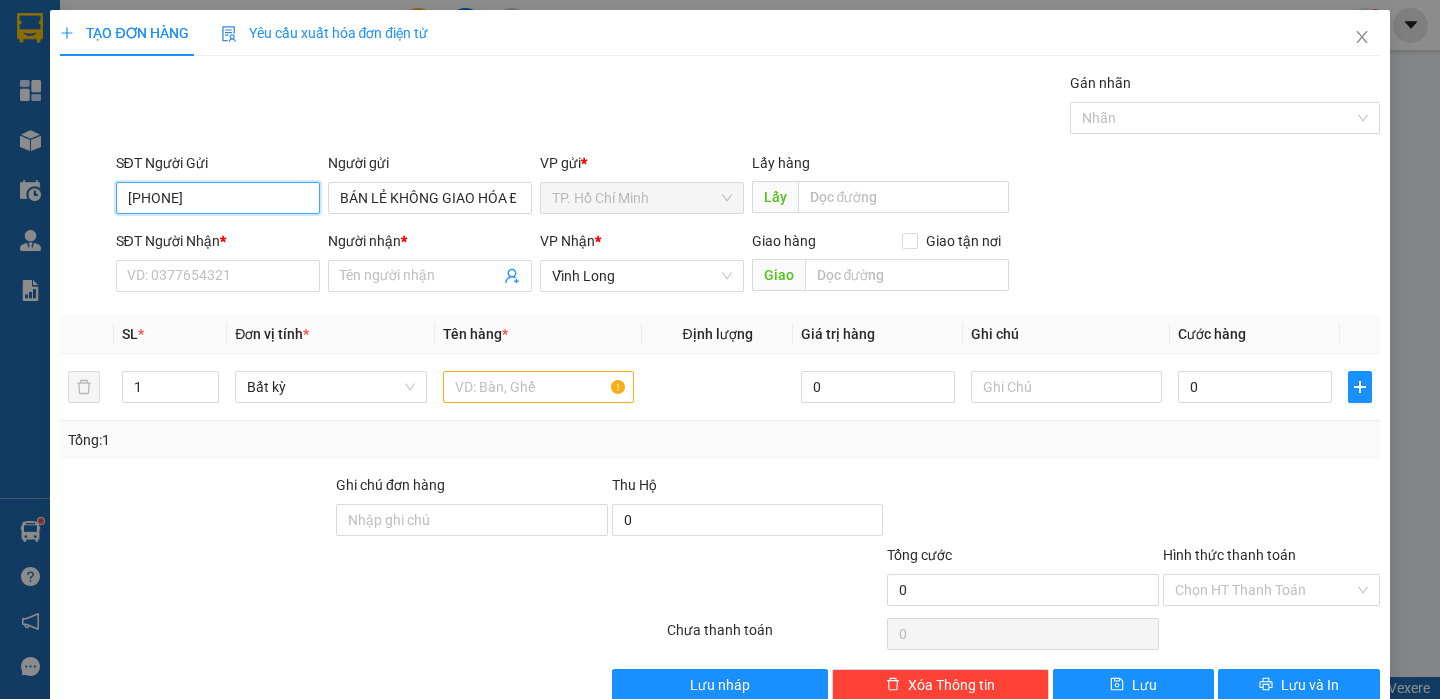 click on "0904572987" at bounding box center (218, 198) 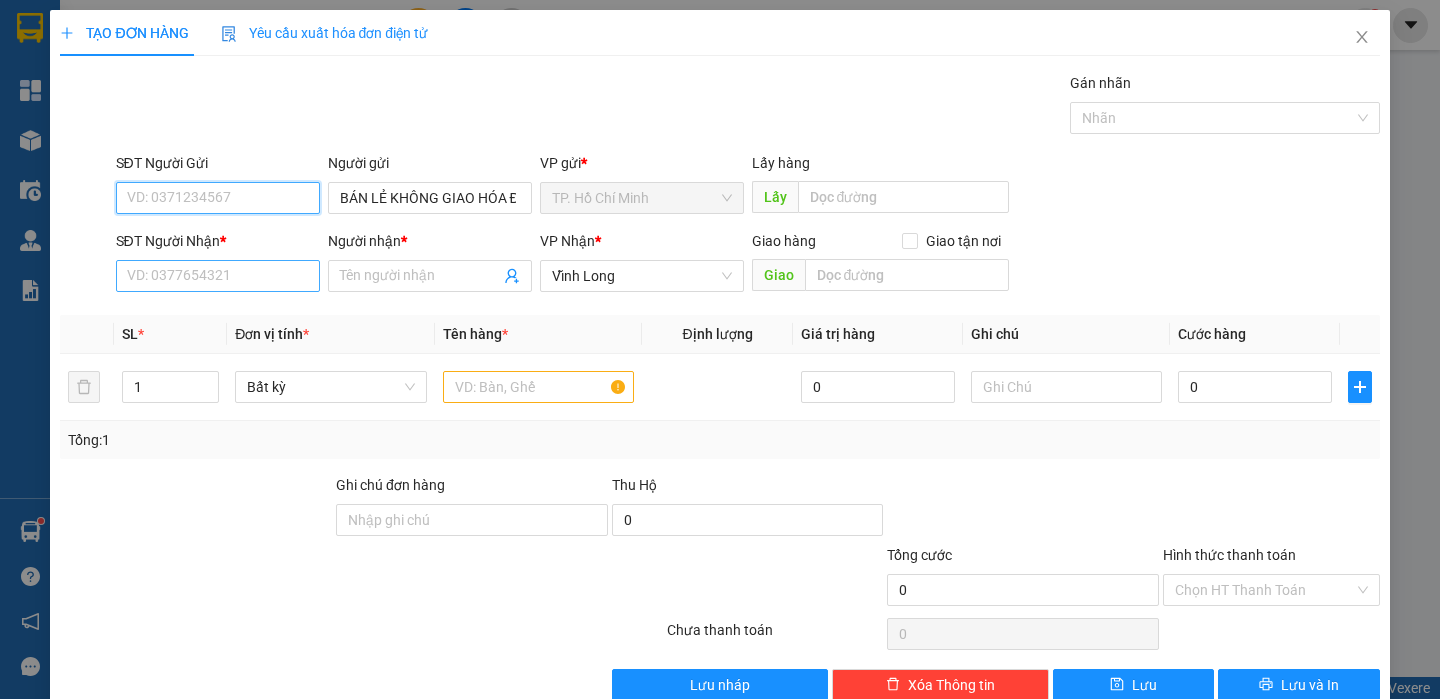 type 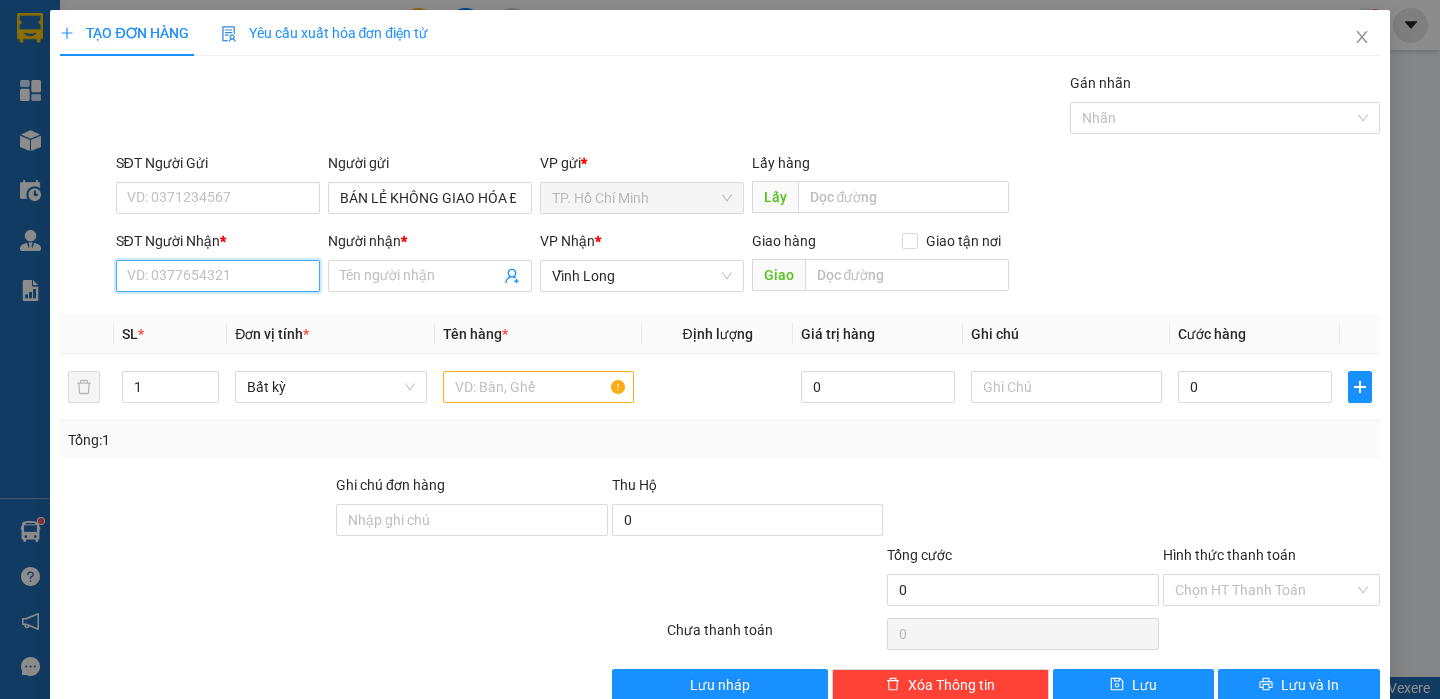 click on "SĐT Người Nhận  *" at bounding box center [218, 276] 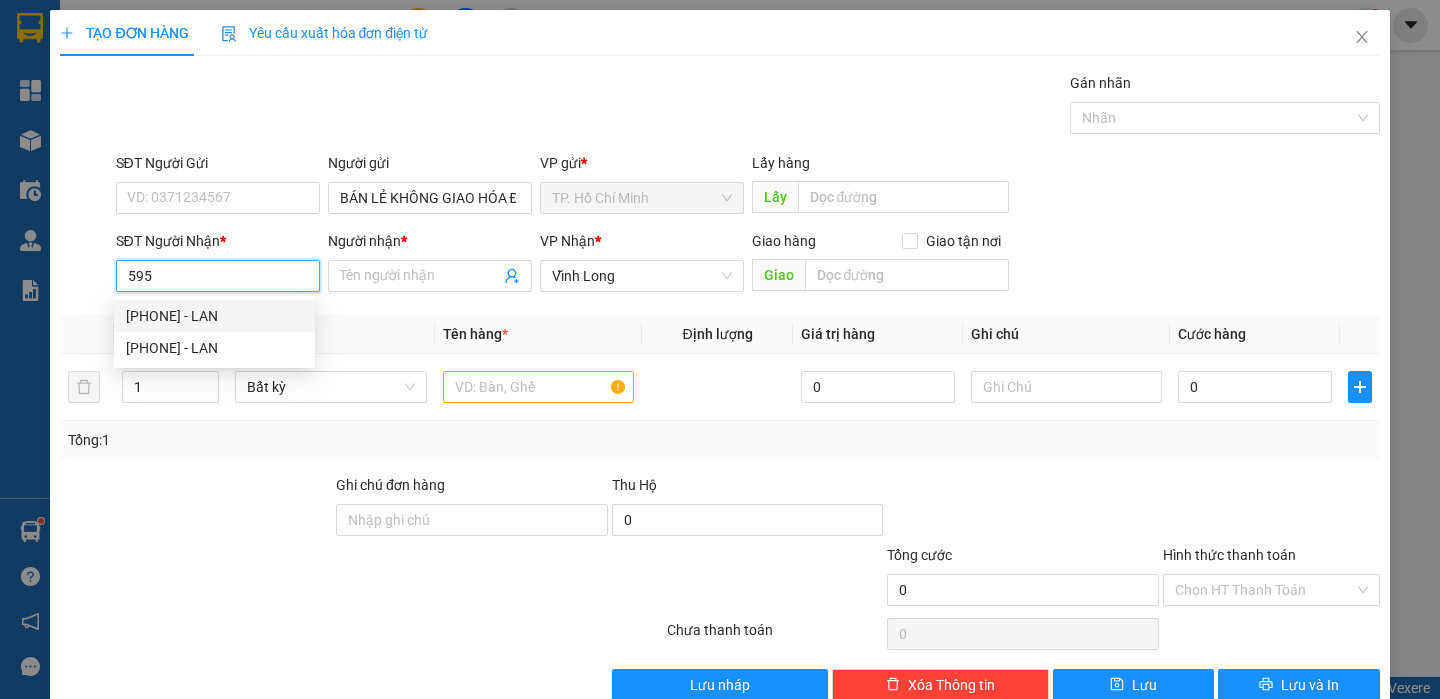 drag, startPoint x: 256, startPoint y: 313, endPoint x: 288, endPoint y: 316, distance: 32.140316 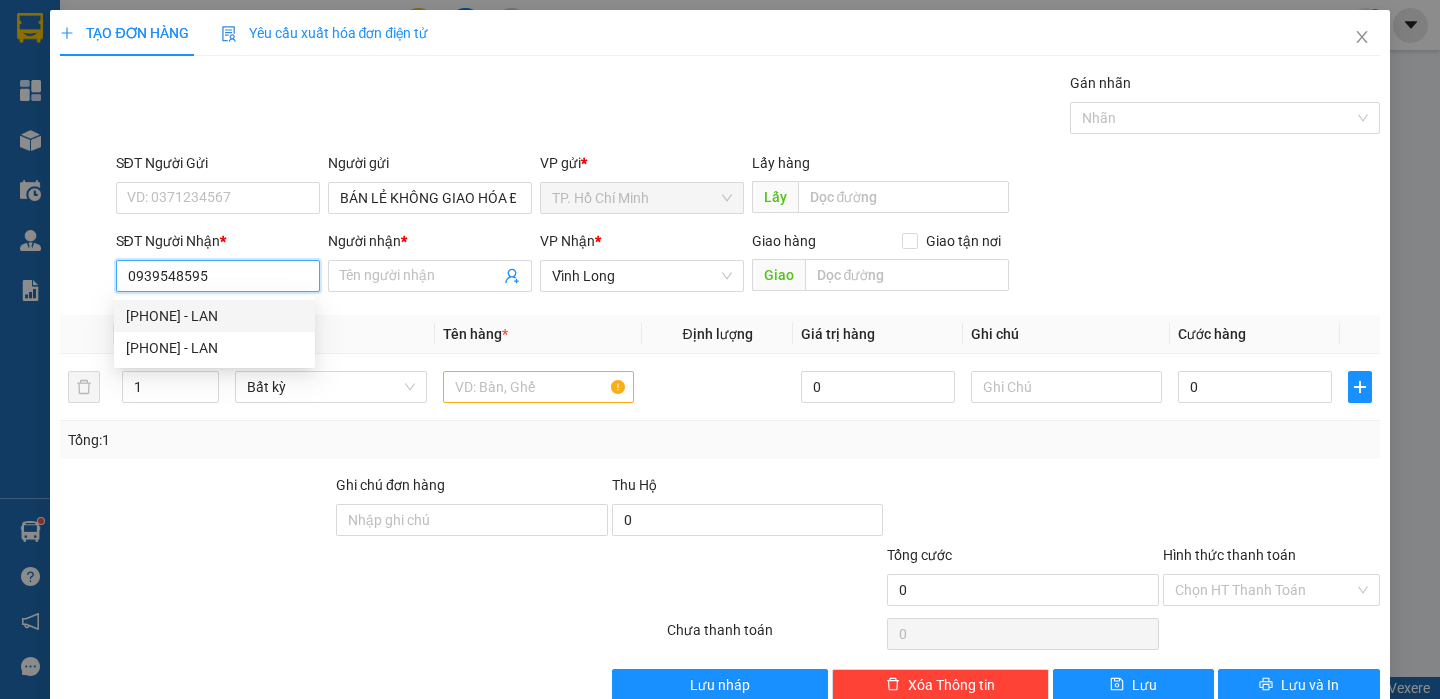 type on "LAN" 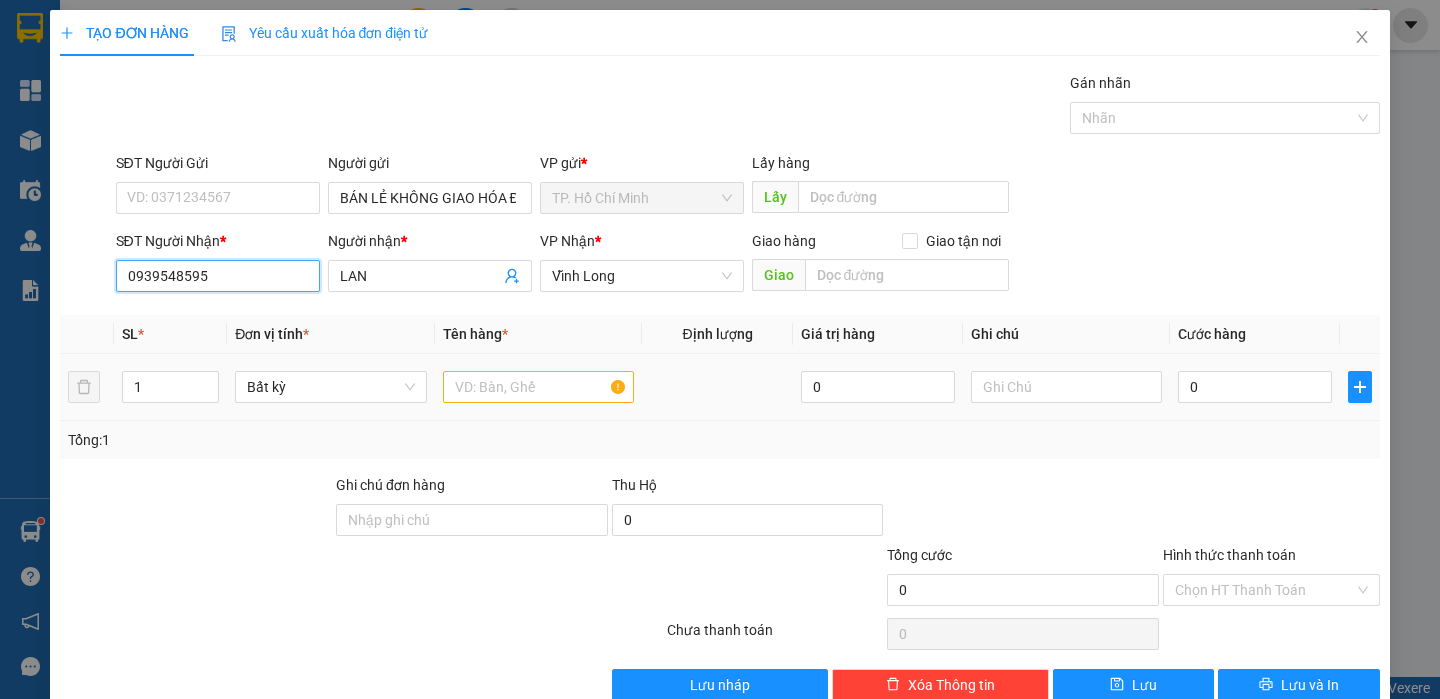 type on "0939548595" 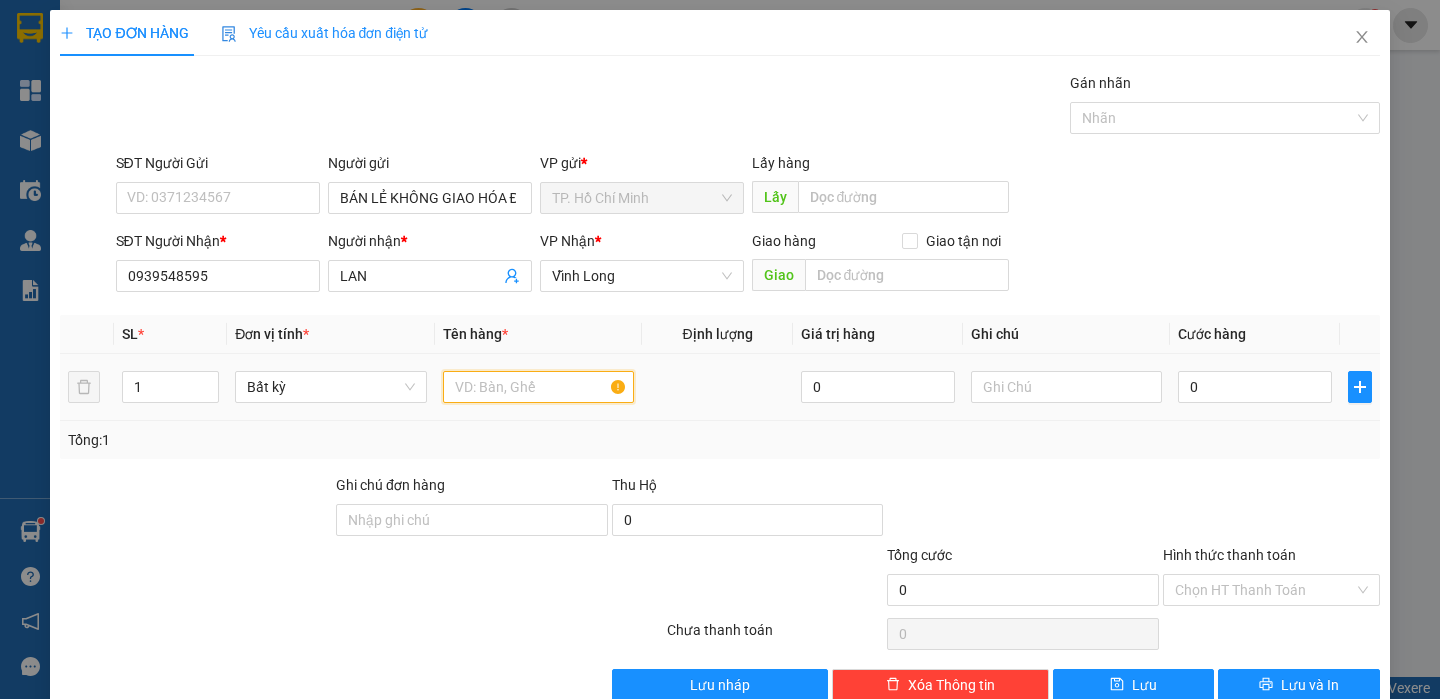 click at bounding box center (538, 387) 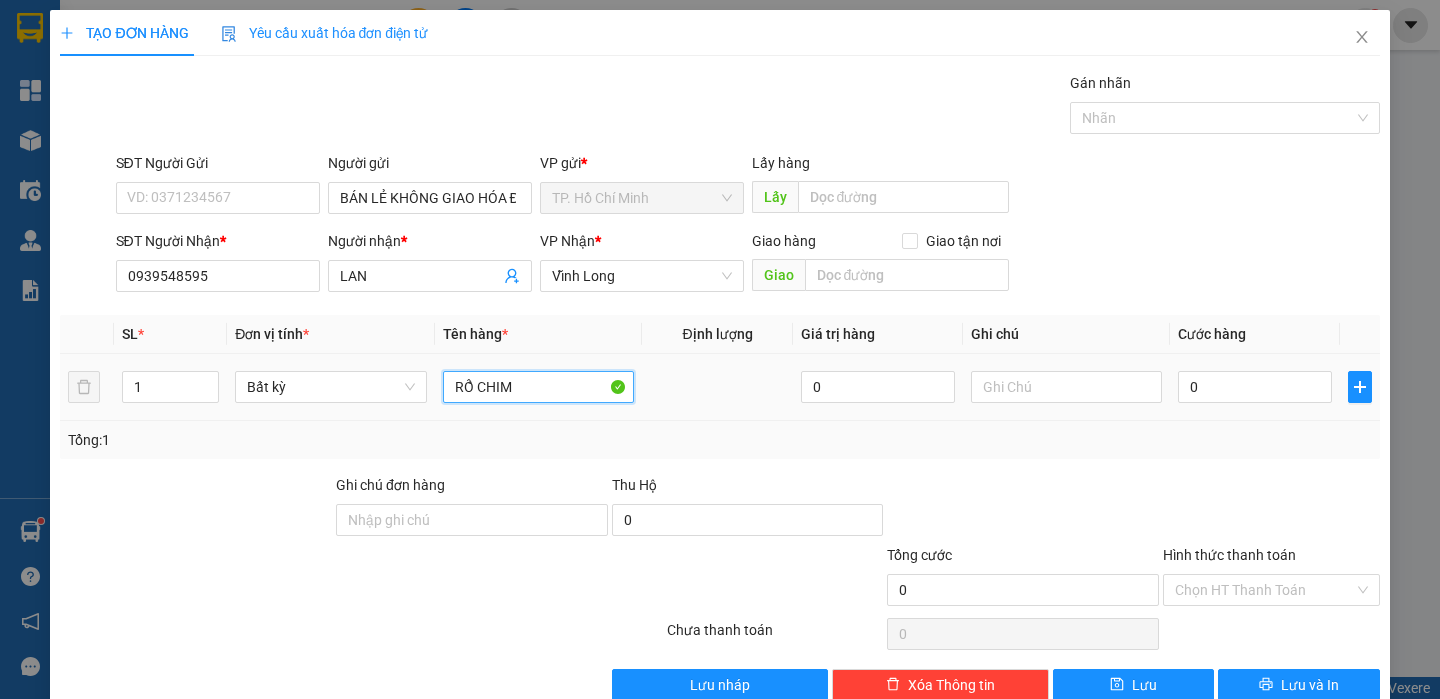 type on "RỔ CHIM" 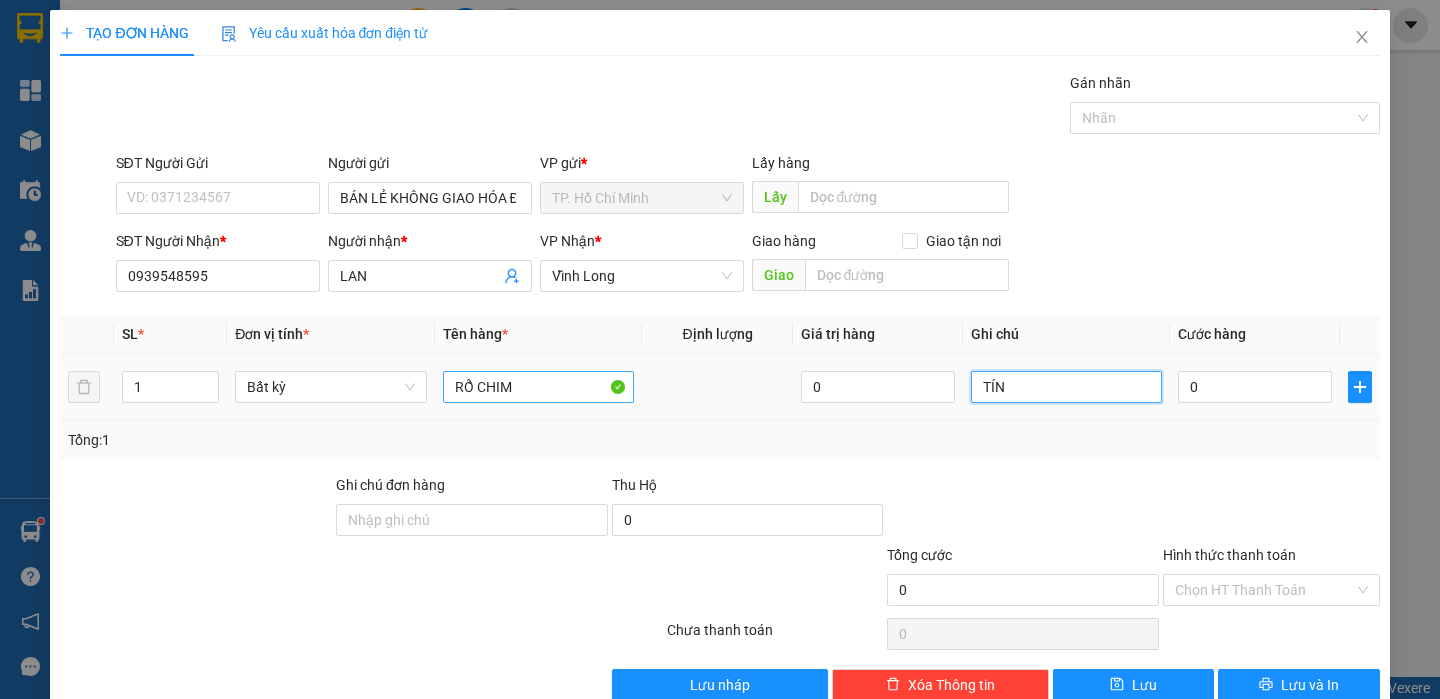 type on "TÍN" 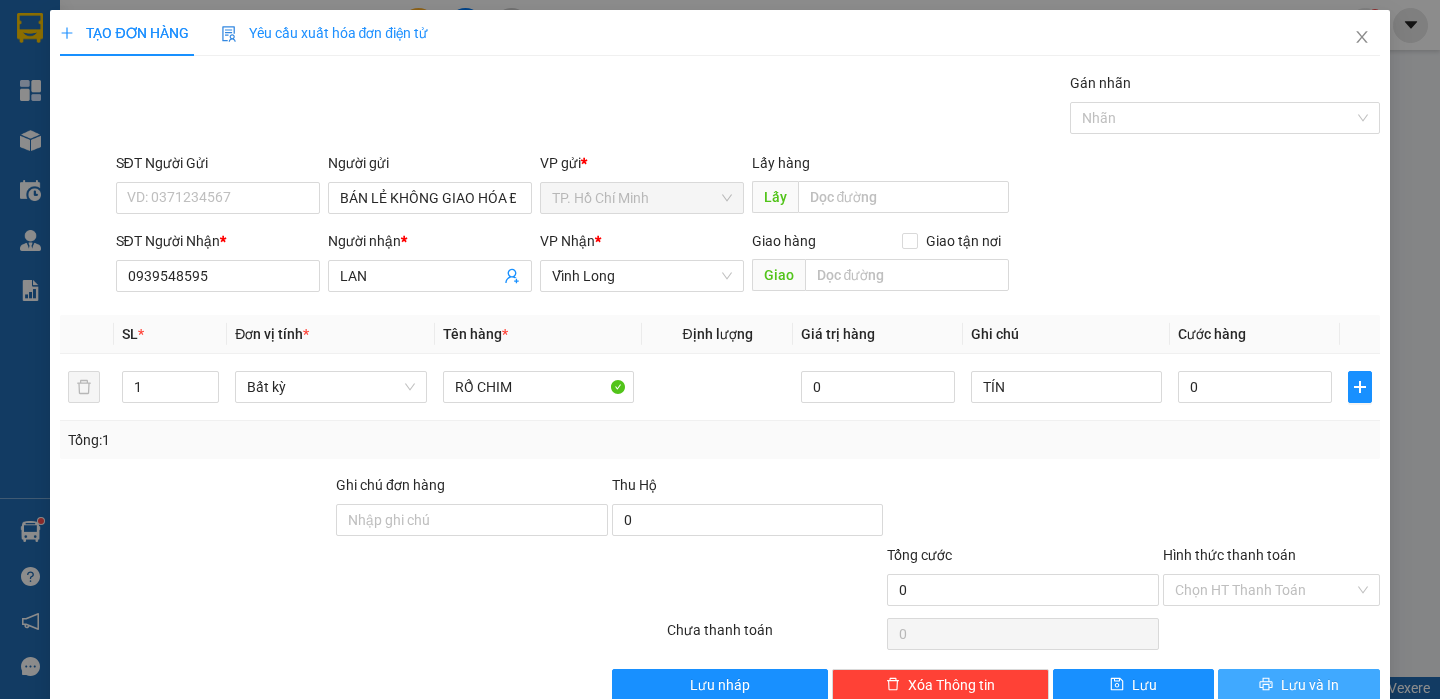 click on "Lưu và In" at bounding box center (1298, 685) 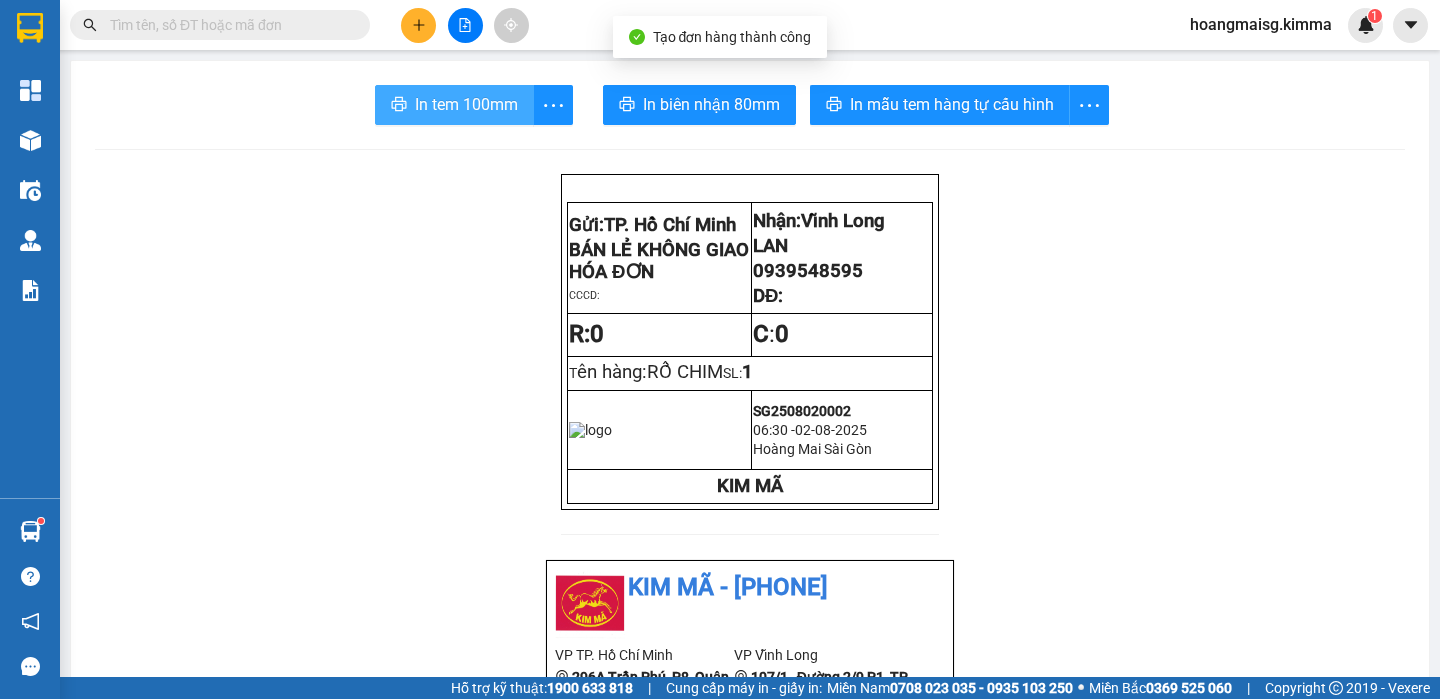 click on "In tem 100mm" at bounding box center [454, 105] 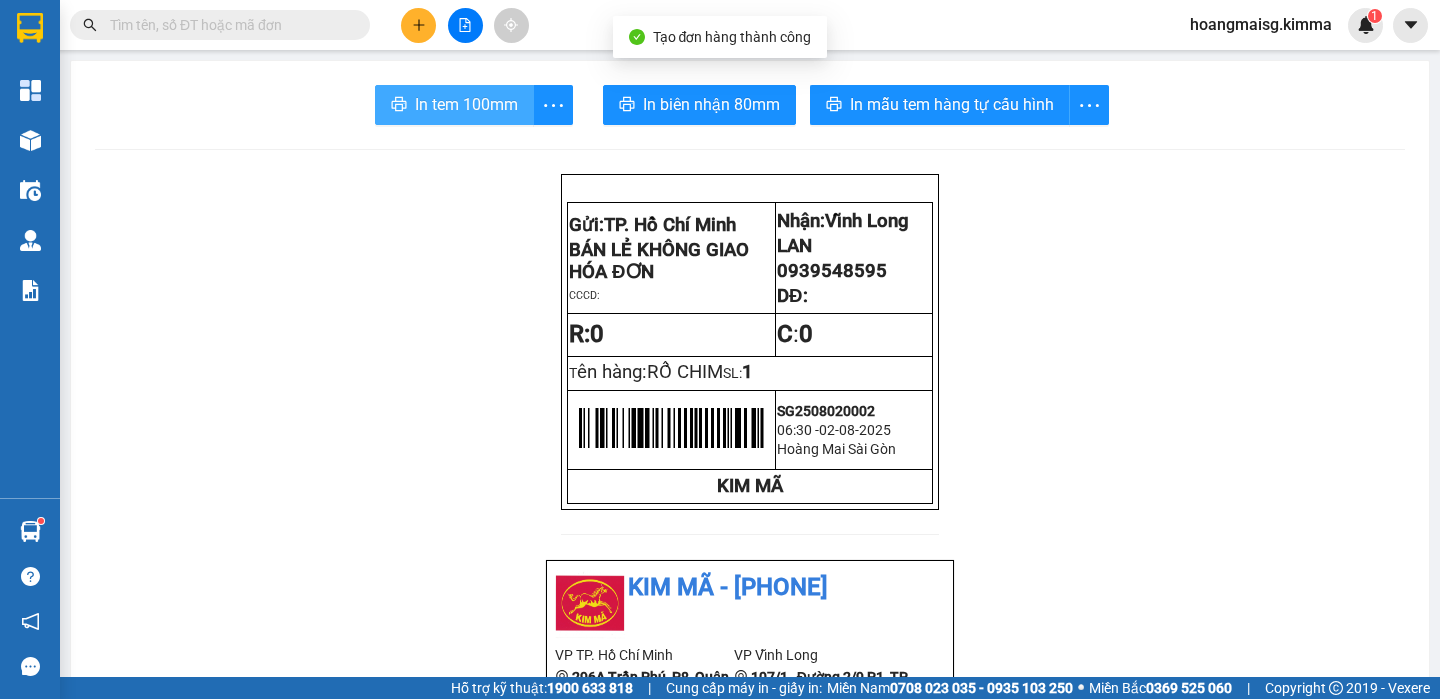 scroll, scrollTop: 0, scrollLeft: 0, axis: both 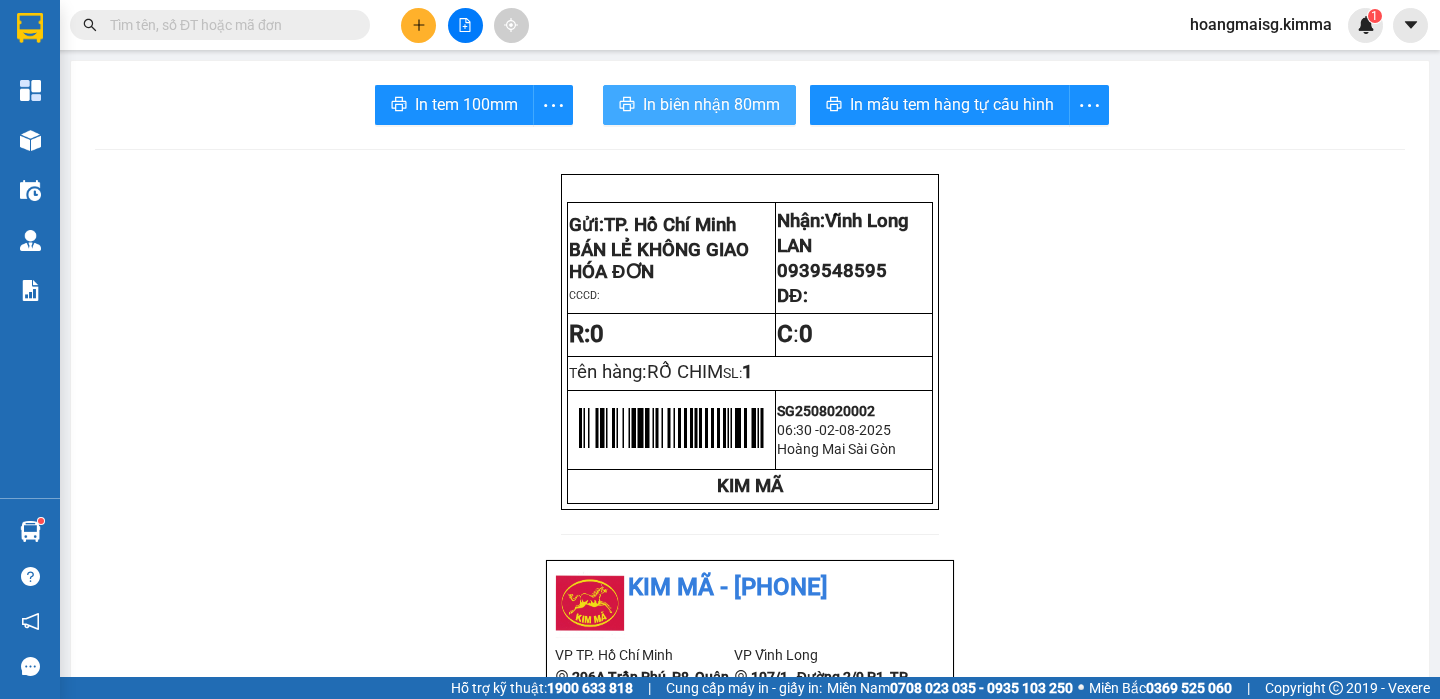 click on "In biên nhận 80mm" at bounding box center [711, 104] 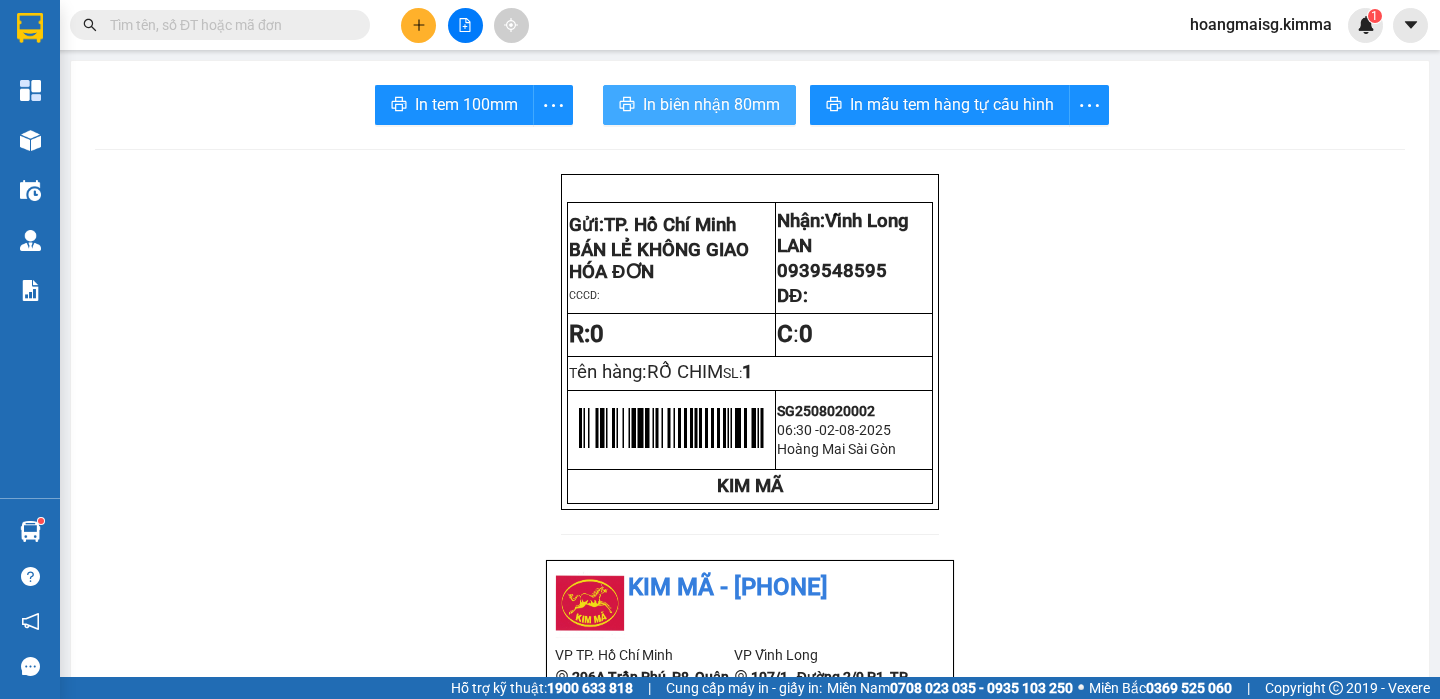 scroll, scrollTop: 0, scrollLeft: 0, axis: both 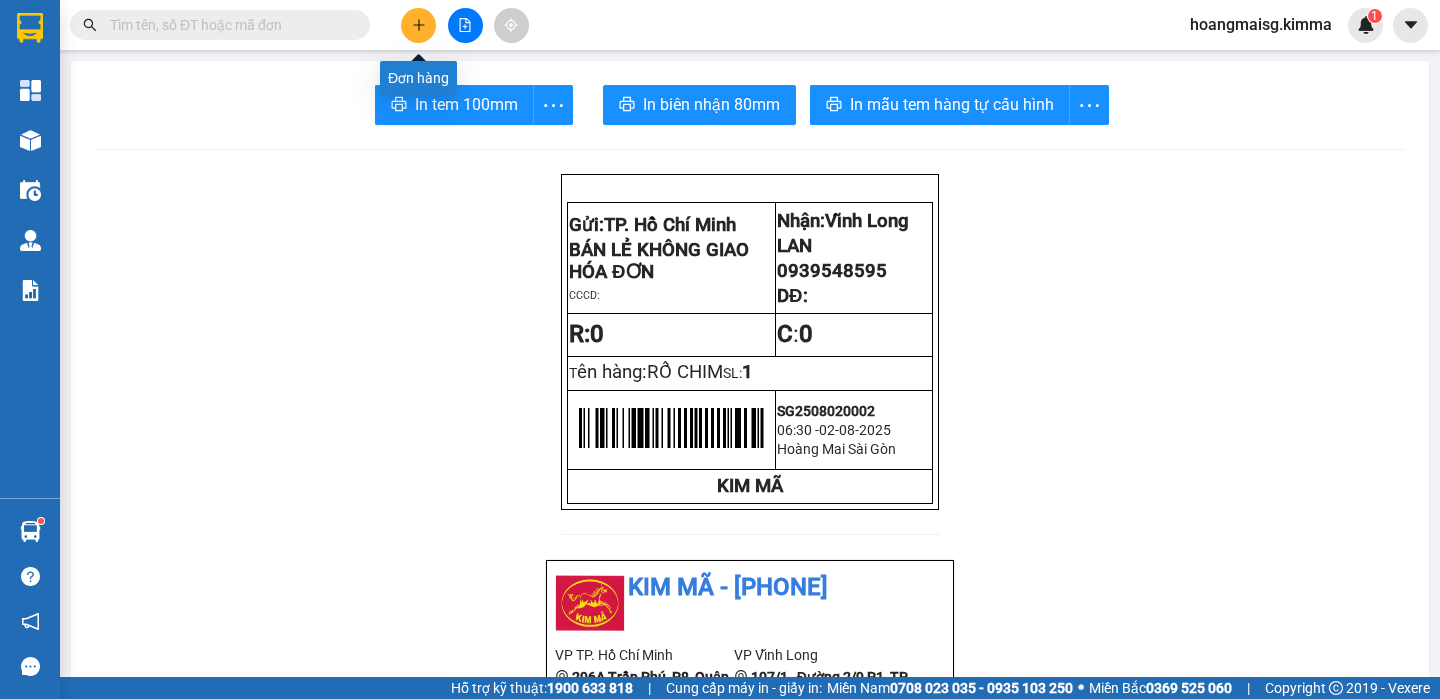 drag, startPoint x: 411, startPoint y: 30, endPoint x: 405, endPoint y: 19, distance: 12.529964 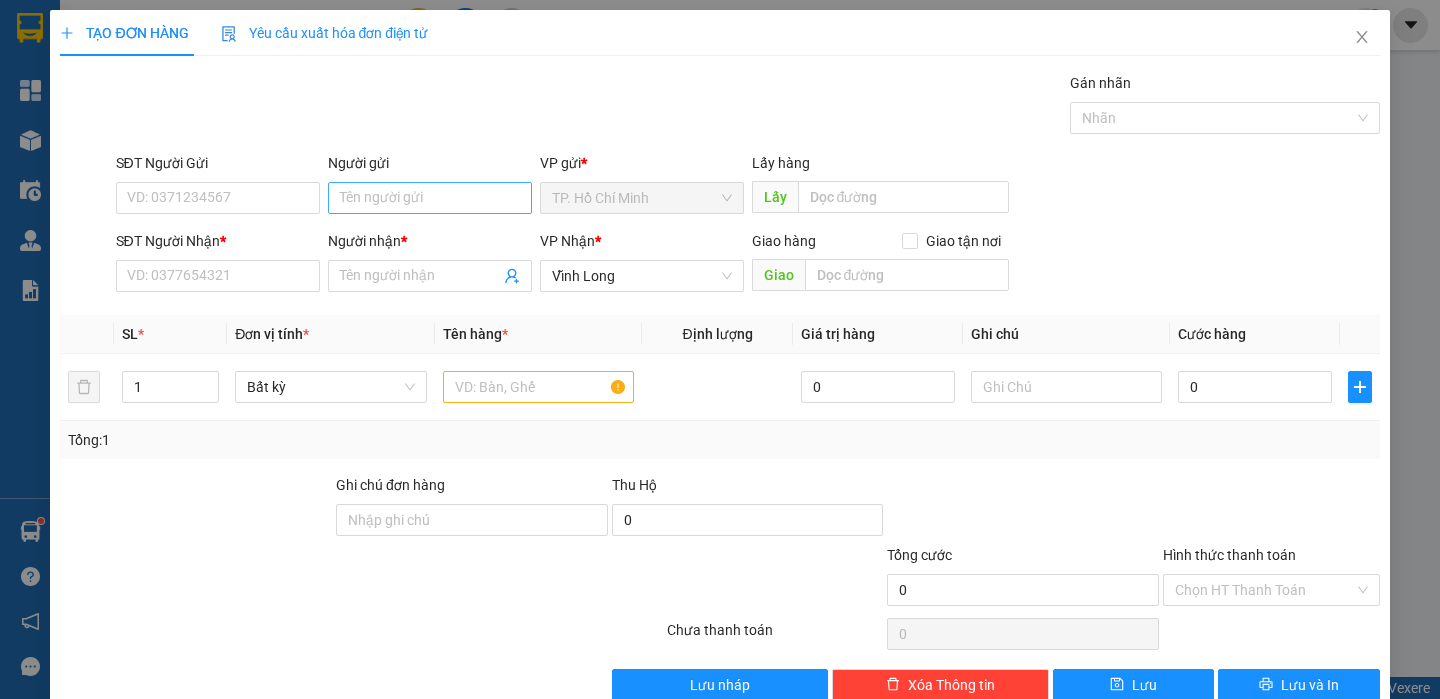 drag, startPoint x: 375, startPoint y: 219, endPoint x: 378, endPoint y: 200, distance: 19.235384 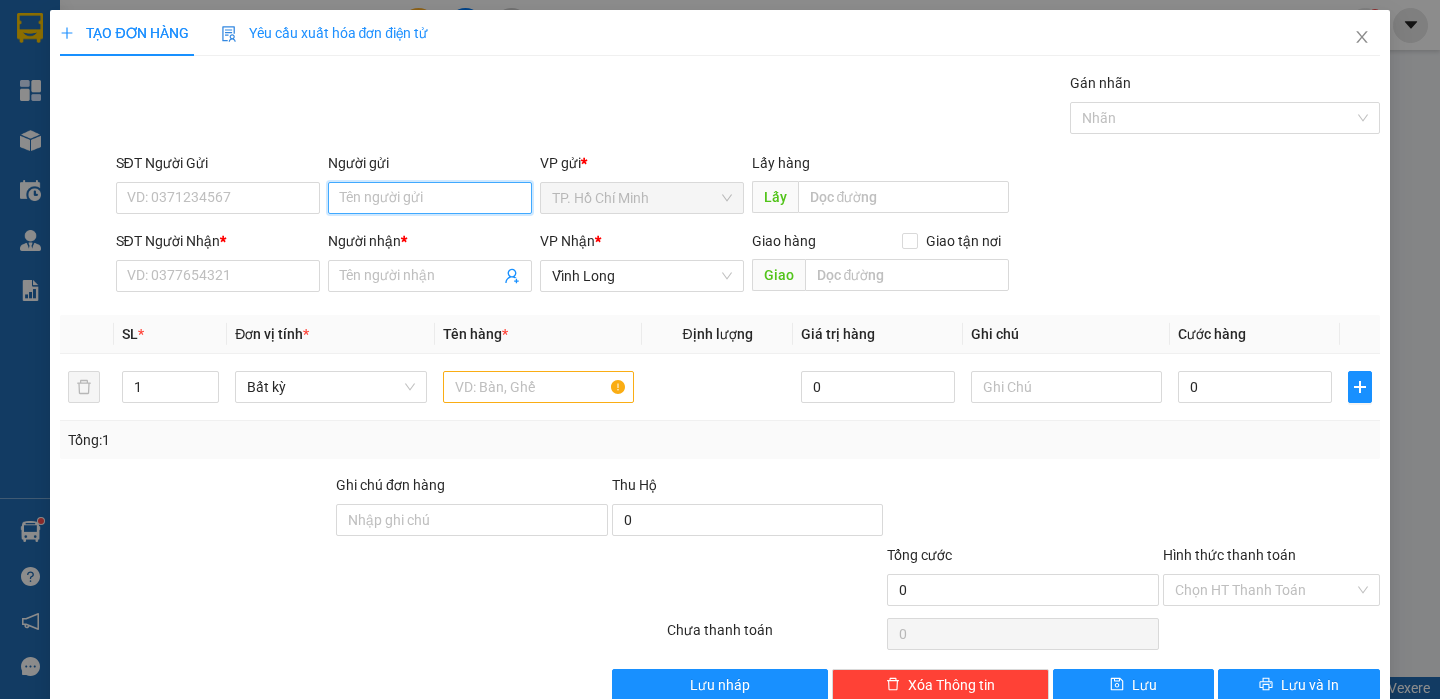 click on "Người gửi" at bounding box center (430, 198) 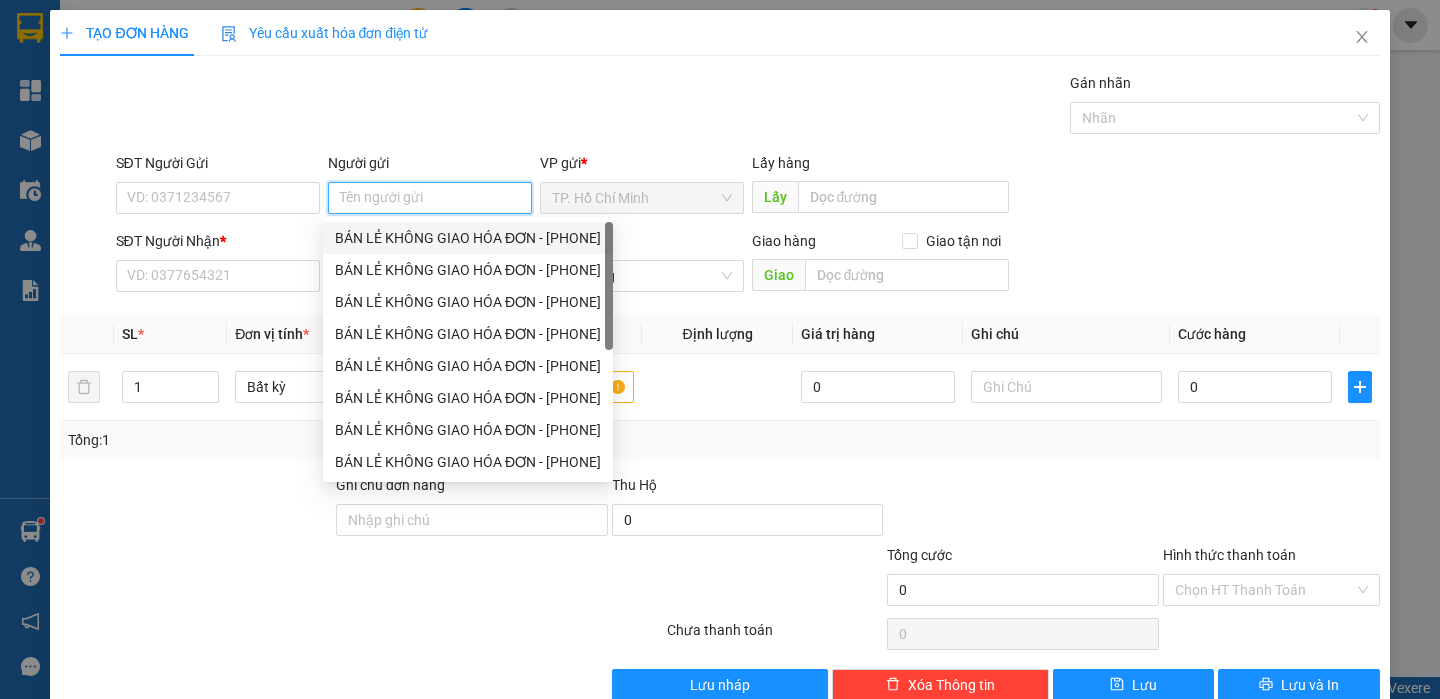 drag, startPoint x: 394, startPoint y: 234, endPoint x: 302, endPoint y: 218, distance: 93.38094 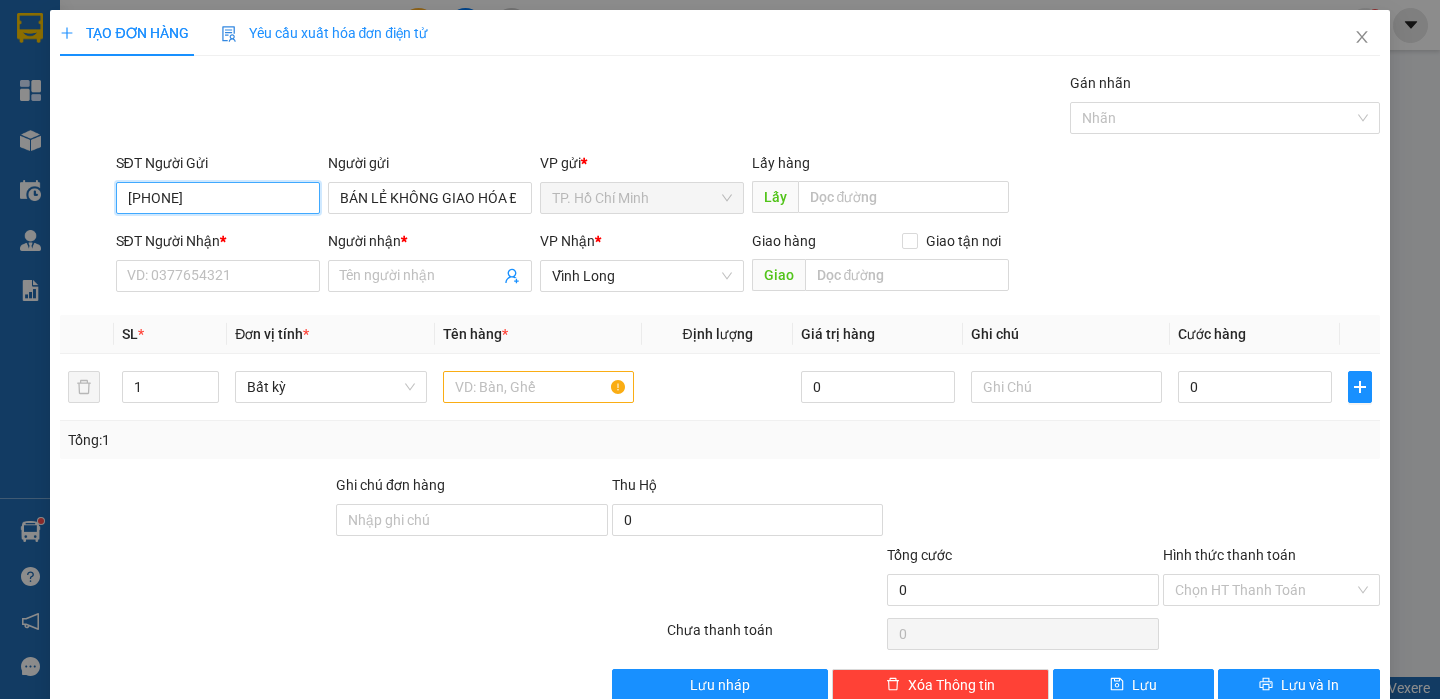 click on "0904572987" at bounding box center (218, 198) 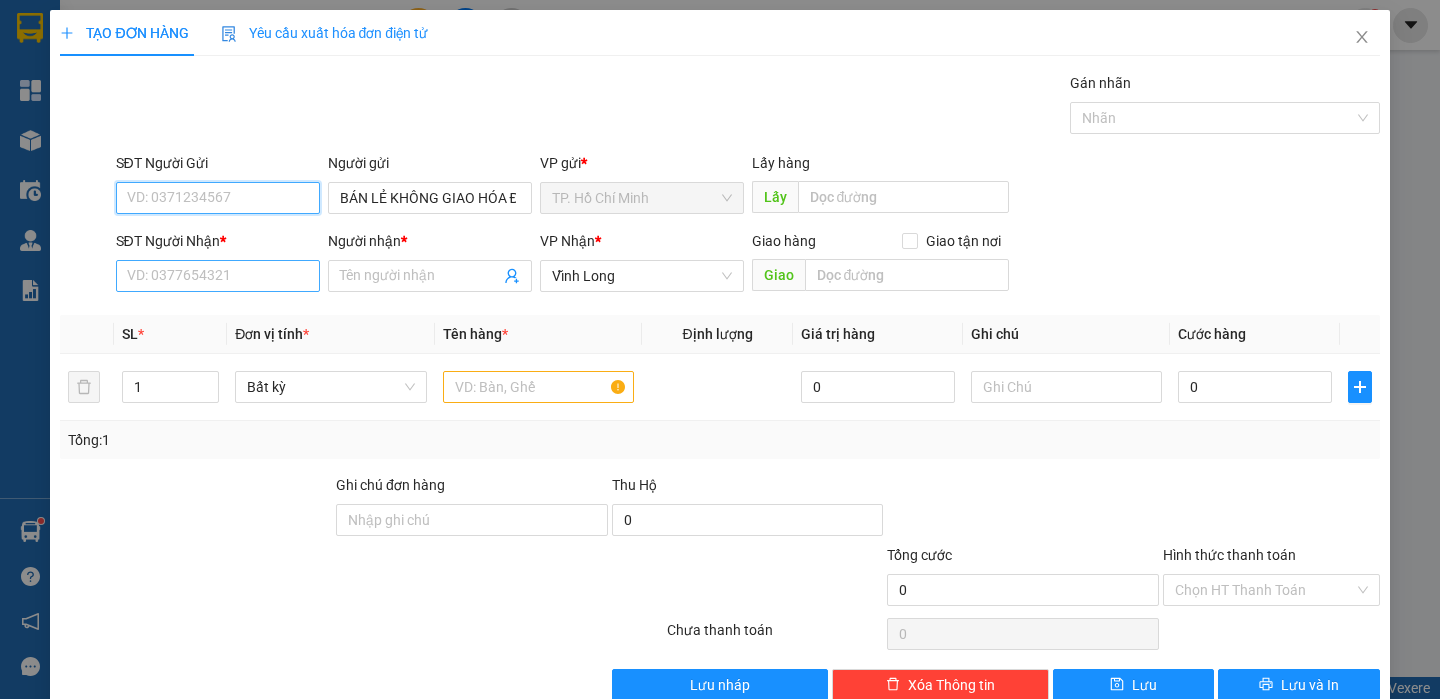 type 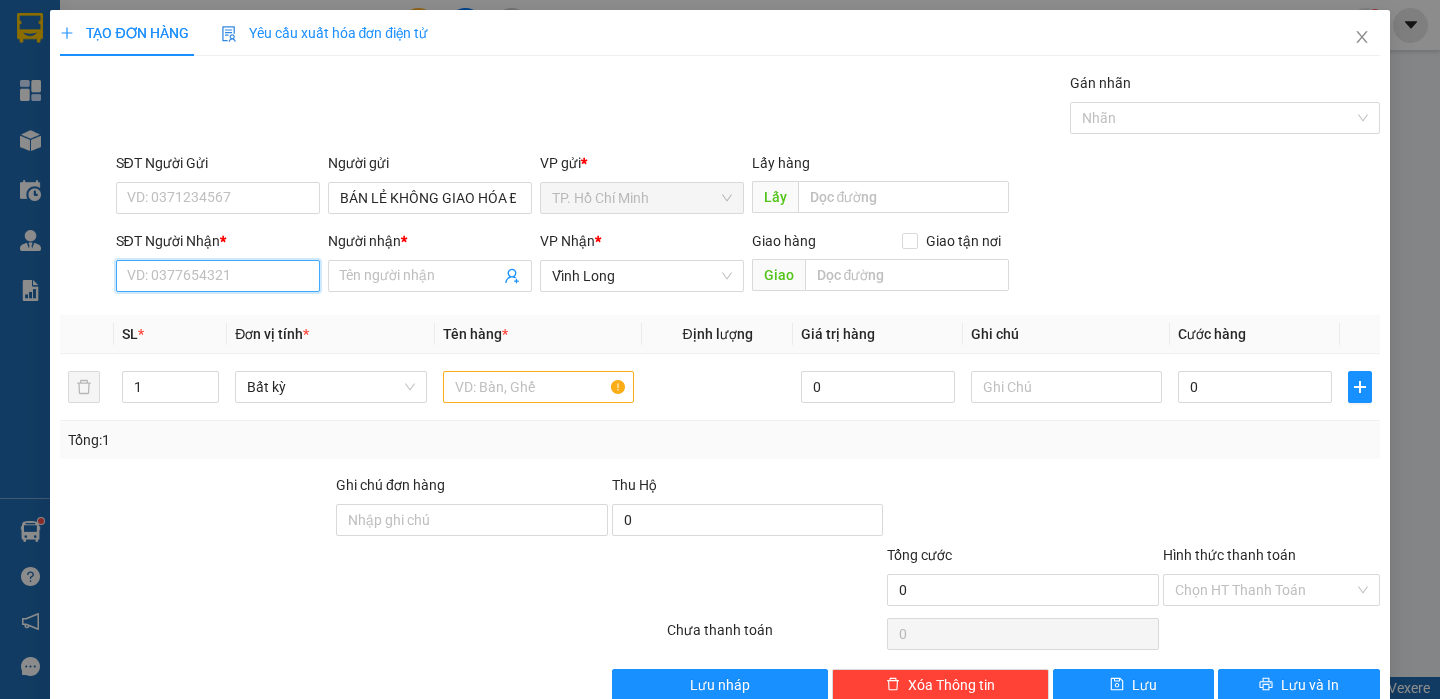click on "SĐT Người Nhận  *" at bounding box center (218, 276) 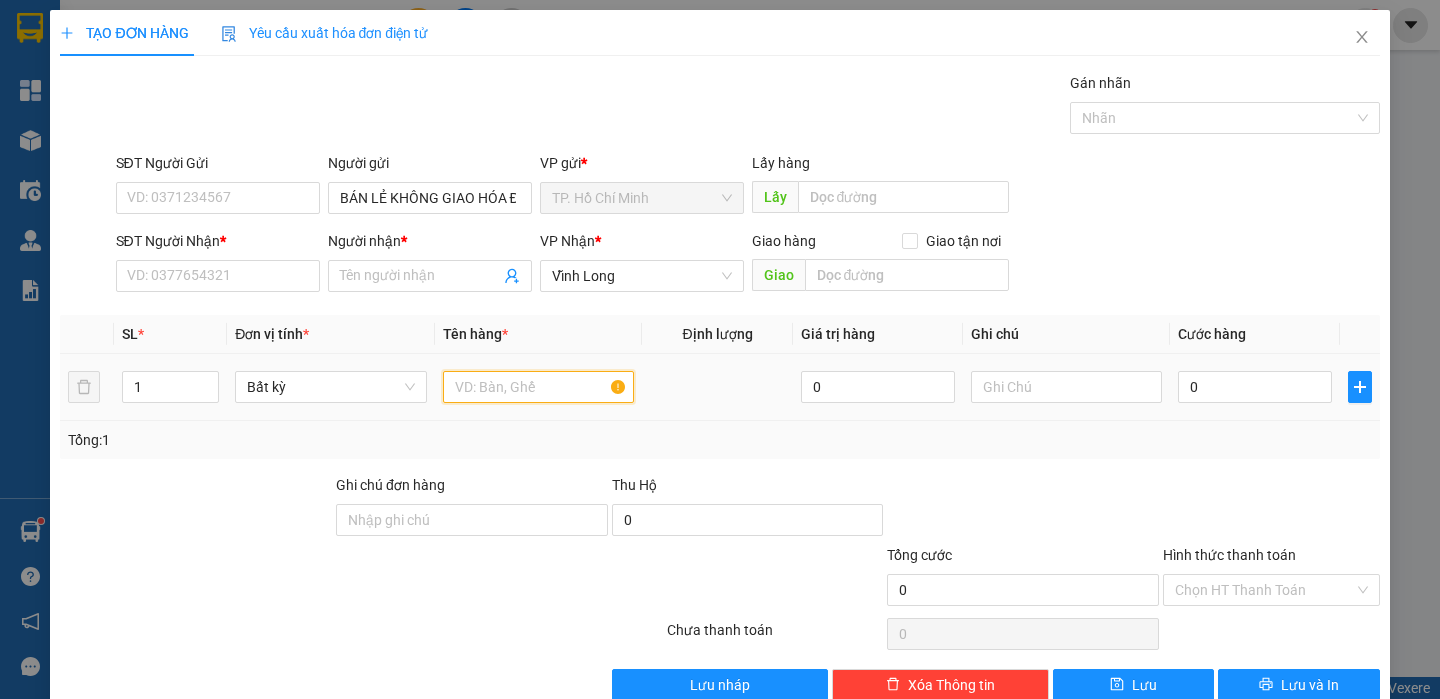 drag, startPoint x: 488, startPoint y: 399, endPoint x: 470, endPoint y: 395, distance: 18.439089 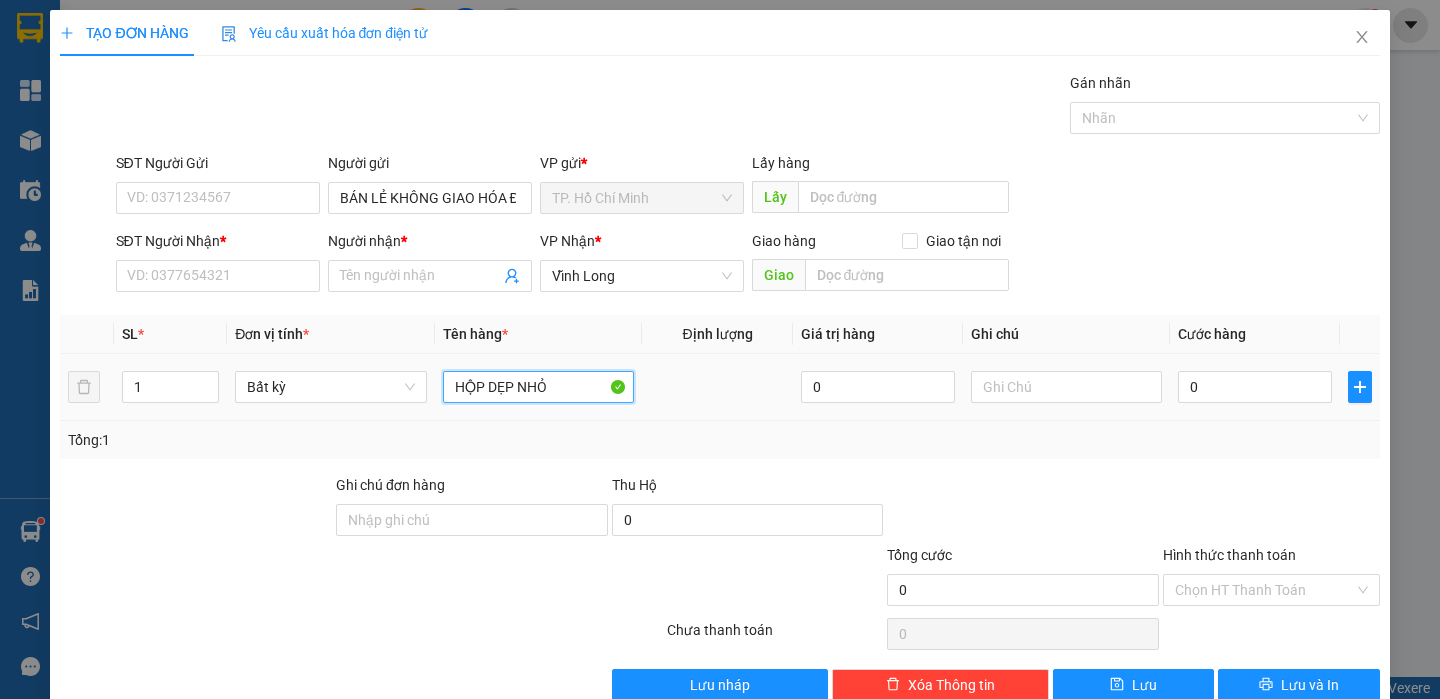 type on "HỘP DẸP NHỎ" 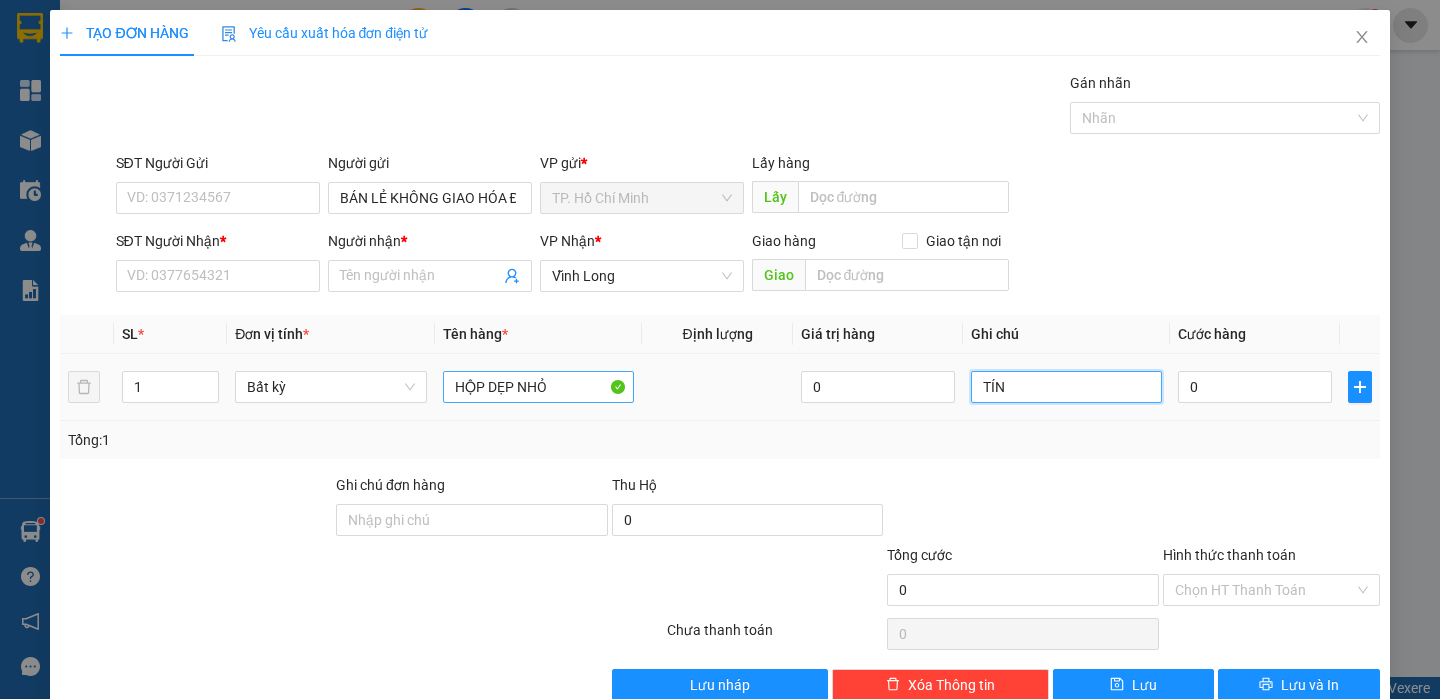 type on "TÍN" 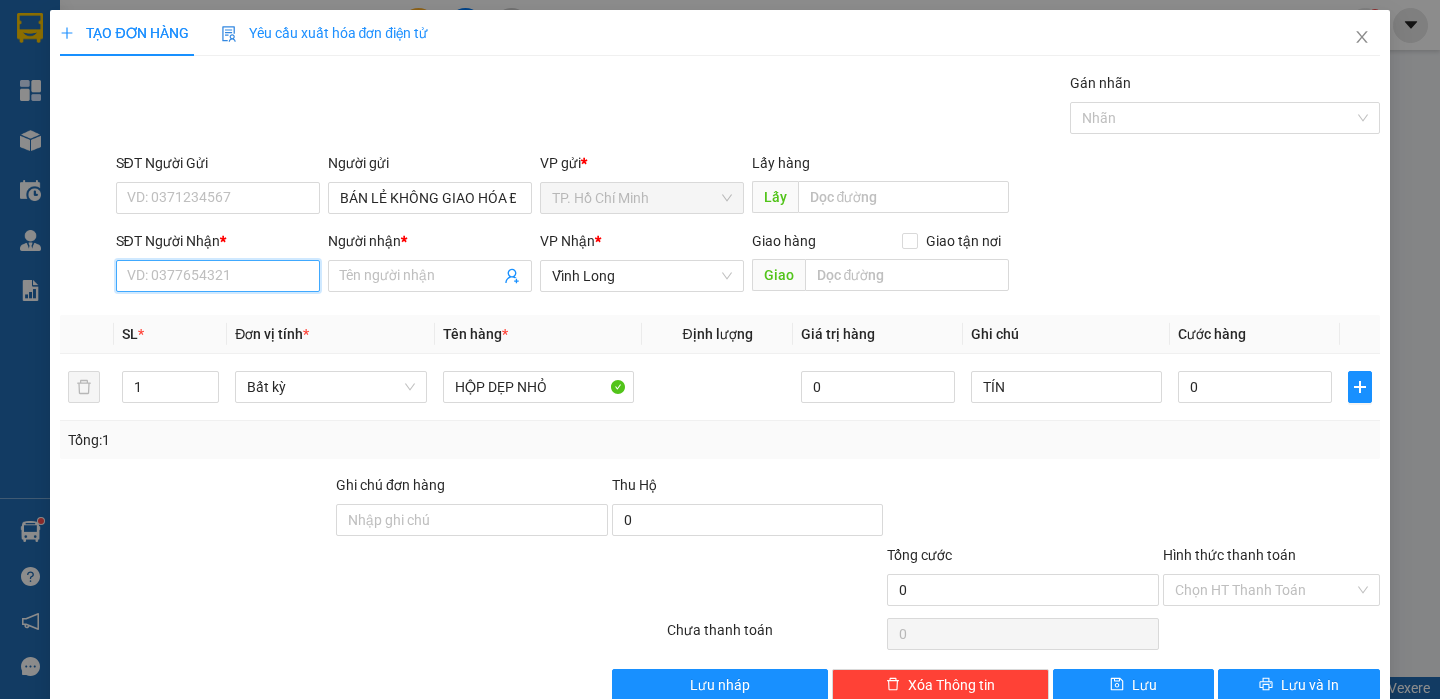 click on "SĐT Người Nhận  *" at bounding box center (218, 276) 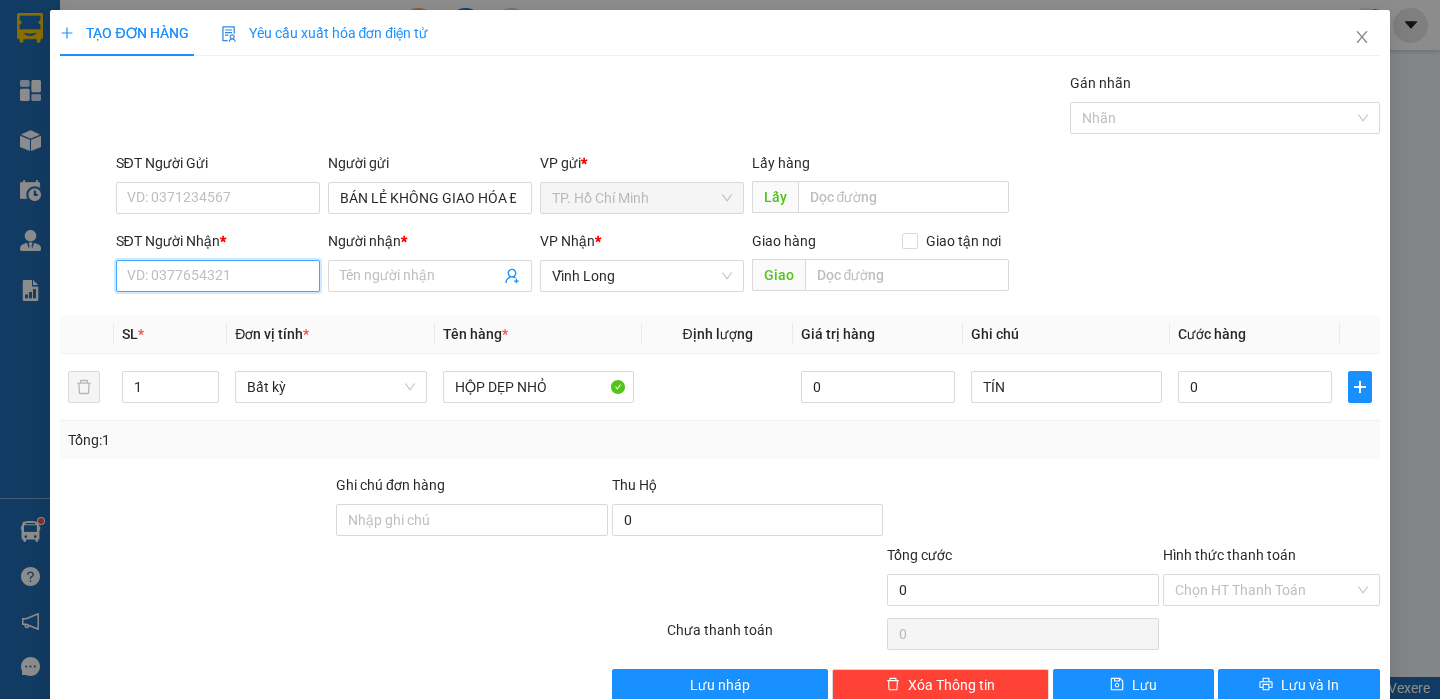 click on "SĐT Người Nhận  *" at bounding box center (218, 276) 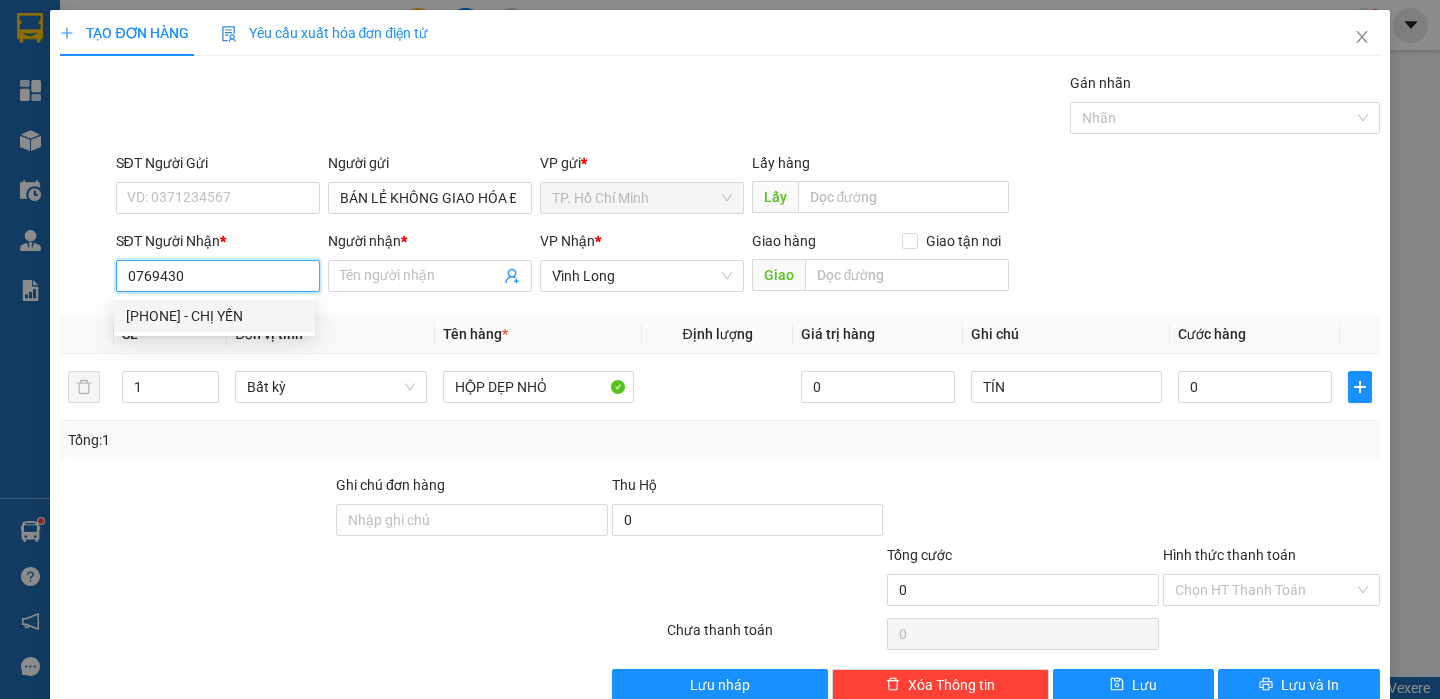 click on "0769430277 - CHỊ YẾN" at bounding box center [214, 316] 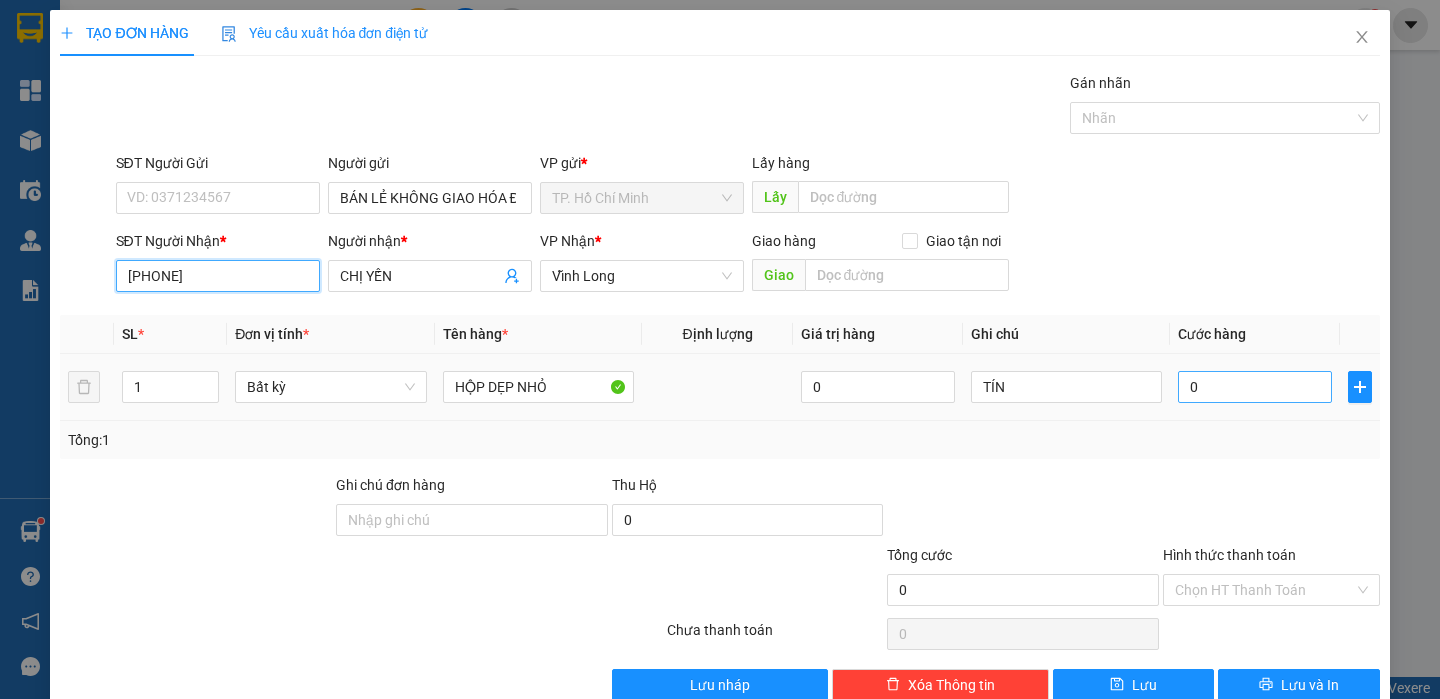 type on "[PHONE]" 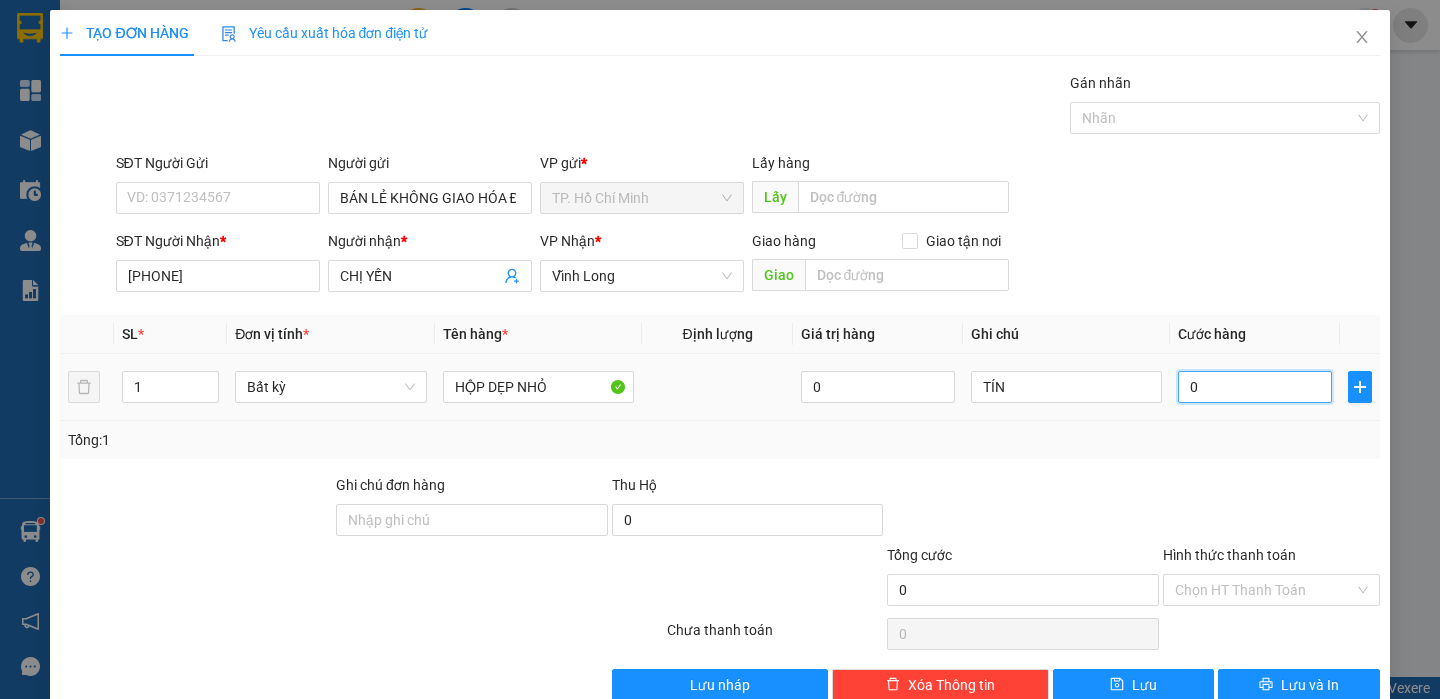 click on "0" at bounding box center (1255, 387) 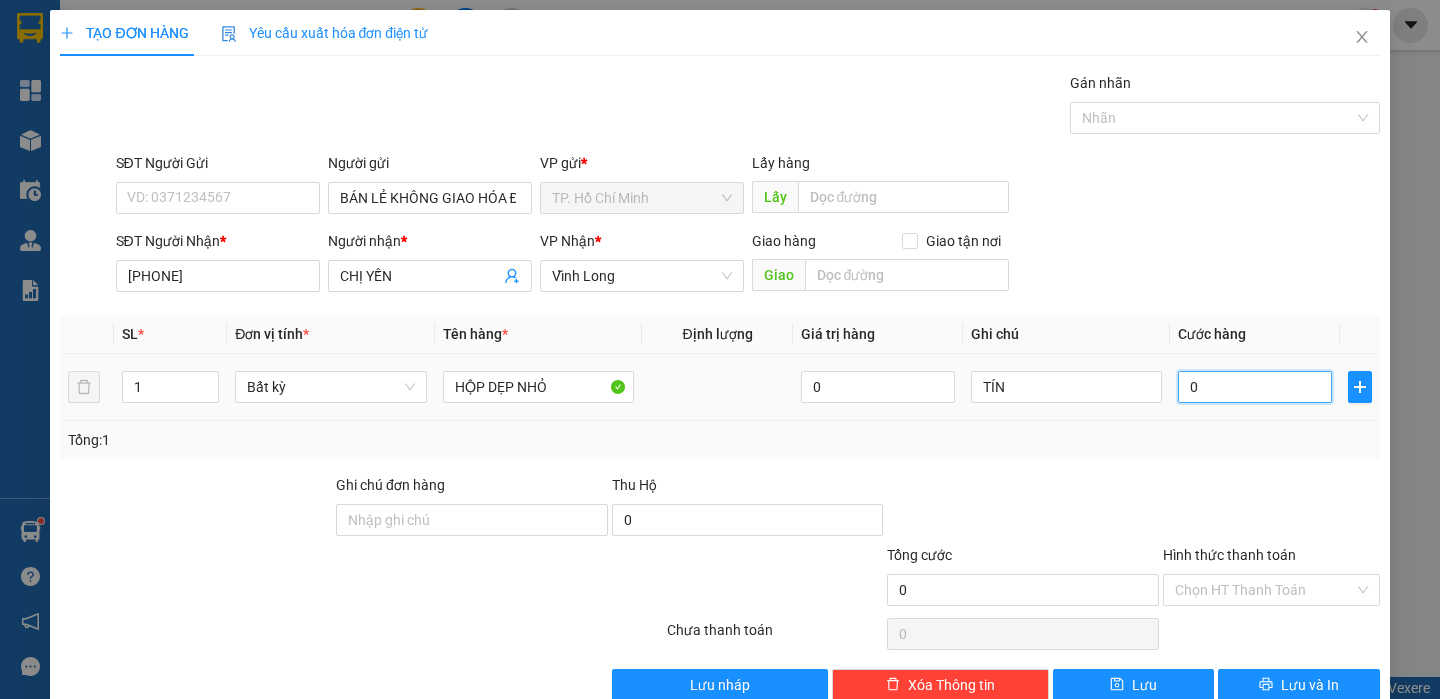 type on "02" 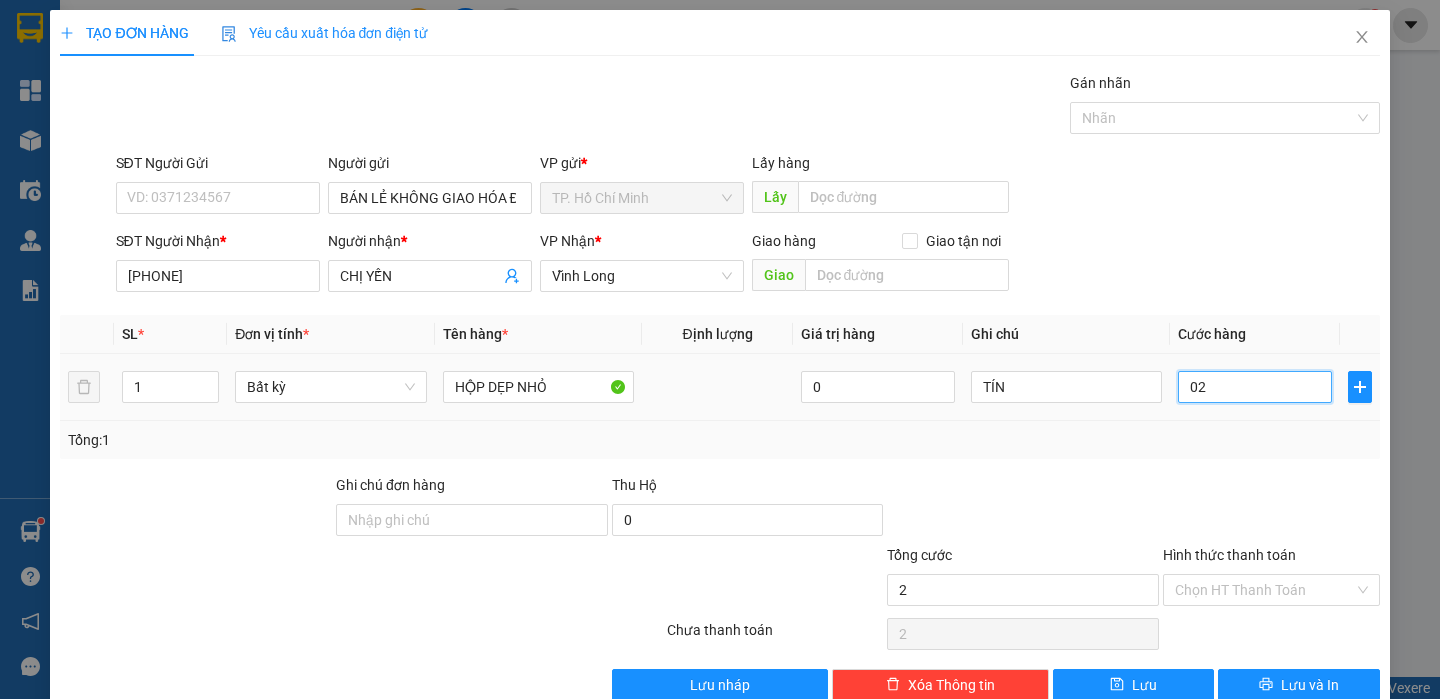 type on "020" 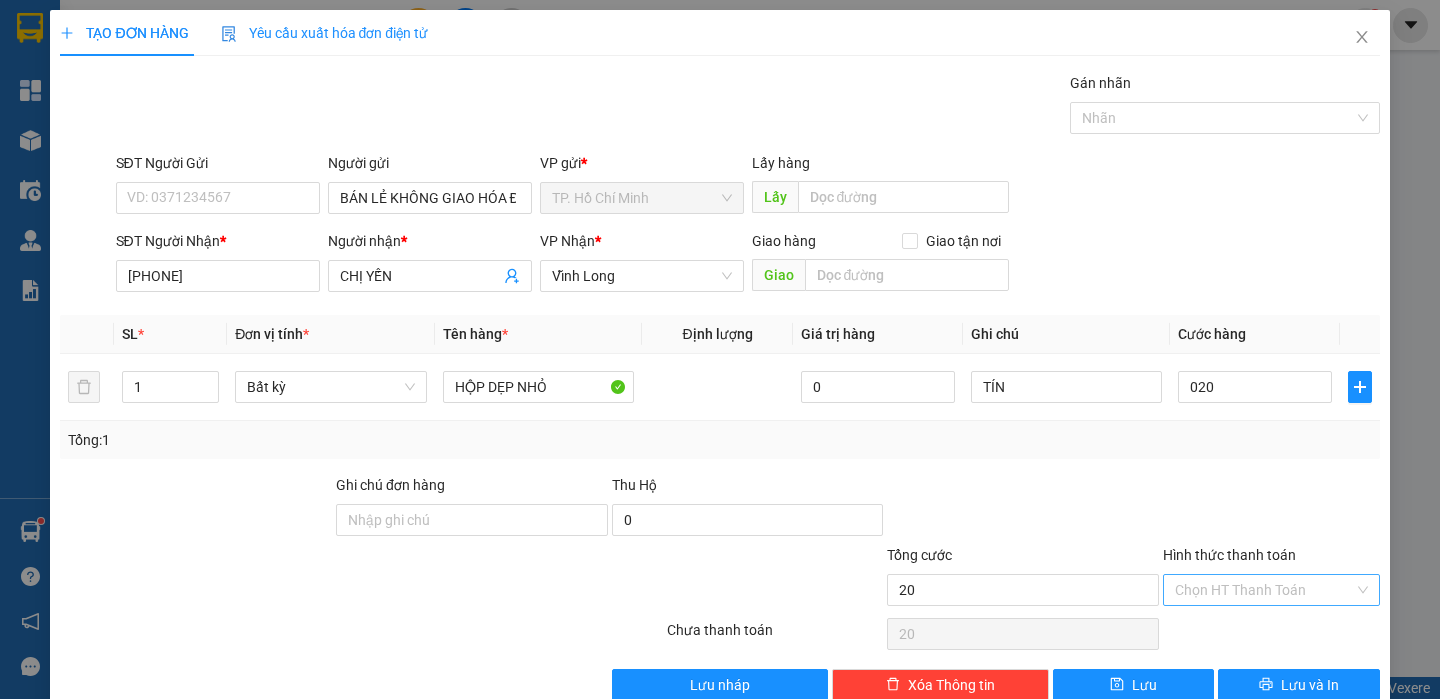 type on "20.000" 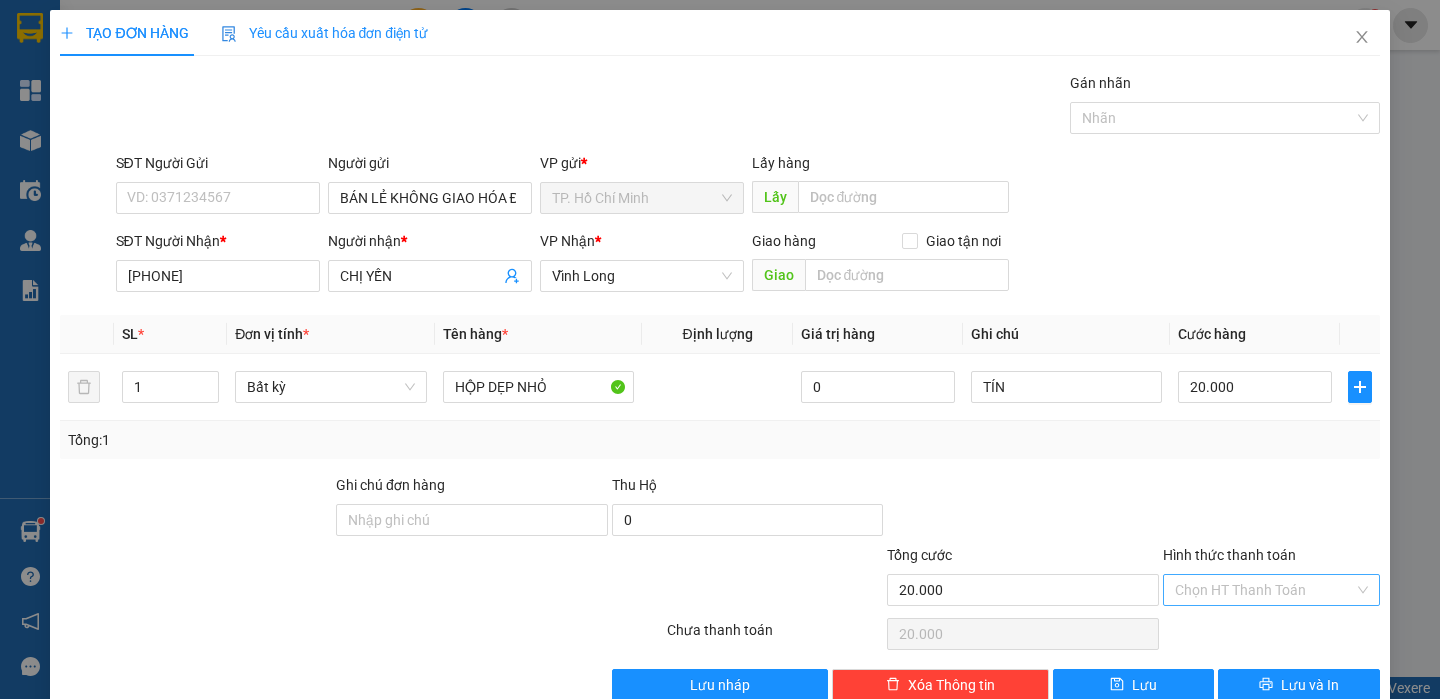 click on "Hình thức thanh toán" at bounding box center (1264, 590) 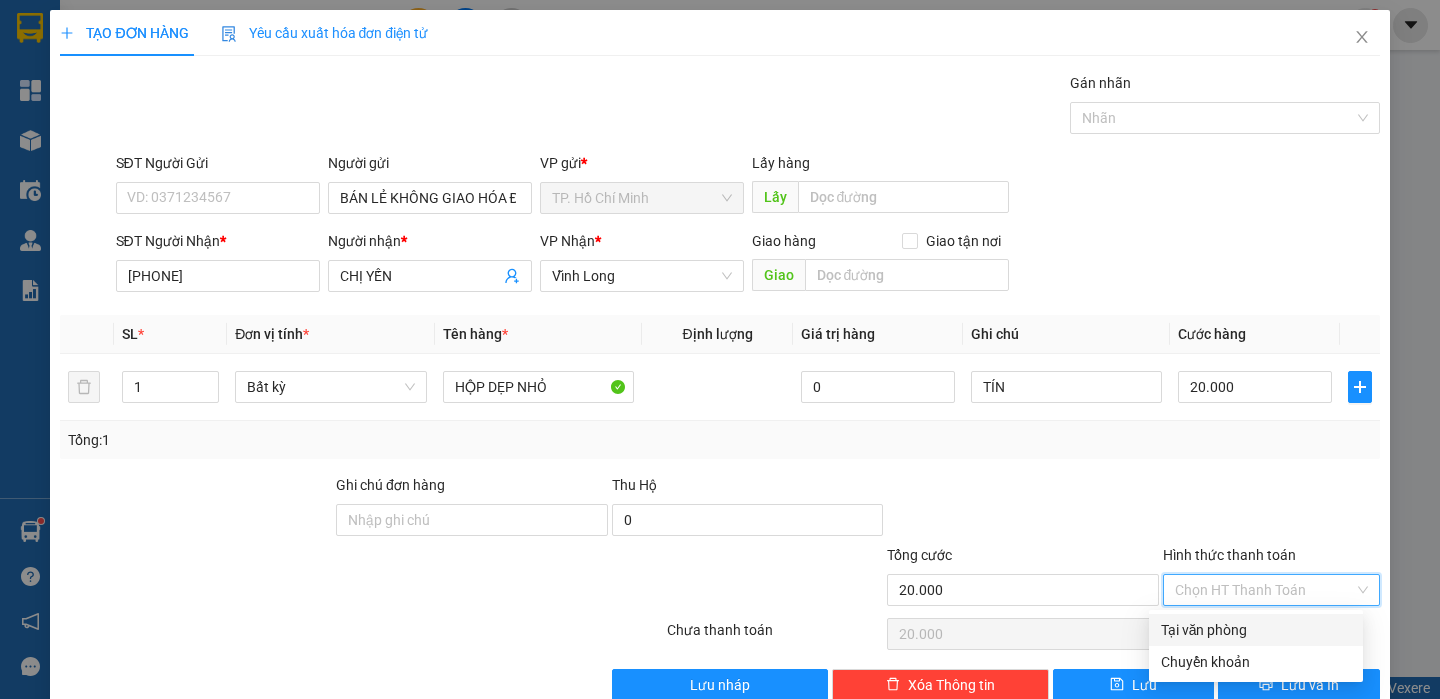 click on "Tại văn phòng" at bounding box center (1256, 630) 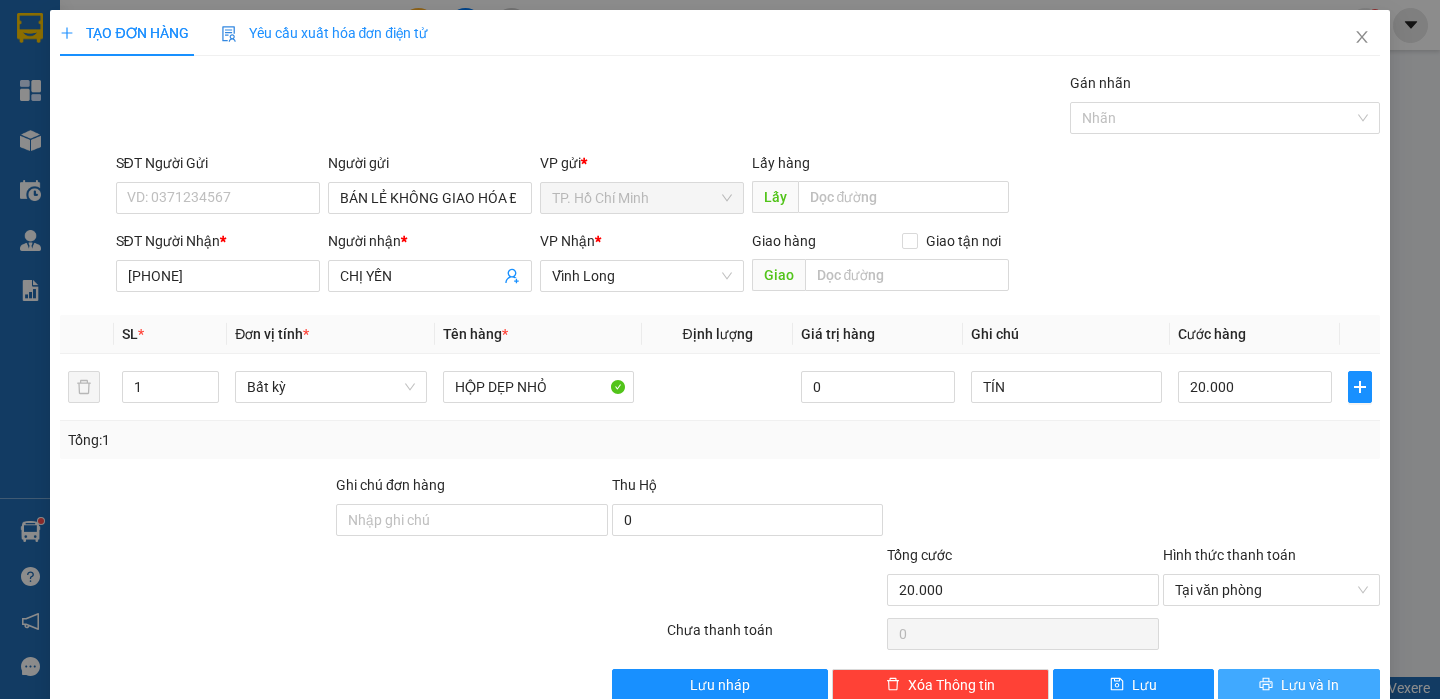click on "Lưu và In" at bounding box center (1298, 685) 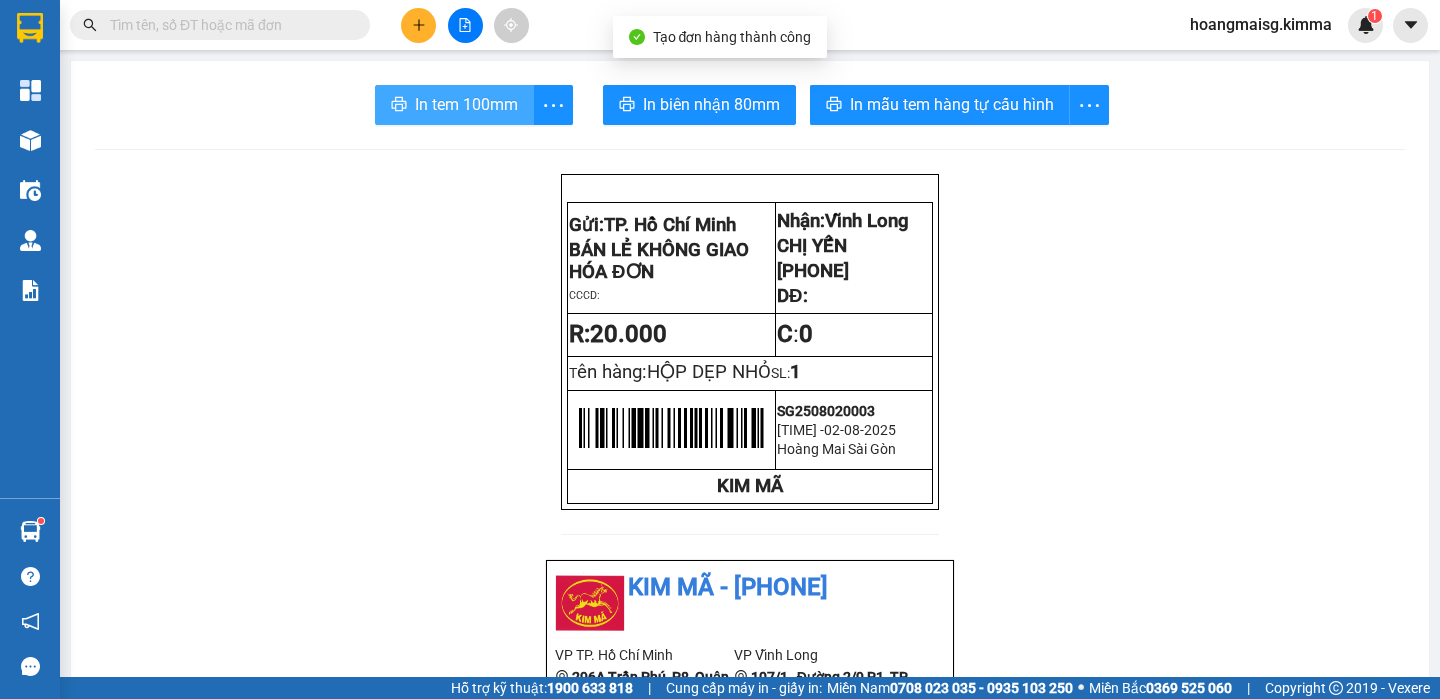 click on "In tem 100mm" at bounding box center (466, 104) 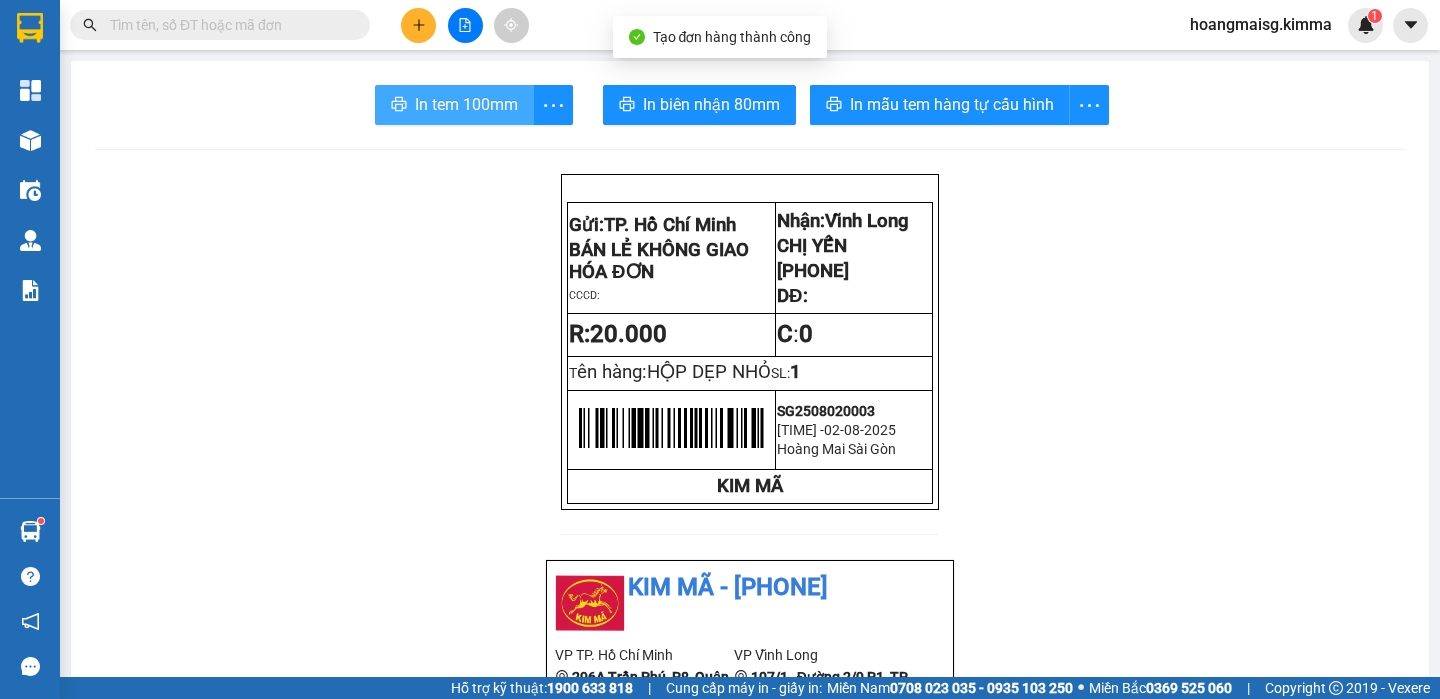 scroll, scrollTop: 0, scrollLeft: 0, axis: both 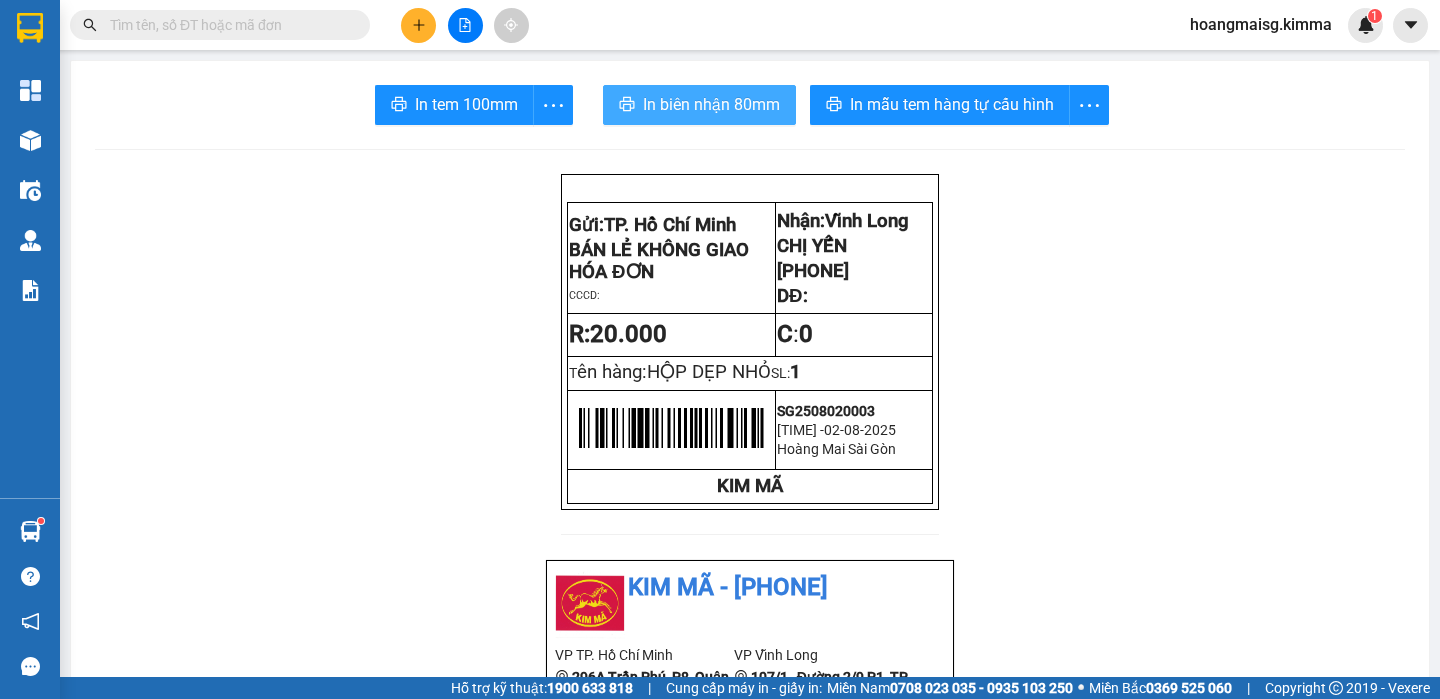 click on "In biên nhận 80mm" at bounding box center [699, 105] 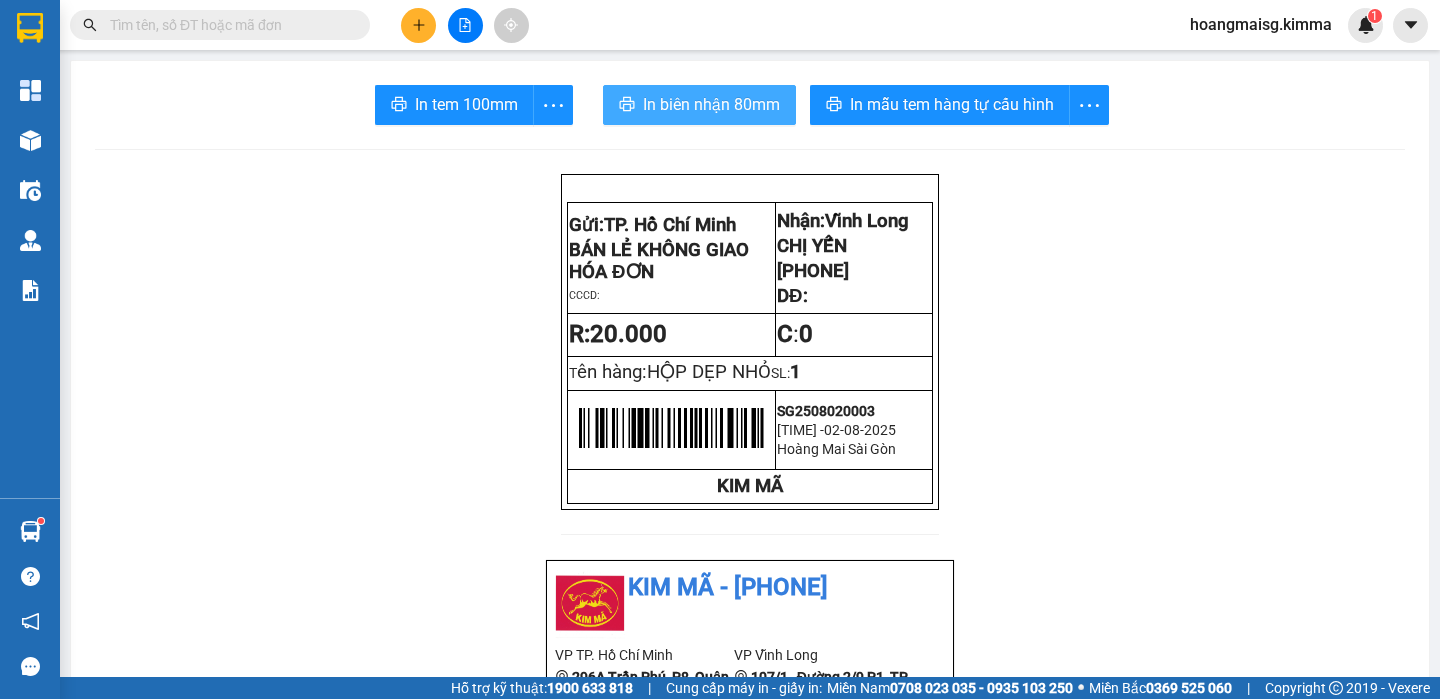 scroll, scrollTop: 0, scrollLeft: 0, axis: both 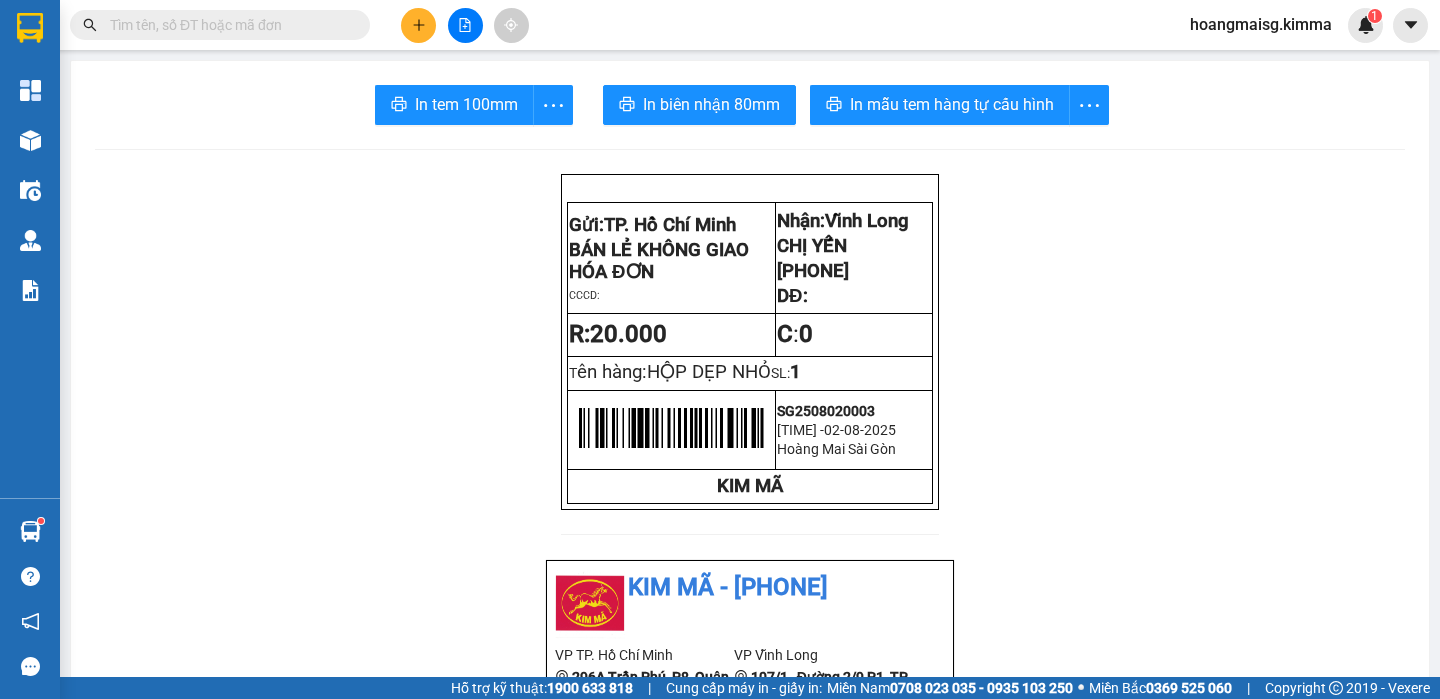 click 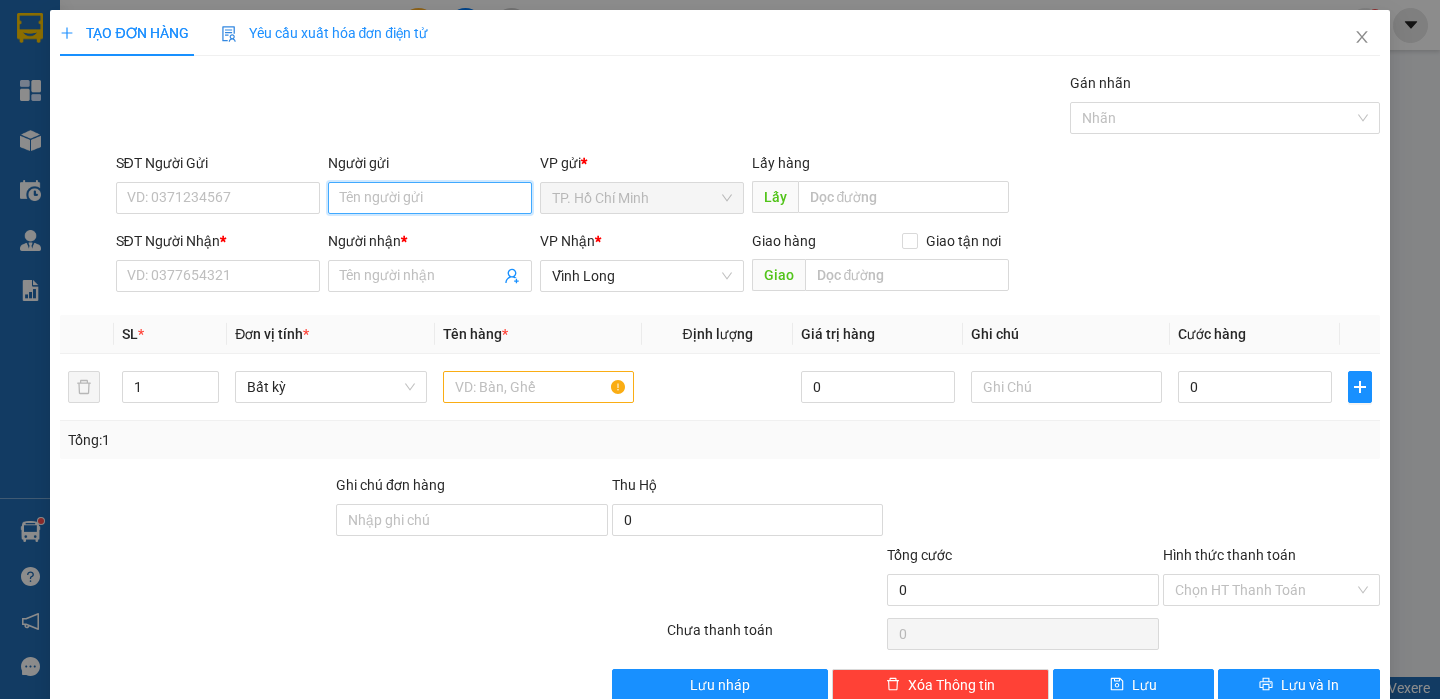 click on "Người gửi" at bounding box center [430, 198] 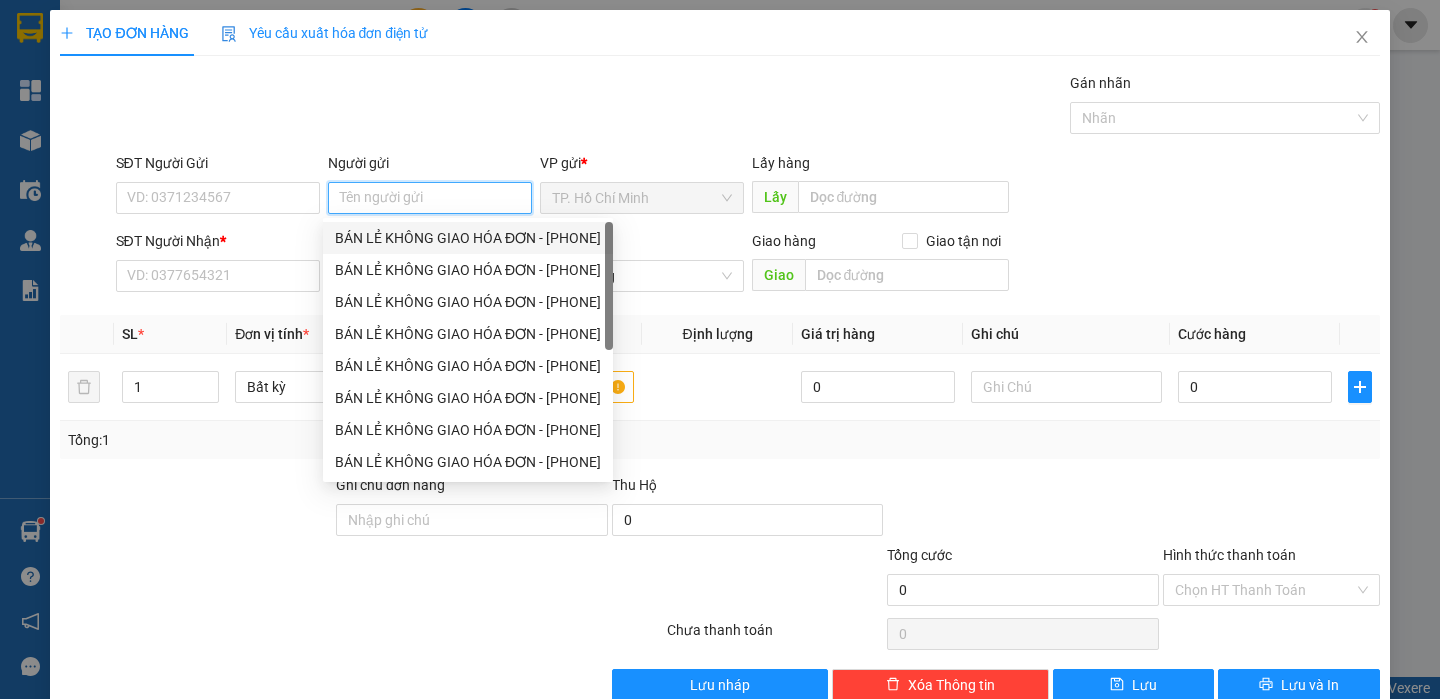 click on "BÁN LẺ KHÔNG GIAO HÓA ĐƠN - 0904572987" at bounding box center (468, 238) 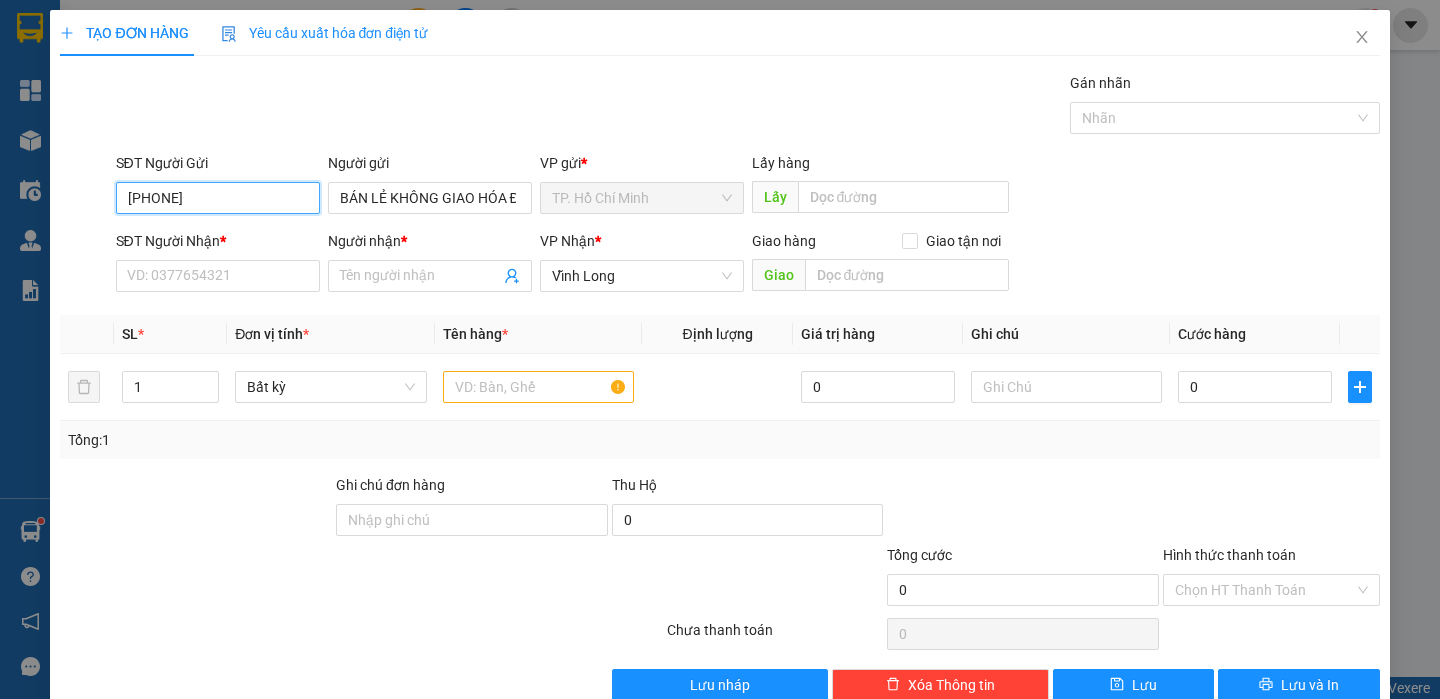 click on "0904572987" at bounding box center [218, 198] 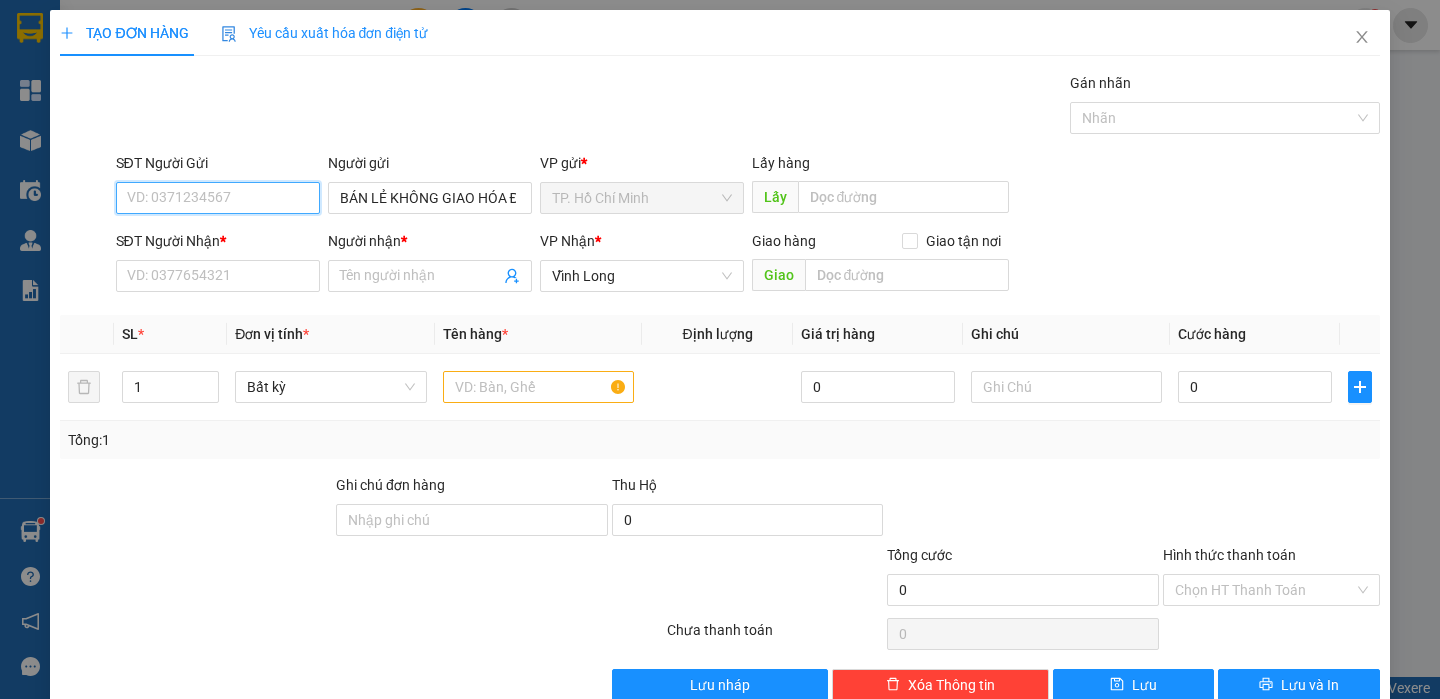 type 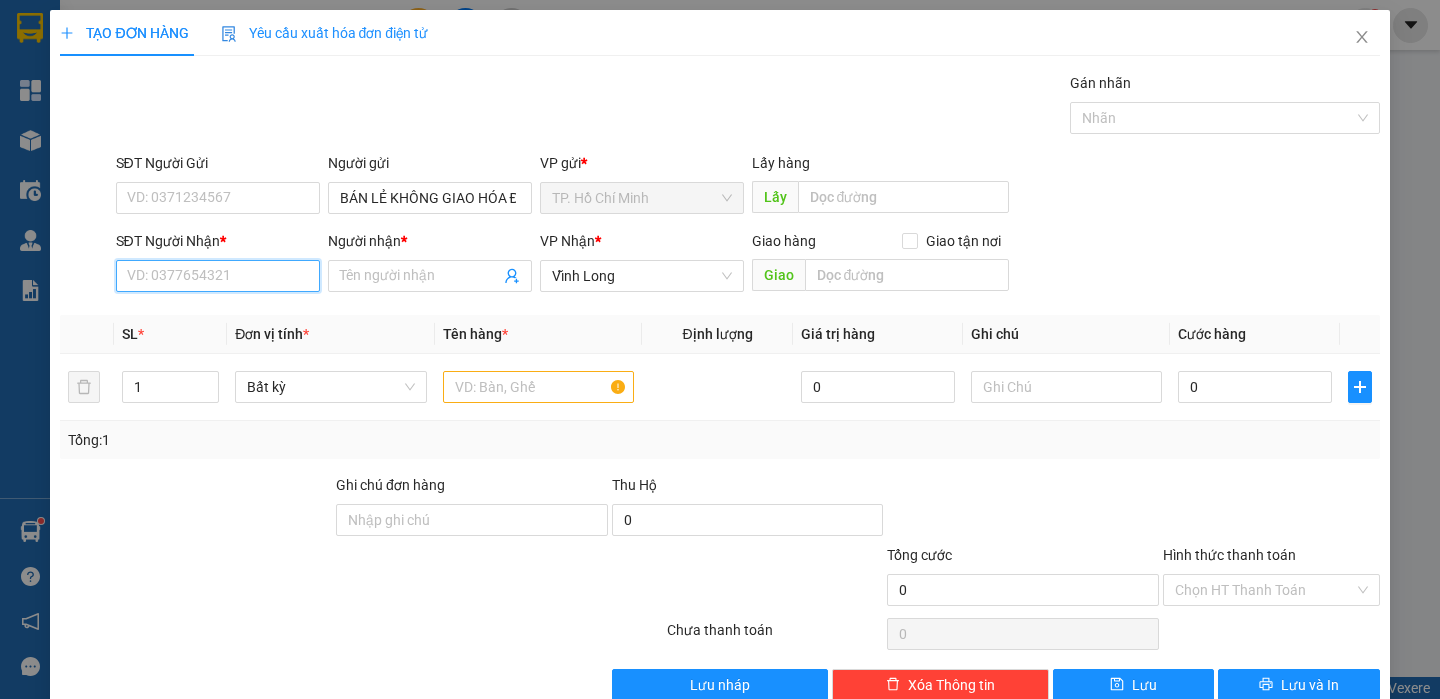 click on "SĐT Người Nhận  *" at bounding box center (218, 276) 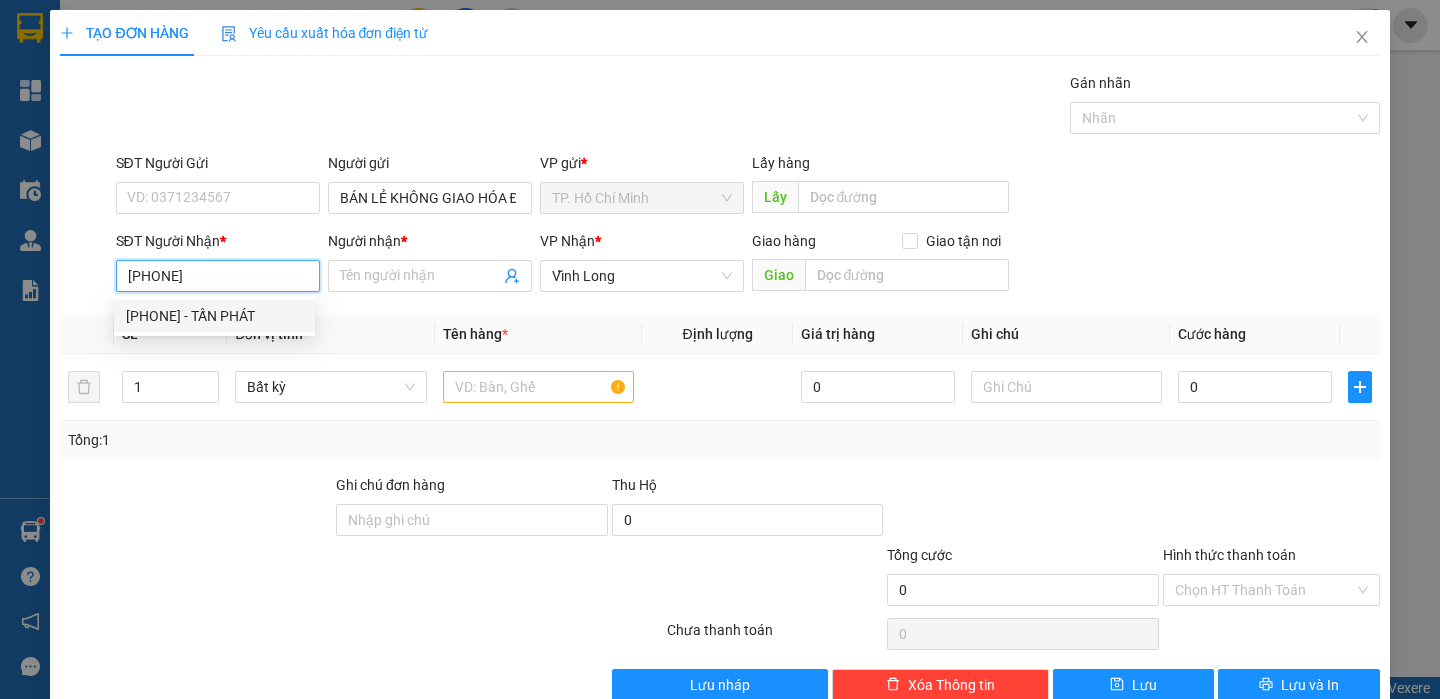 click on "0359985960 - TẤN PHÁT" at bounding box center [214, 316] 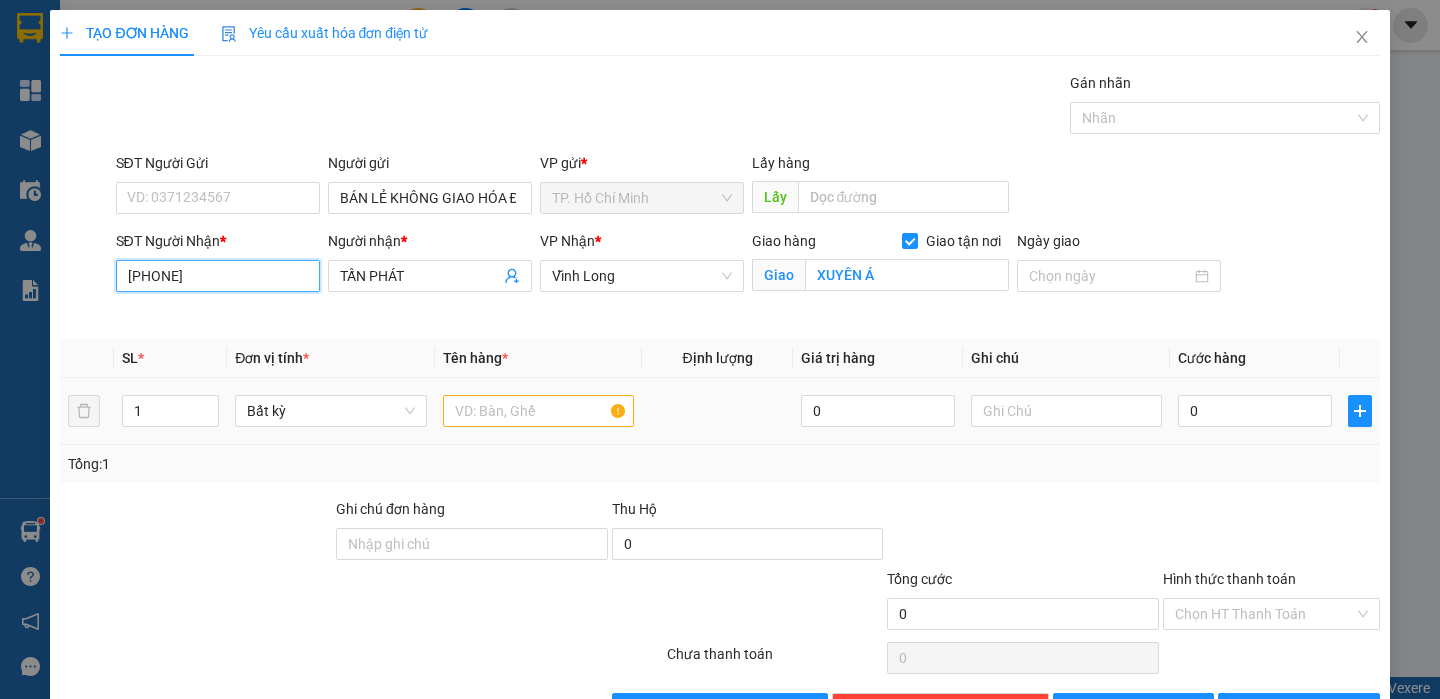 type on "[PHONE]" 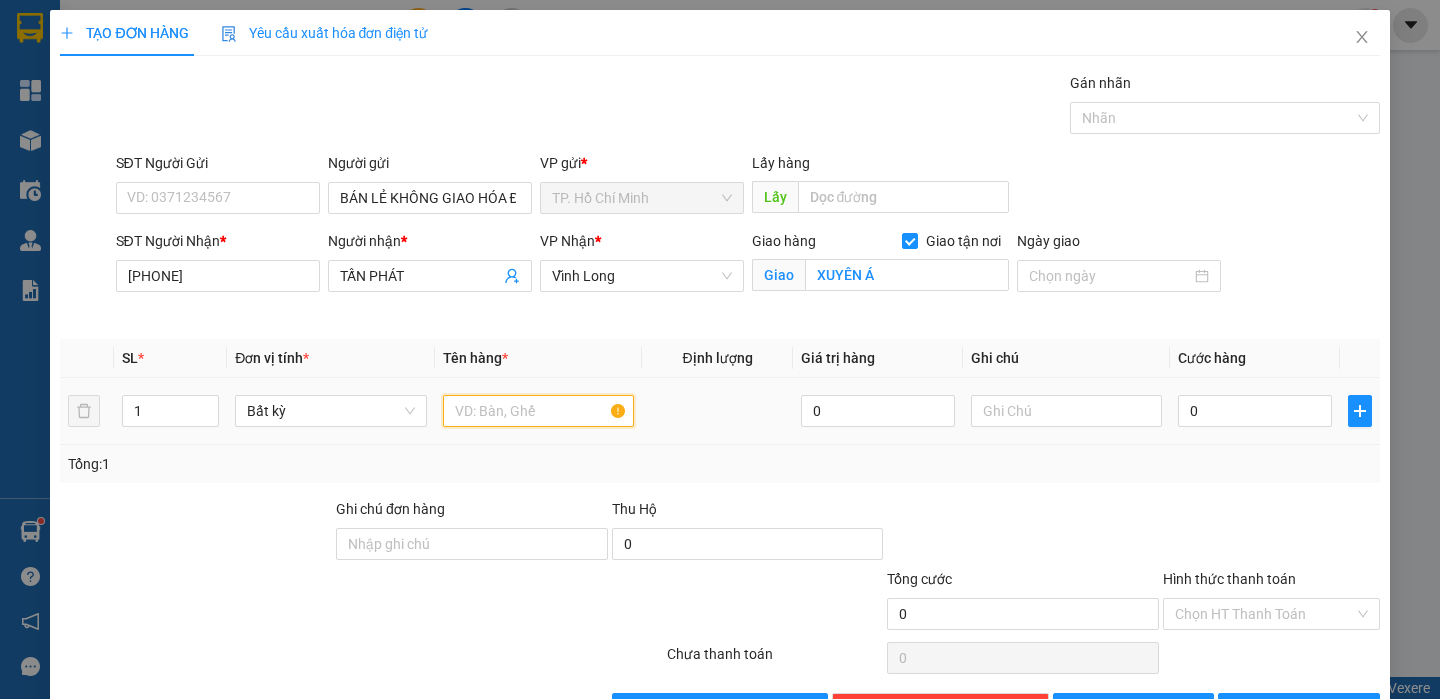 click at bounding box center (538, 411) 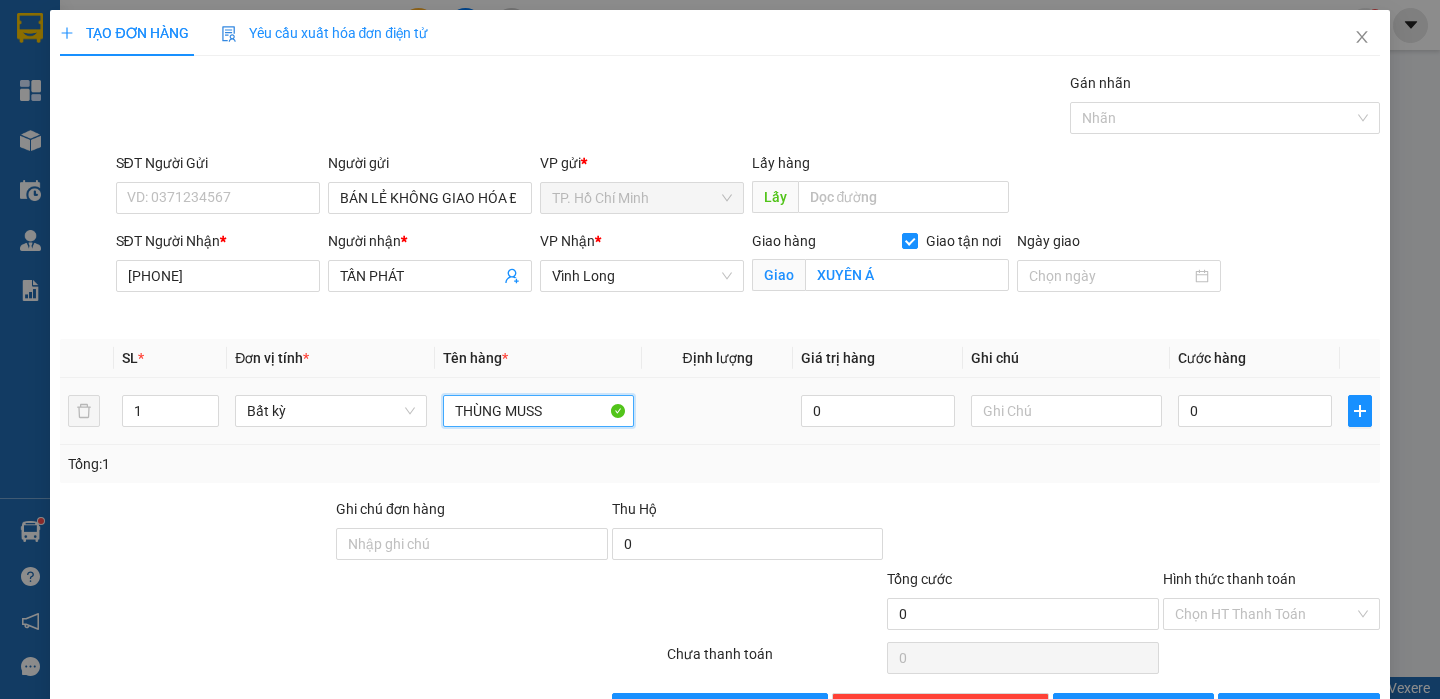 type on "THÙNG MUSS" 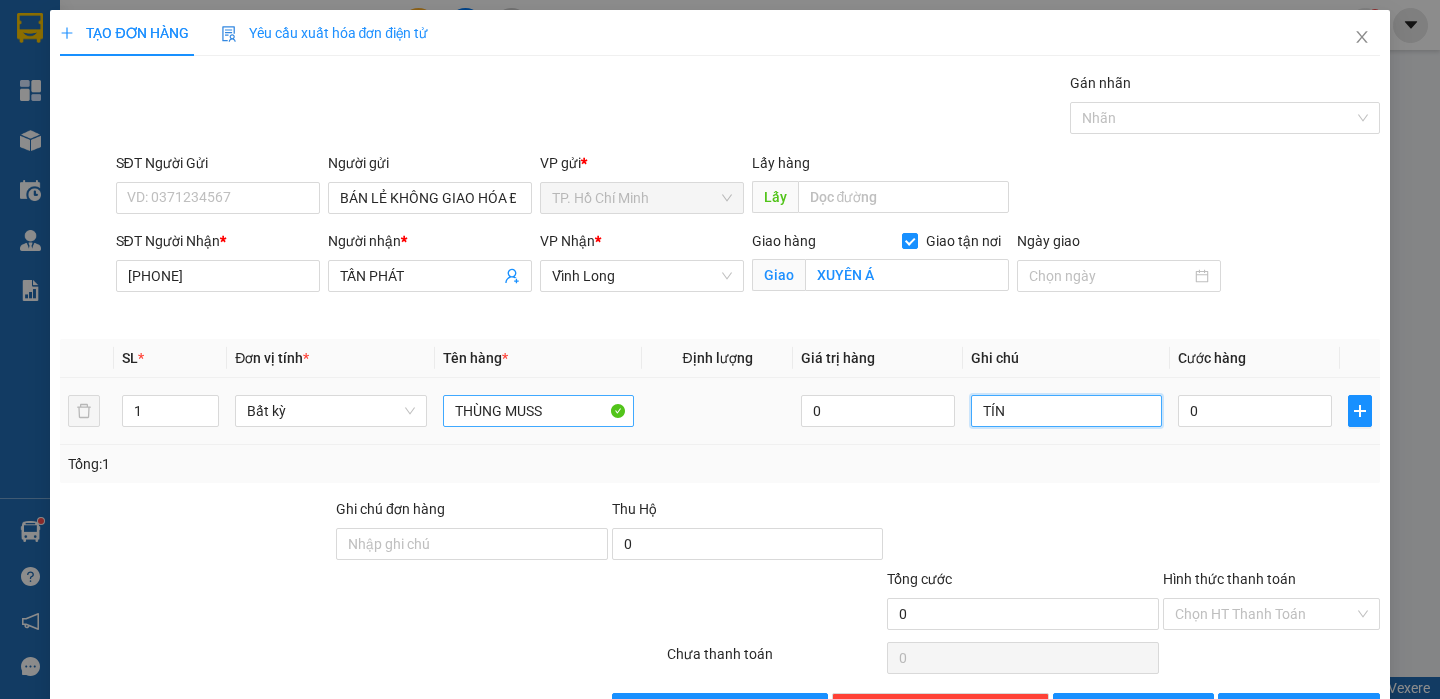 type on "TÍN" 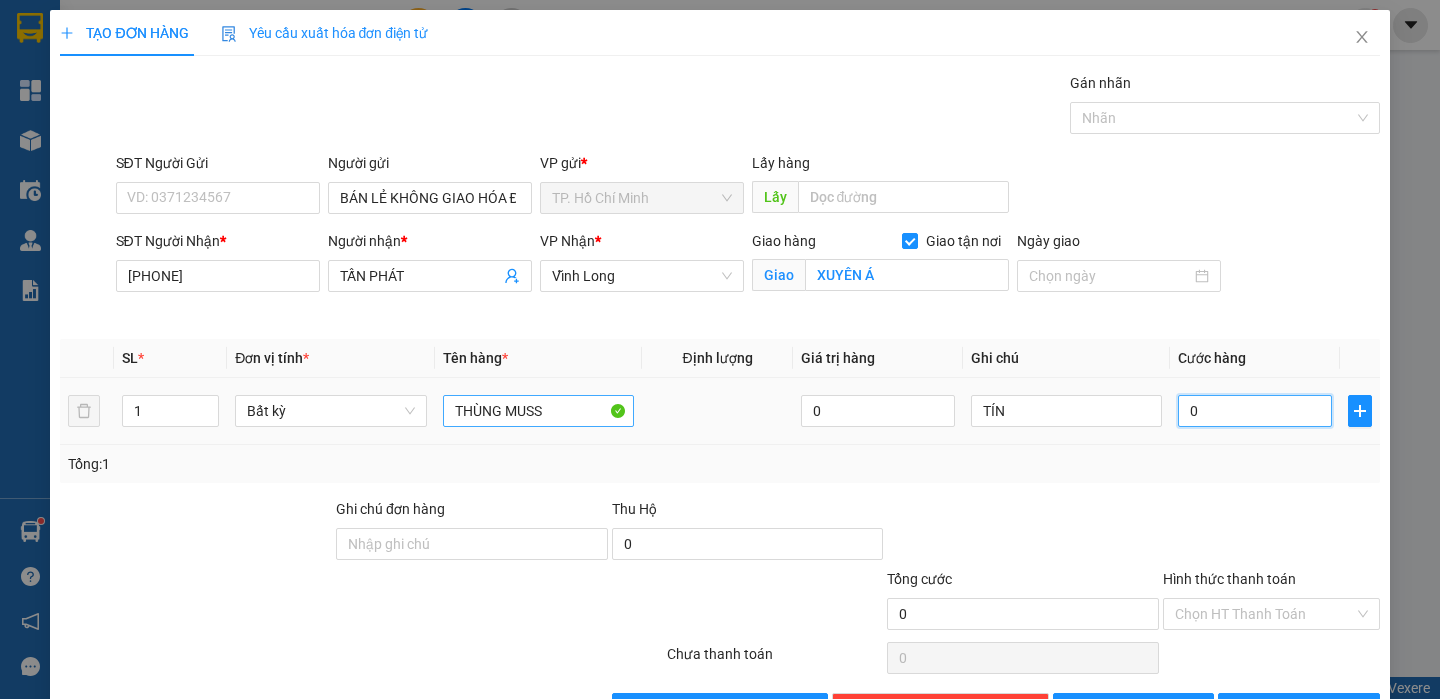 type on "07" 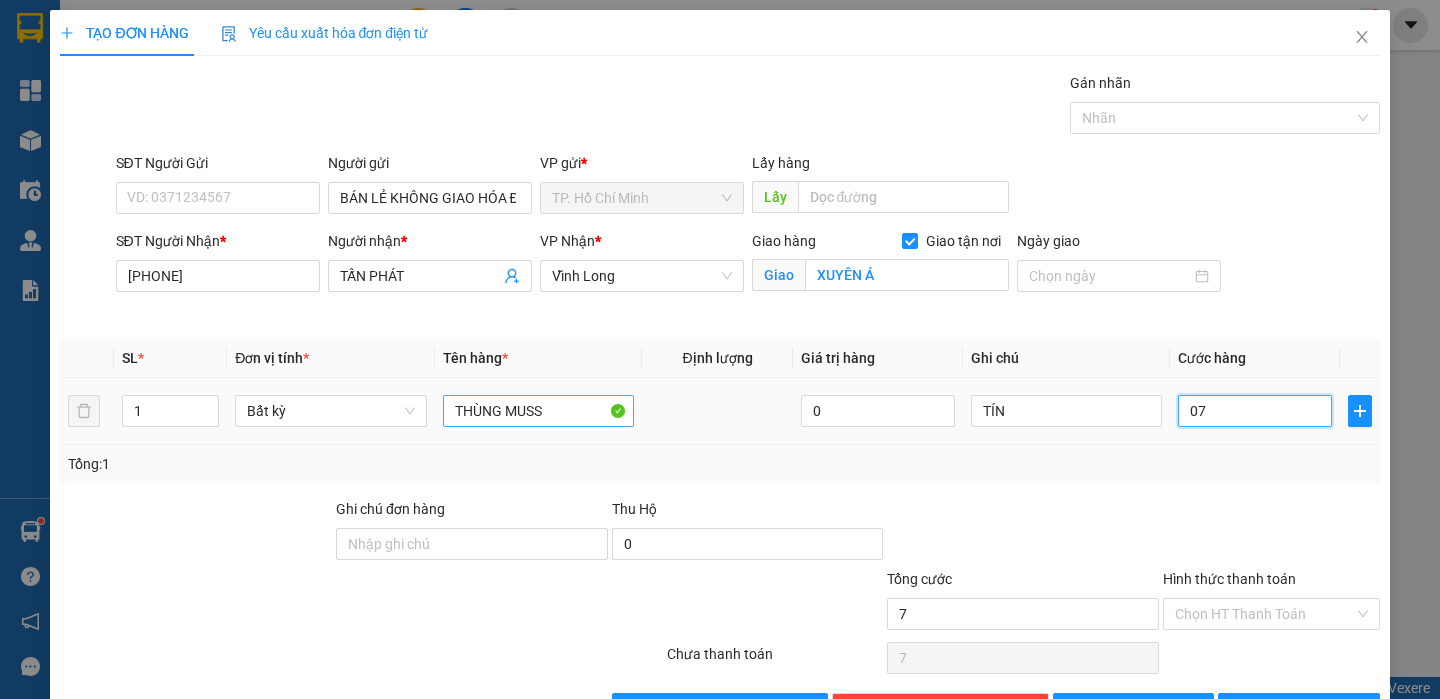 type on "070" 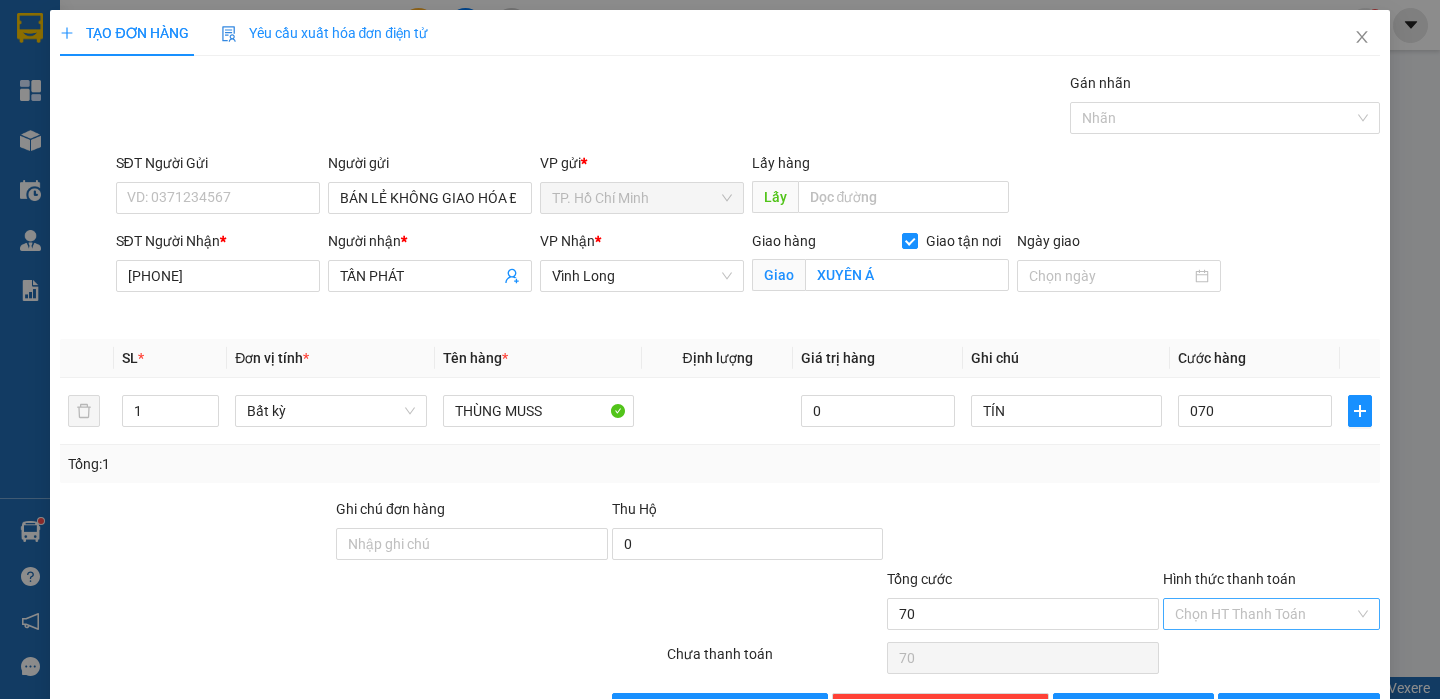 type on "70.000" 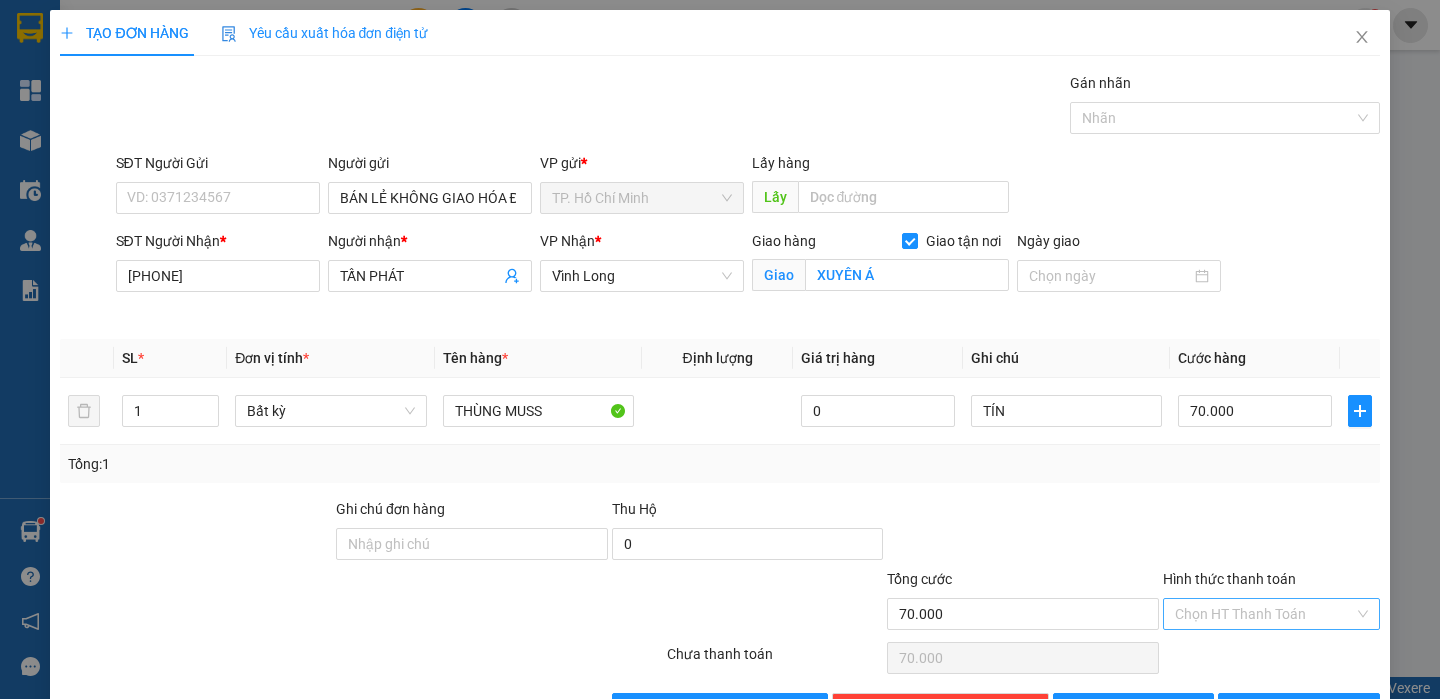 click on "Hình thức thanh toán" at bounding box center (1264, 614) 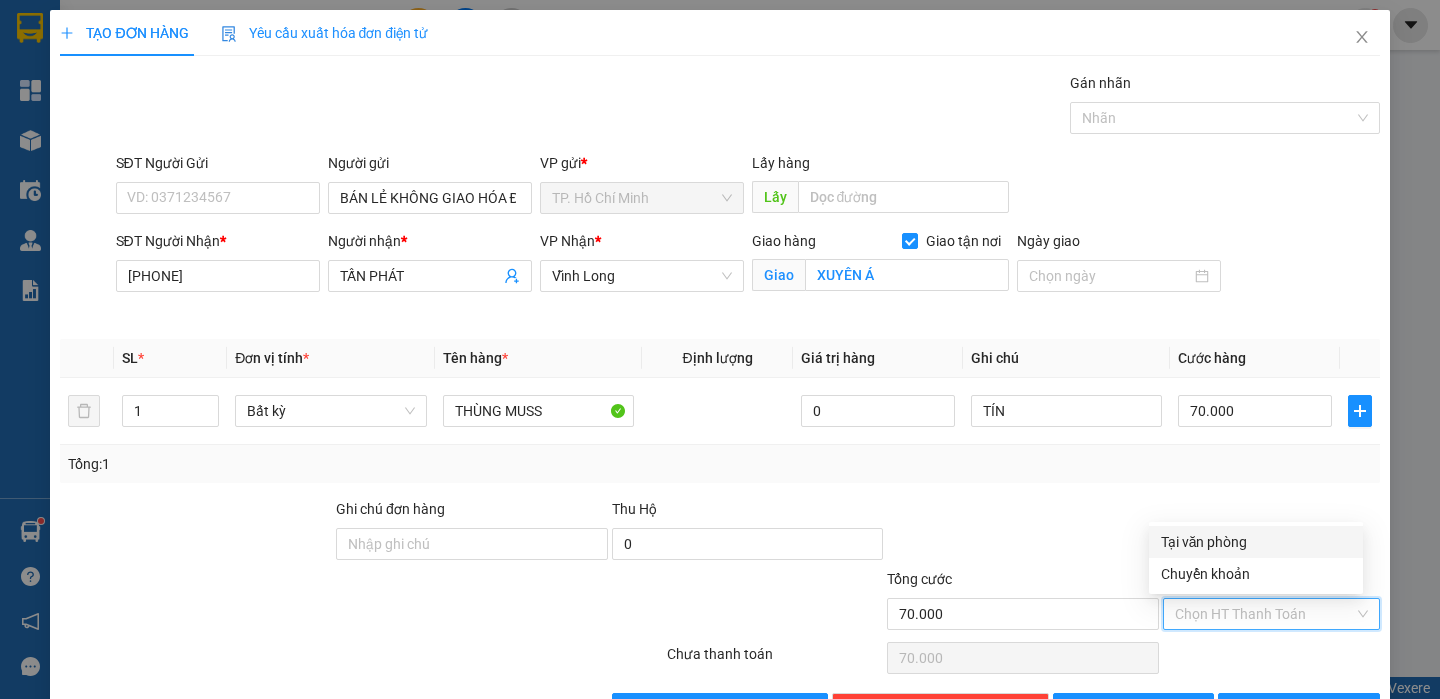 click on "Tại văn phòng" at bounding box center [1256, 542] 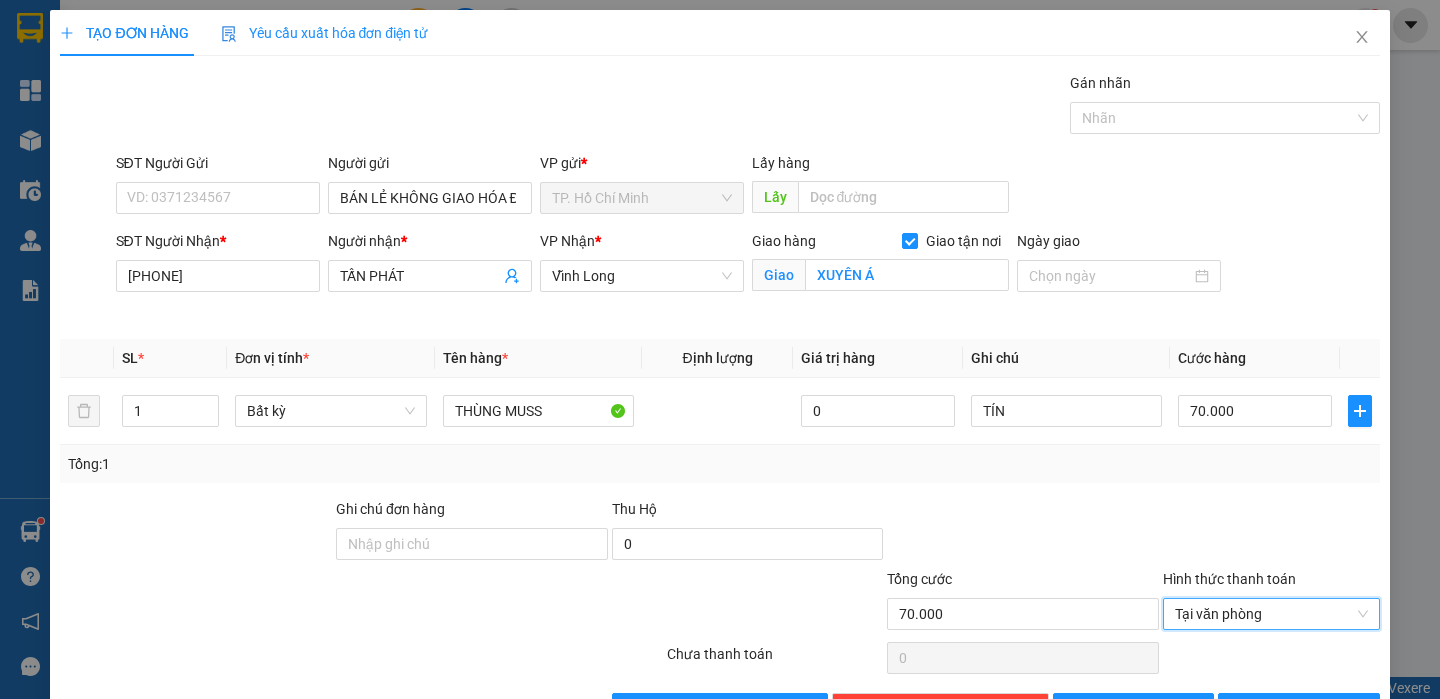 click at bounding box center [1023, 533] 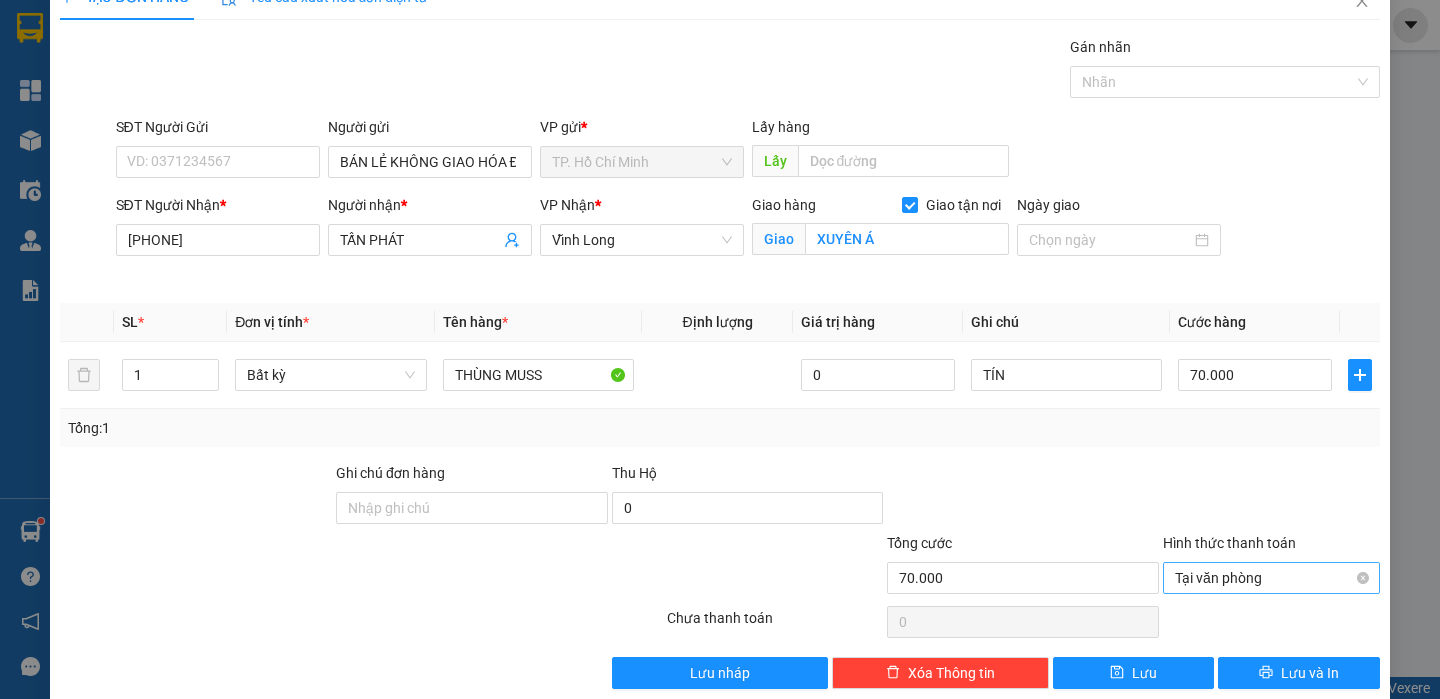 scroll, scrollTop: 65, scrollLeft: 0, axis: vertical 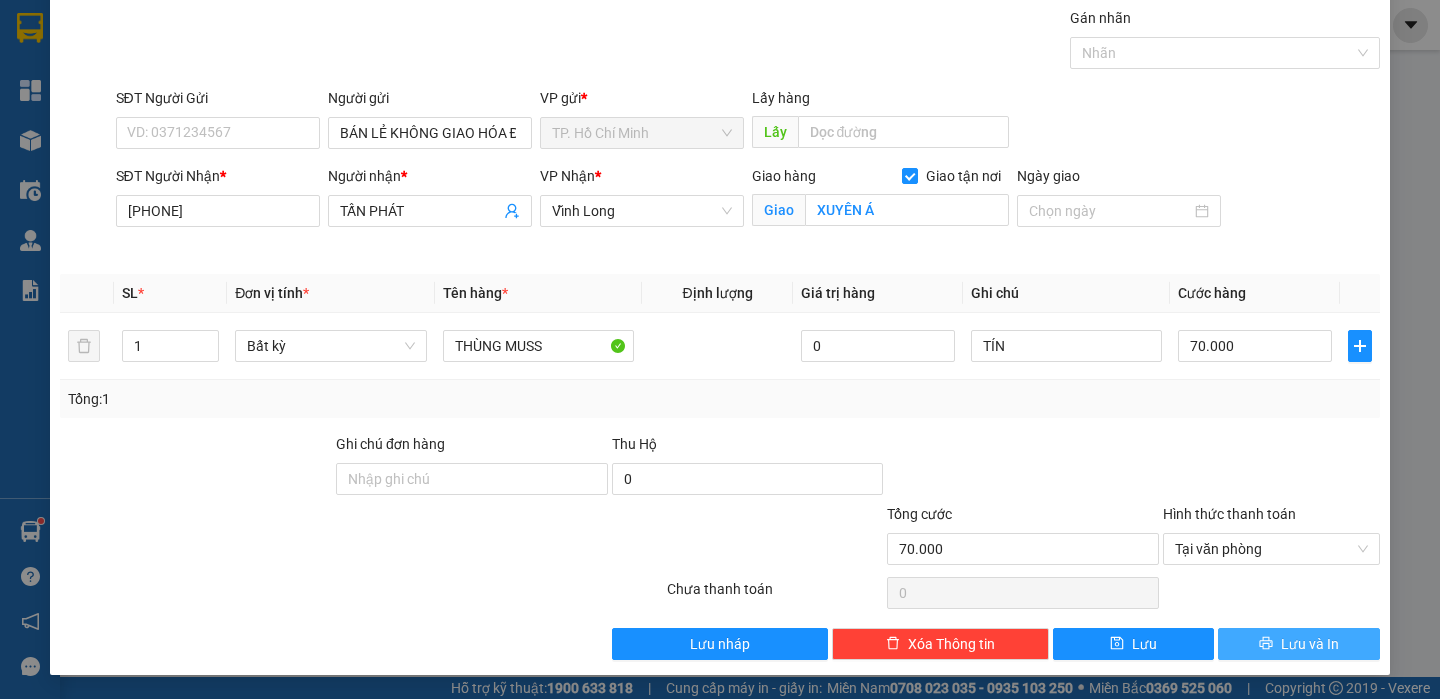 drag, startPoint x: 1275, startPoint y: 649, endPoint x: 1271, endPoint y: 635, distance: 14.56022 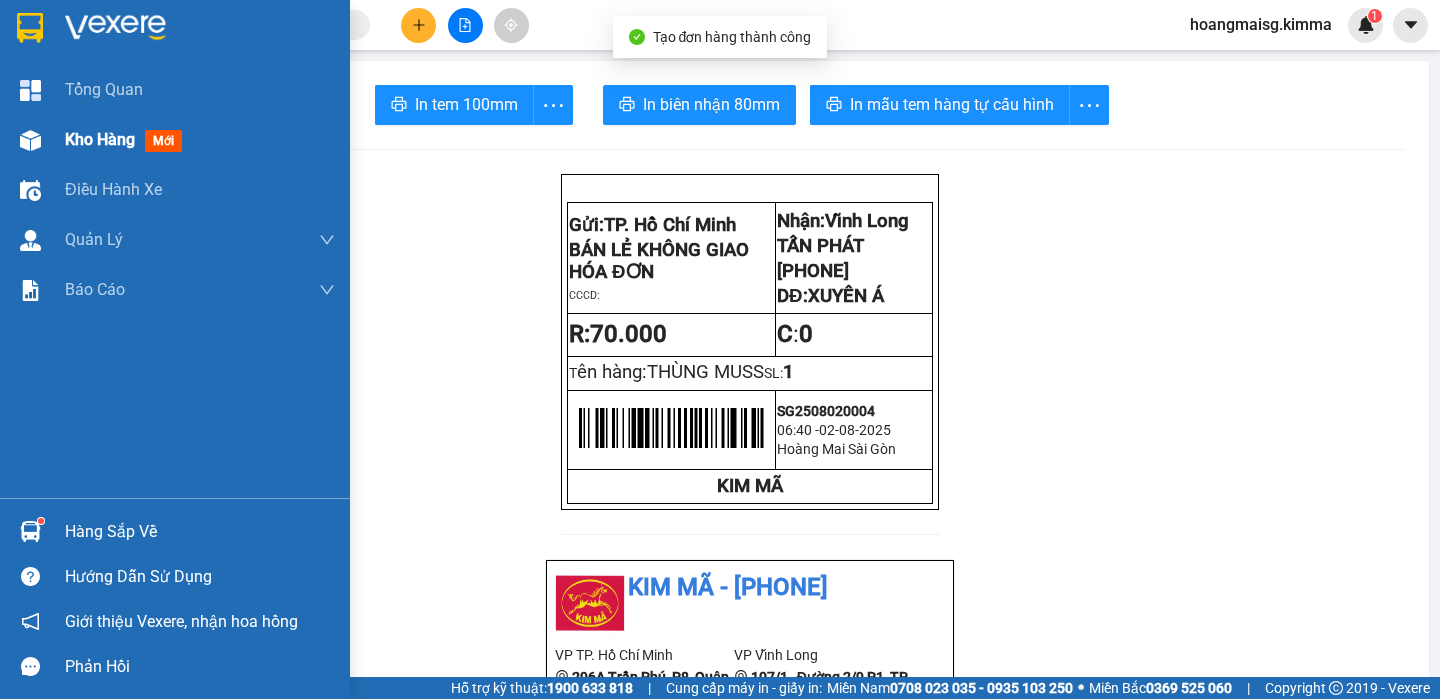 click on "Kho hàng mới" at bounding box center [175, 140] 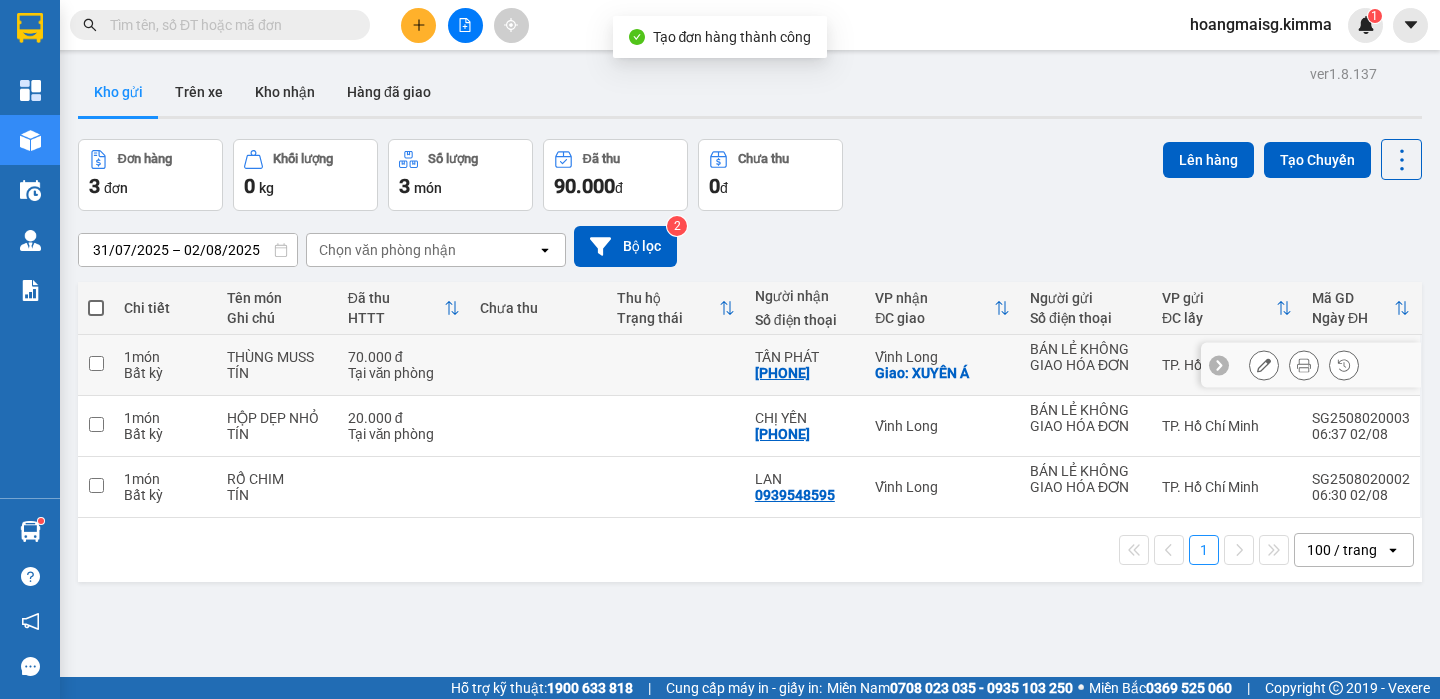 click at bounding box center (96, 363) 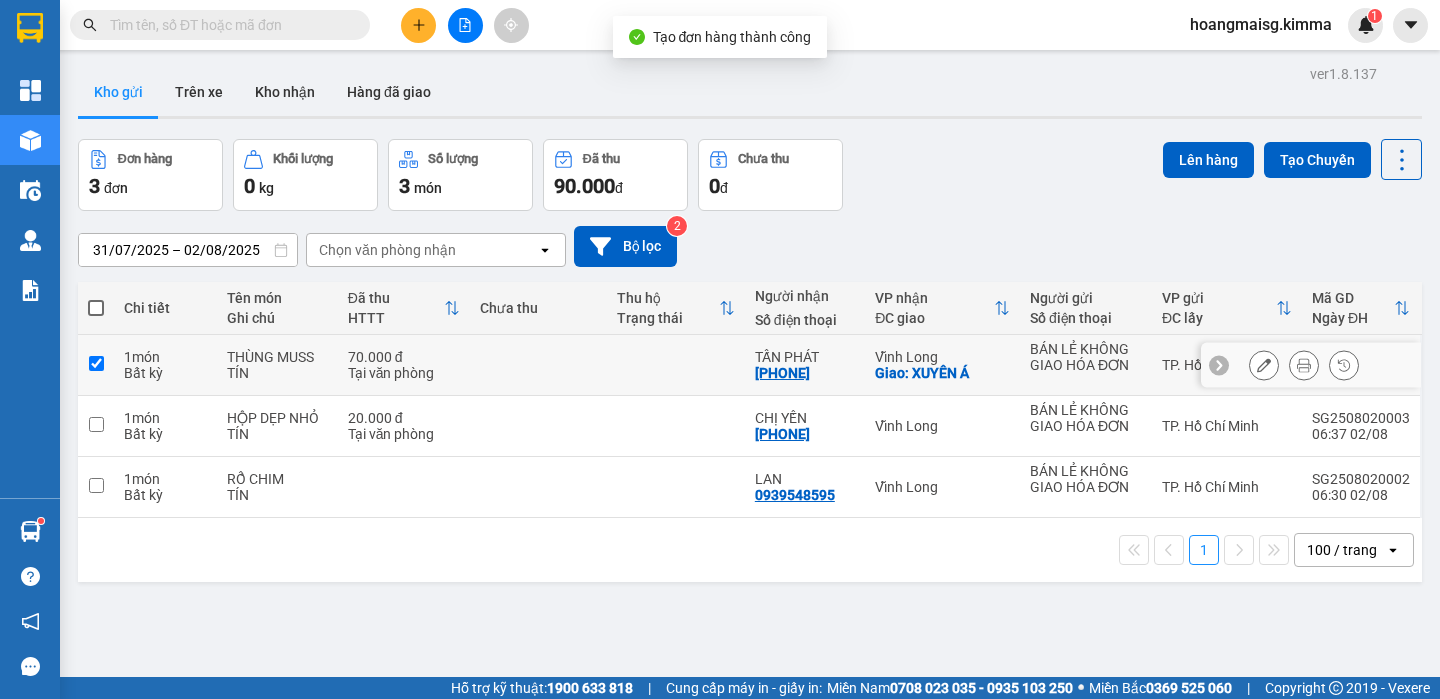 checkbox on "true" 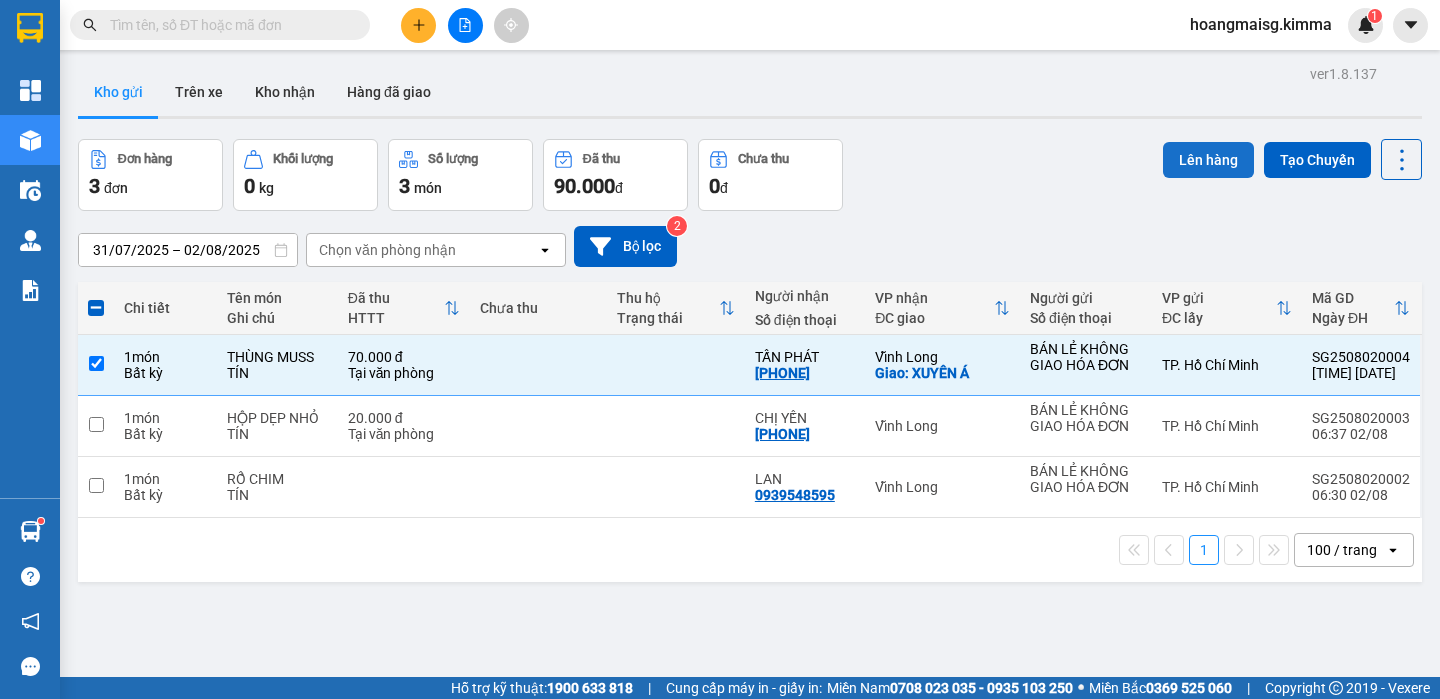 click on "Lên hàng" at bounding box center (1208, 160) 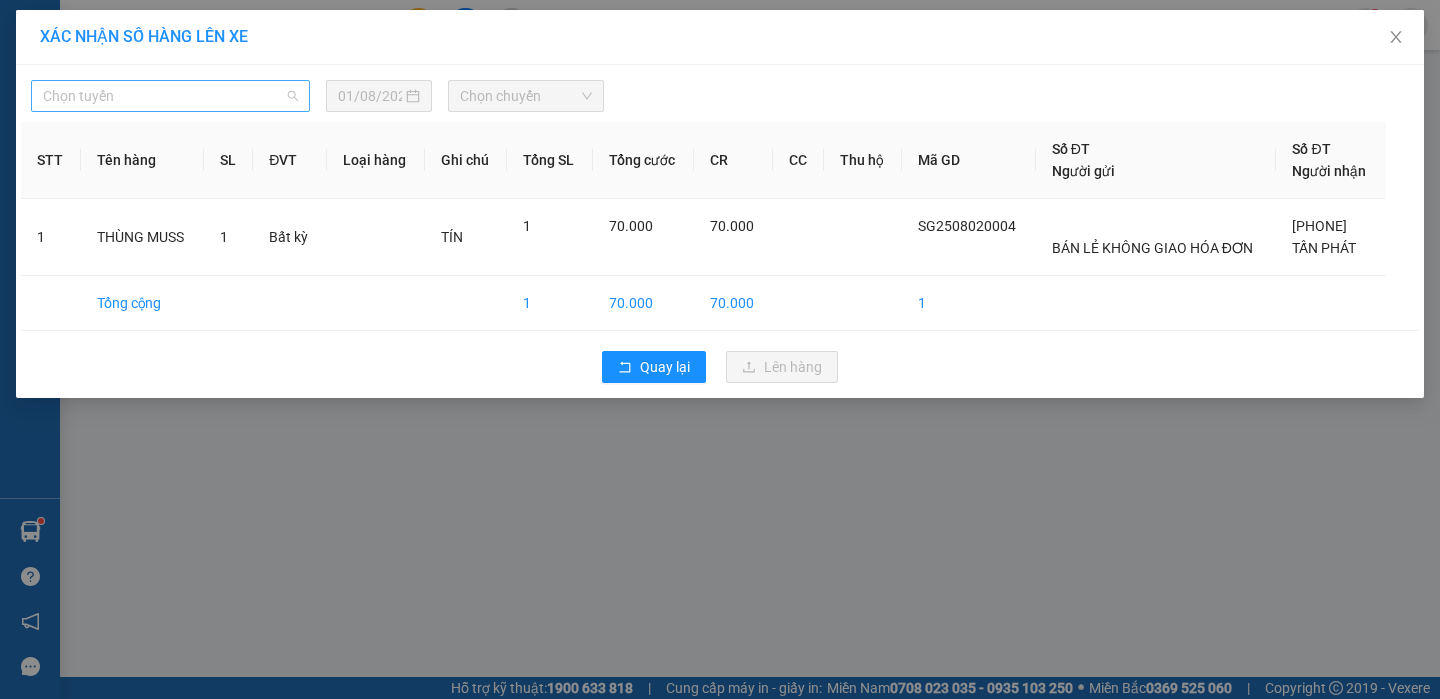 click on "Chọn tuyến" at bounding box center (170, 96) 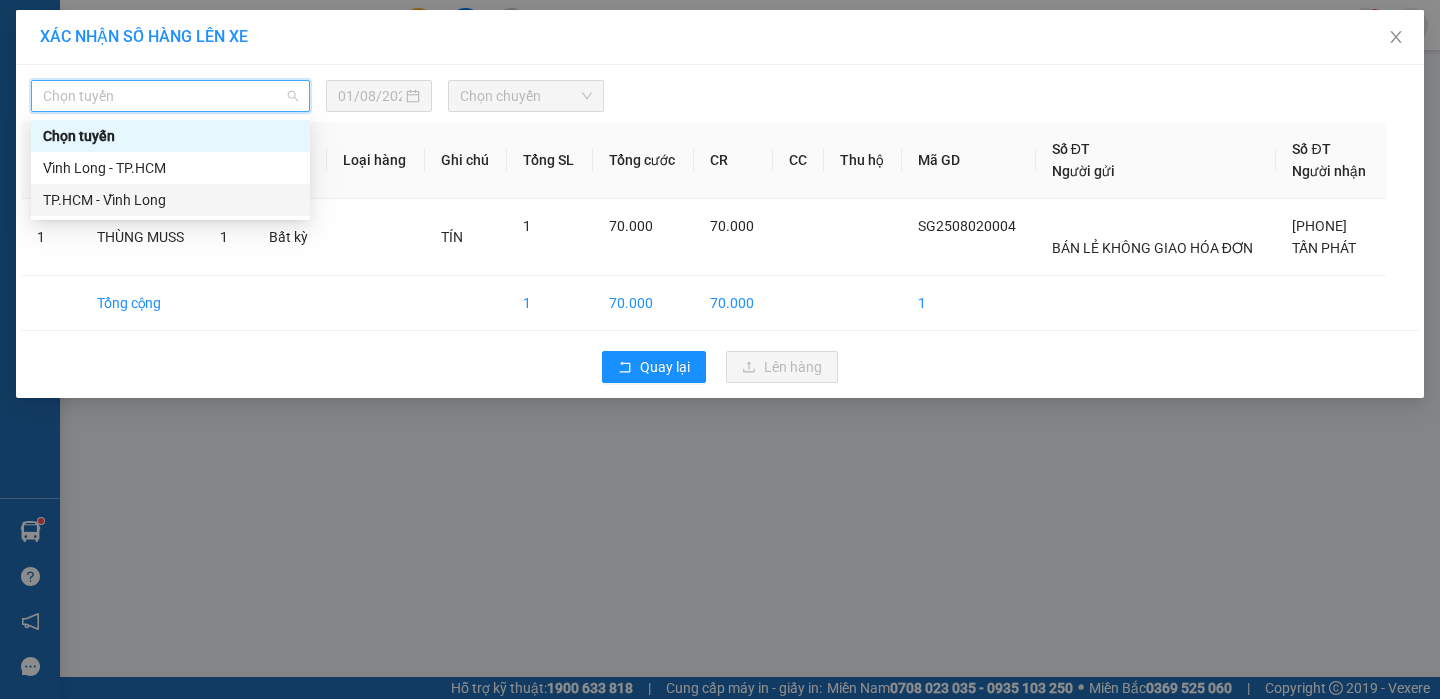 click on "TP.HCM - Vĩnh Long" at bounding box center (170, 200) 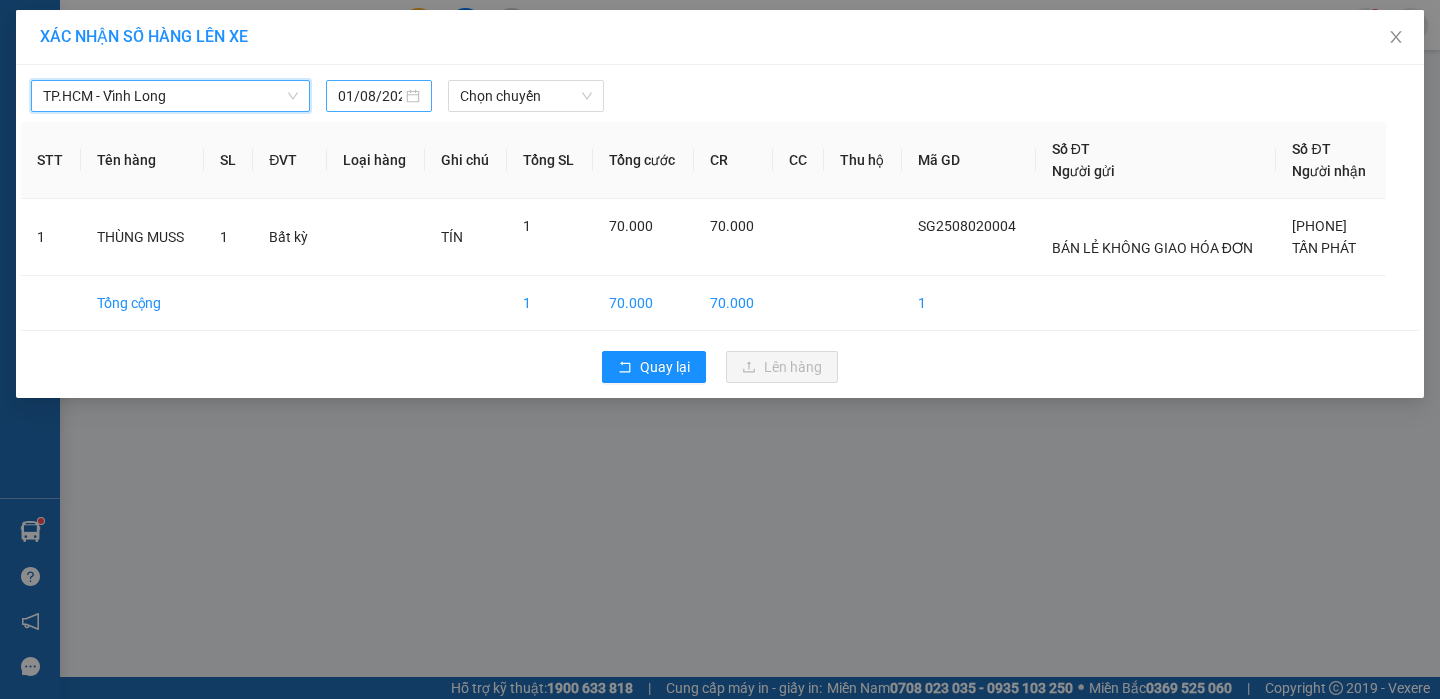 click on "01/08/2025" at bounding box center (370, 96) 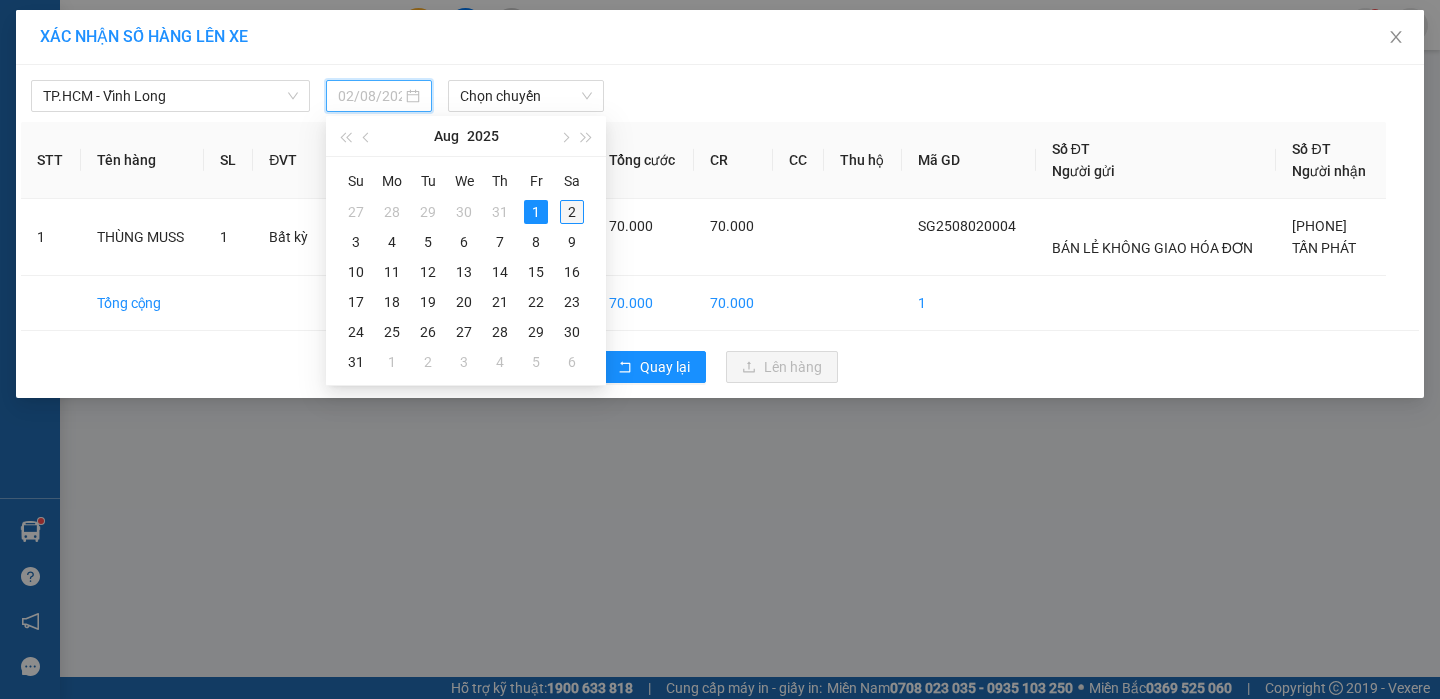 click on "2" at bounding box center (572, 212) 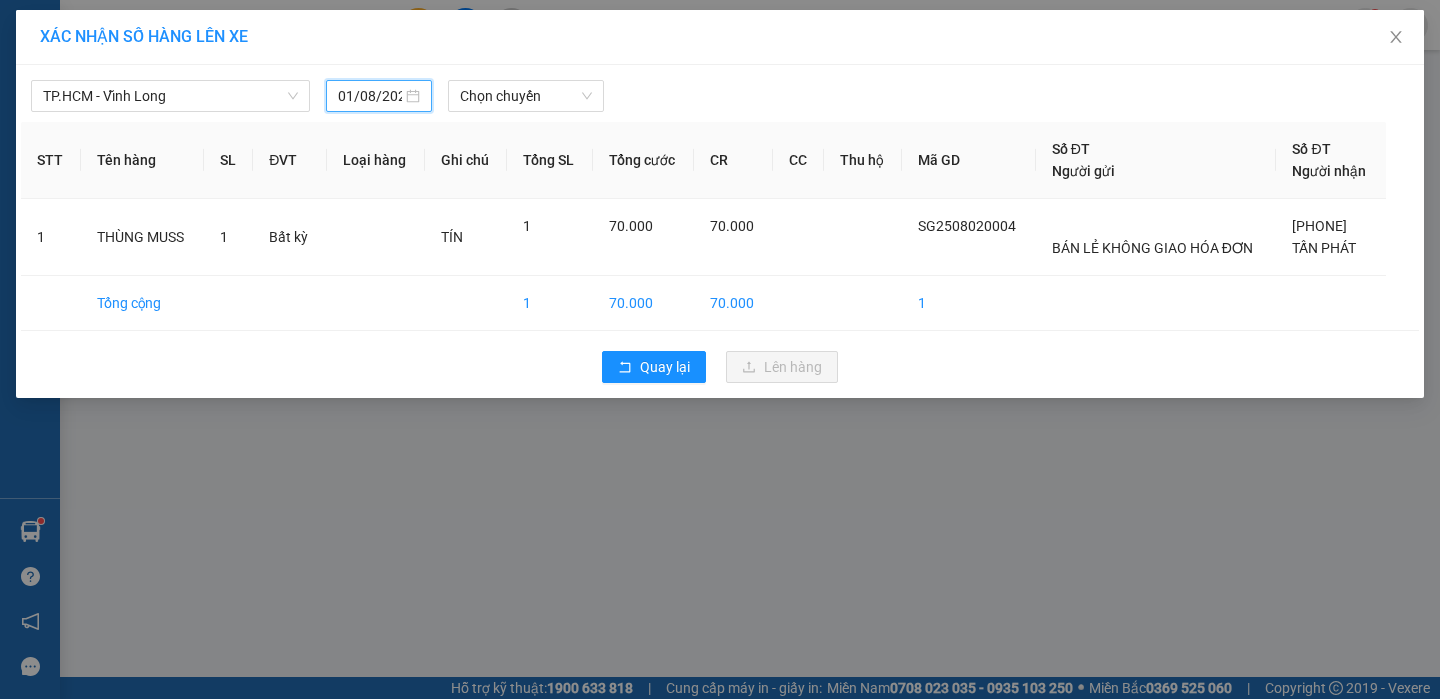 type on "02/08/2025" 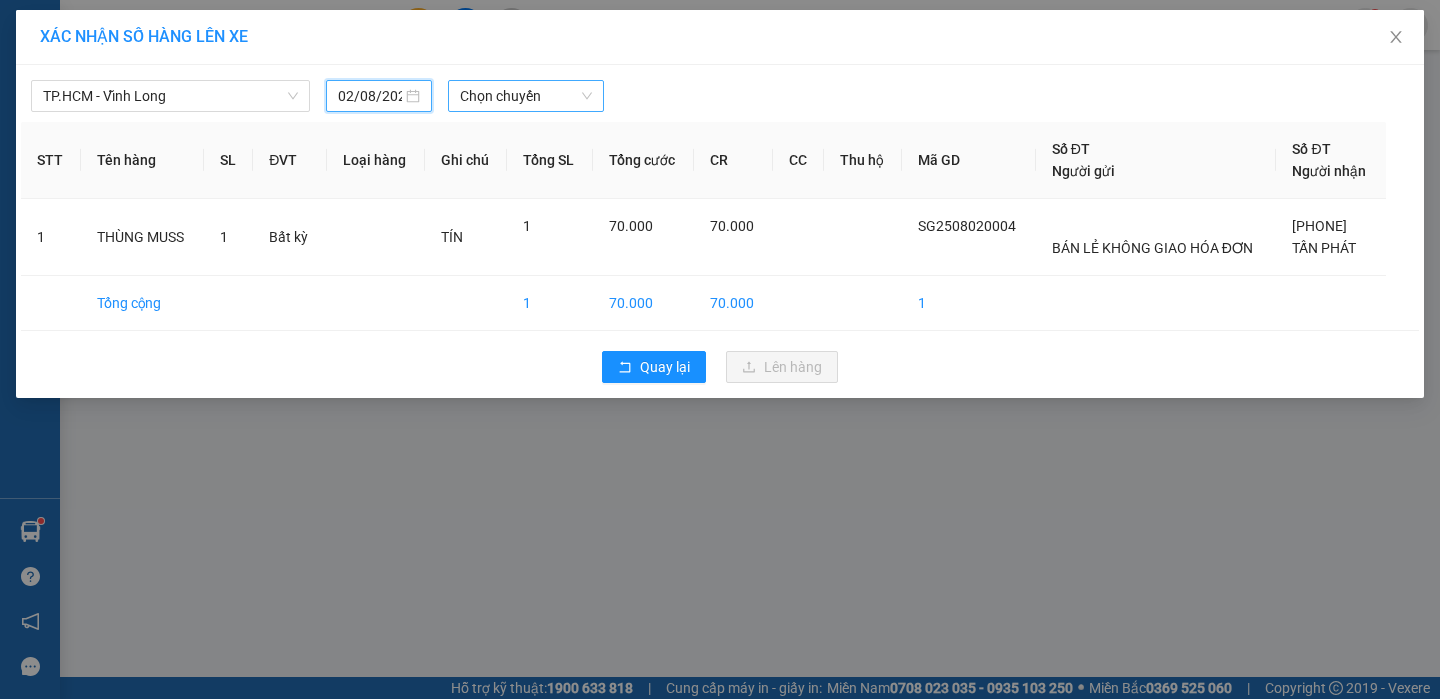 click on "Chọn chuyến" at bounding box center (526, 96) 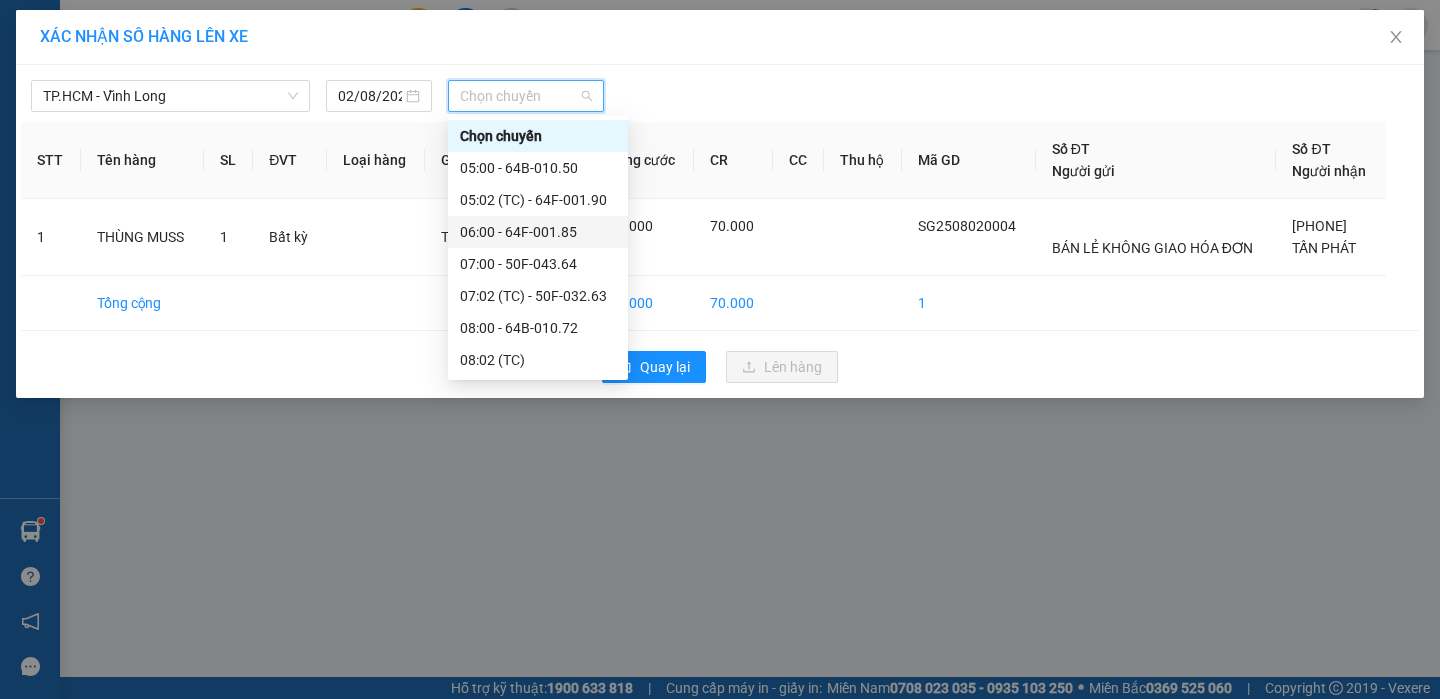 click on "06:00     - 64F-001.85" at bounding box center [538, 232] 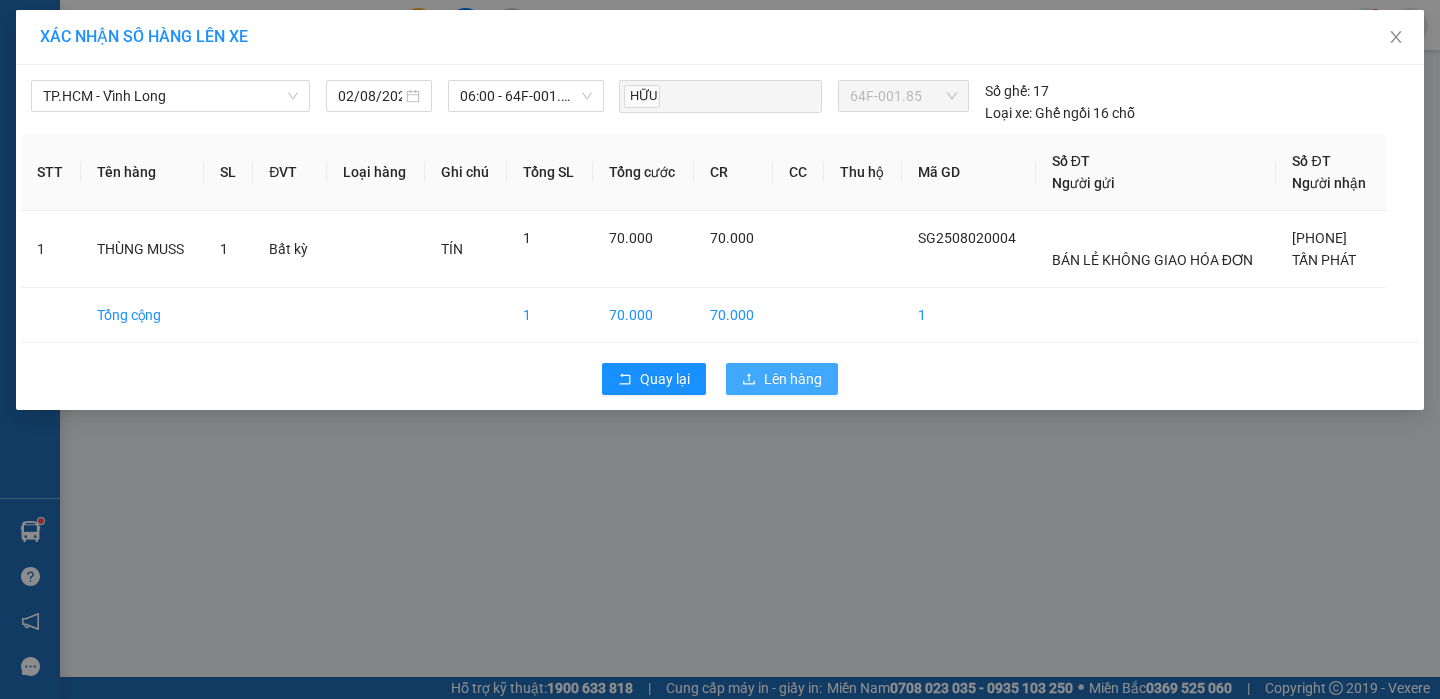 click on "Lên hàng" at bounding box center (793, 379) 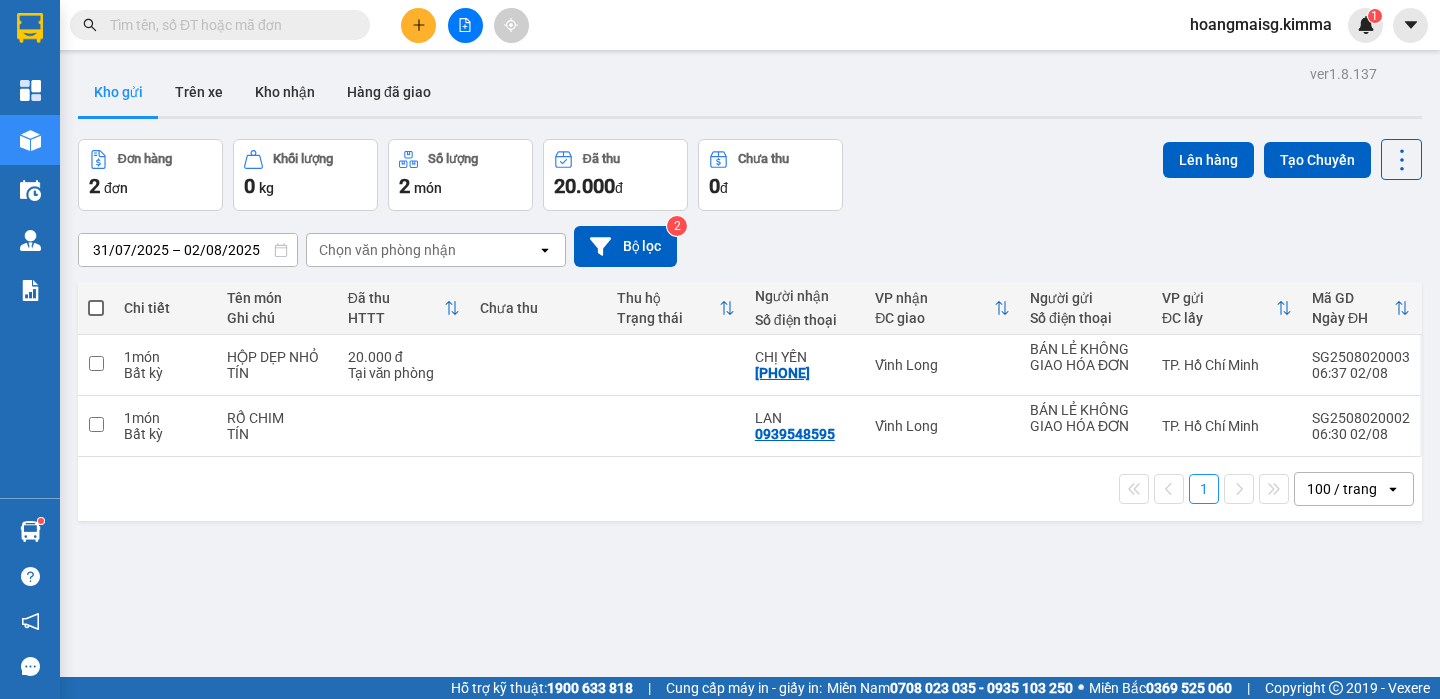 click on "Đơn hàng 2 đơn Khối lượng 0 kg Số lượng 2 món Đã thu 20.000  đ Chưa thu 0  đ Lên hàng Tạo Chuyến" at bounding box center (750, 175) 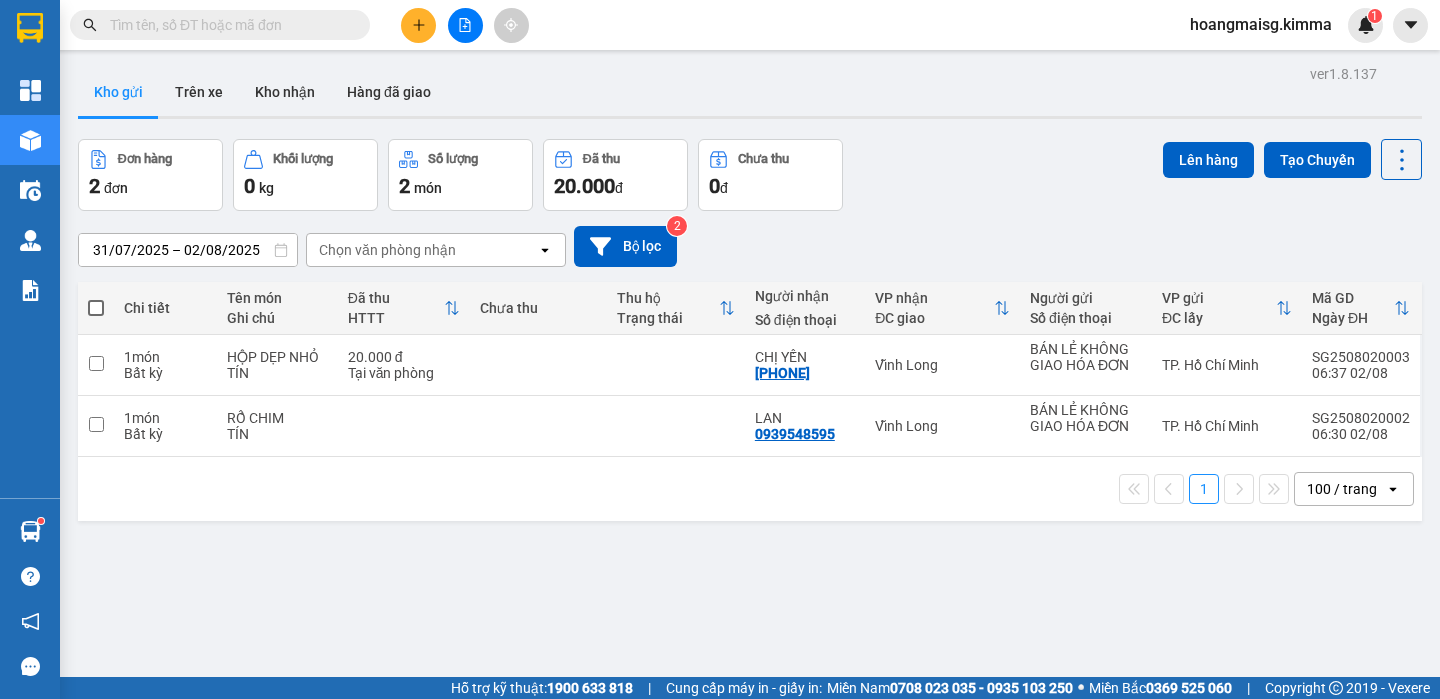 click on "Đơn hàng 2 đơn Khối lượng 0 kg Số lượng 2 món Đã thu 20.000  đ Chưa thu 0  đ Lên hàng Tạo Chuyến" at bounding box center [750, 175] 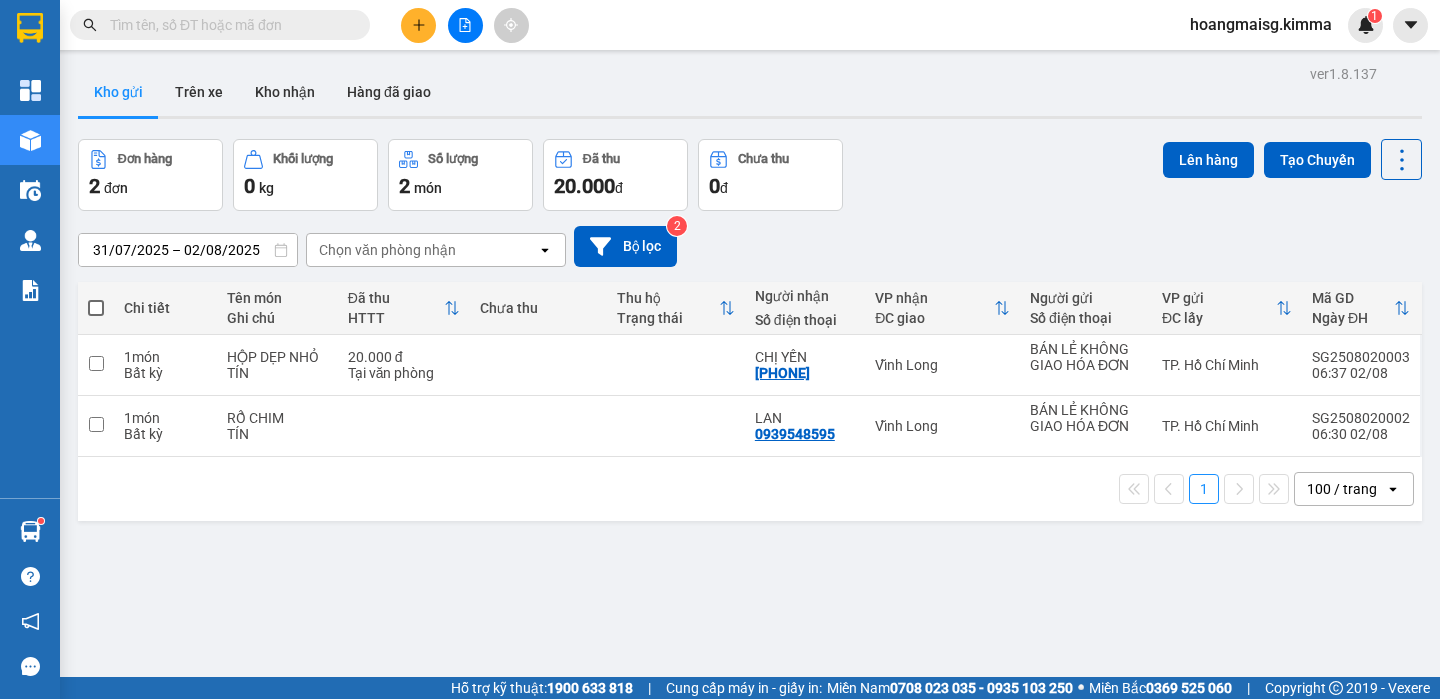 drag, startPoint x: 609, startPoint y: 66, endPoint x: 592, endPoint y: 61, distance: 17.720045 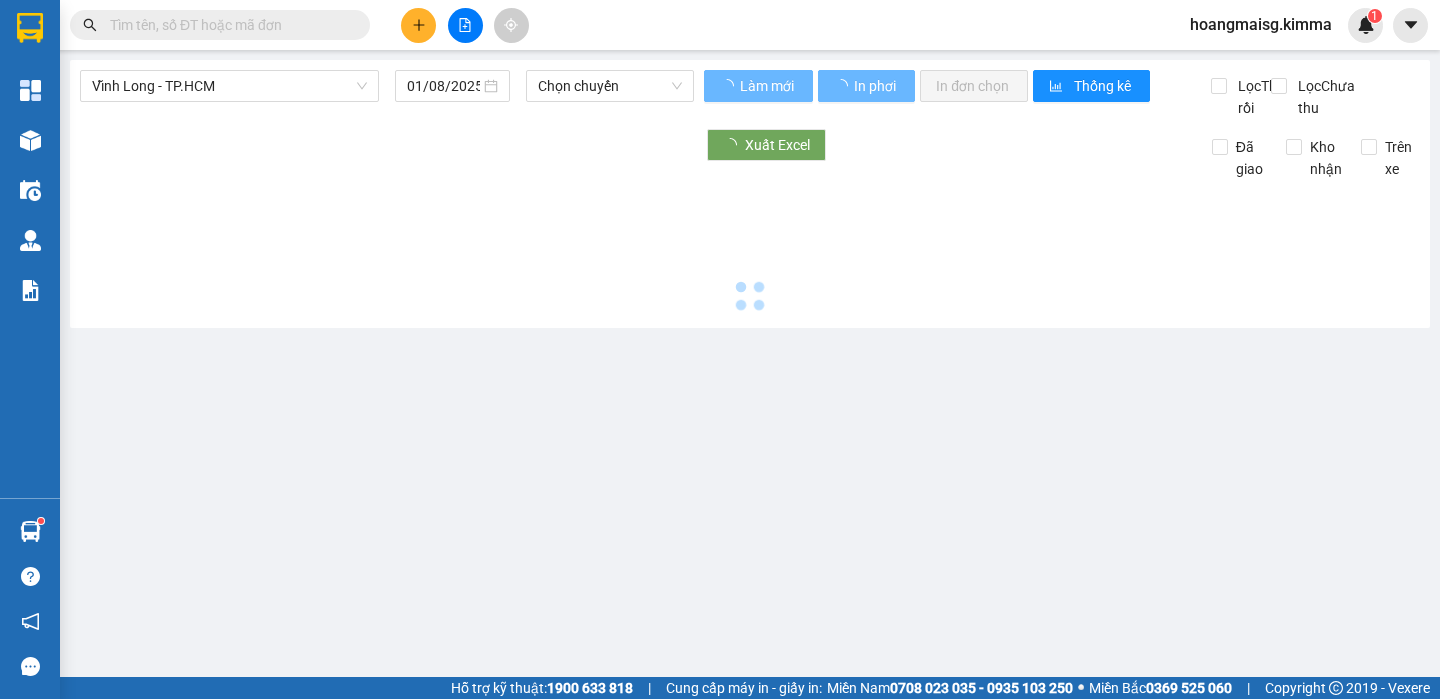 type on "02/08/2025" 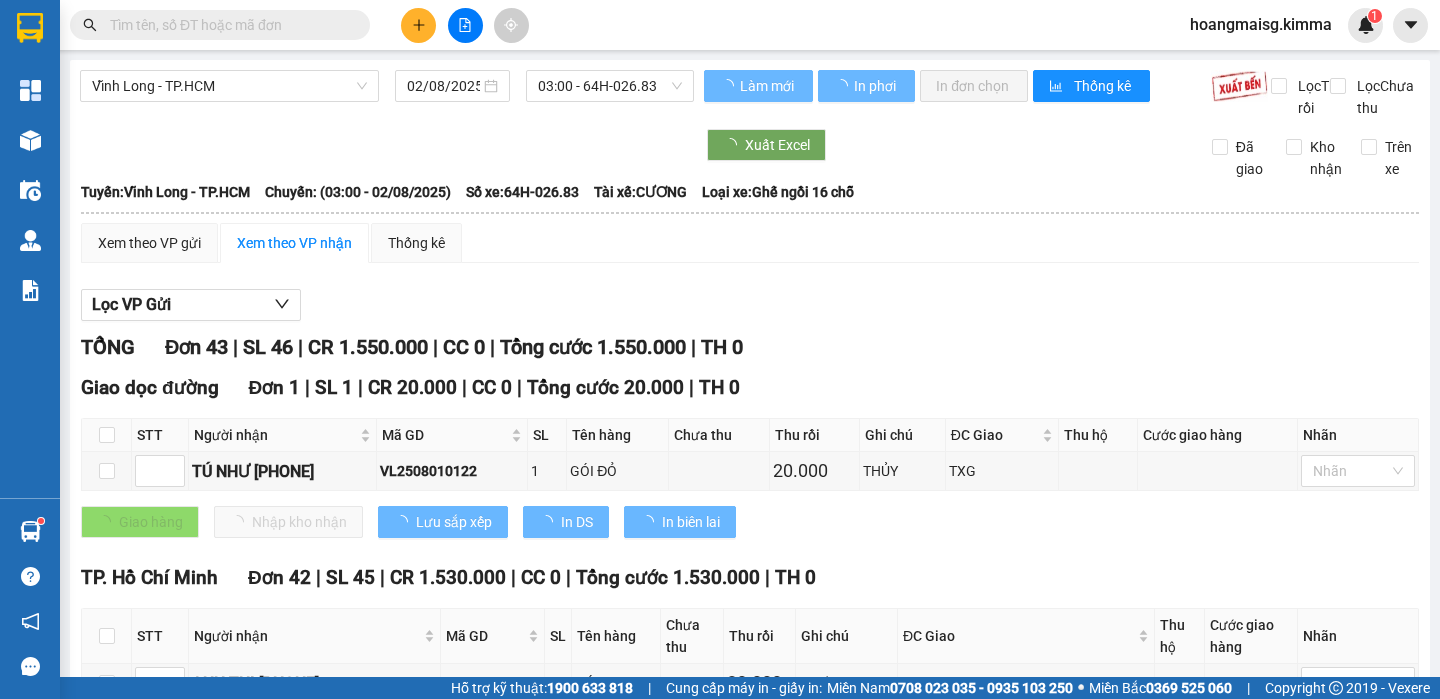click on "Vĩnh Long - TP.HCM" at bounding box center (229, 86) 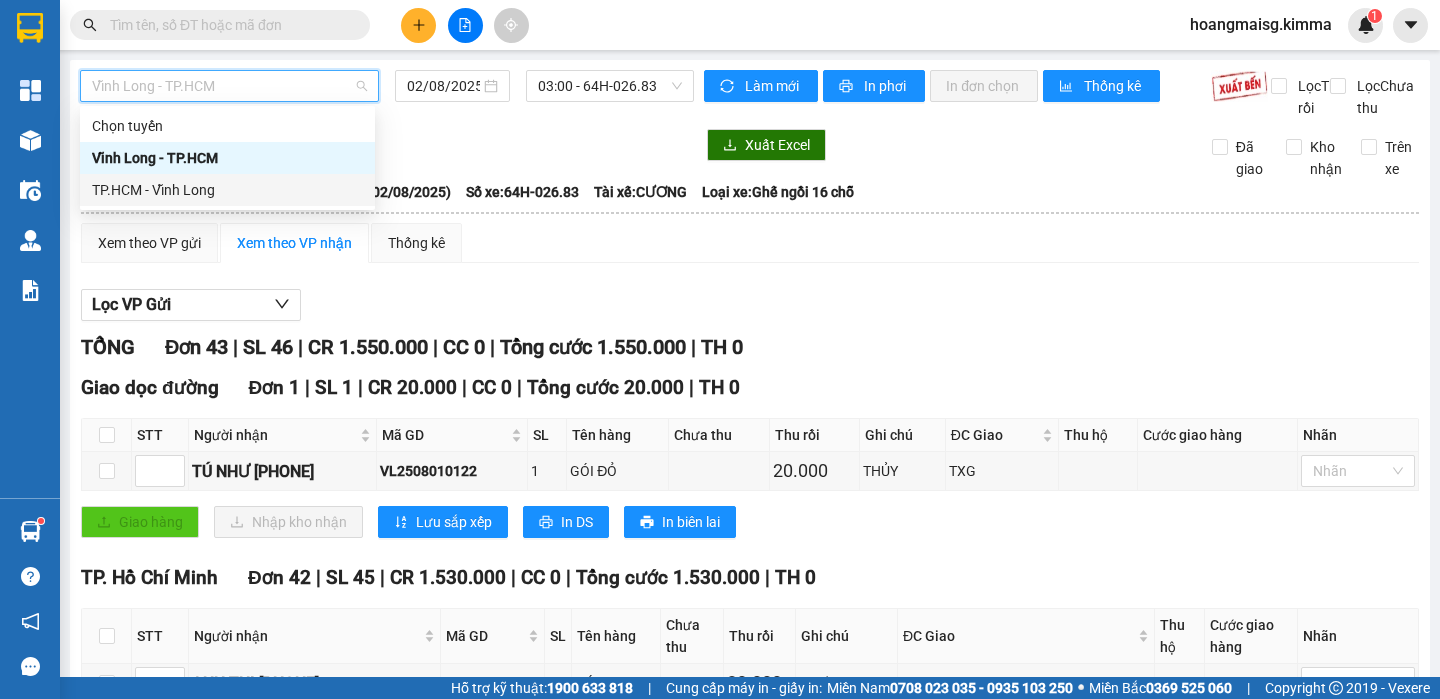 drag, startPoint x: 145, startPoint y: 191, endPoint x: 170, endPoint y: 174, distance: 30.232433 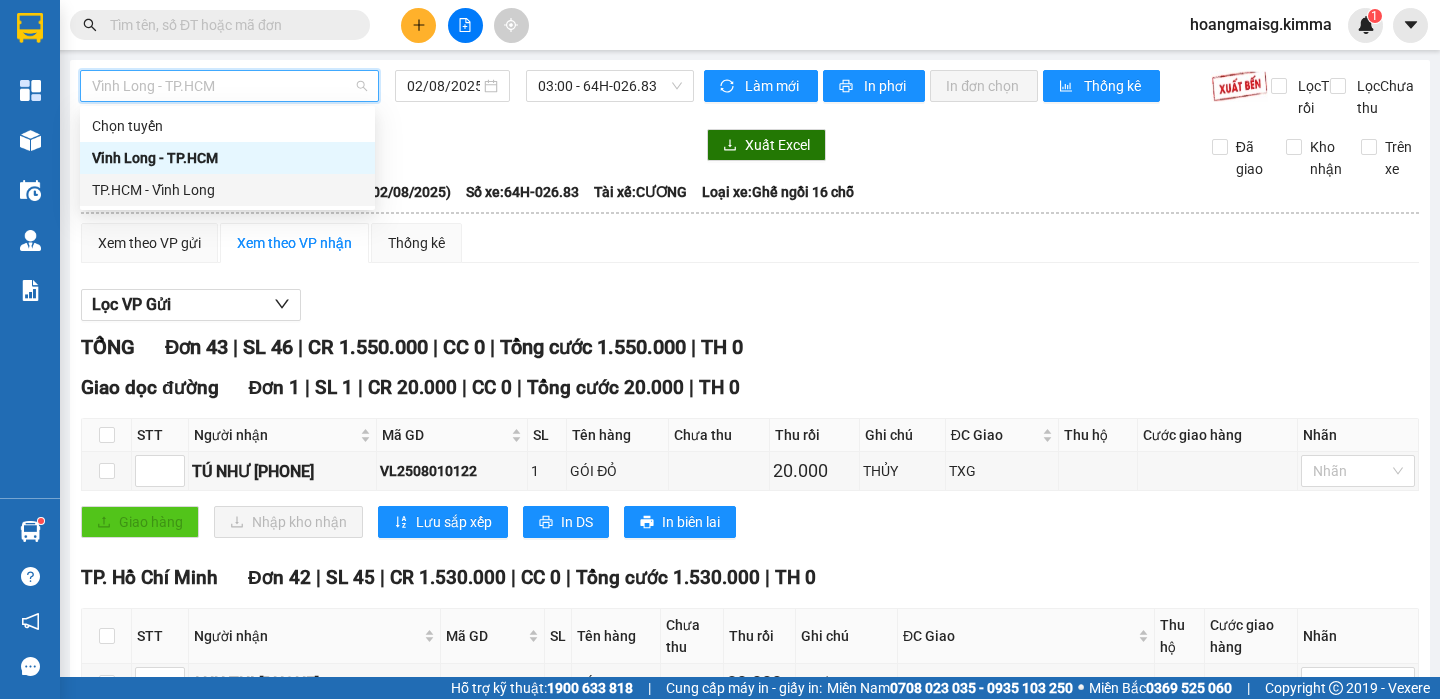 click on "TP.HCM - Vĩnh Long" at bounding box center (227, 190) 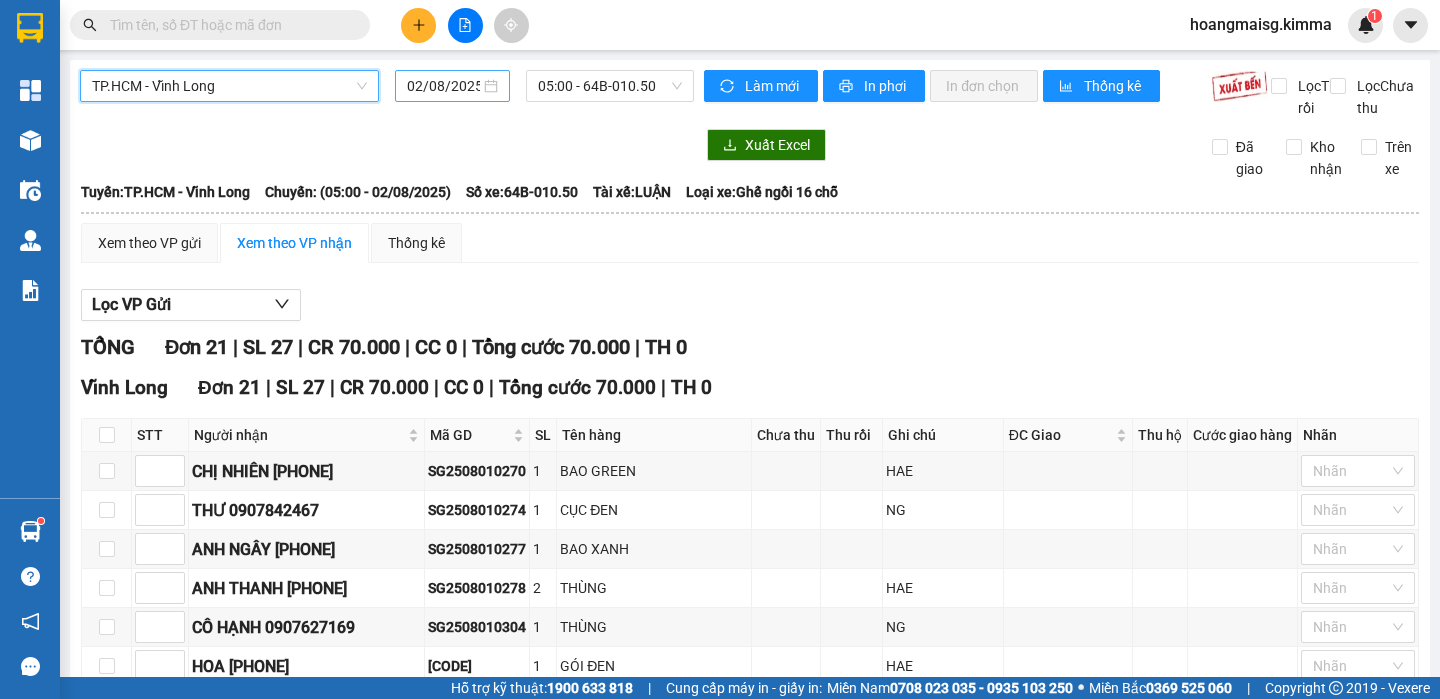 click on "02/08/2025" at bounding box center (443, 86) 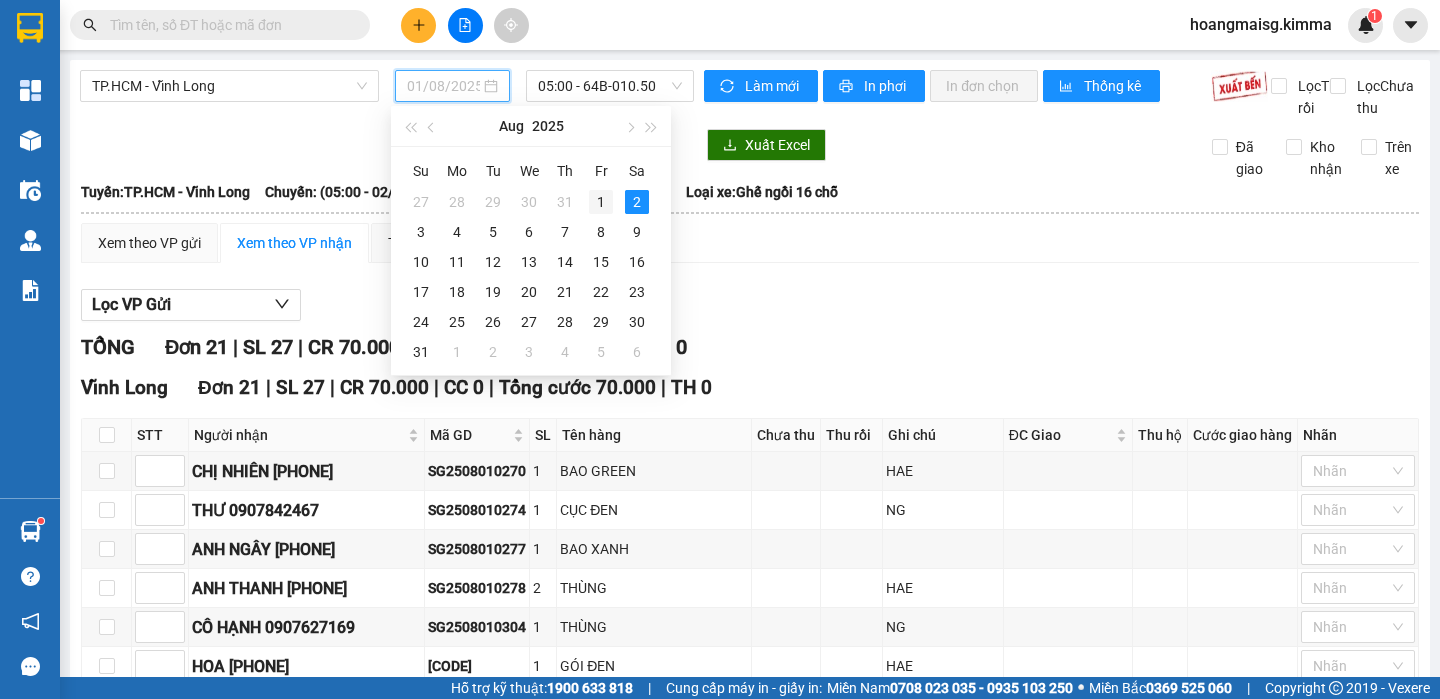 click on "1" at bounding box center (601, 202) 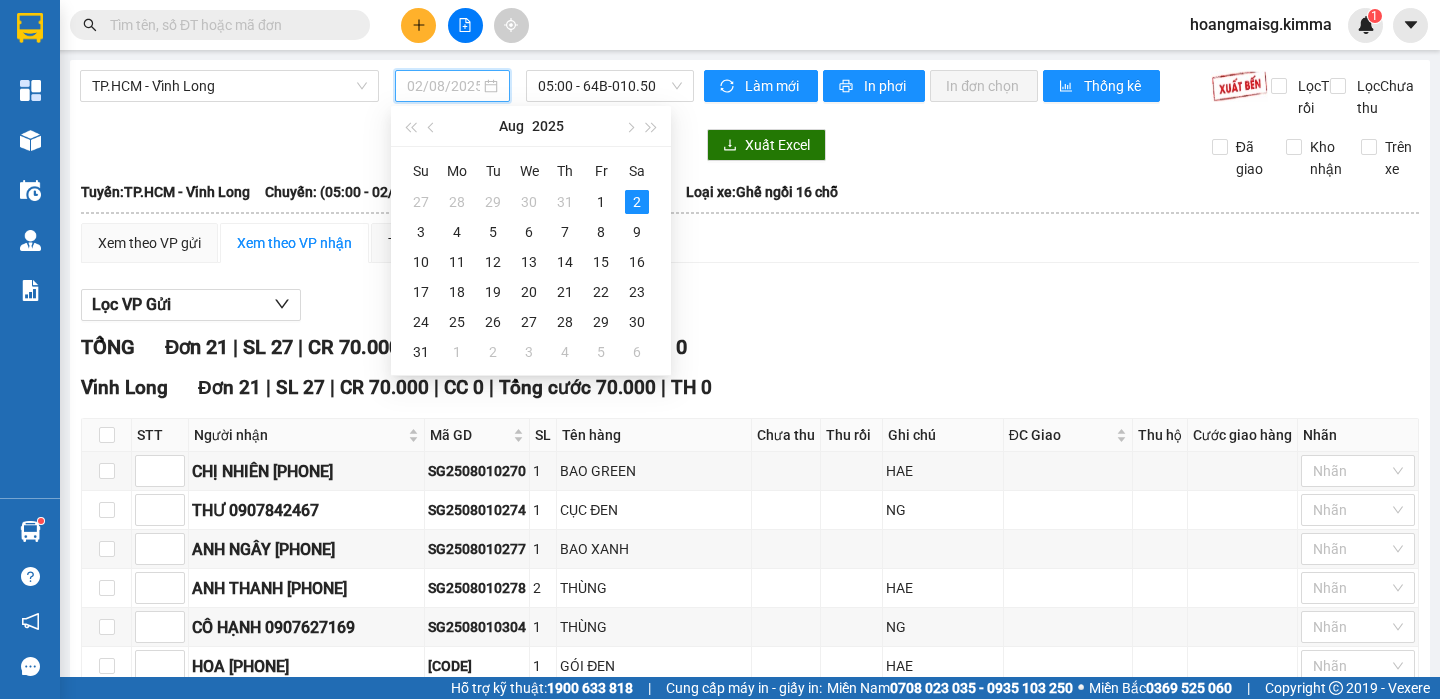 type on "01/08/2025" 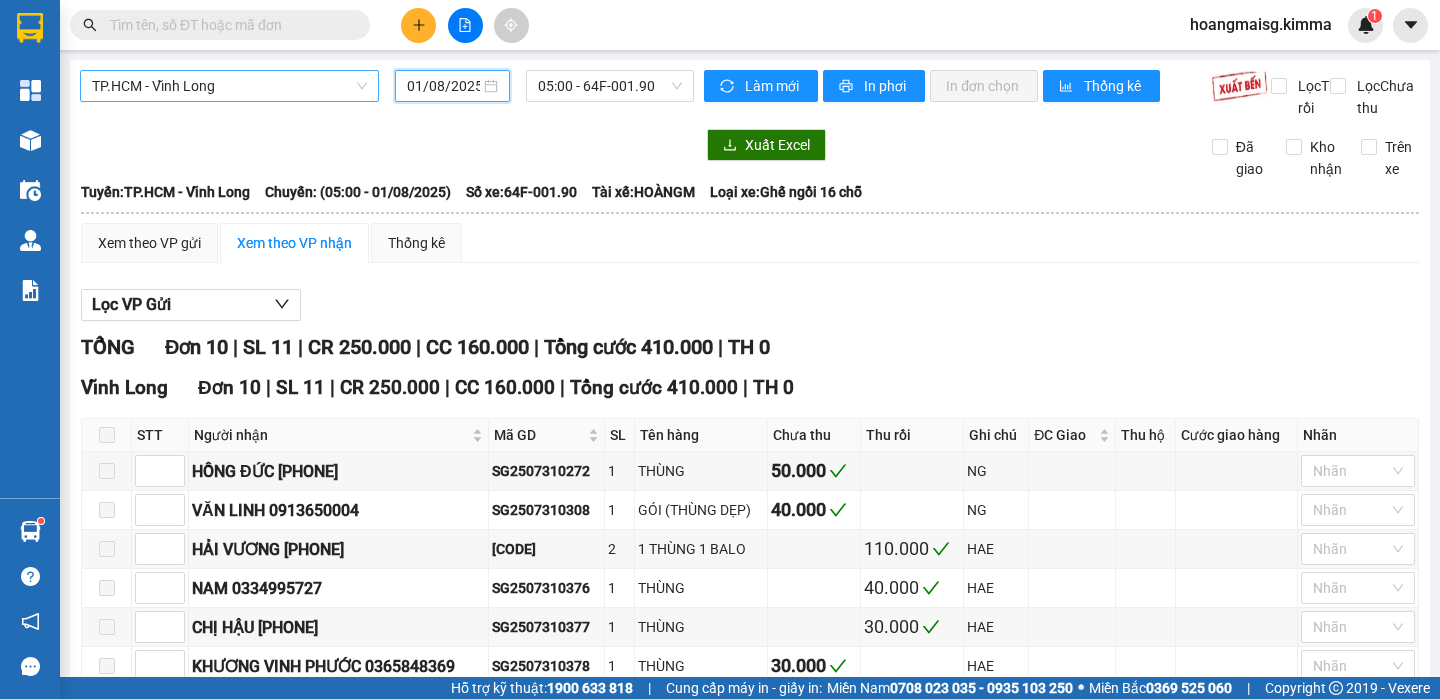 click on "TP.HCM - Vĩnh Long" at bounding box center [229, 86] 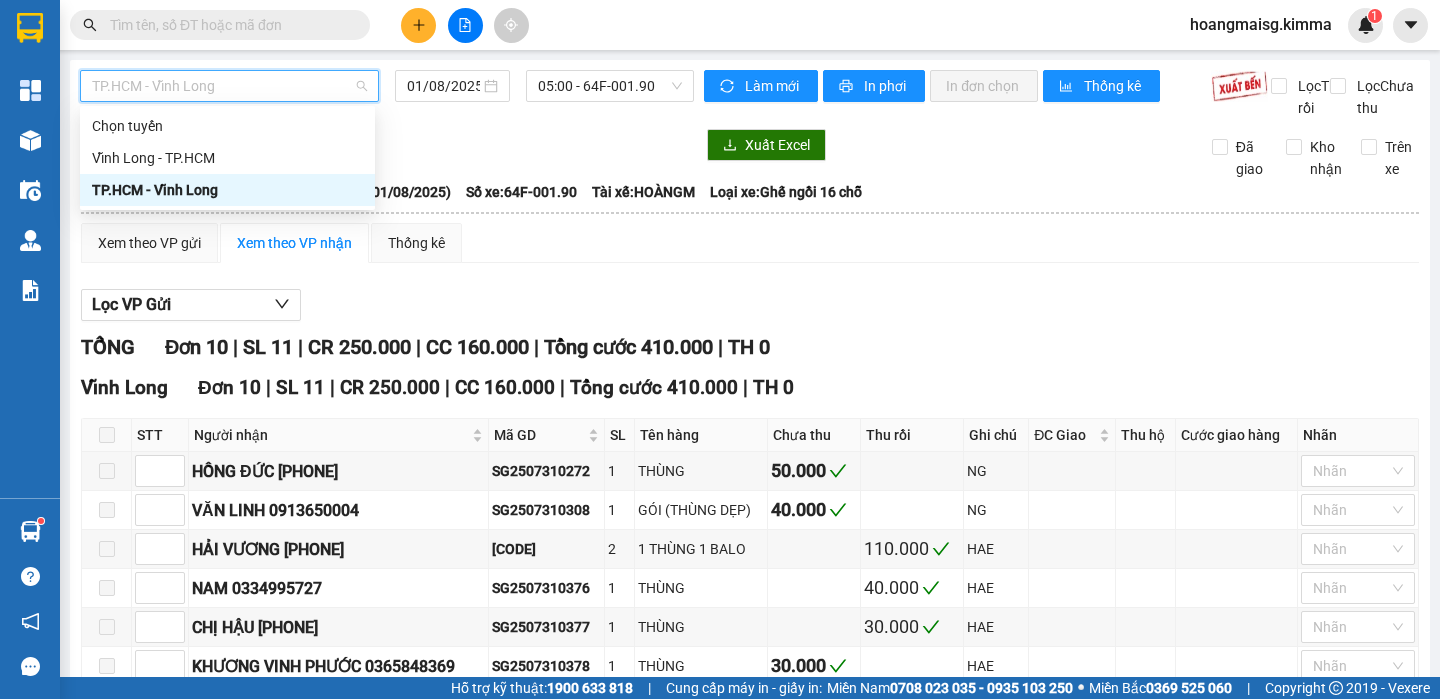 click on "Xuất Excel Đã giao Kho nhận Trên xe" at bounding box center (750, 154) 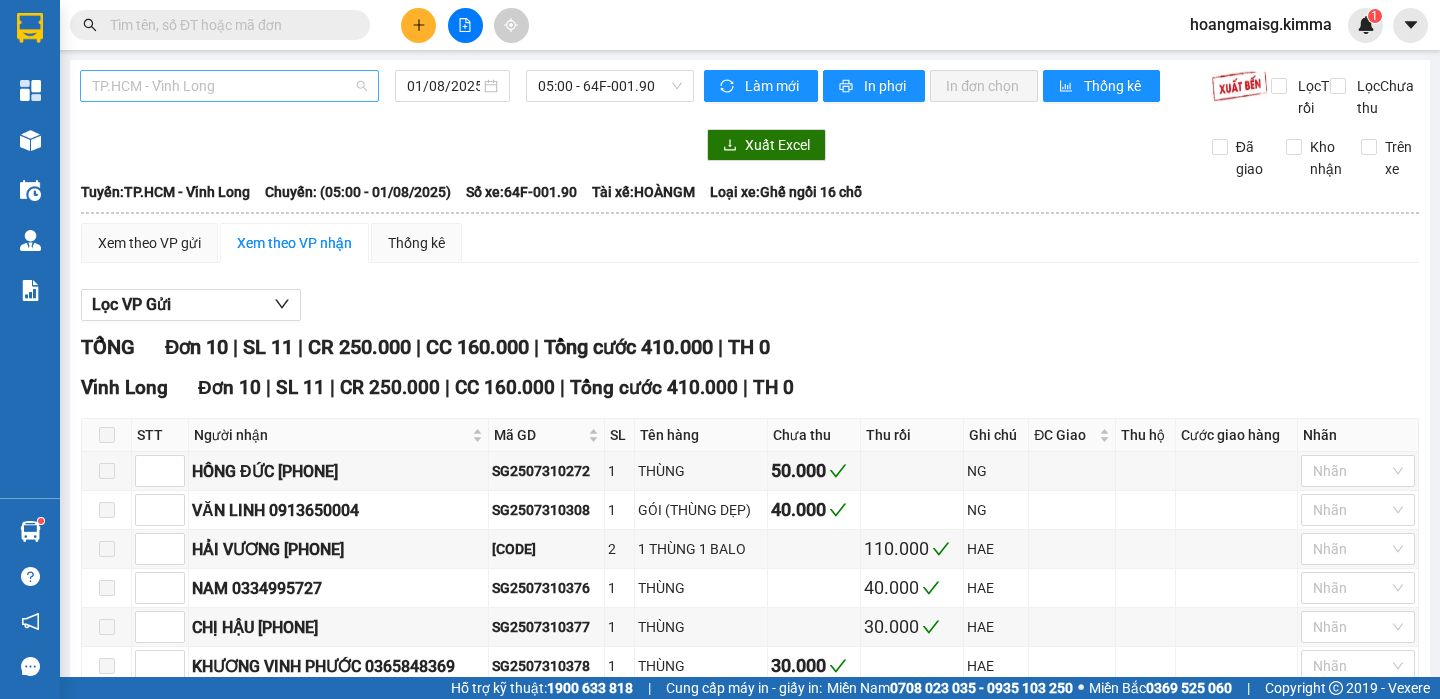 click on "TP.HCM - Vĩnh Long" at bounding box center (229, 86) 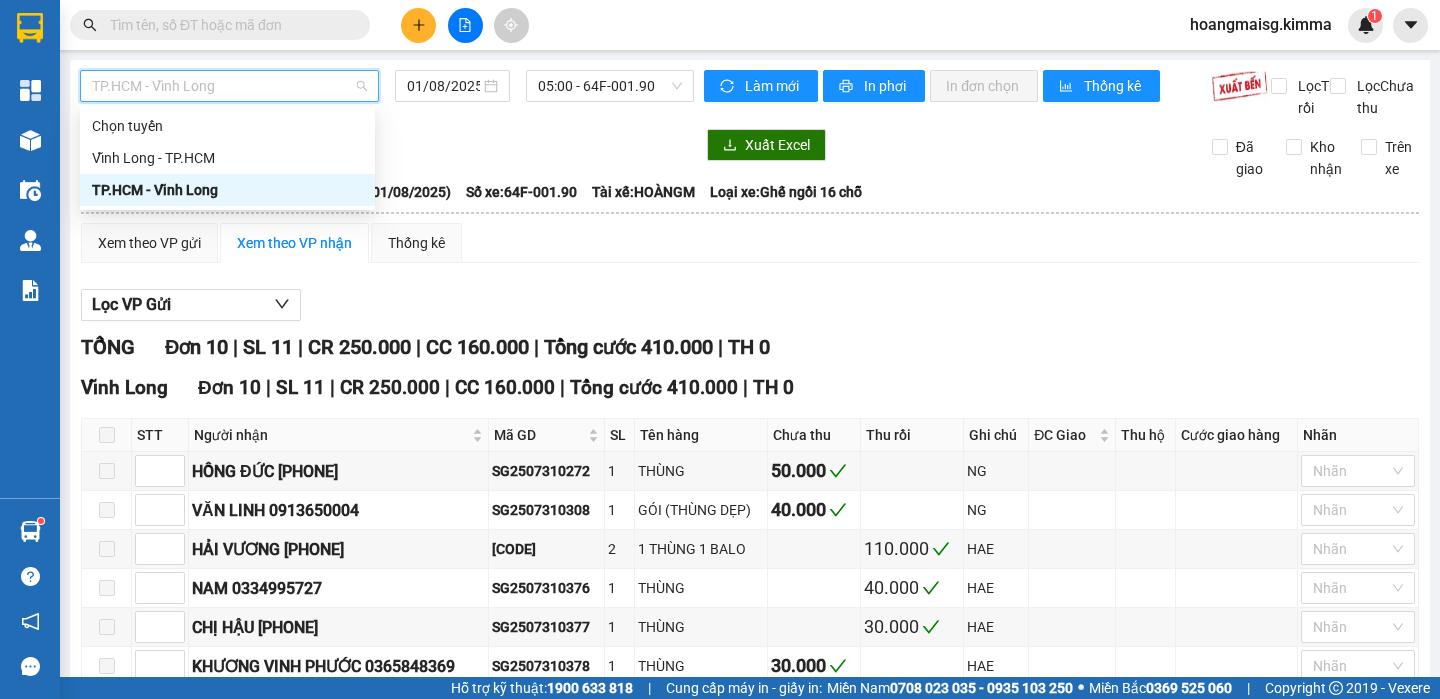 click on "TP.HCM - Vĩnh Long" at bounding box center (227, 190) 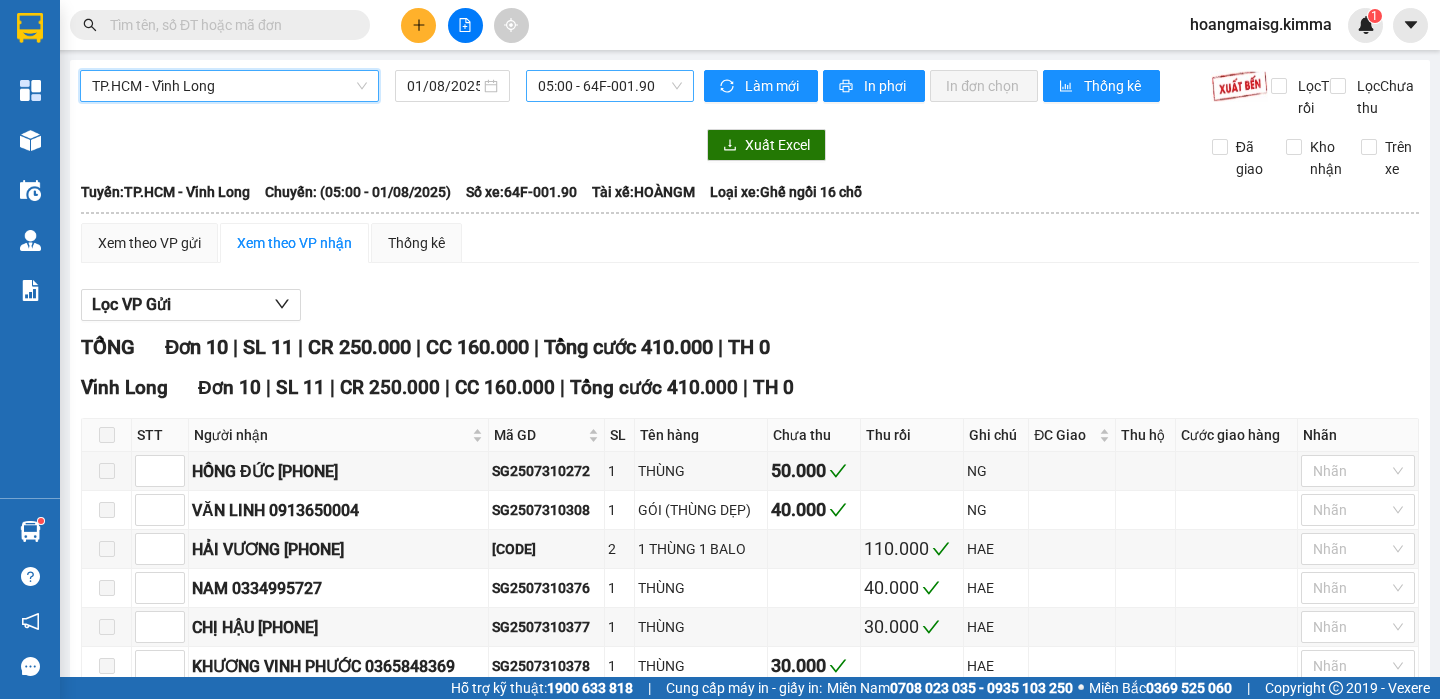 click on "05:00     - 64F-001.90" at bounding box center (610, 86) 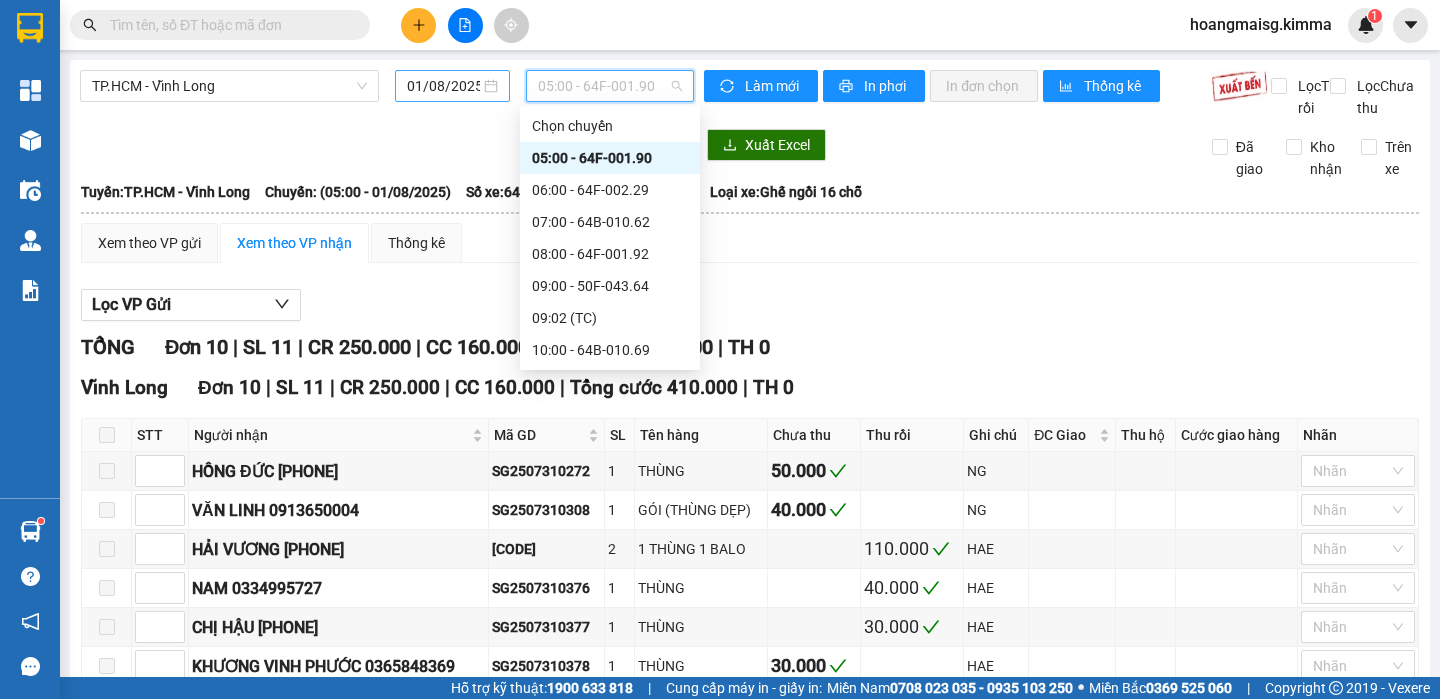 click on "01/08/2025" at bounding box center [452, 86] 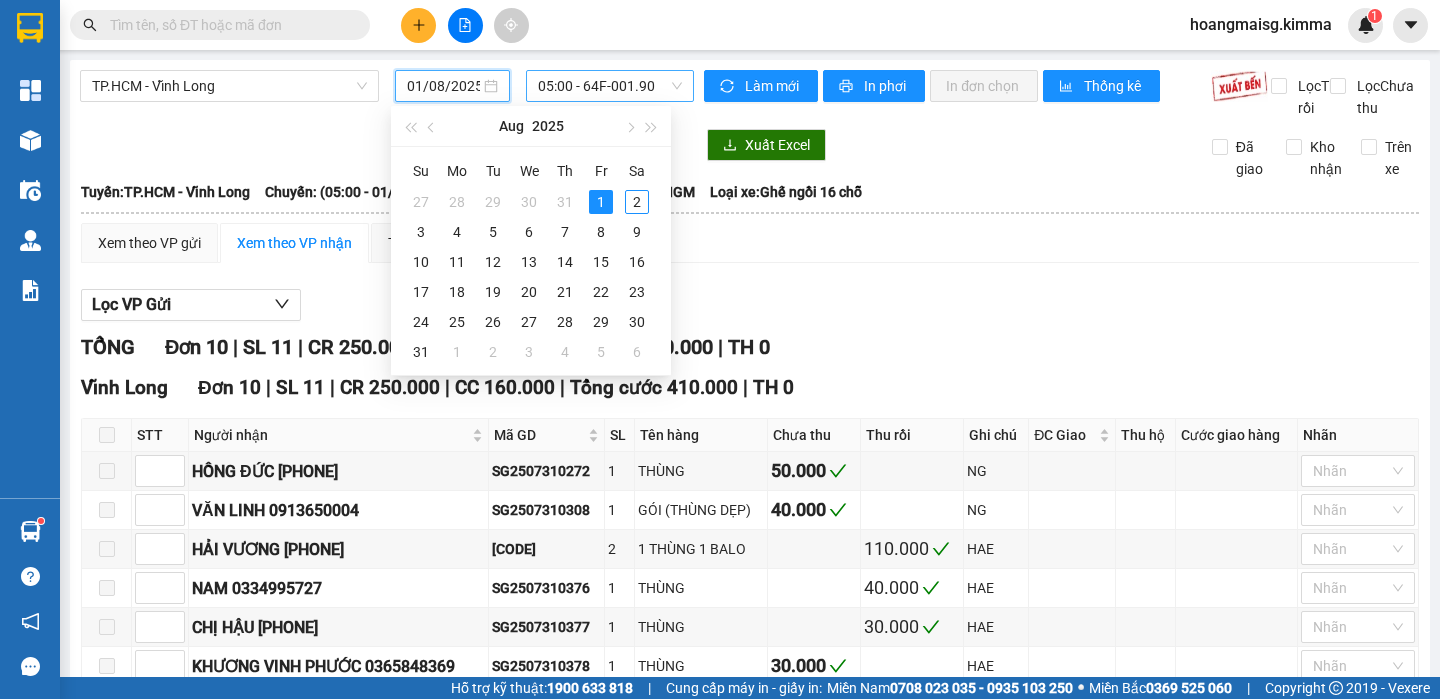 click on "05:00     - 64F-001.90" at bounding box center [610, 86] 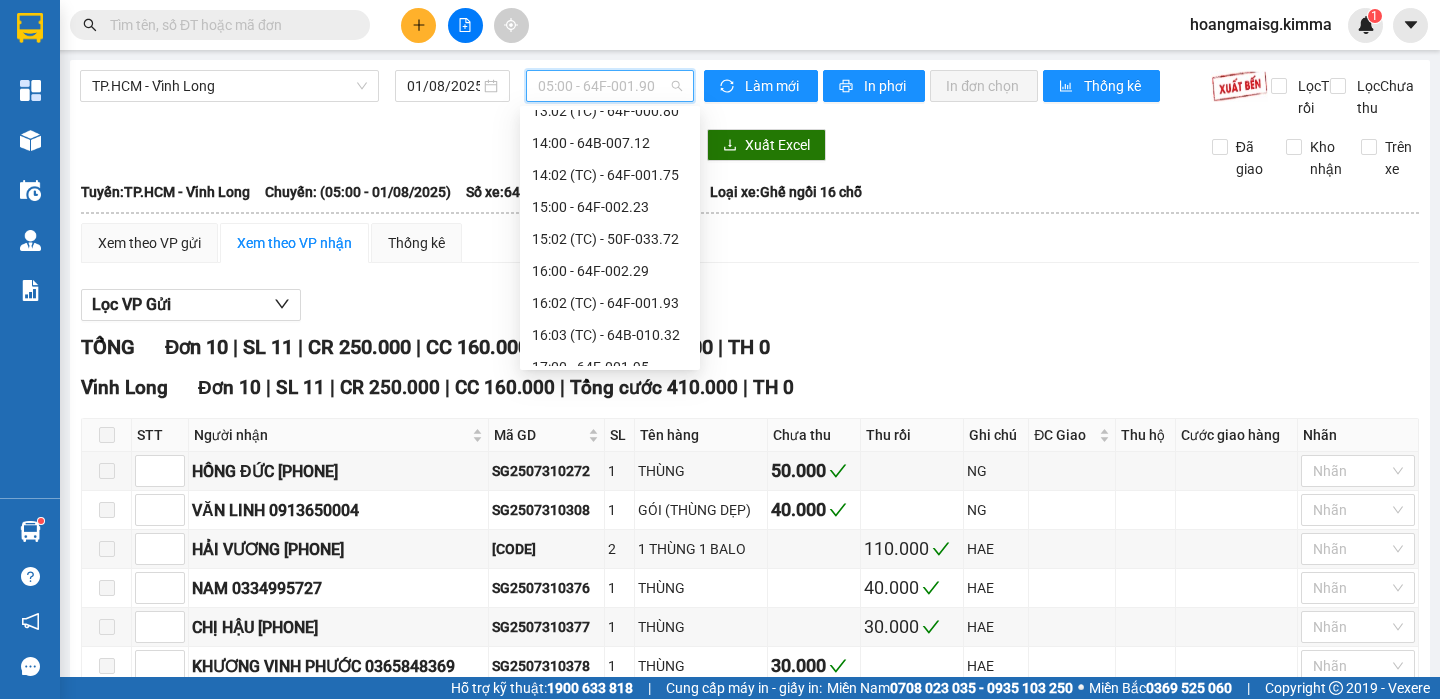 scroll, scrollTop: 704, scrollLeft: 0, axis: vertical 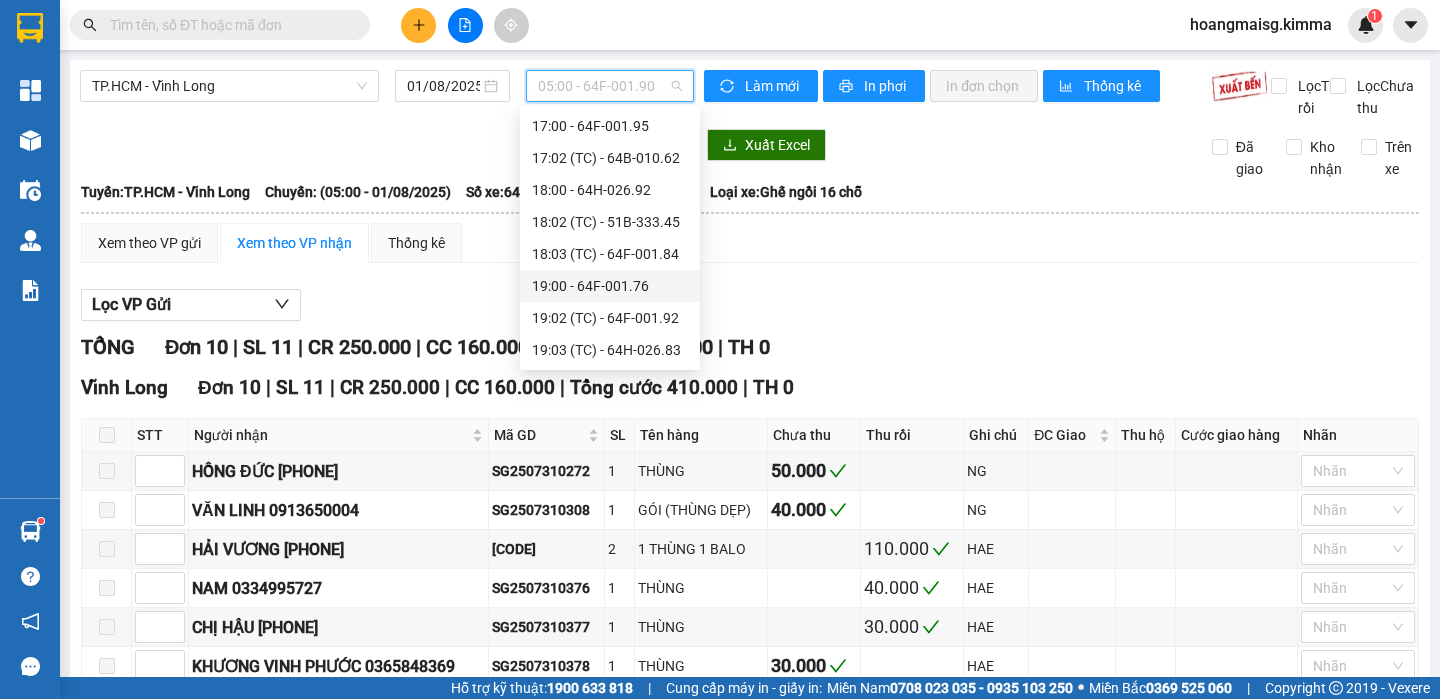 click on "19:00     - 64F-001.76" at bounding box center (610, 286) 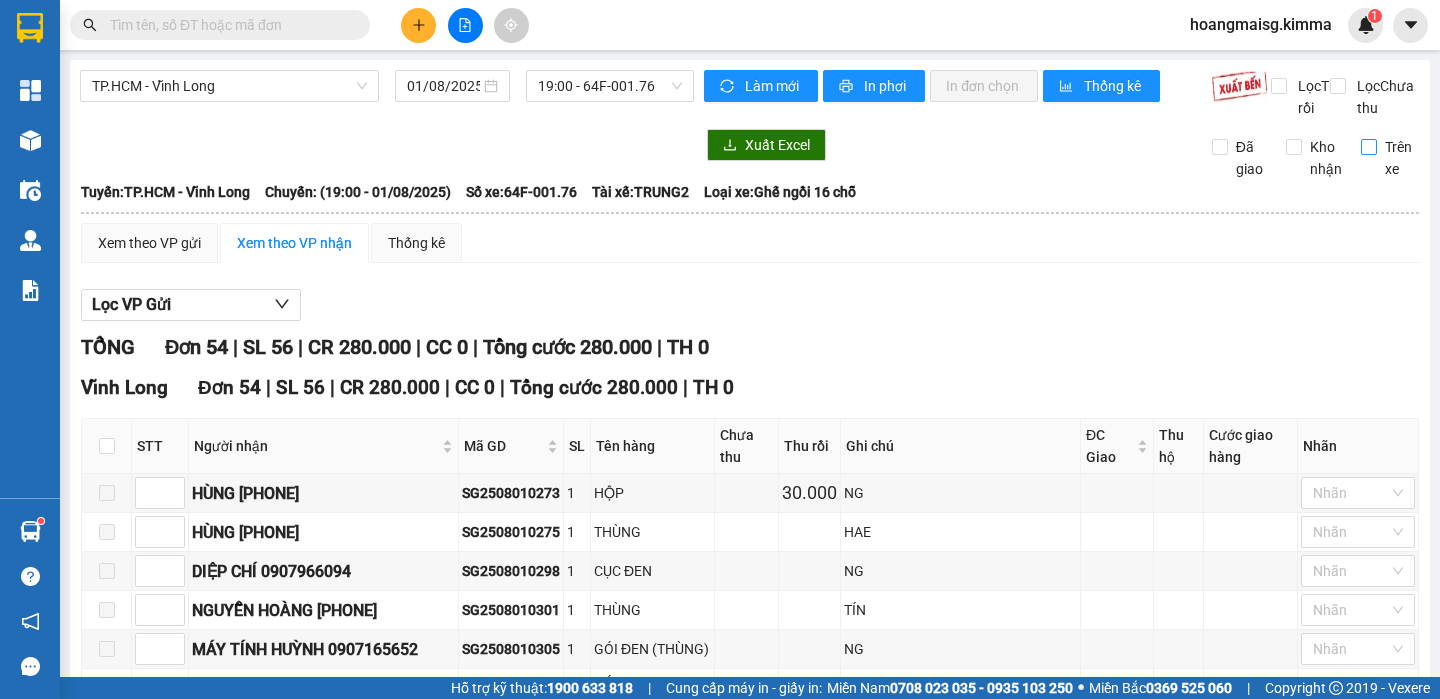 click on "Trên xe" at bounding box center (1398, 158) 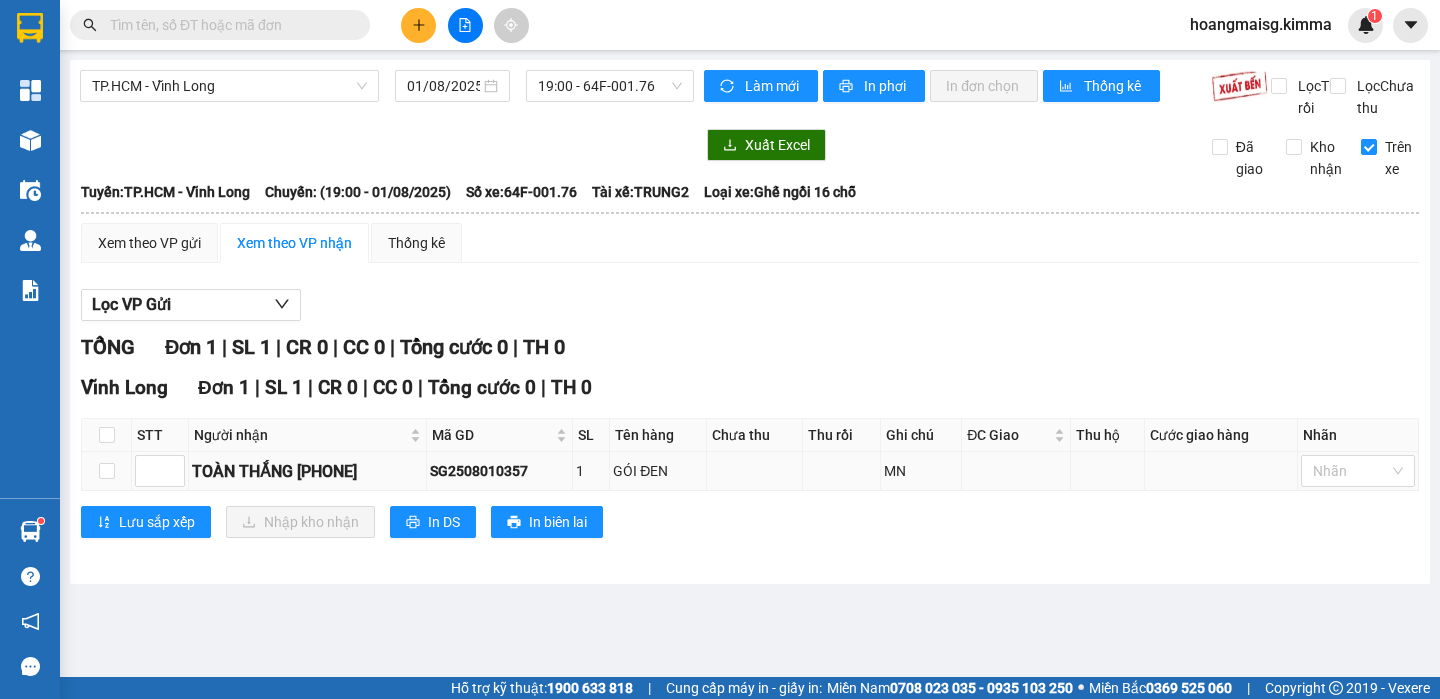 click on "TOÀN THẮNG 0932884849" at bounding box center (307, 471) 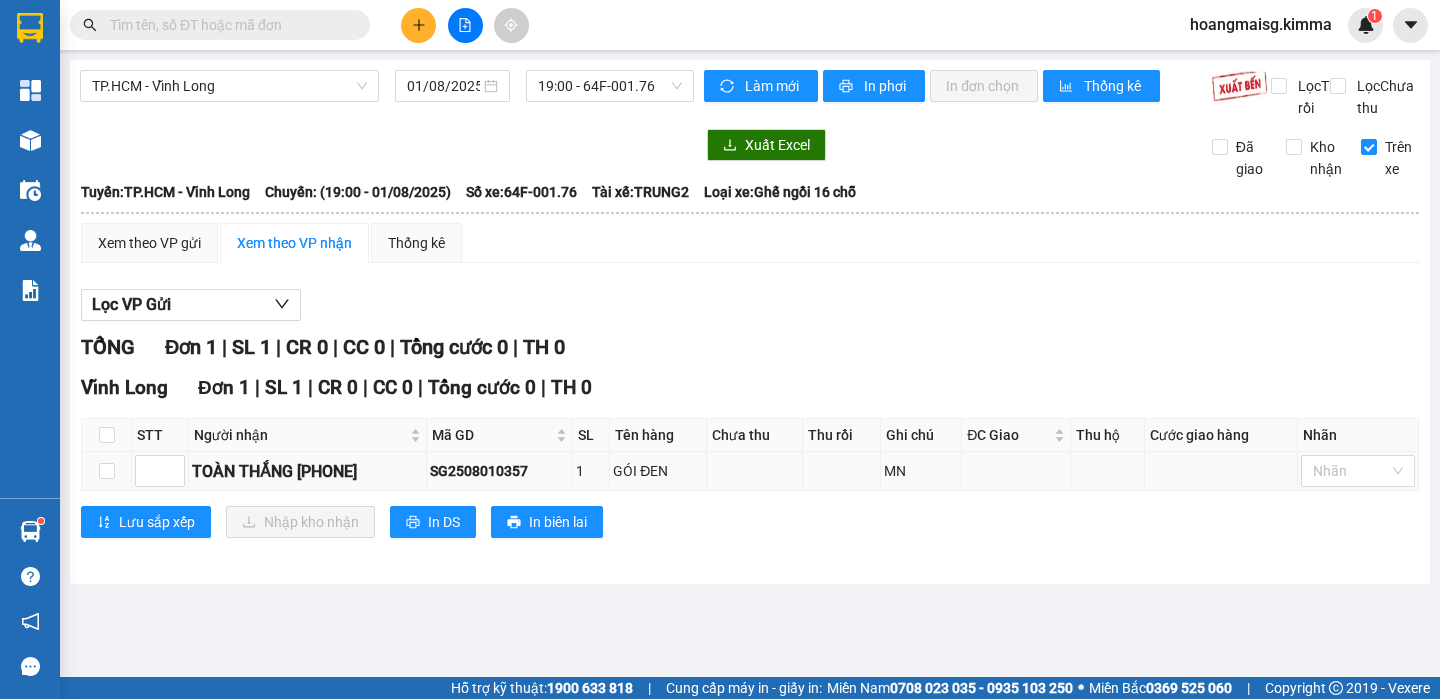 copy on "0932884849" 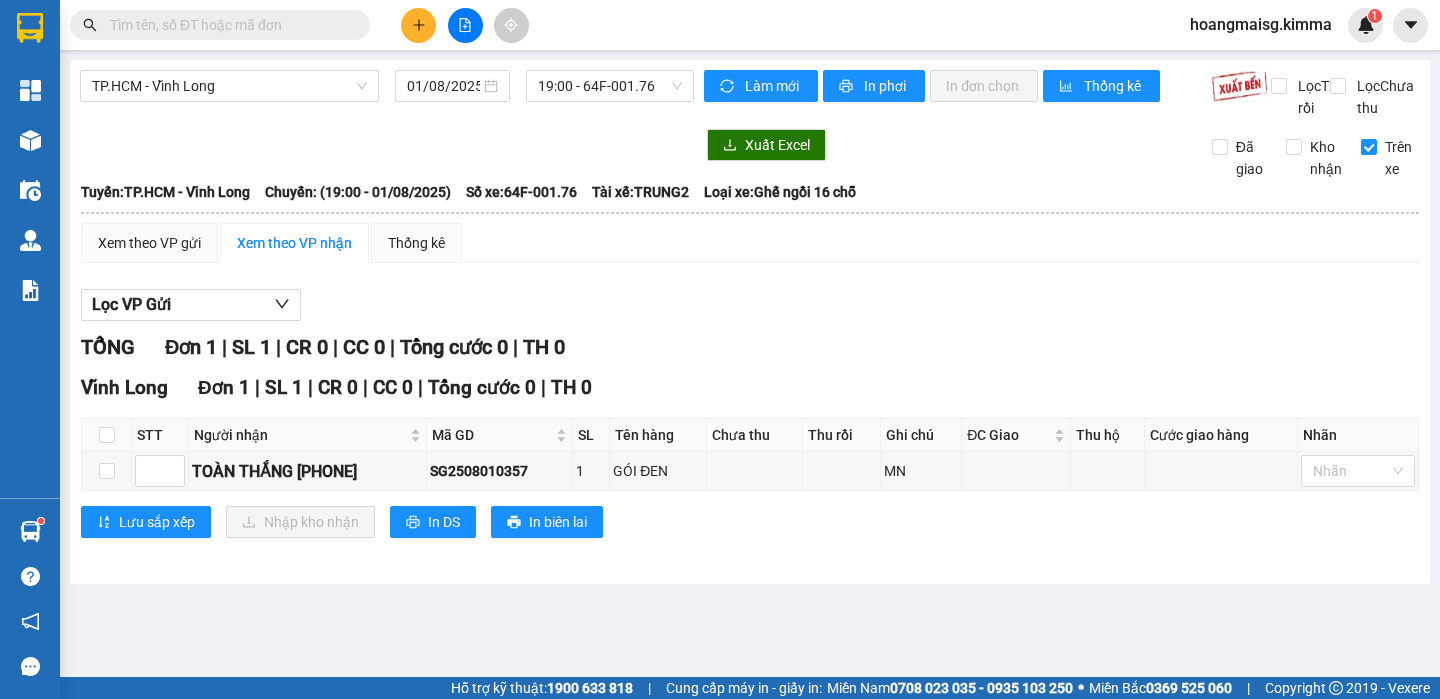 click on "Lọc VP Gửi" at bounding box center (750, 305) 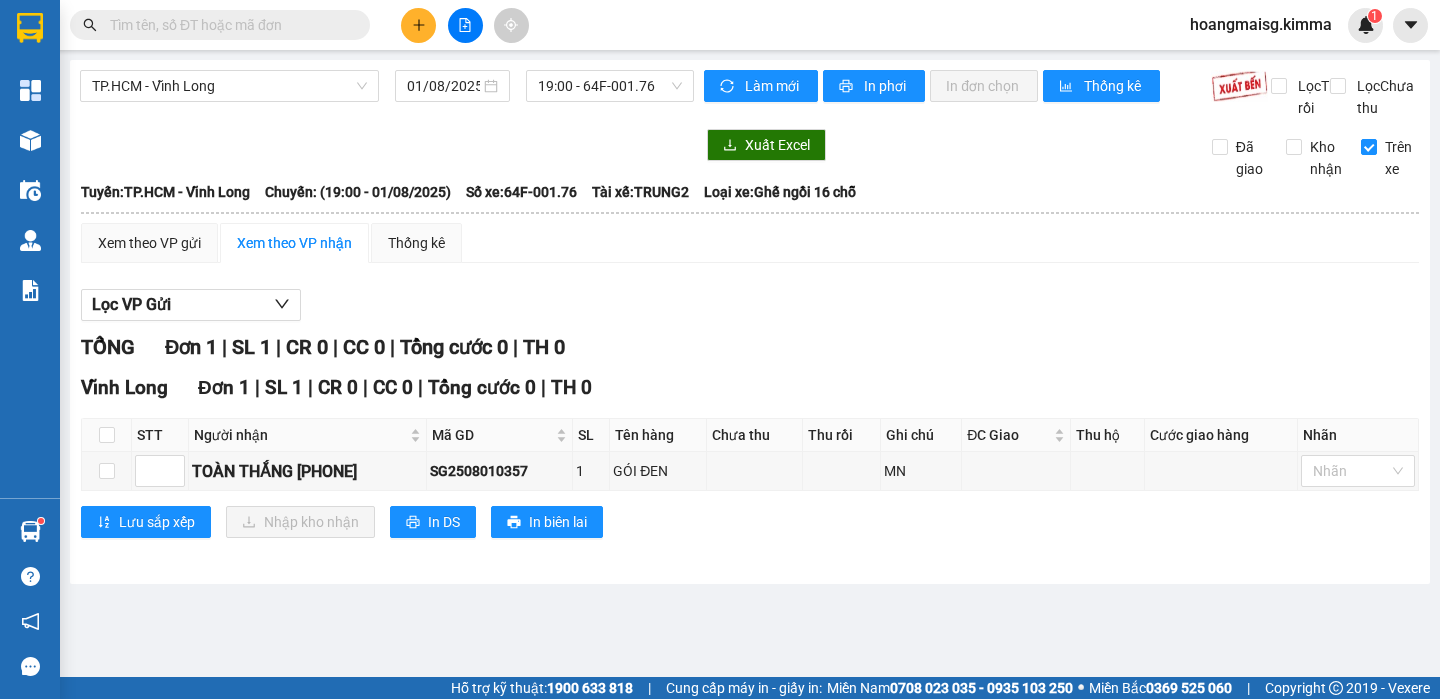 click at bounding box center [228, 25] 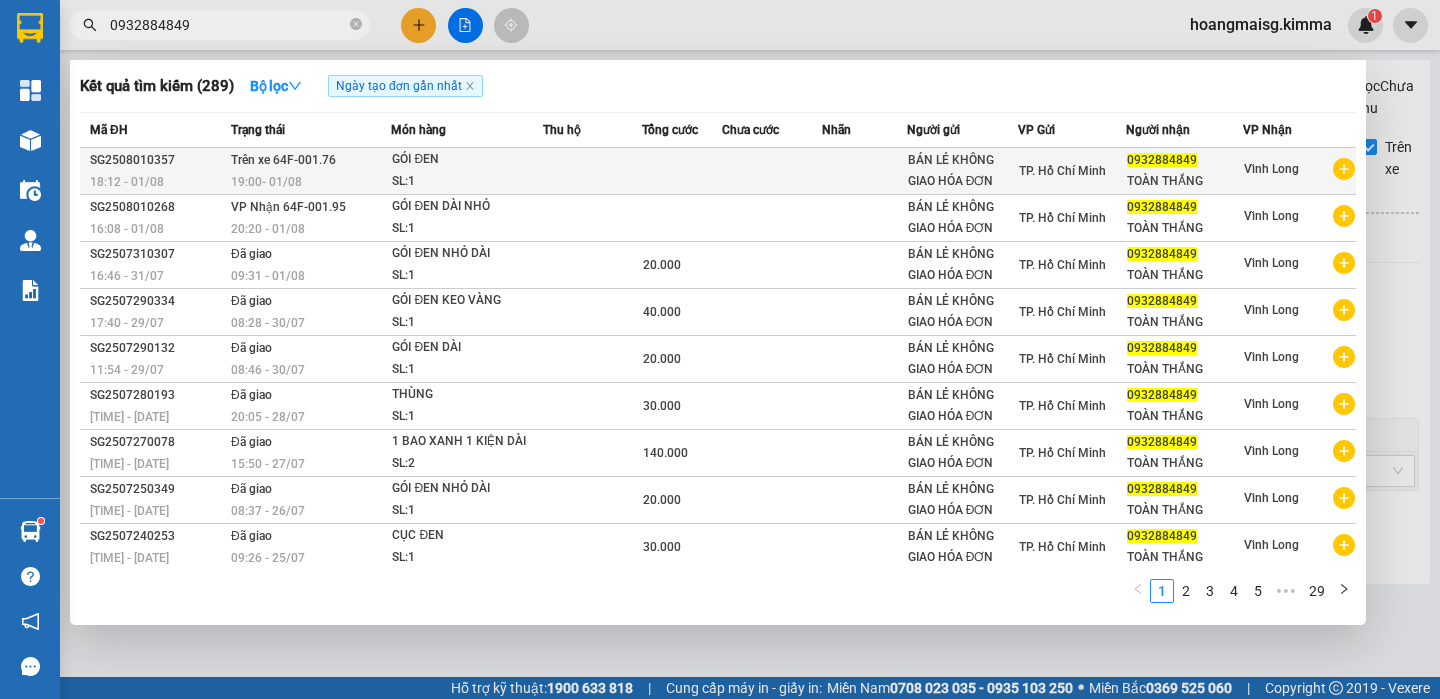 type on "0932884849" 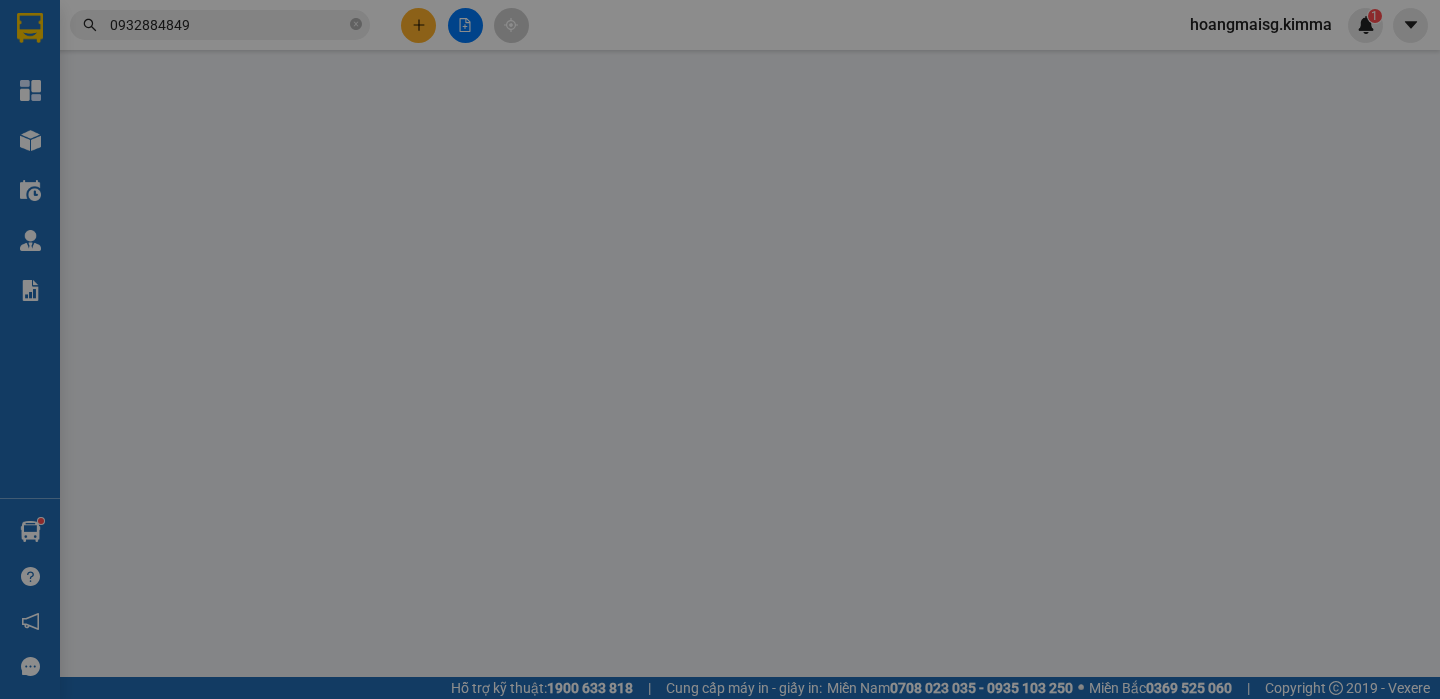 type on "BÁN LẺ KHÔNG GIAO HÓA ĐƠN" 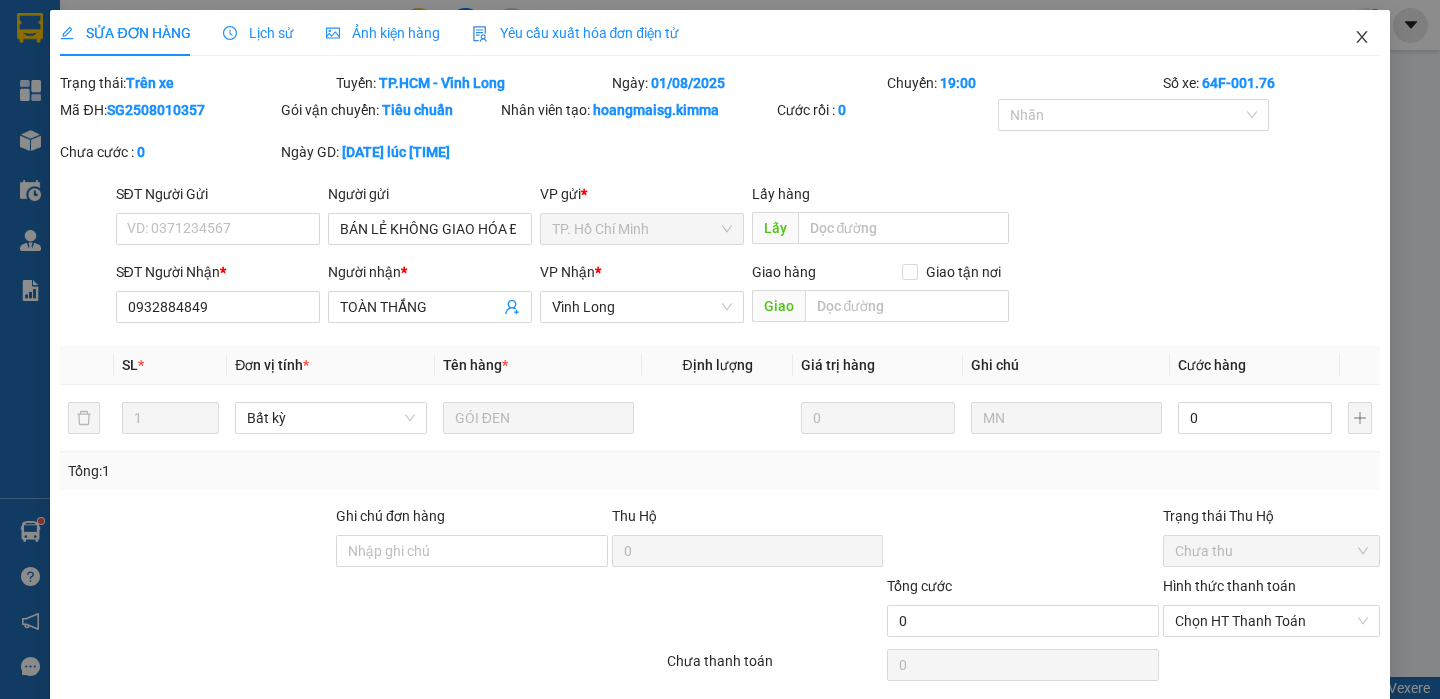 click 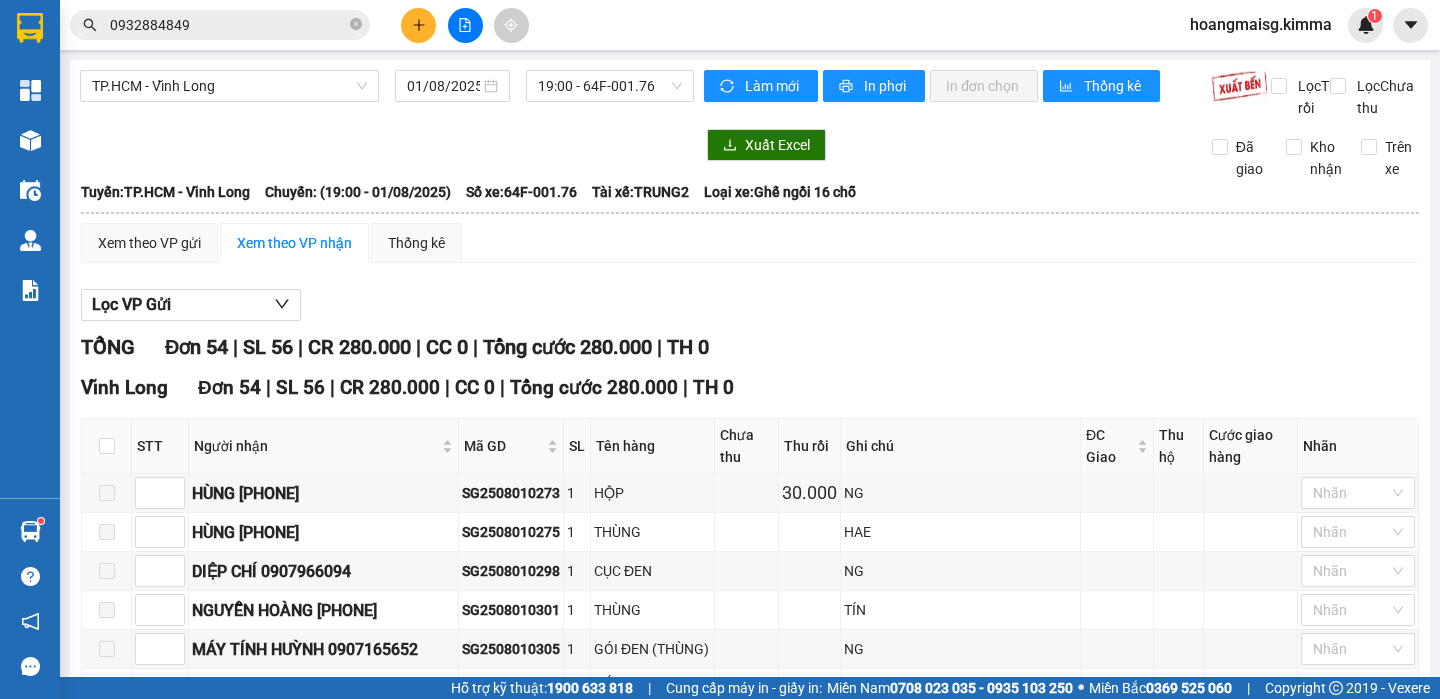 drag, startPoint x: 1027, startPoint y: 322, endPoint x: 1028, endPoint y: 304, distance: 18.027756 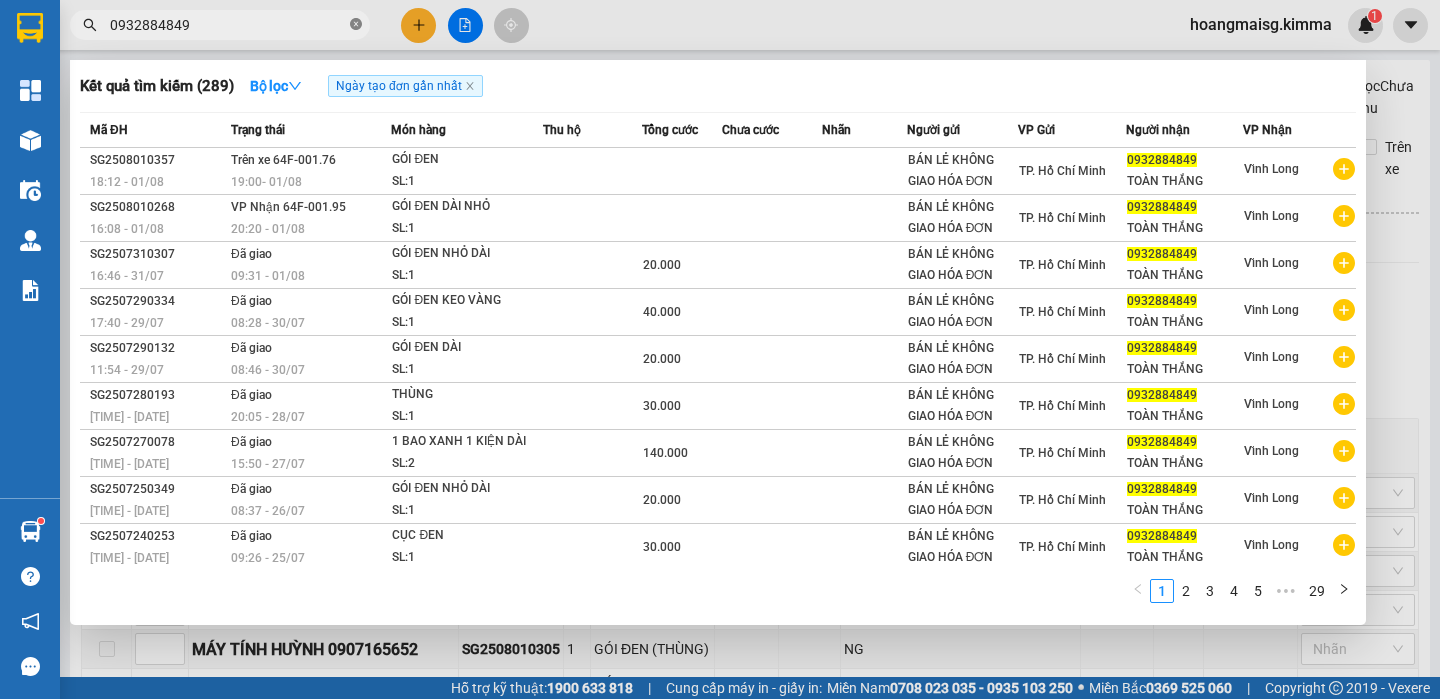 click 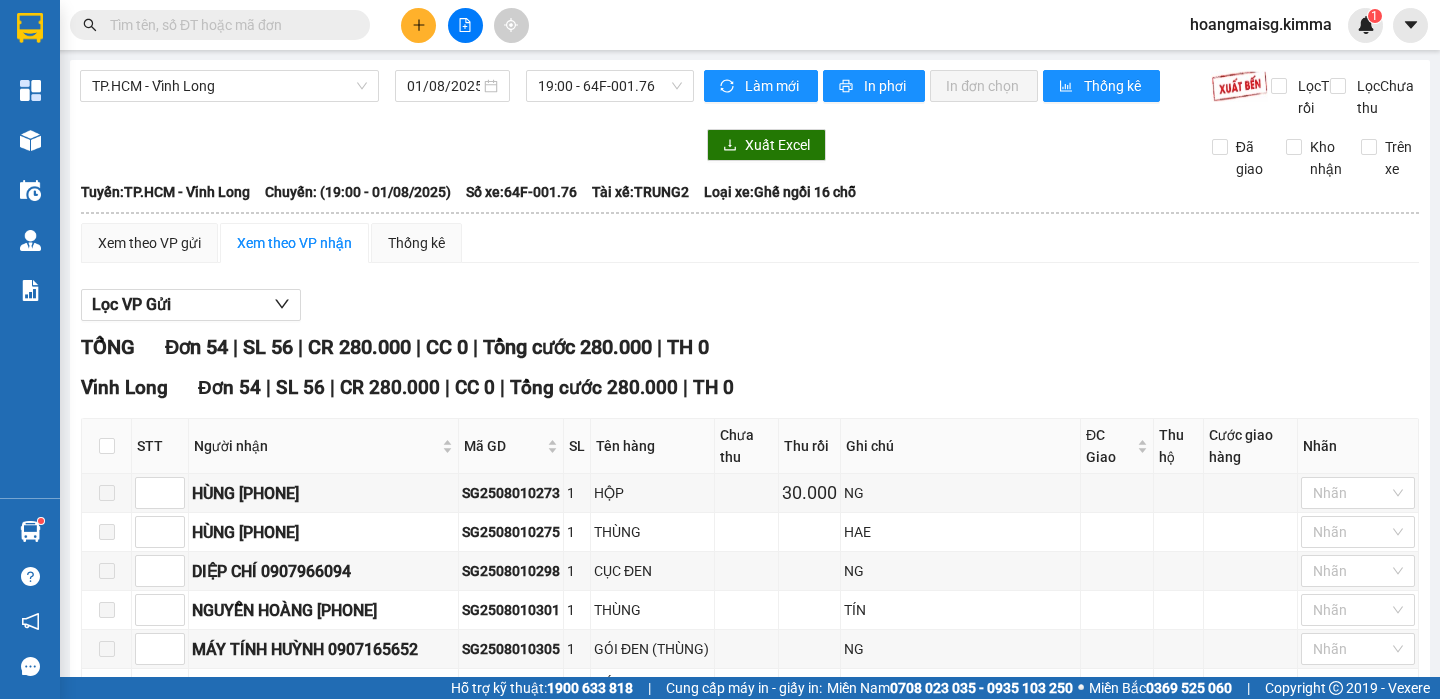 click at bounding box center (228, 25) 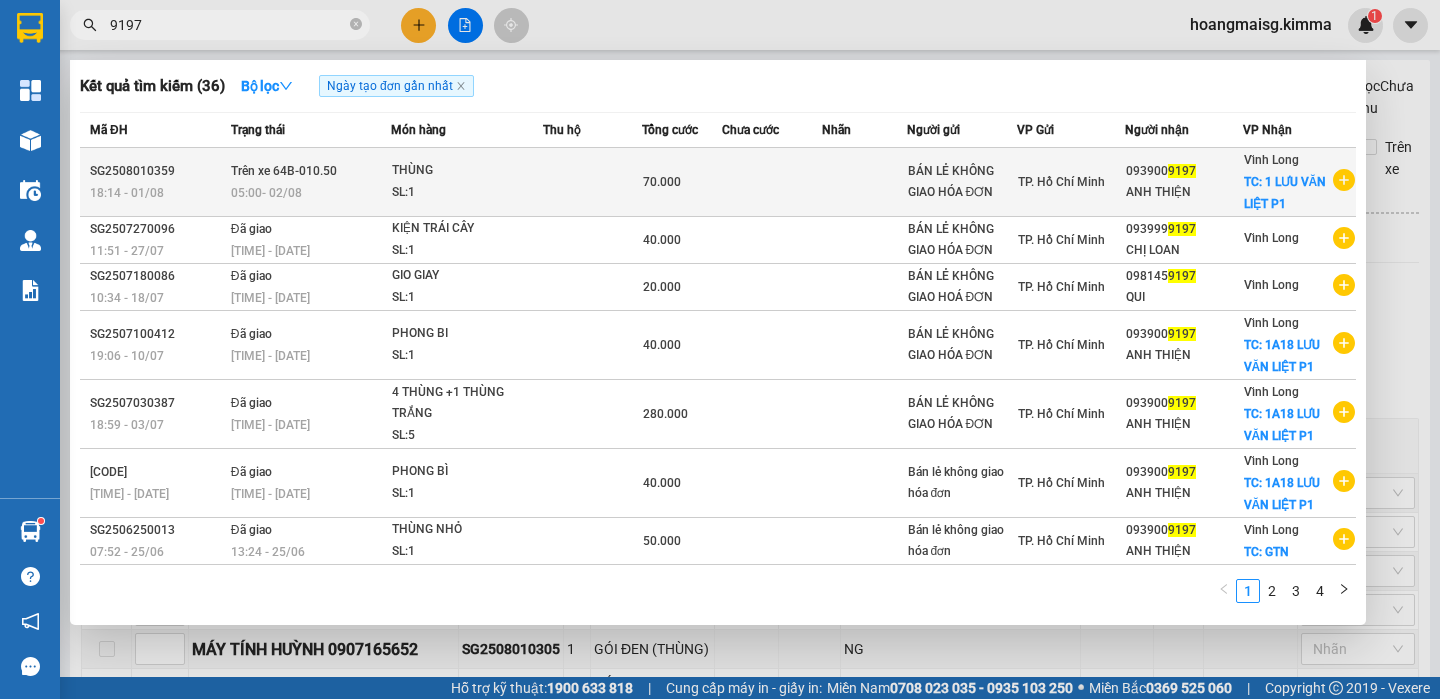 type on "9197" 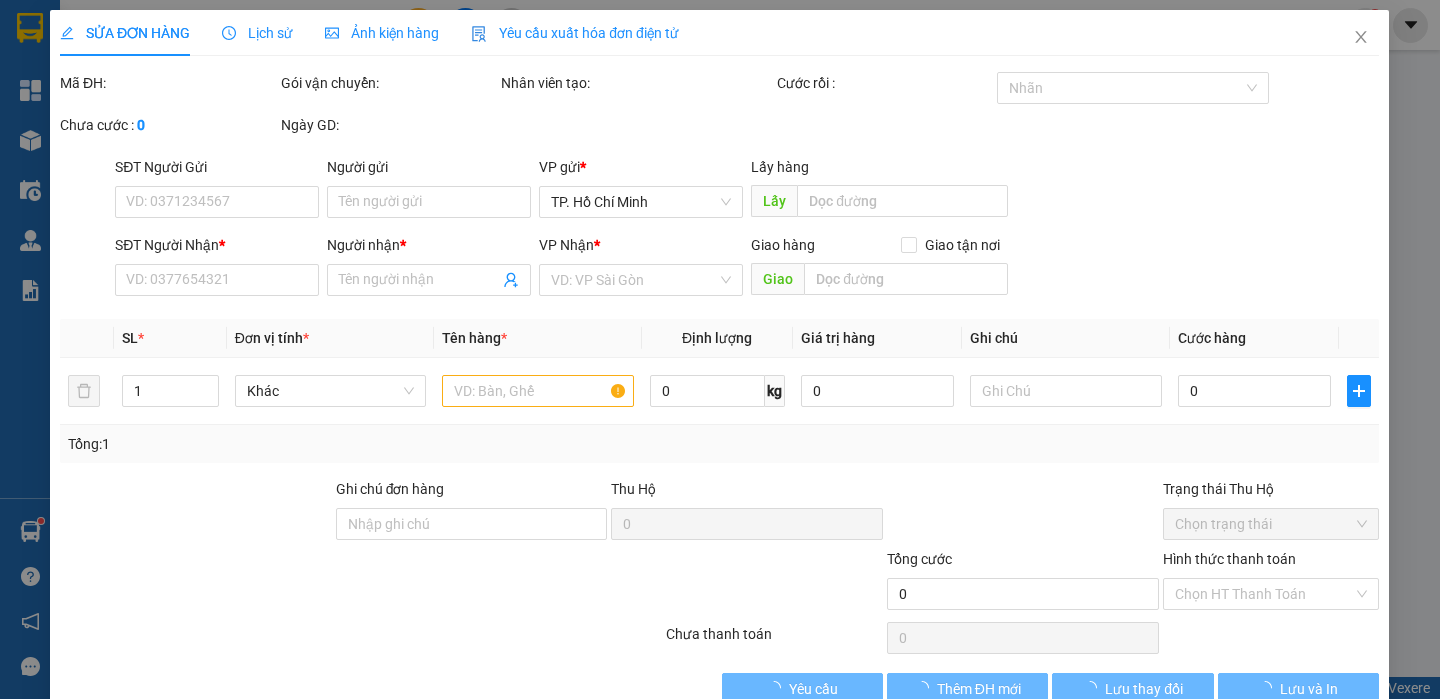 type on "BÁN LẺ KHÔNG GIAO HÓA ĐƠN" 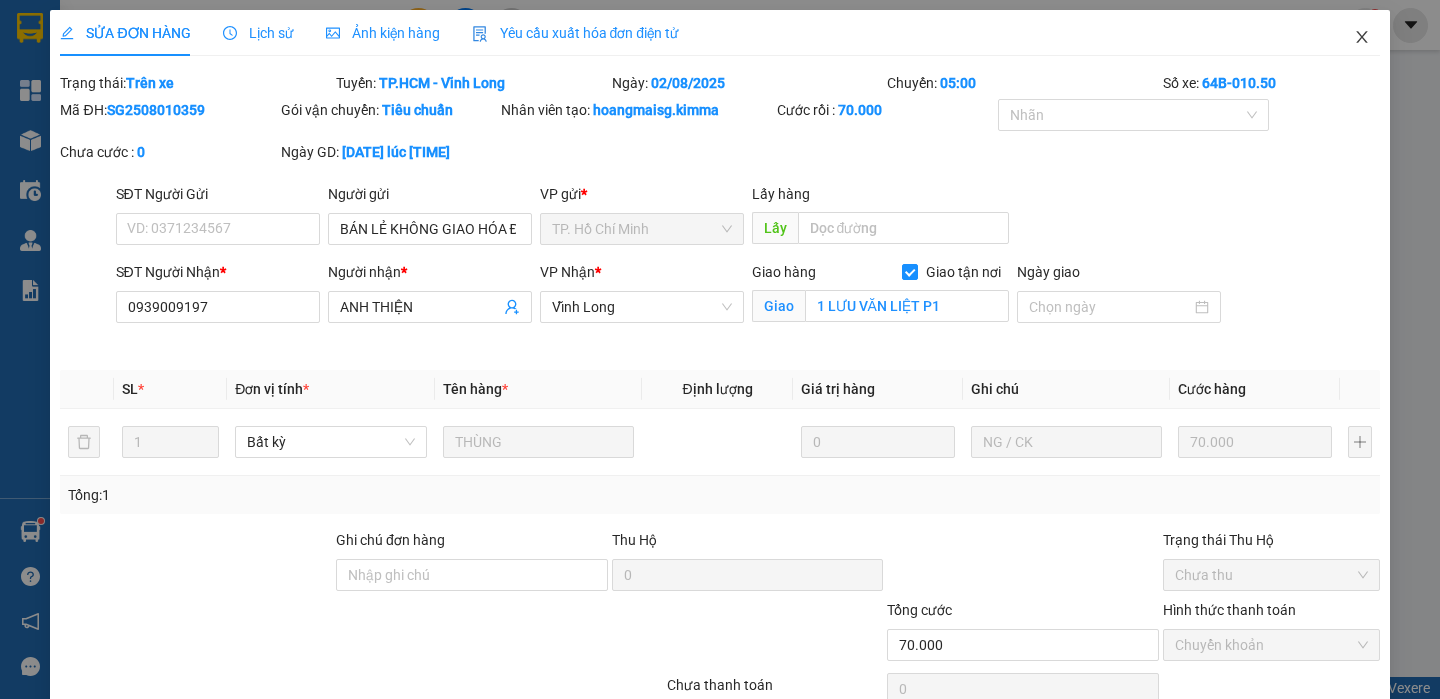 drag, startPoint x: 1366, startPoint y: 38, endPoint x: 1336, endPoint y: 34, distance: 30.265491 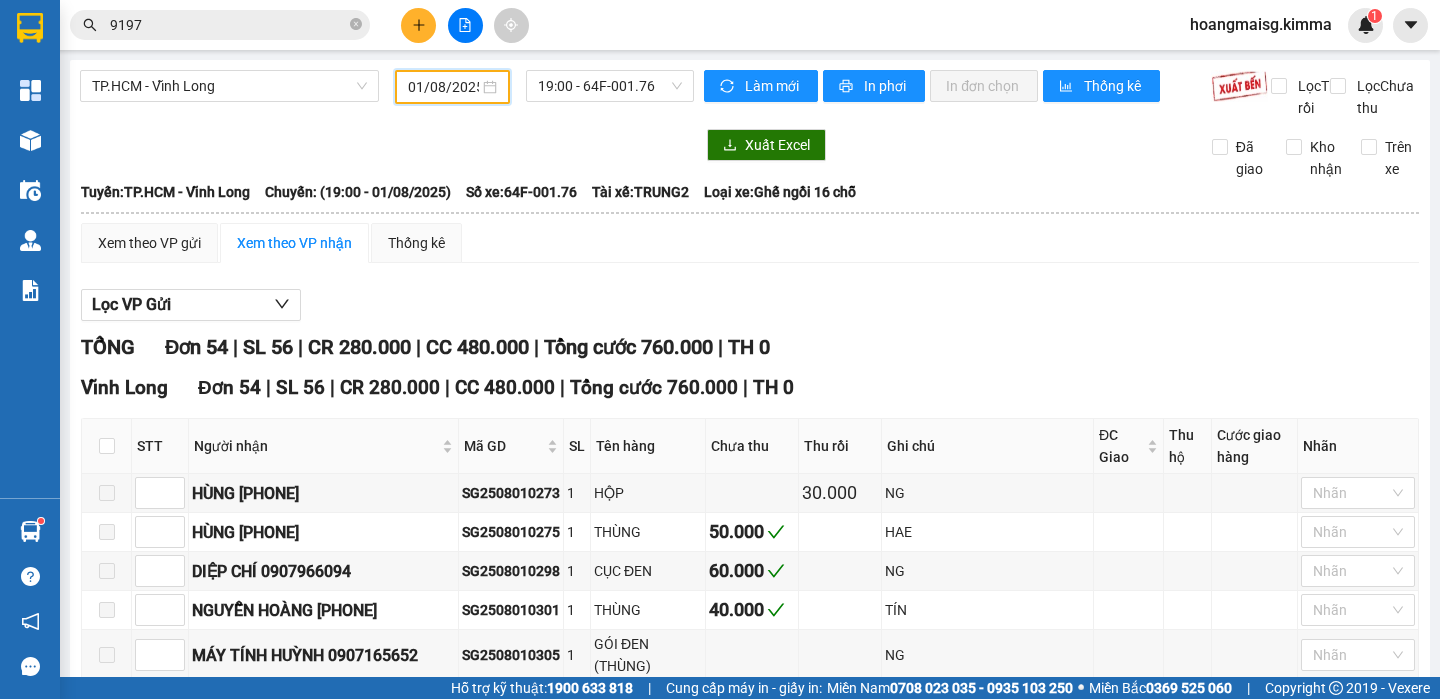 click on "01/08/2025" at bounding box center (443, 87) 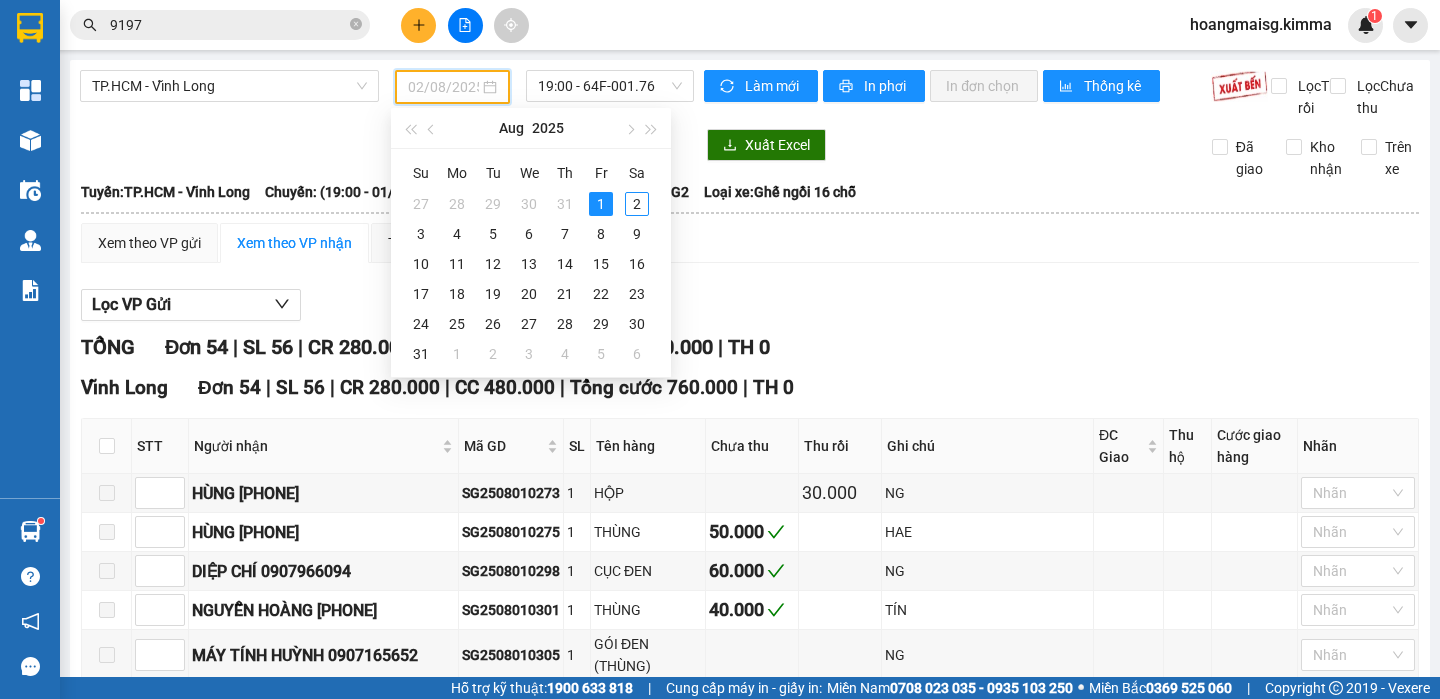 drag, startPoint x: 635, startPoint y: 204, endPoint x: 607, endPoint y: 150, distance: 60.827625 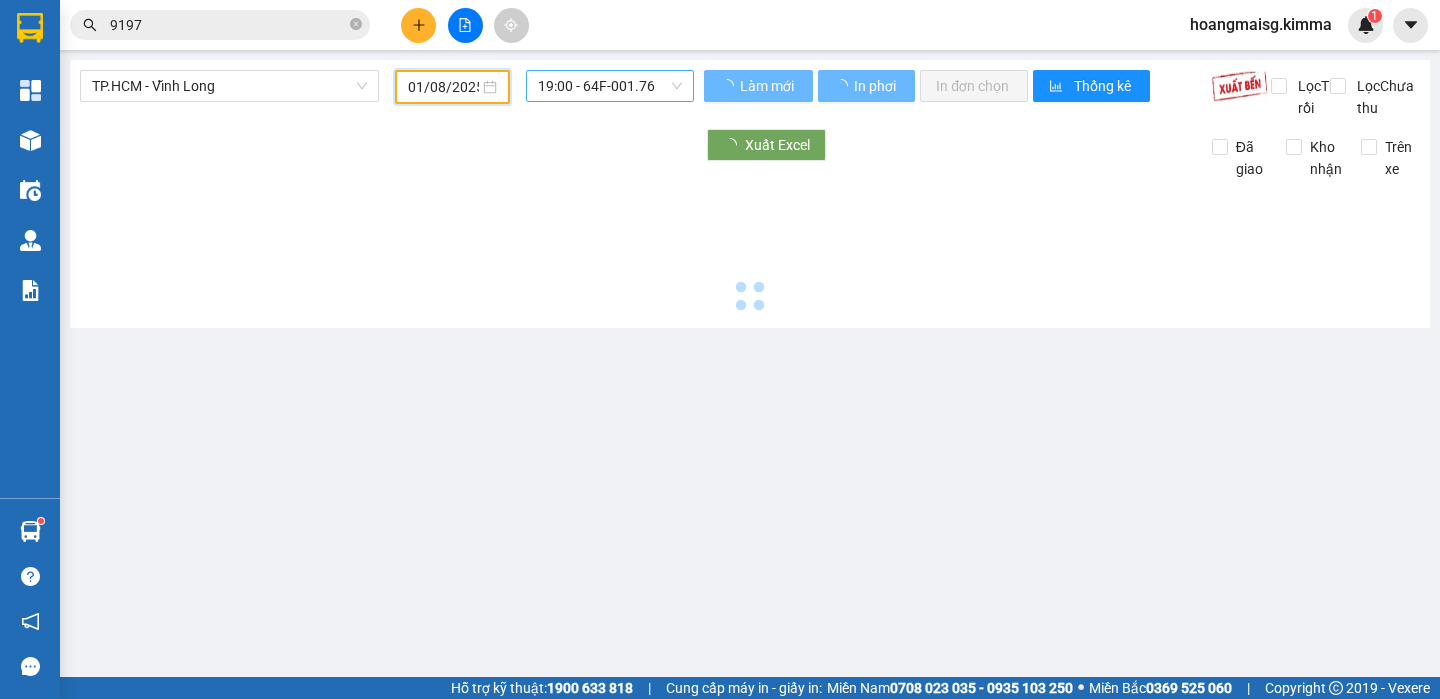 type on "02/08/2025" 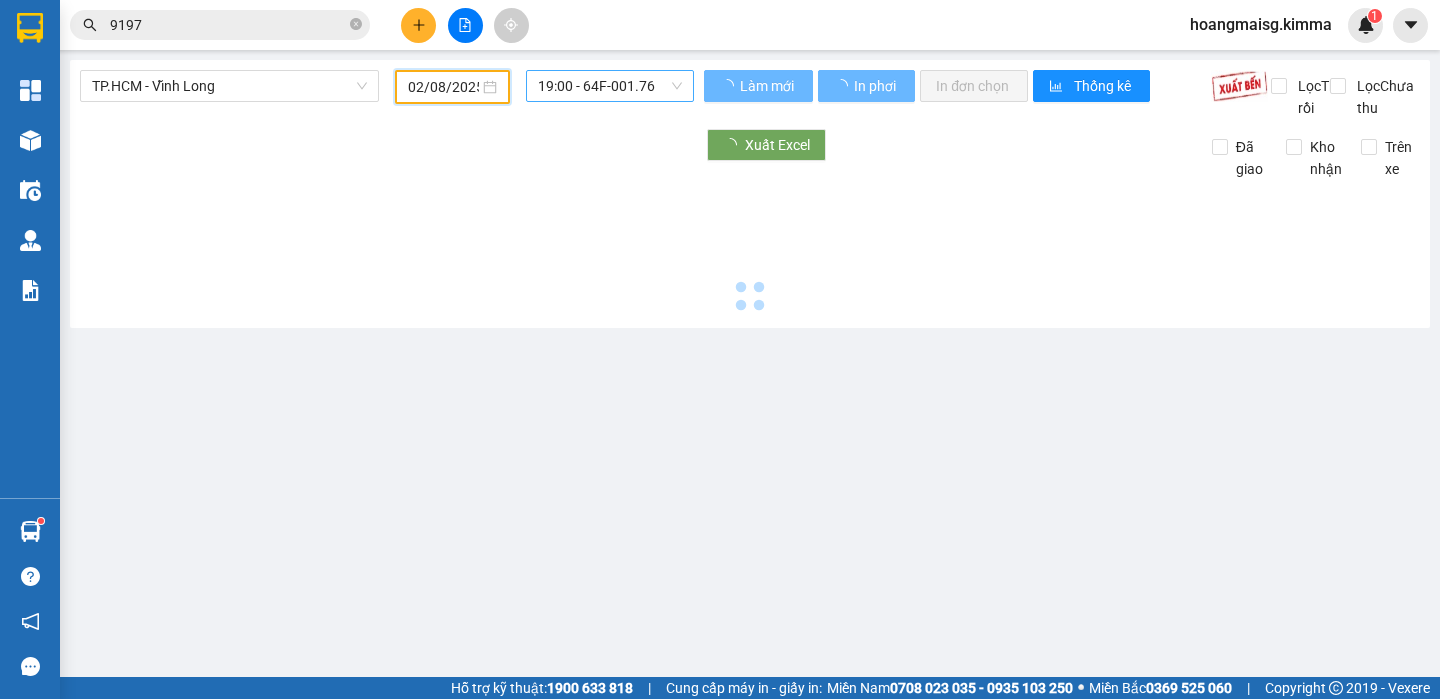 click on "19:00     - 64F-001.76" at bounding box center [610, 86] 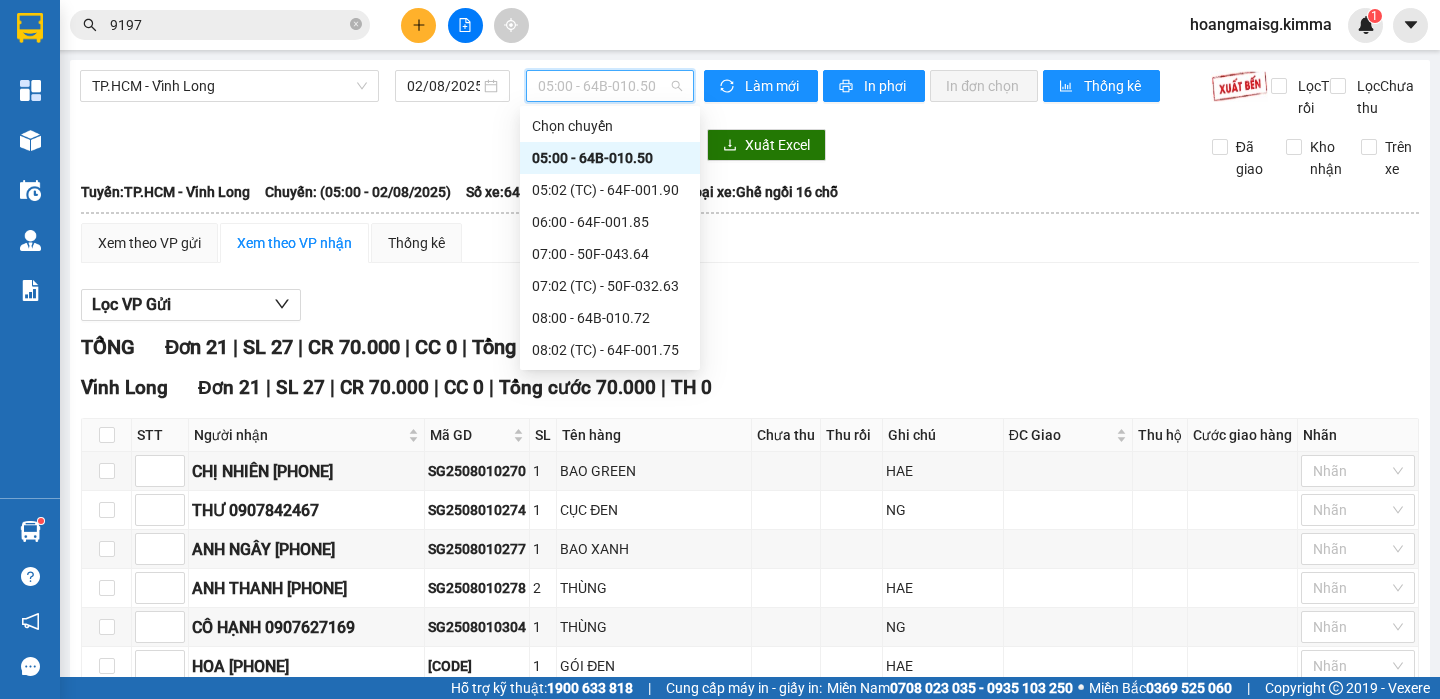 click on "Xem theo VP gửi Xem theo VP nhận Thống kê" at bounding box center [750, 243] 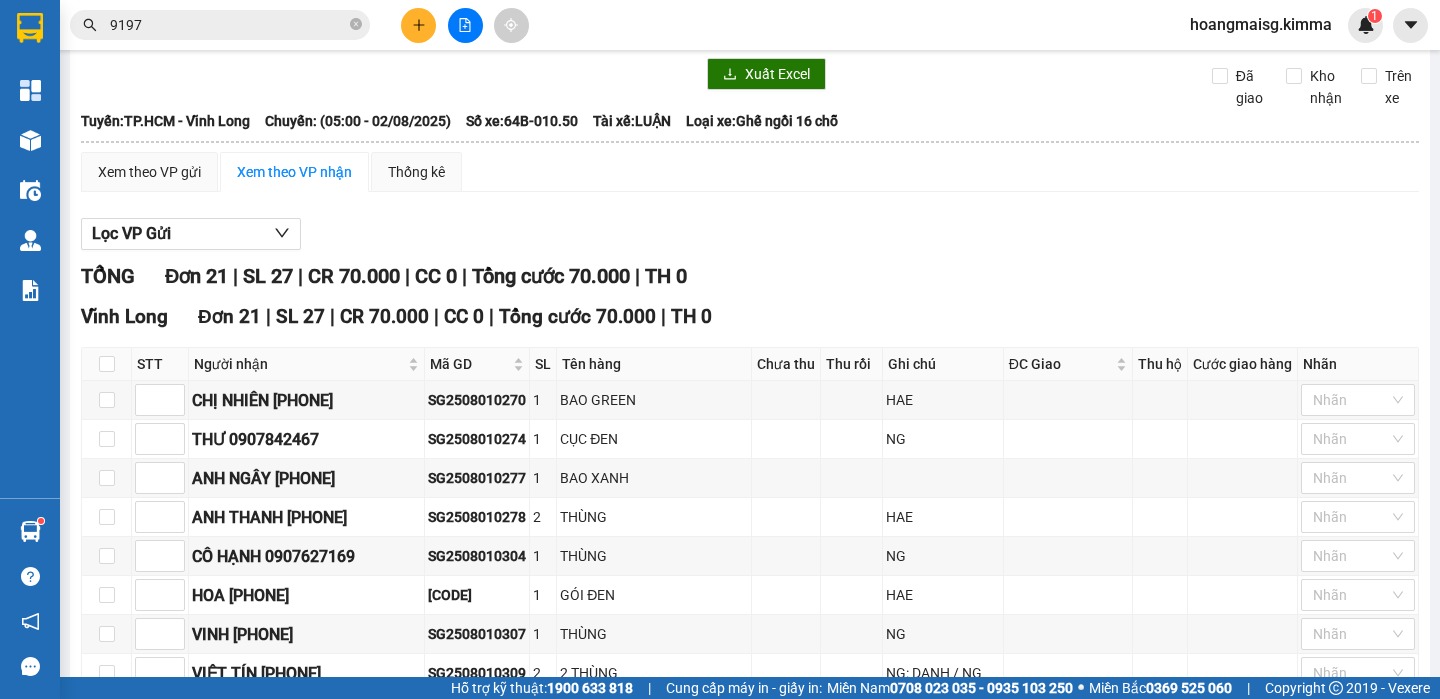 scroll, scrollTop: 0, scrollLeft: 0, axis: both 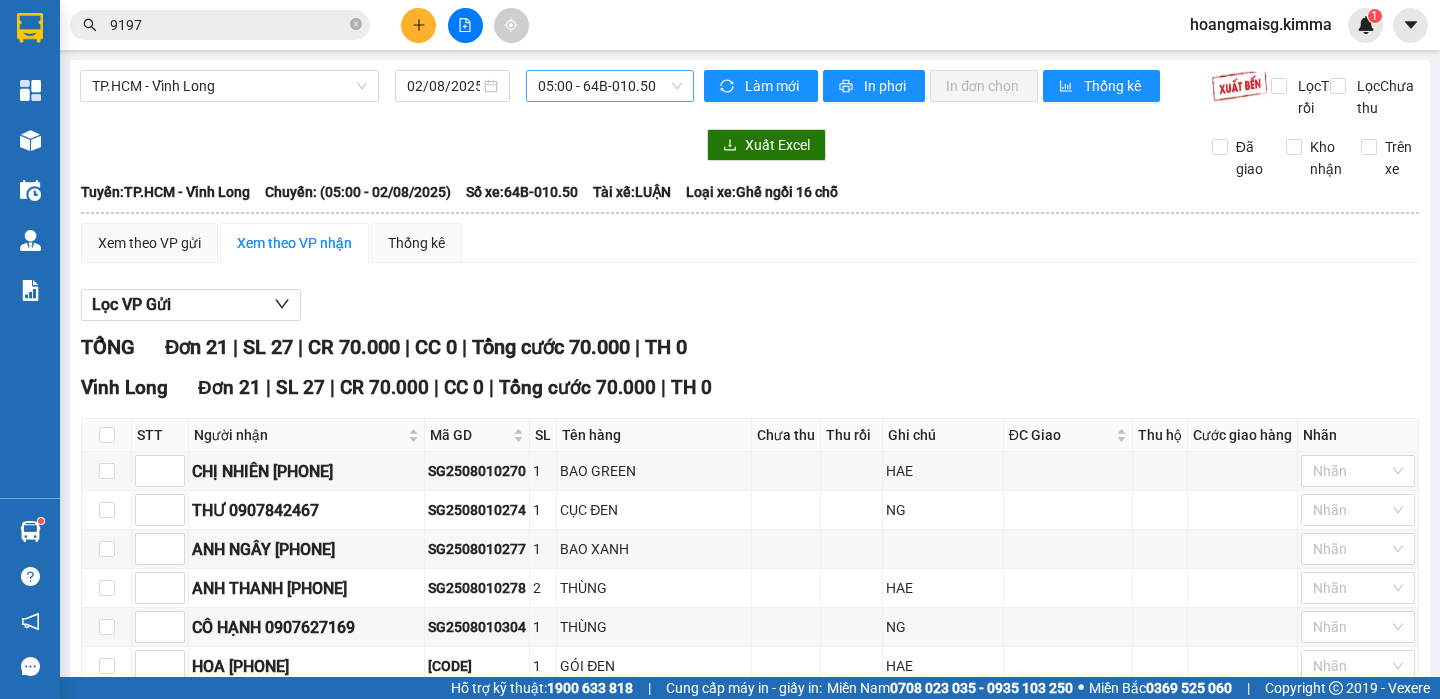 click on "05:00     - 64B-010.50" at bounding box center (610, 86) 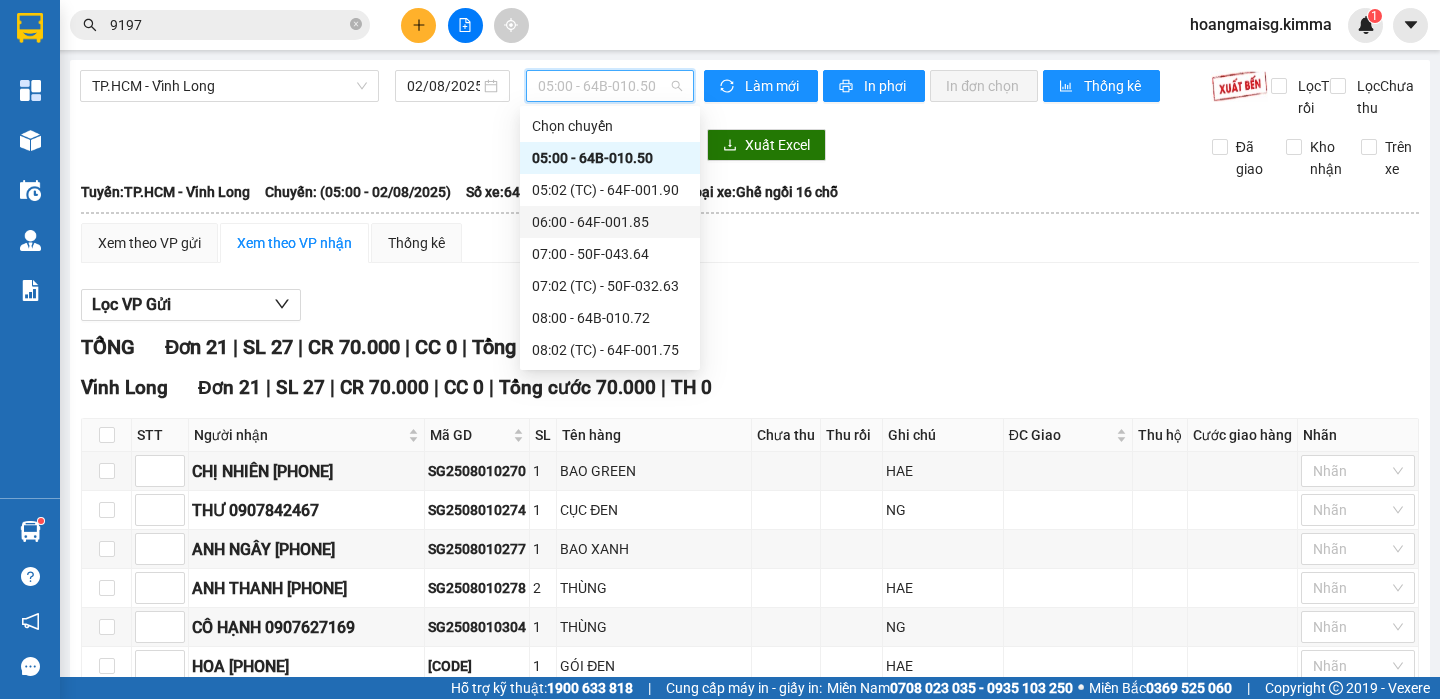 click on "06:00     - 64F-001.85" at bounding box center (610, 222) 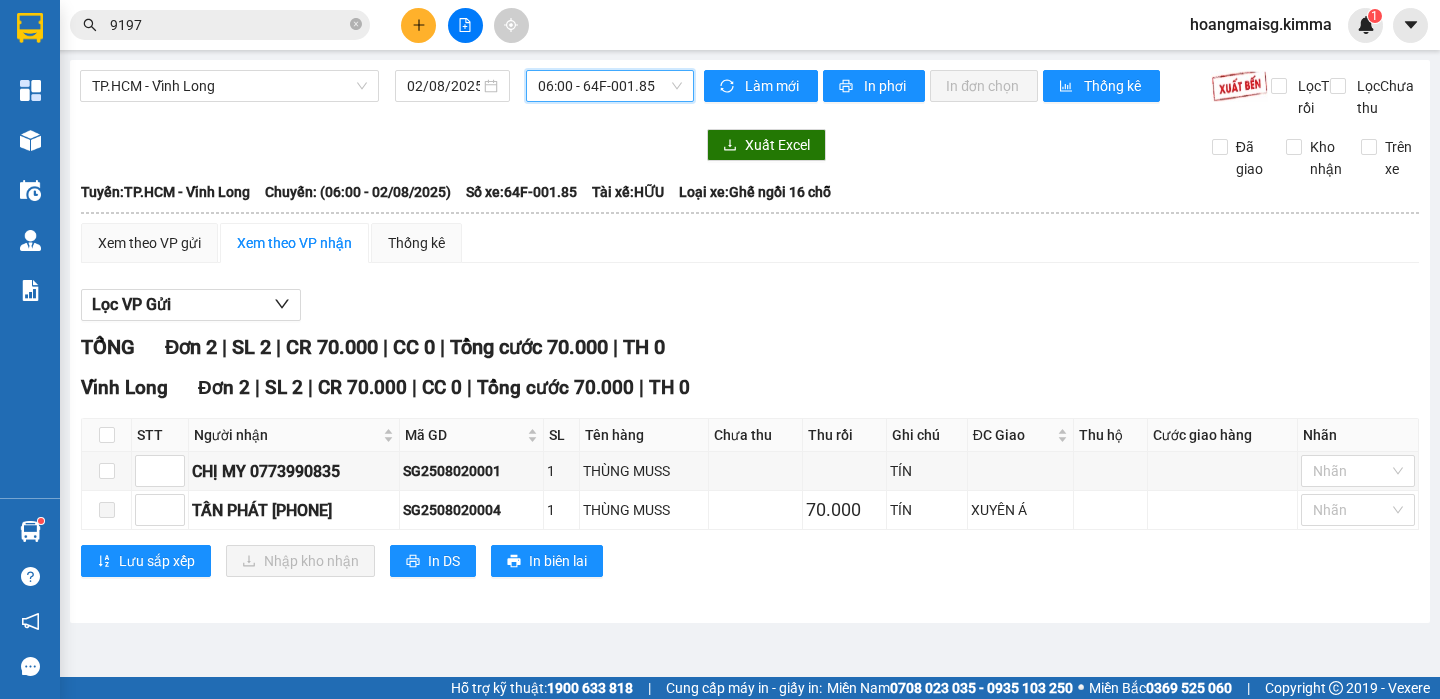 click on "06:00     - 64F-001.85" at bounding box center [610, 86] 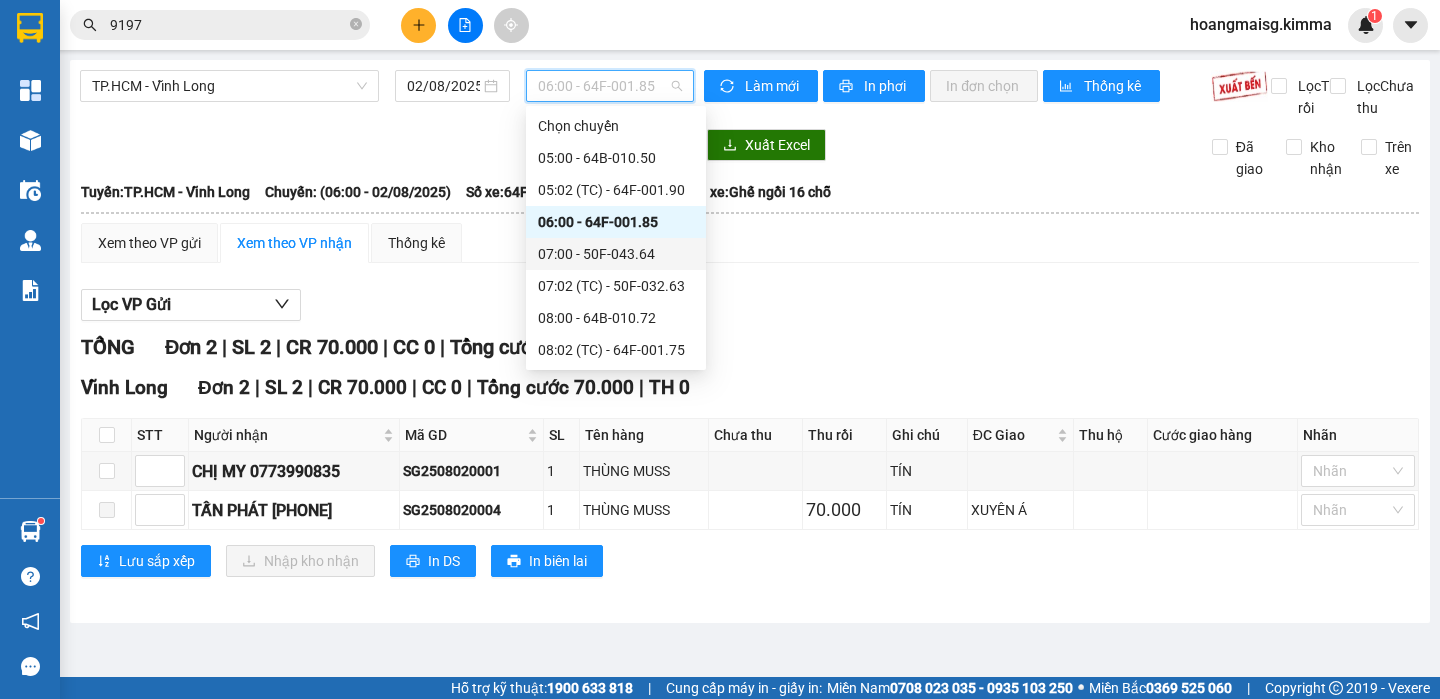 click on "07:00     - 50F-043.64" at bounding box center [616, 254] 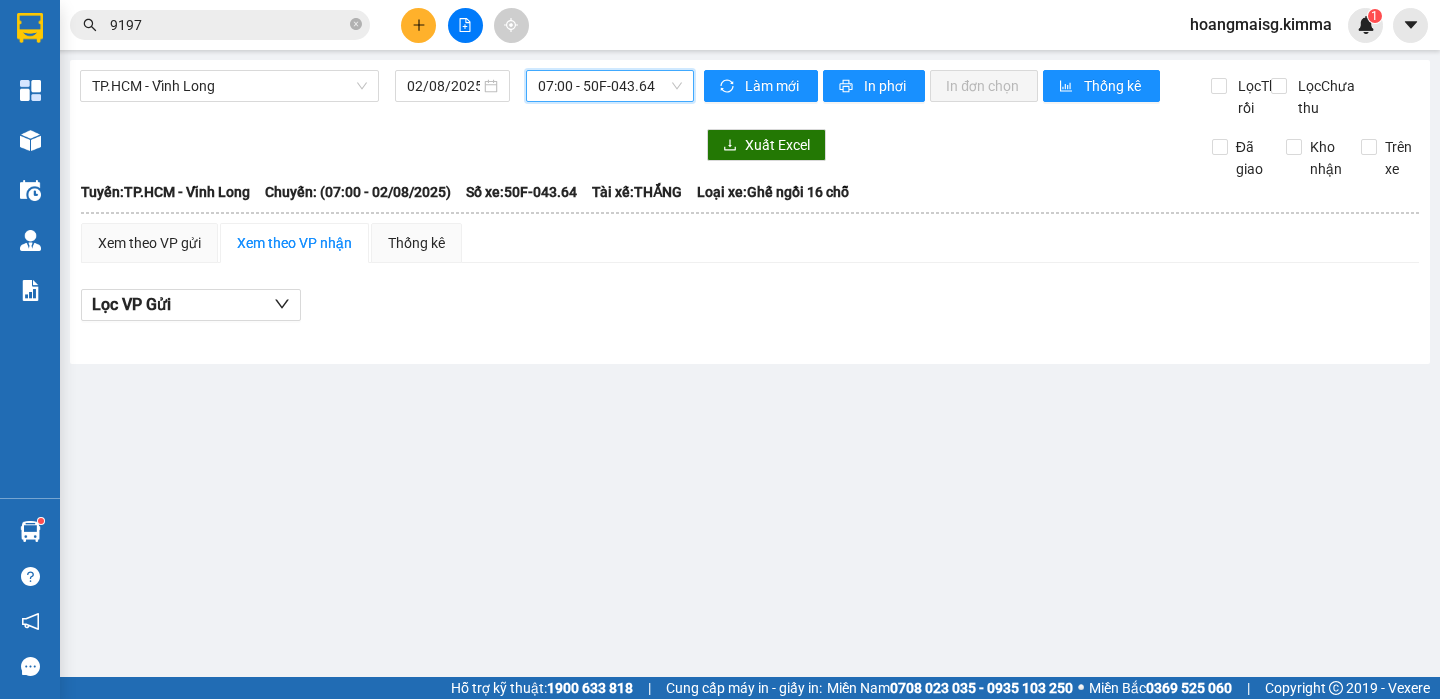 click on "9197" at bounding box center [220, 25] 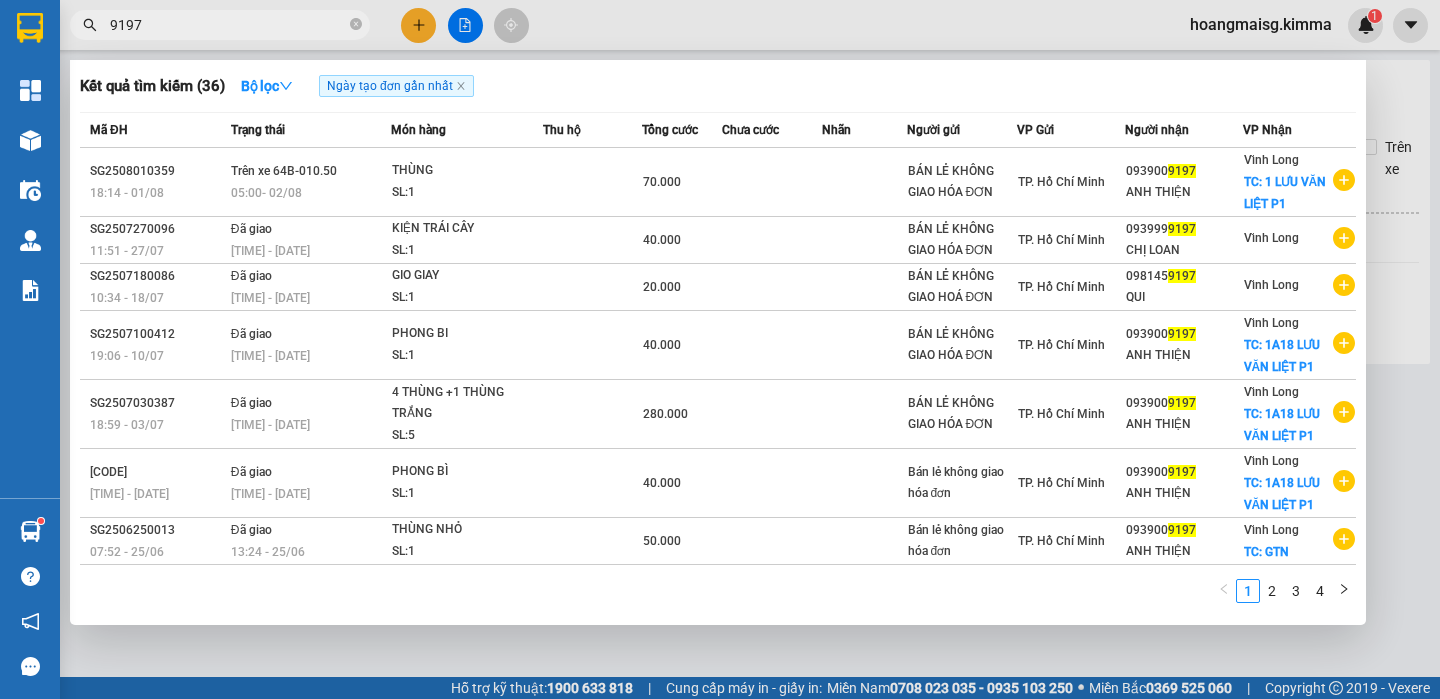 click on "9197" at bounding box center (220, 25) 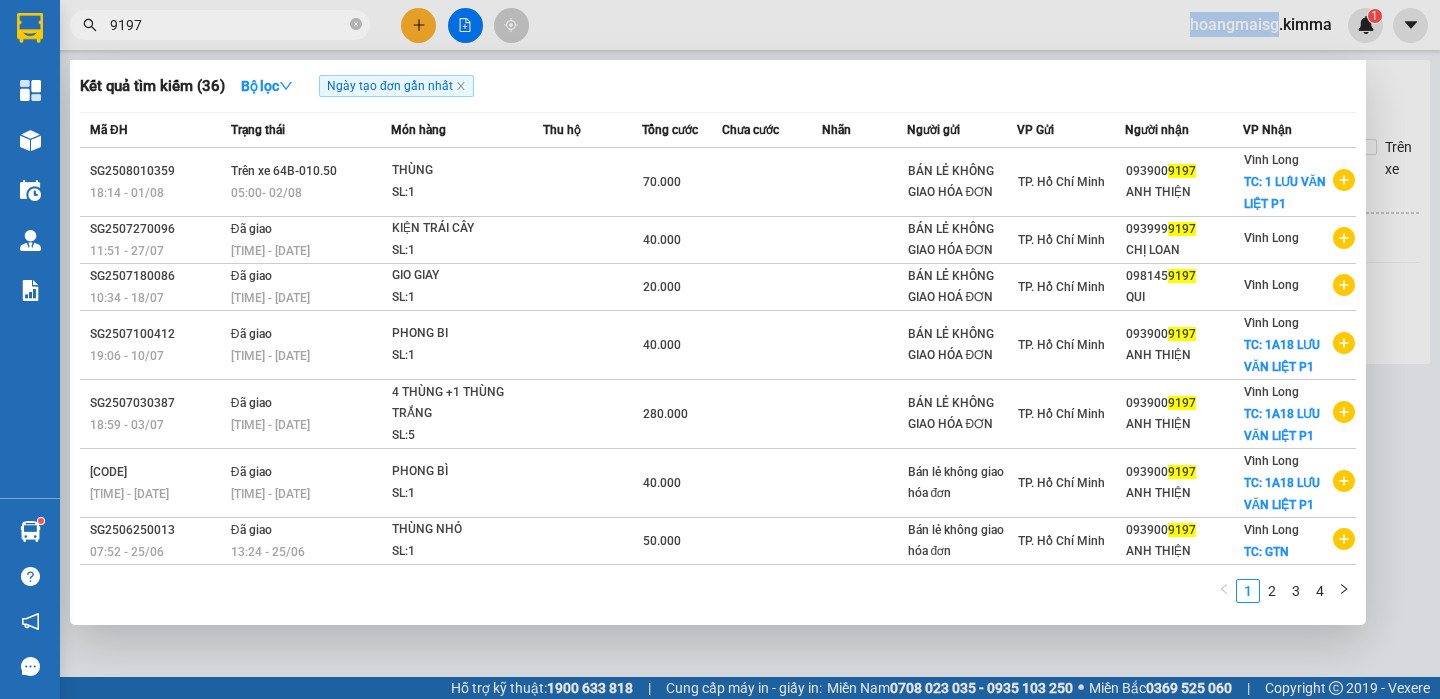 click on "9197" at bounding box center [220, 25] 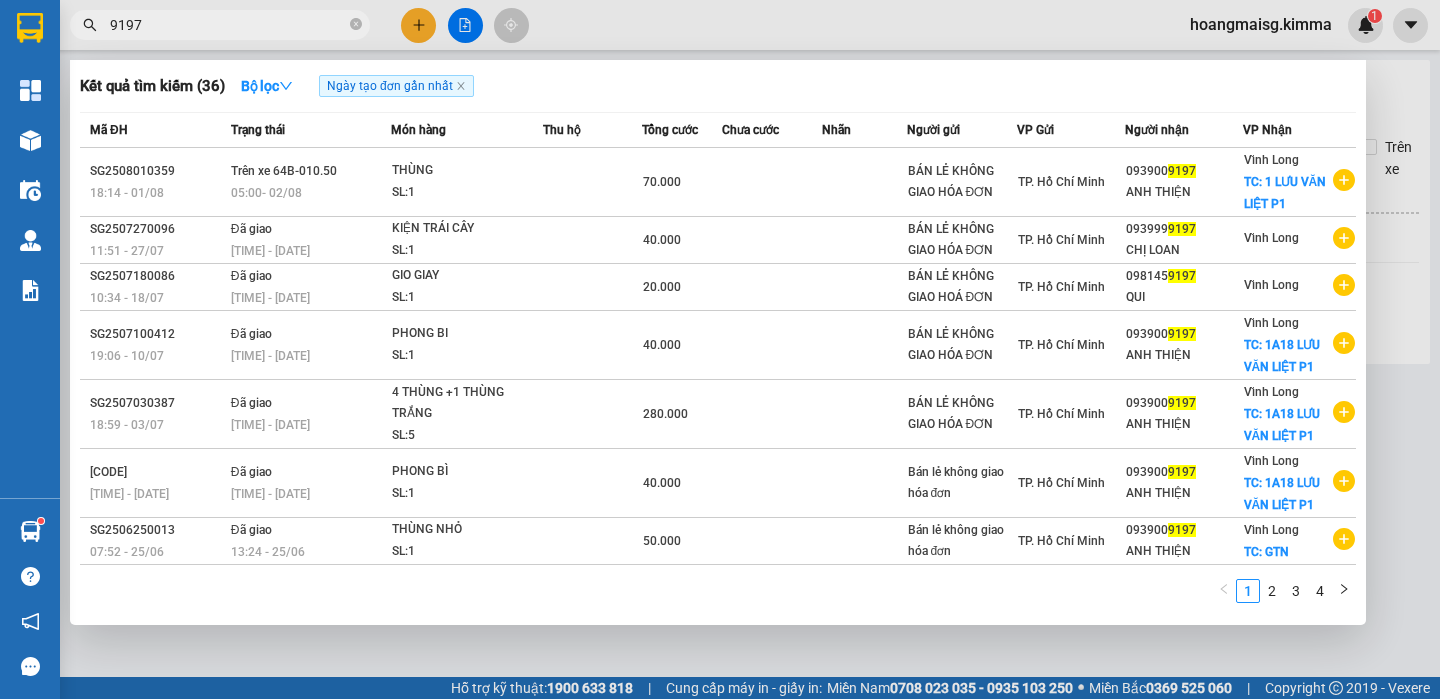 click 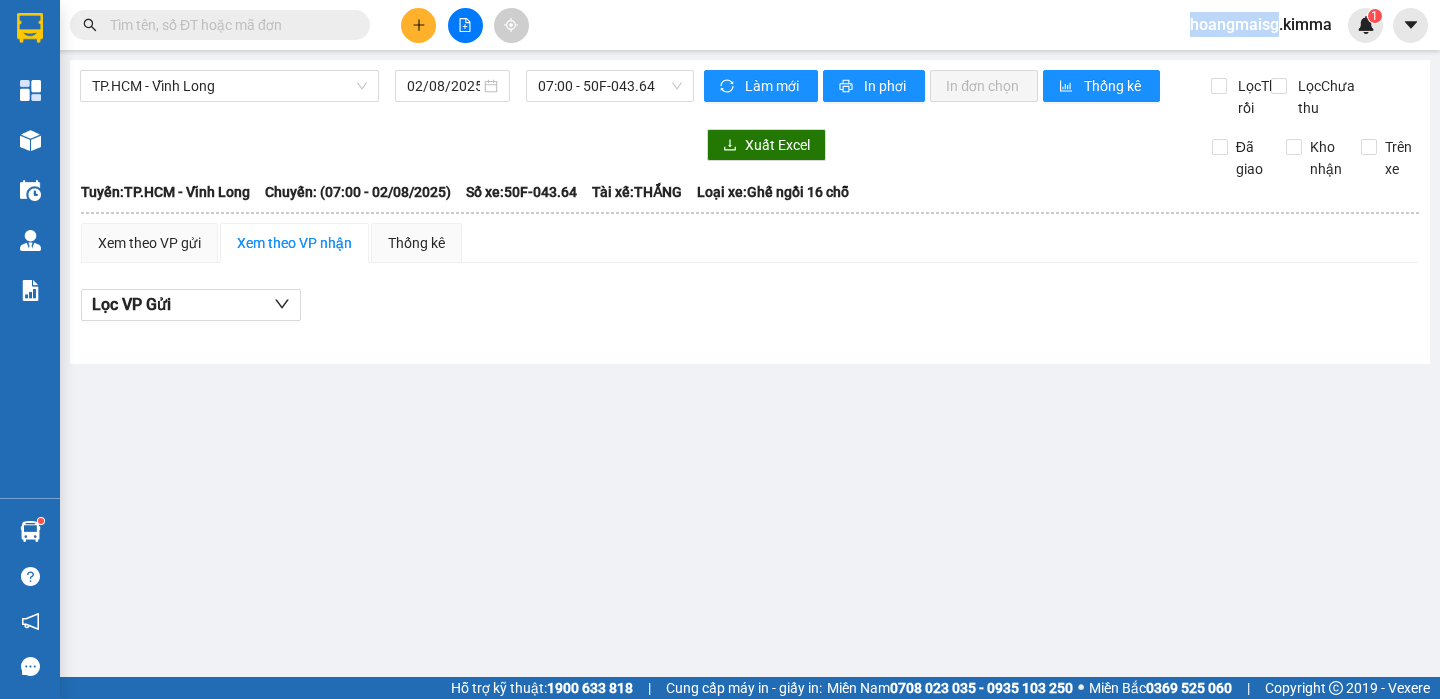 click at bounding box center [356, 25] 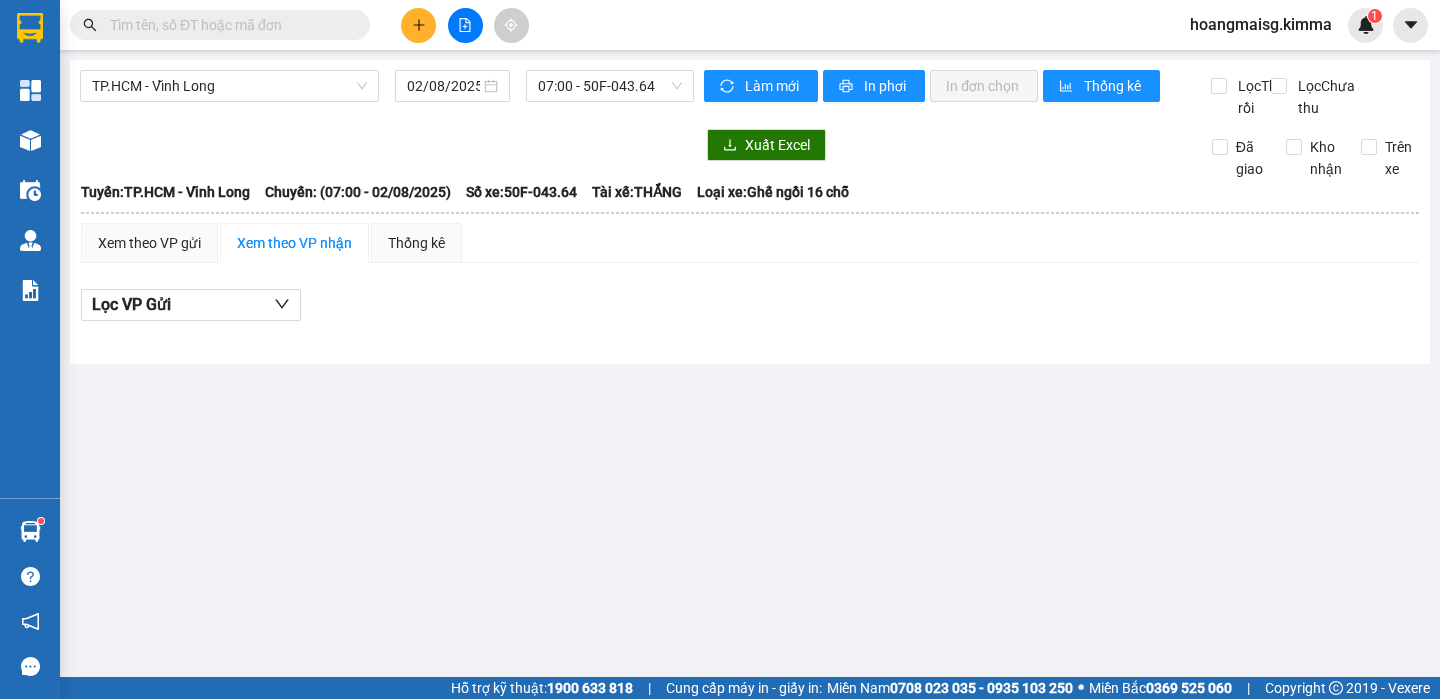 paste on "0902734804" 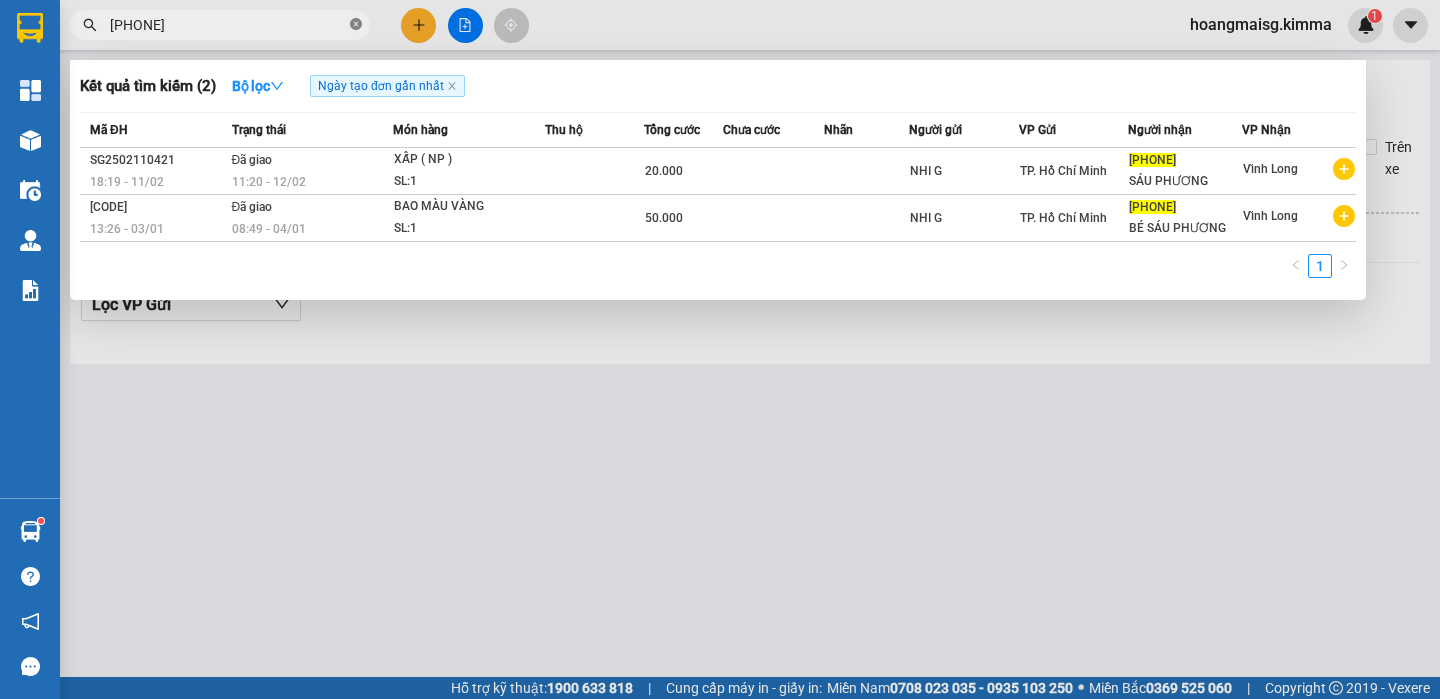 click 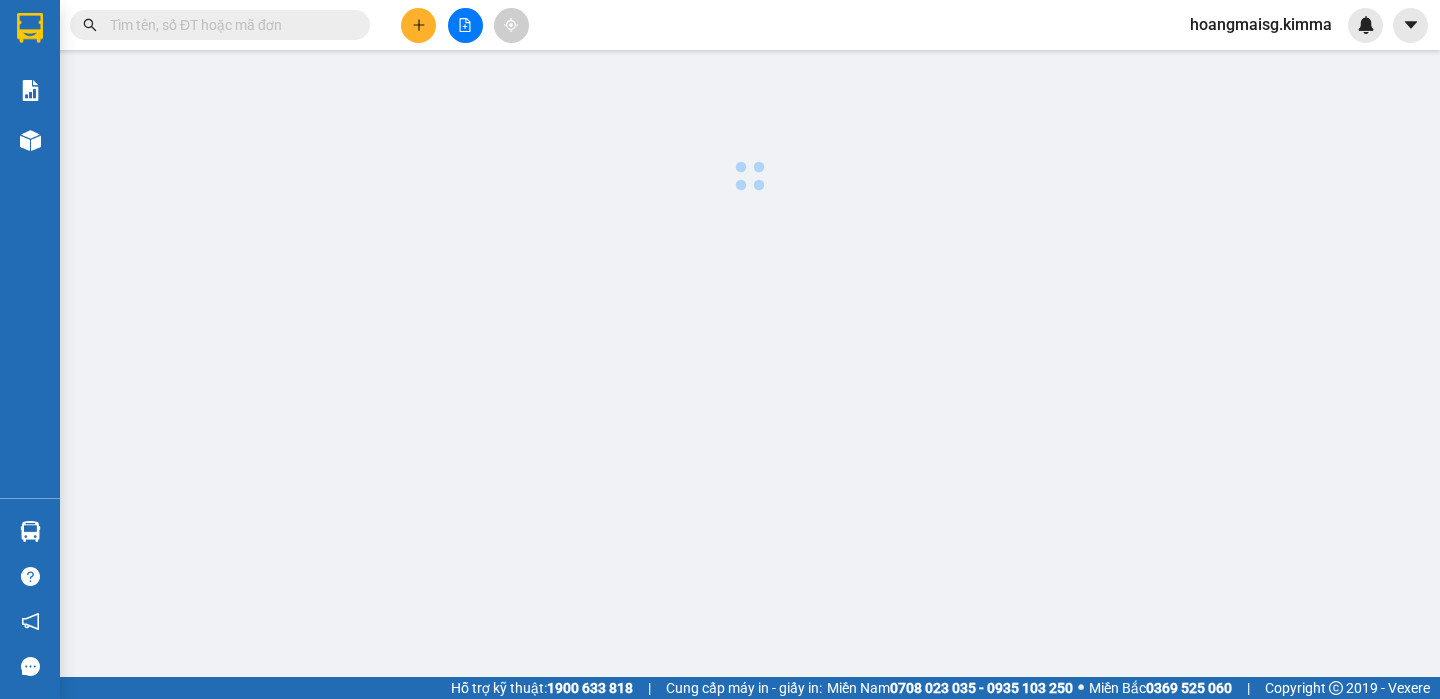scroll, scrollTop: 0, scrollLeft: 0, axis: both 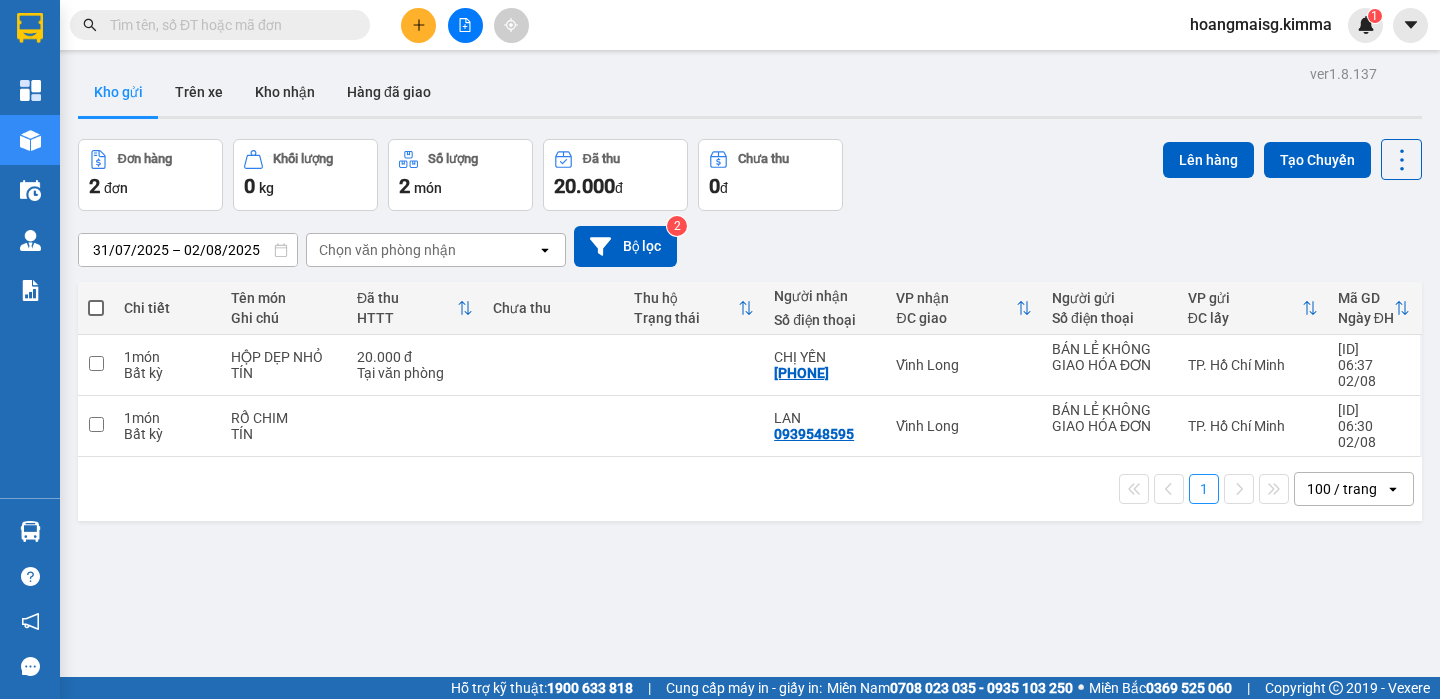 click at bounding box center [228, 25] 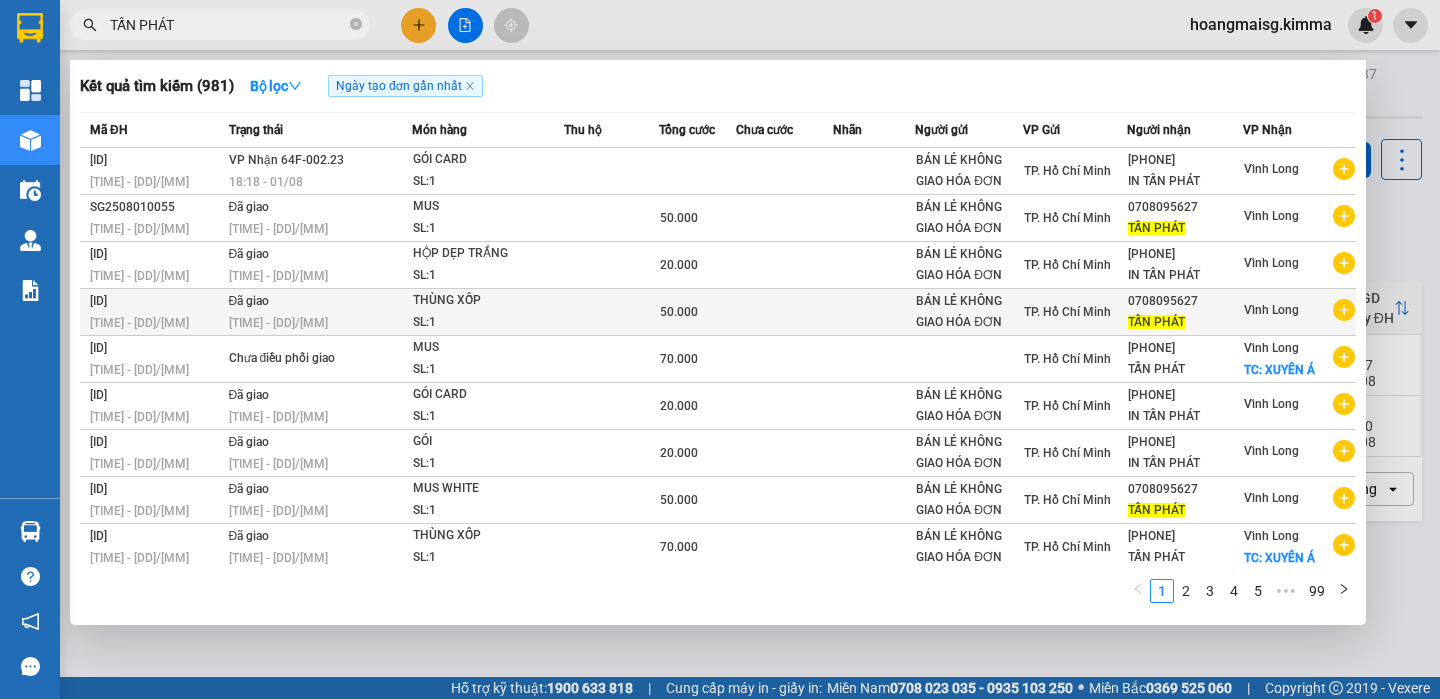 type on "TẤN PHÁT" 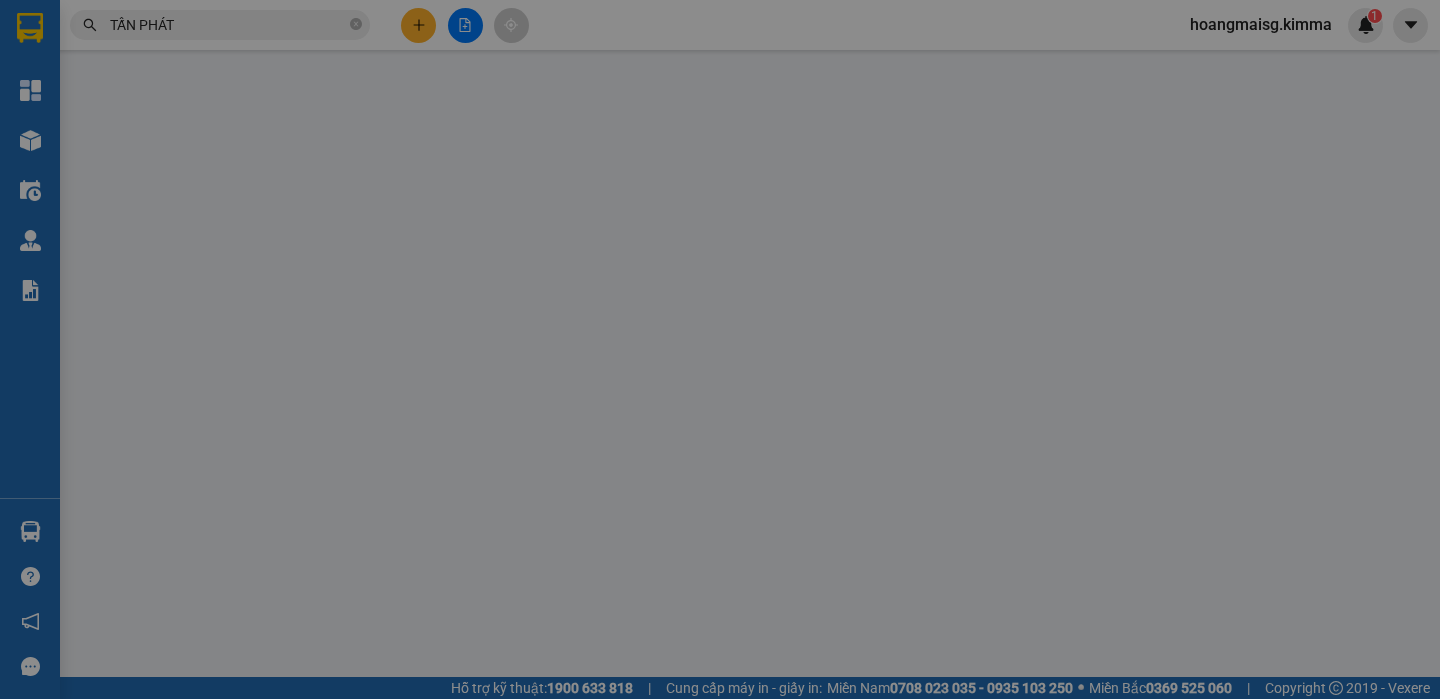 type on "BÁN LẺ KHÔNG GIAO HÓA ĐƠN" 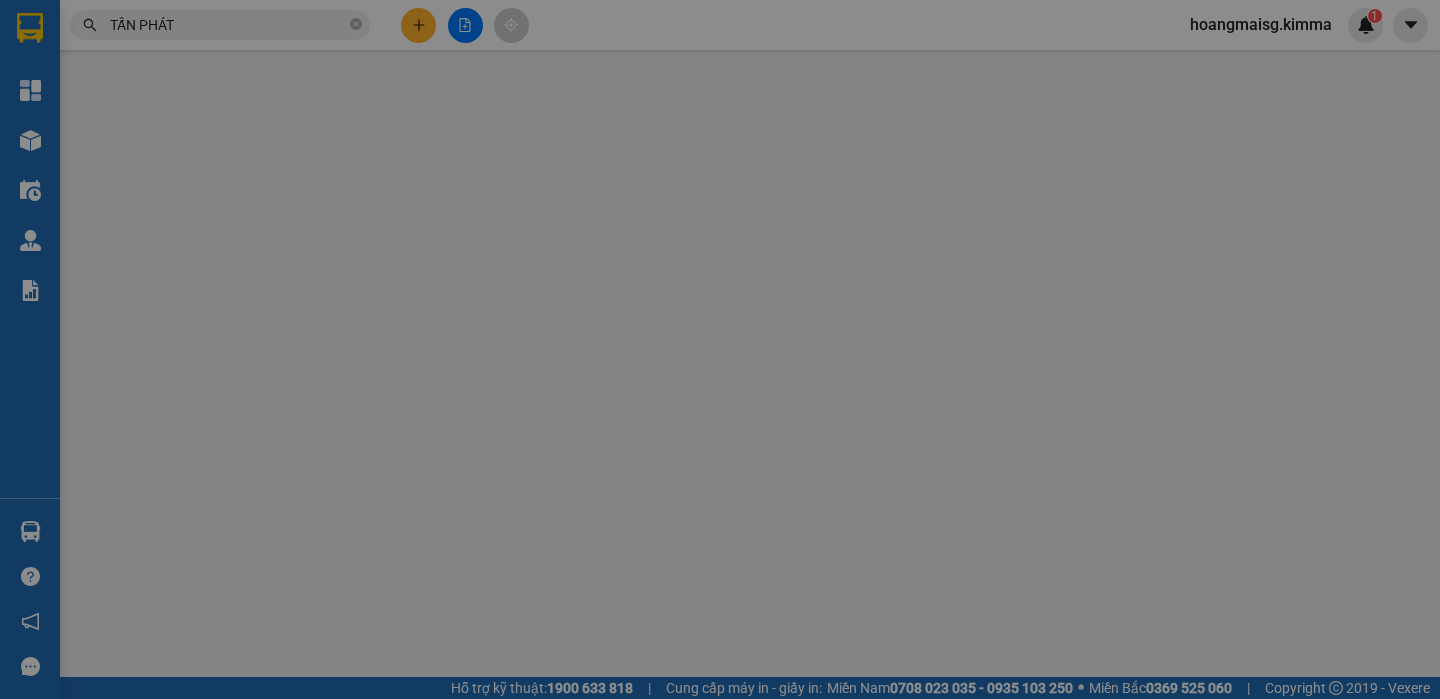 type on "0708095627" 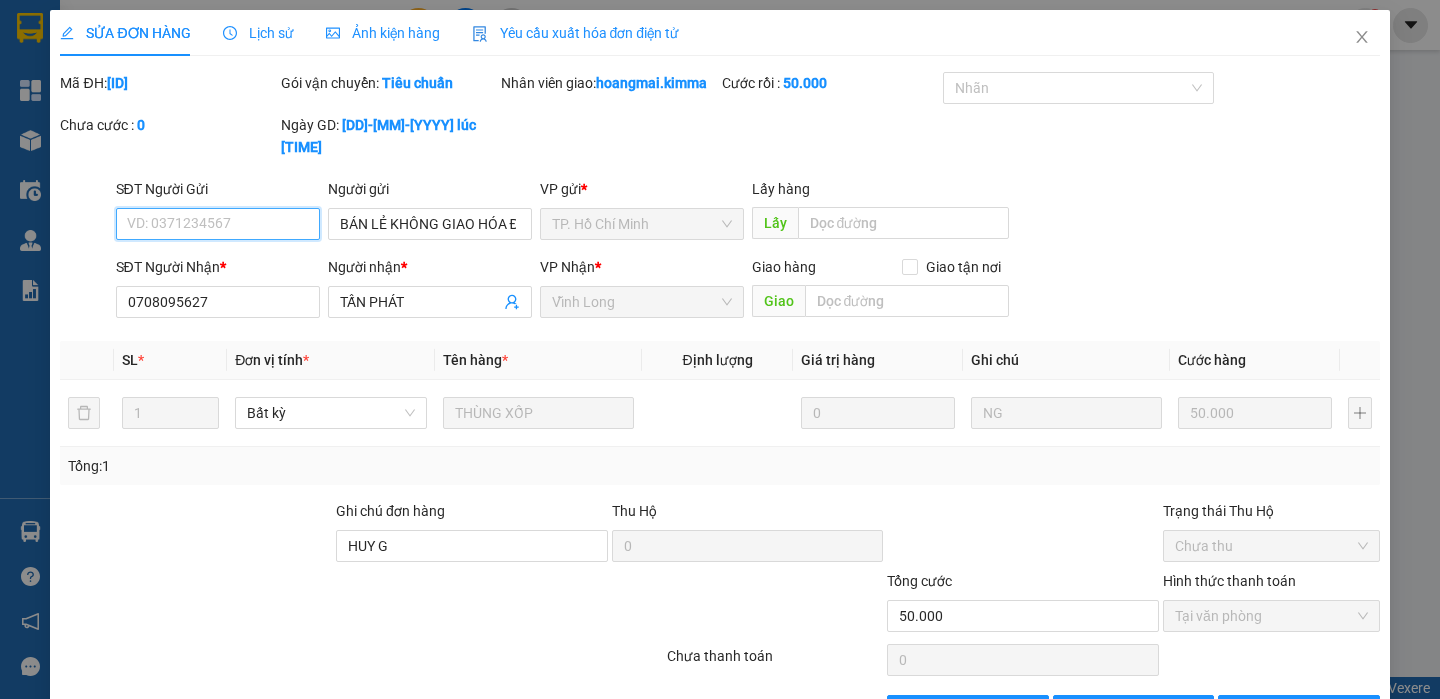 checkbox on "true" 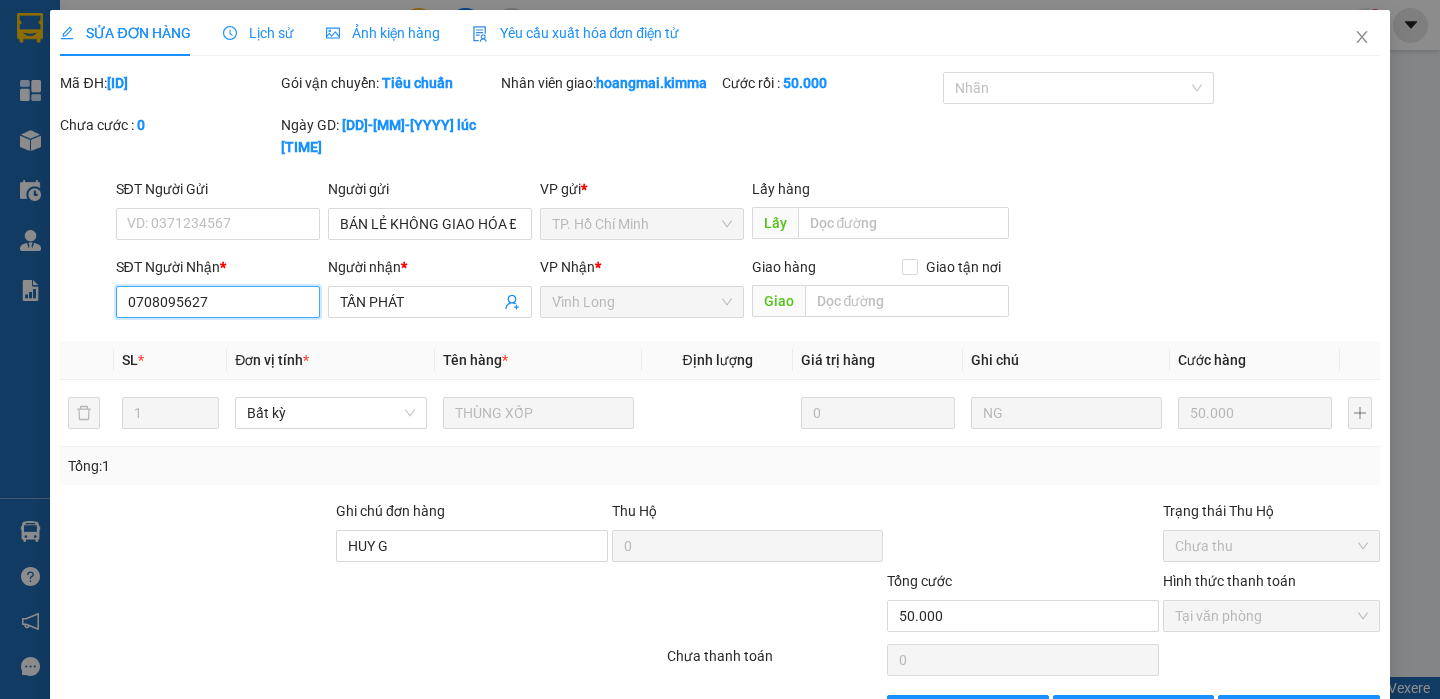 click on "0708095627" at bounding box center (218, 302) 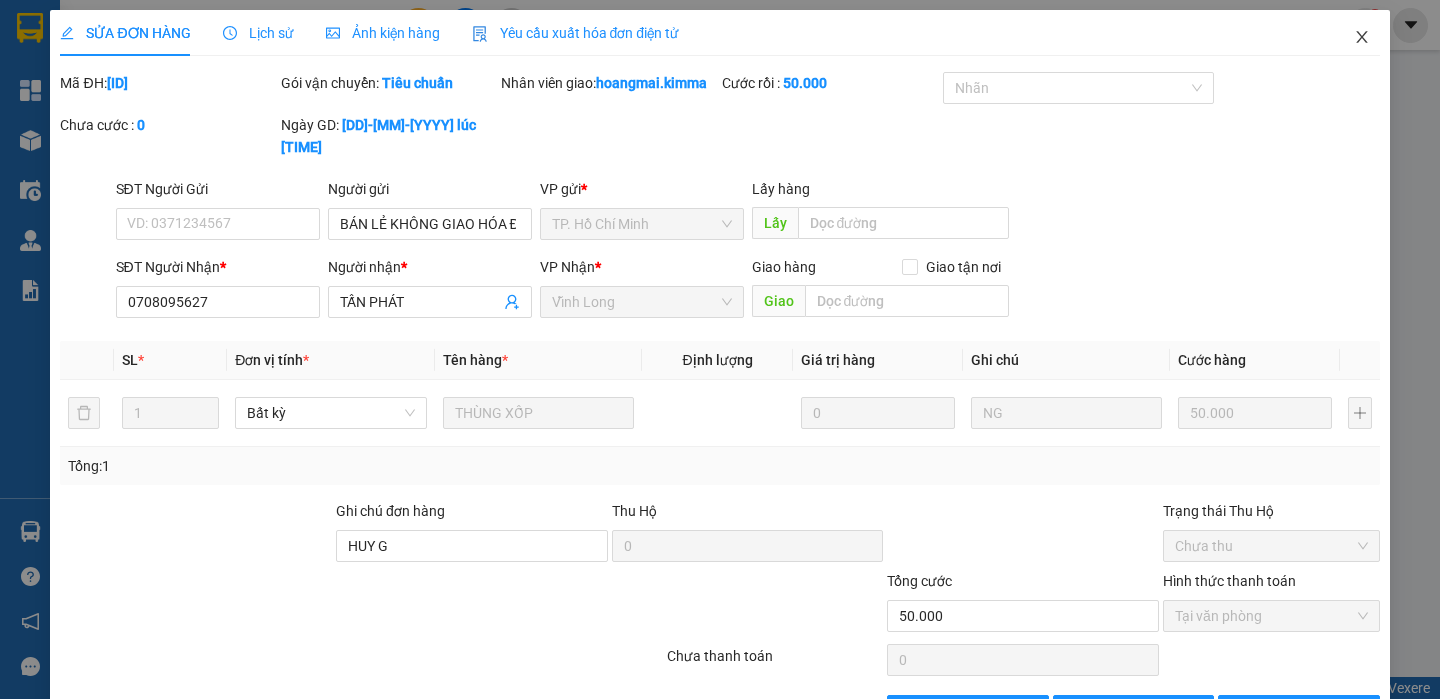 click 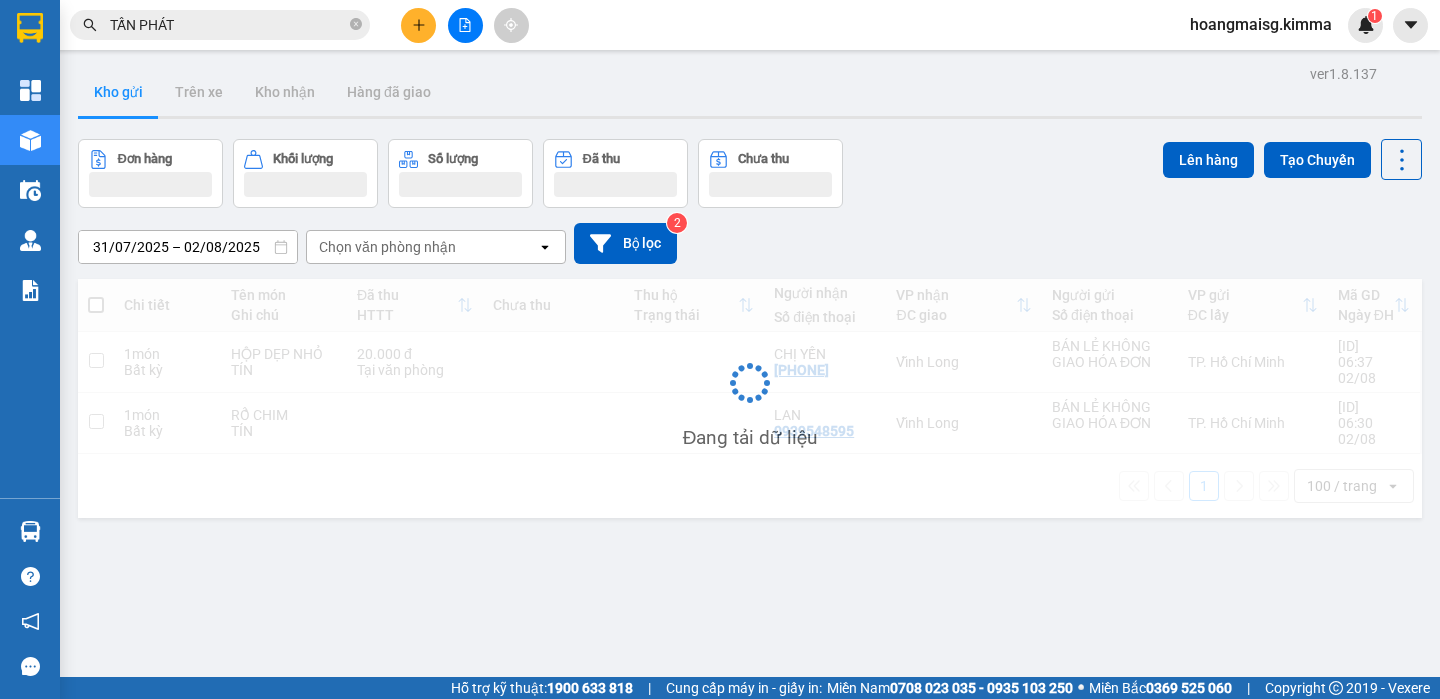 click on "Kết quả tìm kiếm ( 981 )  Bộ lọc  Ngày tạo đơn gần nhất Mã ĐH Trạng thái Món hàng Thu hộ Tổng cước Chưa cước Nhãn Người gửi VP Gửi Người nhận VP Nhận [ID] [TIME] - [DD]/[MM] VP Nhận   64F-002.23 [TIME] - [DD]/[MM] GÓI CARD SL:  1 BÁN LẺ KHÔNG GIAO HÓA ĐƠN TP. Hồ Chí Minh [PHONE] IN TẤN PHÁT Vĩnh Long [ID] [TIME] - [DD]/[MM] Đã giao   [TIME] - [DD]/[MM] MUS SL:  1 50.000 BÁN LẺ KHÔNG GIAO HÓA ĐƠN TP. Hồ Chí Minh [PHONE] TẤN PHÁT  Vĩnh Long [ID] [TIME] - [DD]/[MM] Đã giao   [TIME] - [DD]/[MM] HỘP DẸP TRẮNG SL:  1 20.000 BÁN LẺ KHÔNG GIAO HÓA ĐƠN TP. Hồ Chí Minh [PHONE] IN TẤN PHÁT Vĩnh Long [ID] [TIME] - [DD]/[MM] Đã giao   [TIME] - [DD]/[MM] THÙNG XỐP SL:  1 50.000 BÁN LẺ KHÔNG GIAO HÓA ĐƠN TP. Hồ Chí Minh [PHONE] TẤN PHÁT  Vĩnh Long [ID] [TIME] - [DD]/[MM] chưa điều phối giao MUS SL:  1 70.000 TP. Hồ Chí Minh [PHONE] TẤN PHÁT Vĩnh Long TC: XUYÊN Á   SL:" at bounding box center (195, 25) 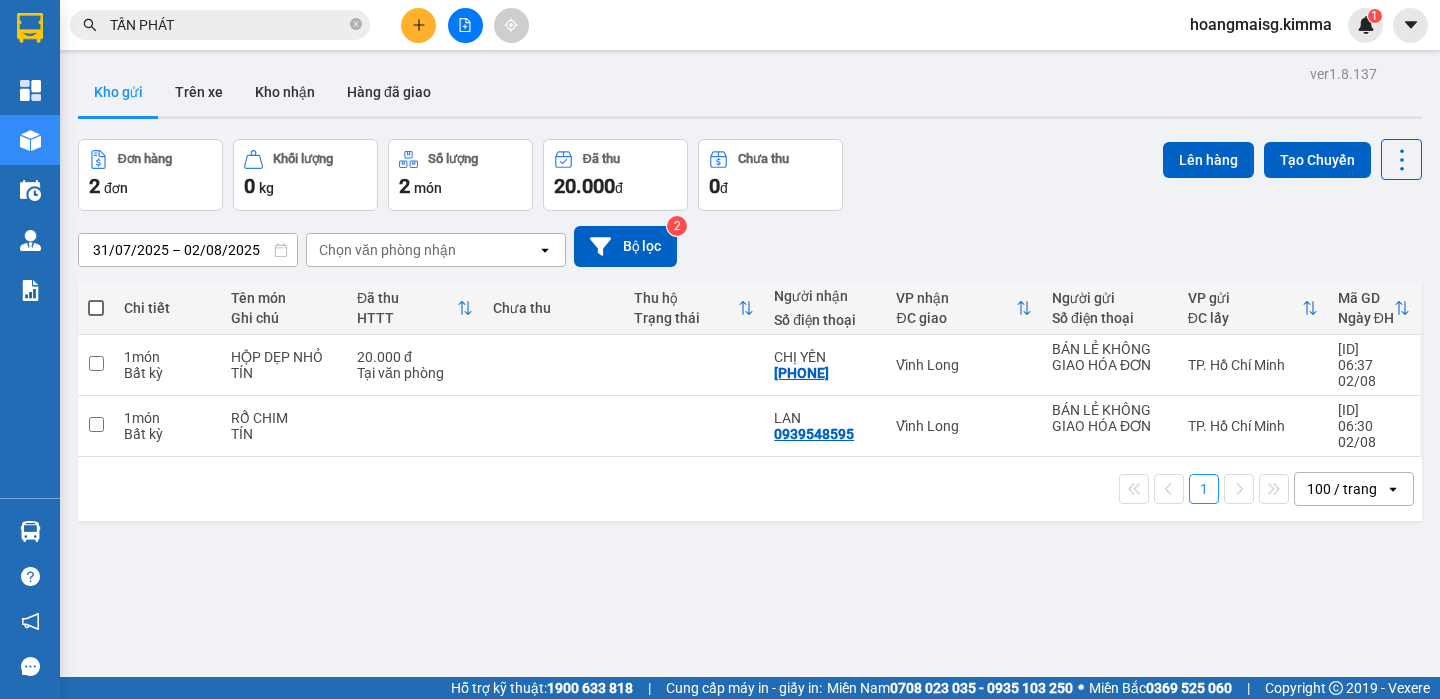 drag, startPoint x: 163, startPoint y: 6, endPoint x: 205, endPoint y: 35, distance: 51.0392 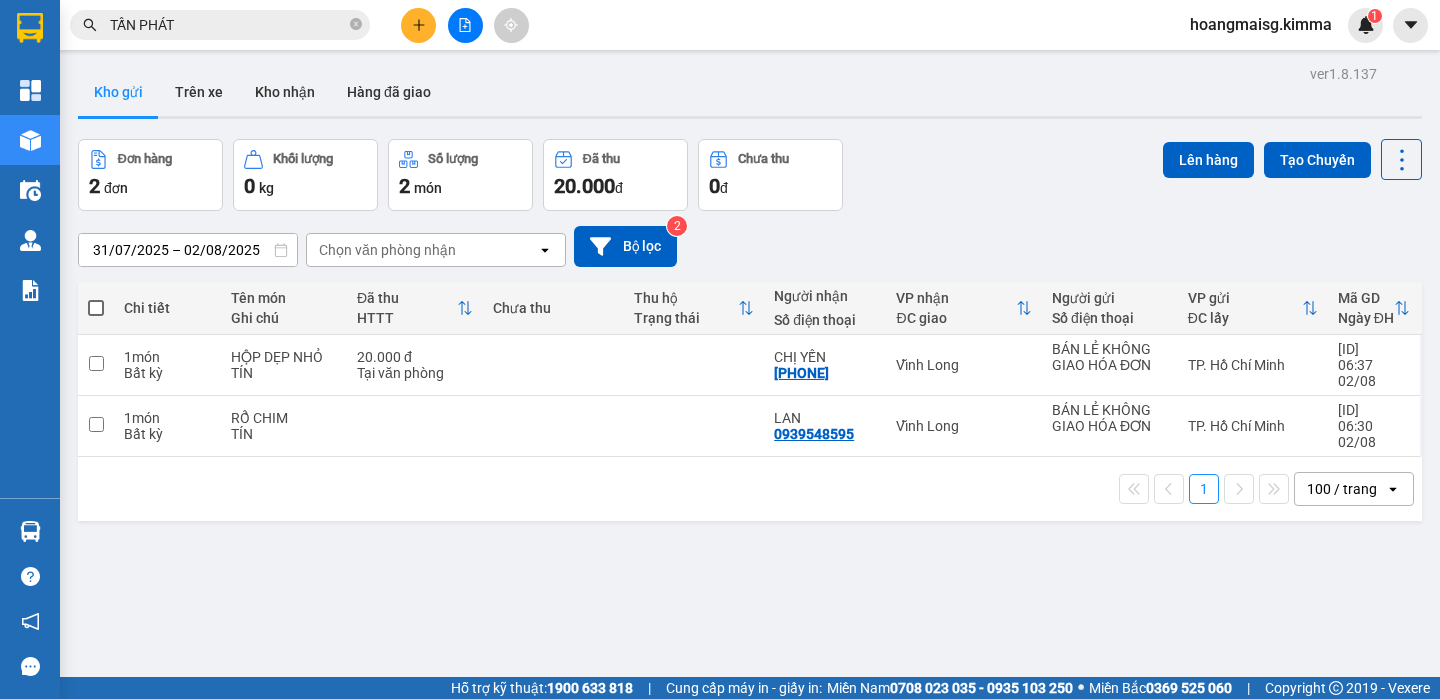 click on "Kết quả tìm kiếm ( 981 )  Bộ lọc  Ngày tạo đơn gần nhất Mã ĐH Trạng thái Món hàng Thu hộ Tổng cước Chưa cước Nhãn Người gửi VP Gửi Người nhận VP Nhận [ID] [TIME] - [DD]/[MM] VP Nhận   64F-002.23 [TIME] - [DD]/[MM] GÓI CARD SL:  1 BÁN LẺ KHÔNG GIAO HÓA ĐƠN TP. Hồ Chí Minh [PHONE] IN TẤN PHÁT Vĩnh Long [ID] [TIME] - [DD]/[MM] Đã giao   [TIME] - [DD]/[MM] MUS SL:  1 50.000 BÁN LẺ KHÔNG GIAO HÓA ĐƠN TP. Hồ Chí Minh [PHONE] TẤN PHÁT  Vĩnh Long [ID] [TIME] - [DD]/[MM] Đã giao   [TIME] - [DD]/[MM] HỘP DẸP TRẮNG SL:  1 20.000 BÁN LẺ KHÔNG GIAO HÓA ĐƠN TP. Hồ Chí Minh [PHONE] IN TẤN PHÁT Vĩnh Long [ID] [TIME] - [DD]/[MM] Đã giao   [TIME] - [DD]/[MM] THÙNG XỐP SL:  1 50.000 BÁN LẺ KHÔNG GIAO HÓA ĐƠN TP. Hồ Chí Minh [PHONE] TẤN PHÁT  Vĩnh Long [ID] [TIME] - [DD]/[MM] chưa điều phối giao MUS SL:  1 70.000 TP. Hồ Chí Minh [PHONE] TẤN PHÁT Vĩnh Long TC: XUYÊN Á   SL:" at bounding box center (195, 25) 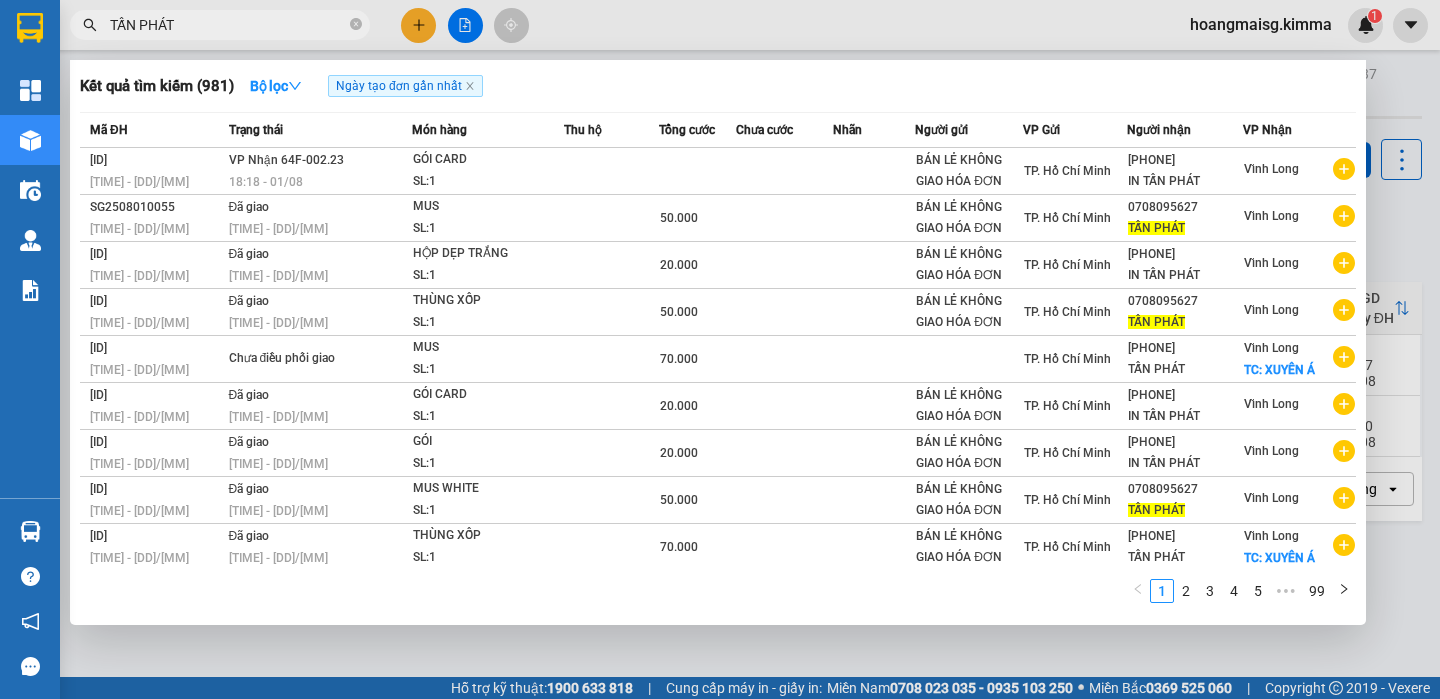 click on "TẤN PHÁT" at bounding box center [228, 25] 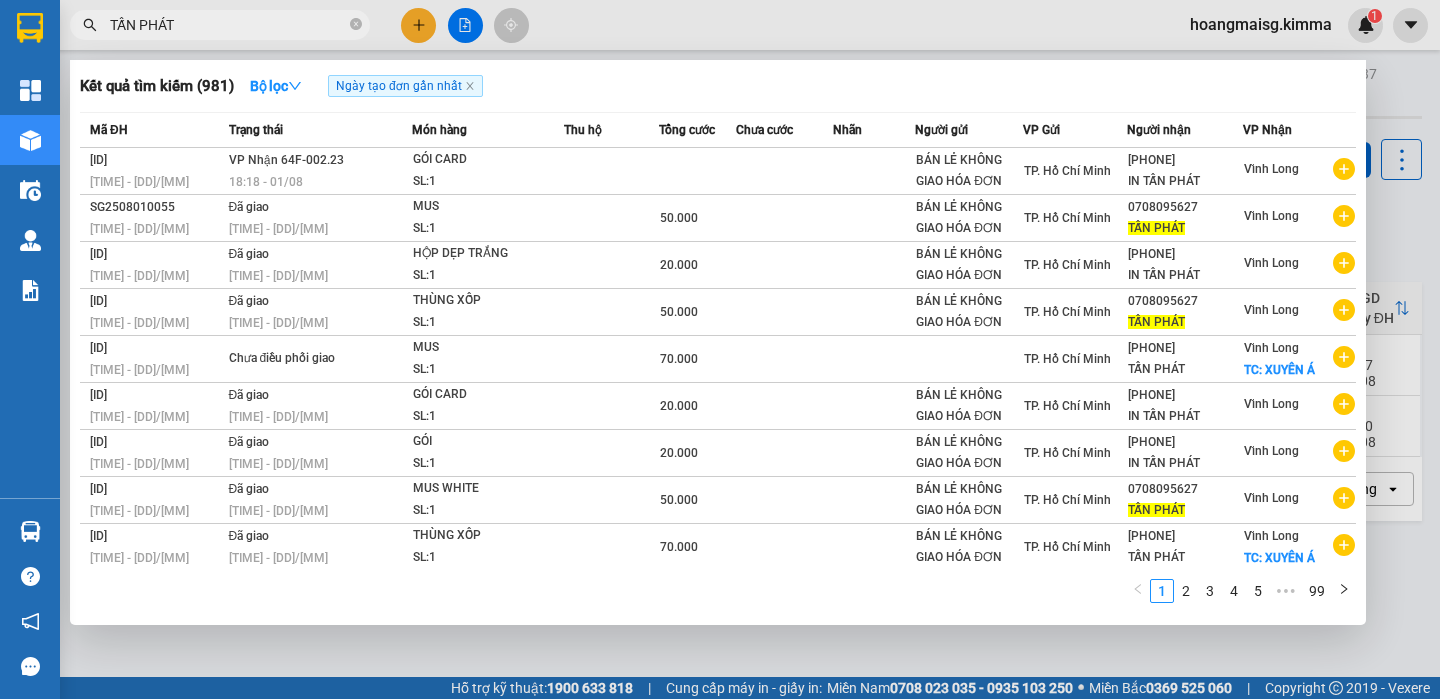paste on "0708095627" 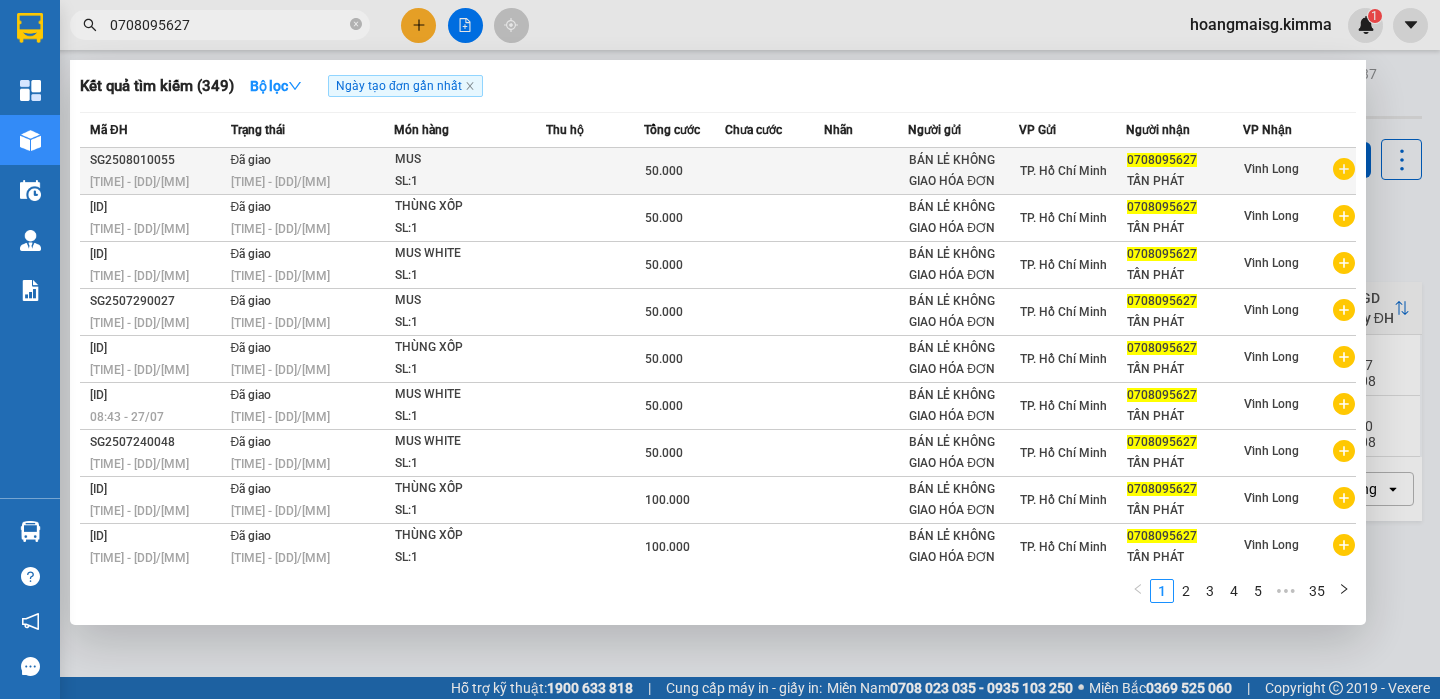 type on "0708095627" 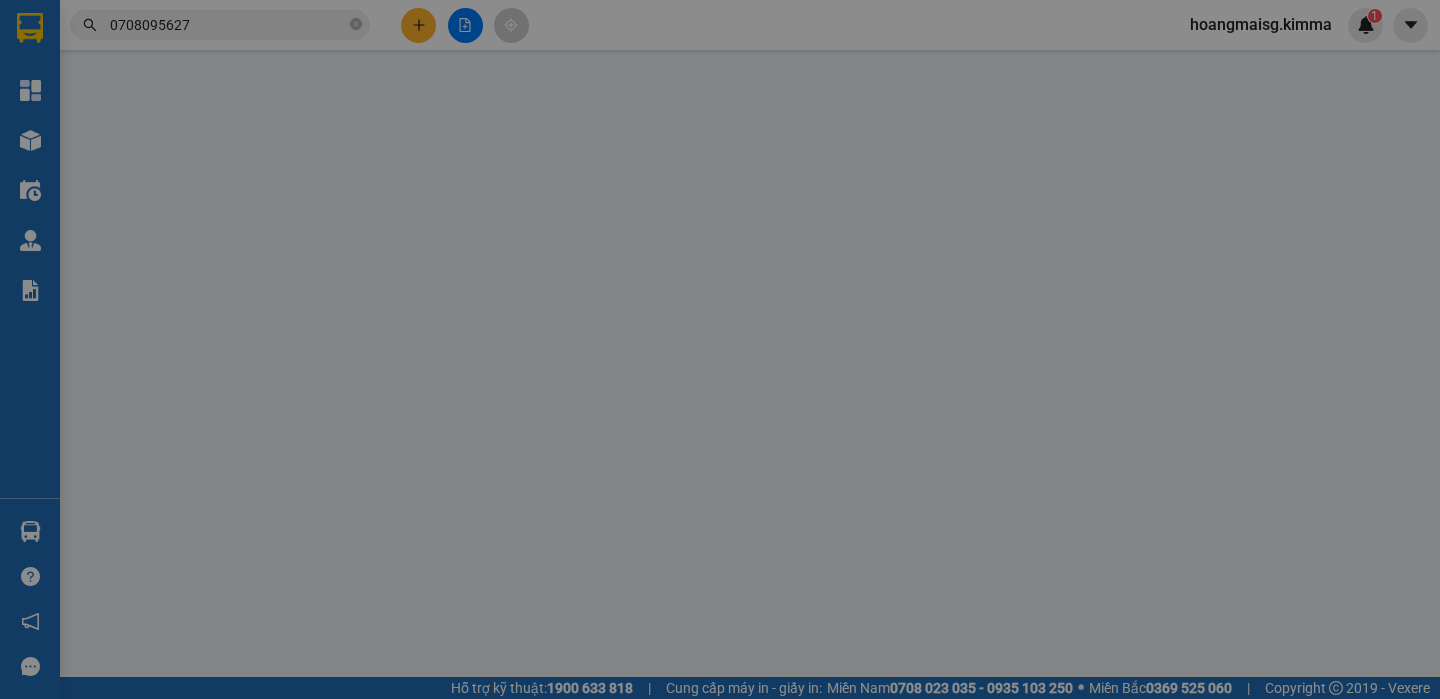 type on "BÁN LẺ KHÔNG GIAO HÓA ĐƠN" 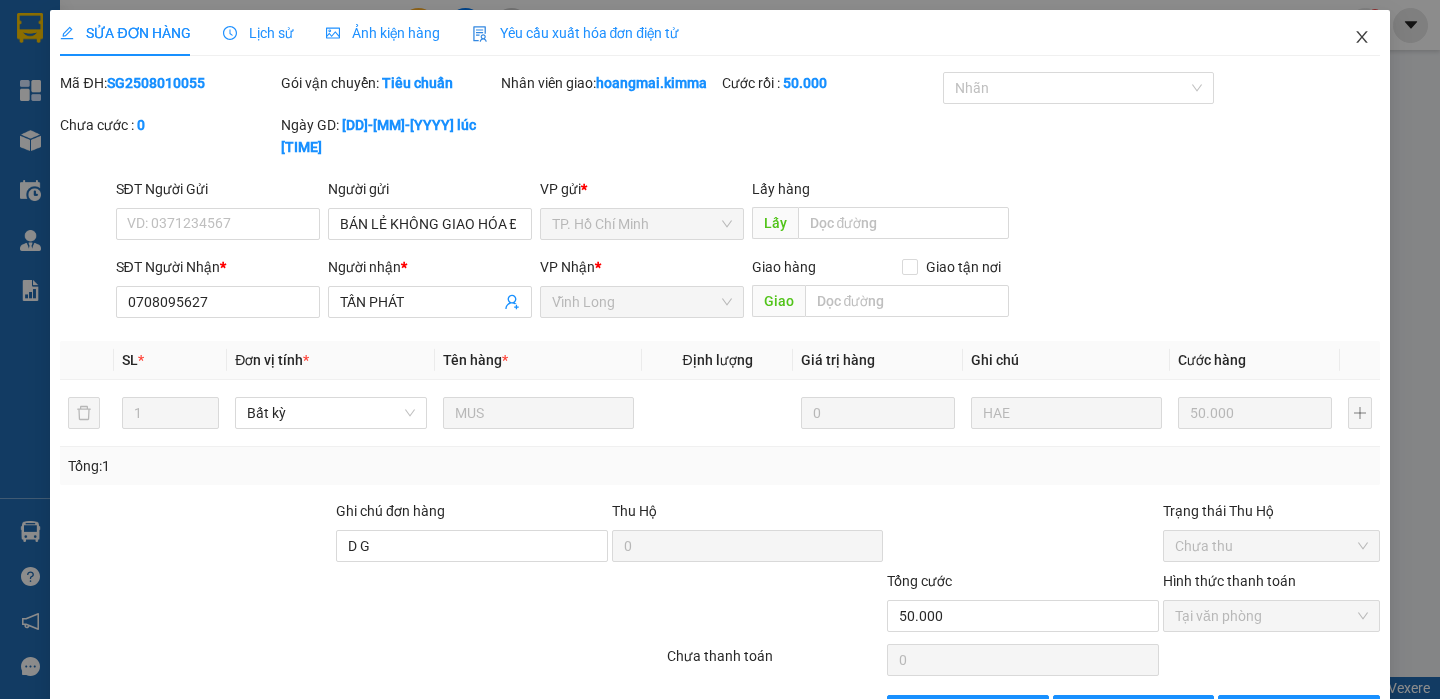 click 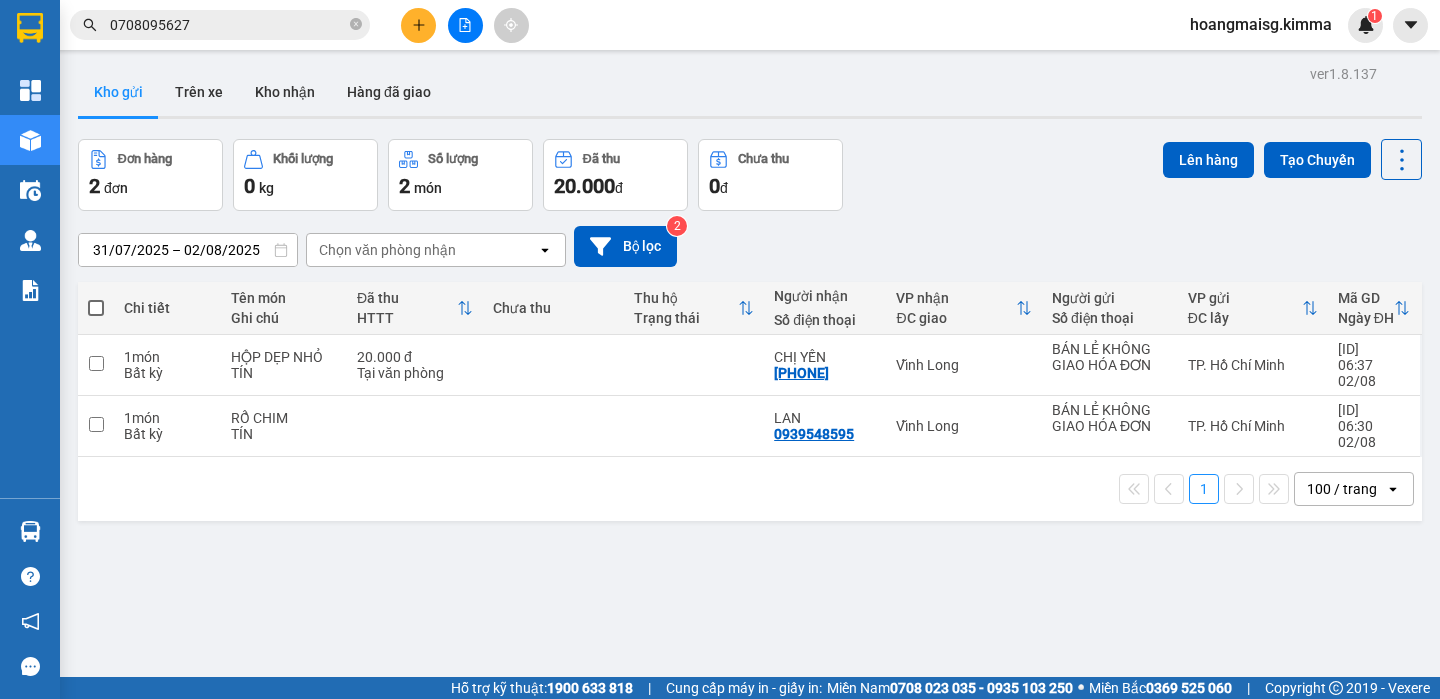 click on "0708095627" at bounding box center [228, 25] 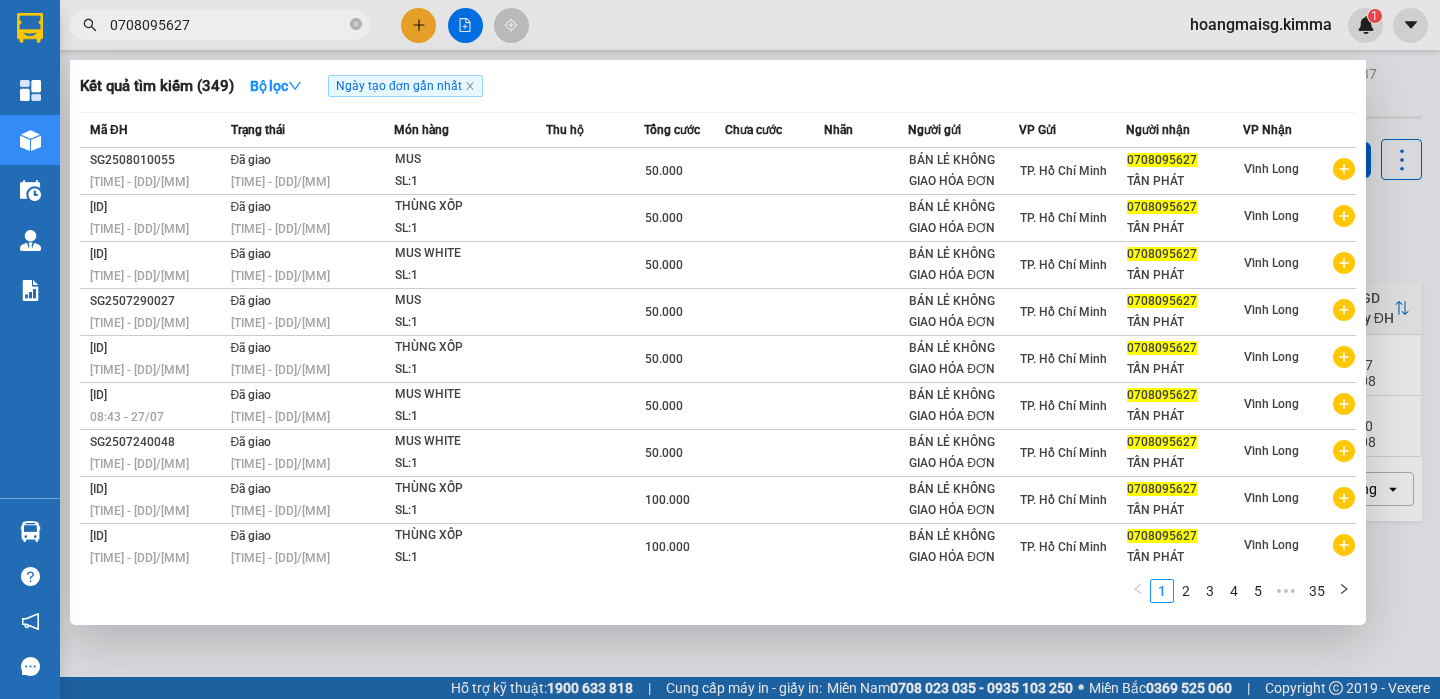 click on "0708095627" at bounding box center [228, 25] 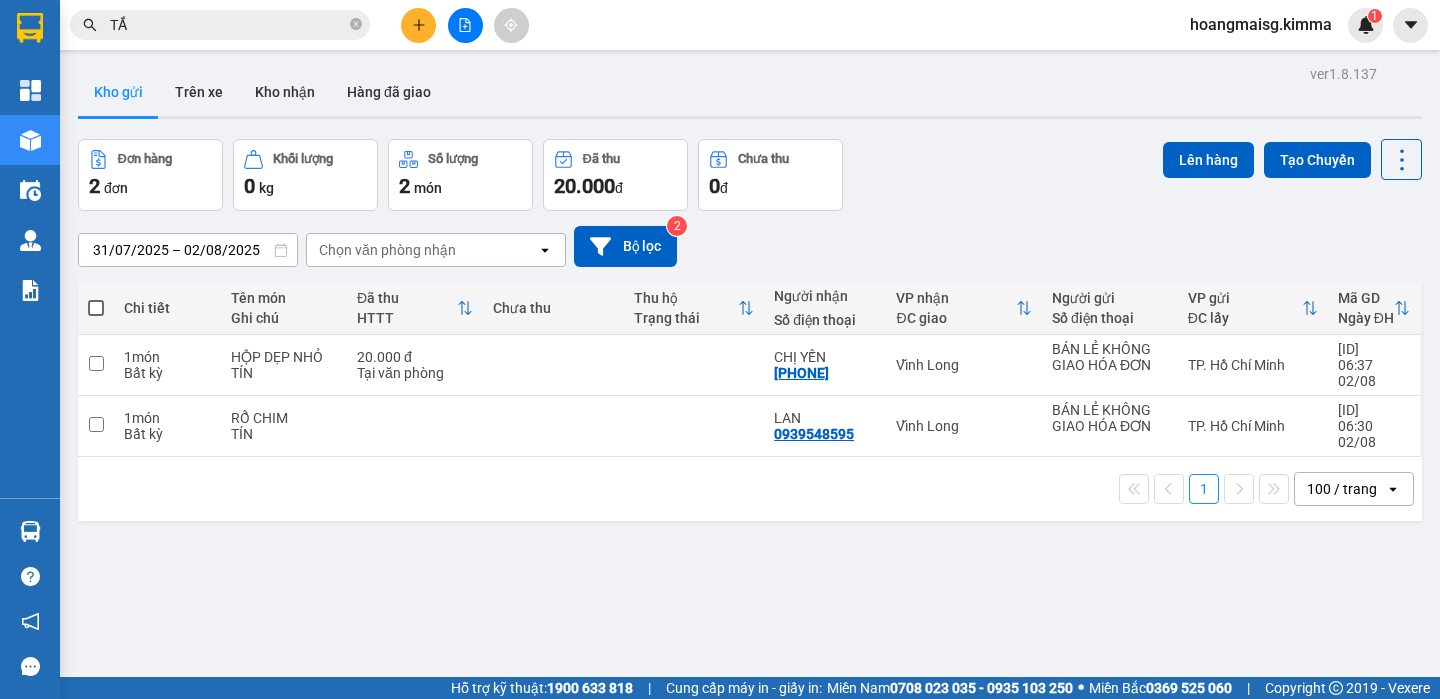 type on "T" 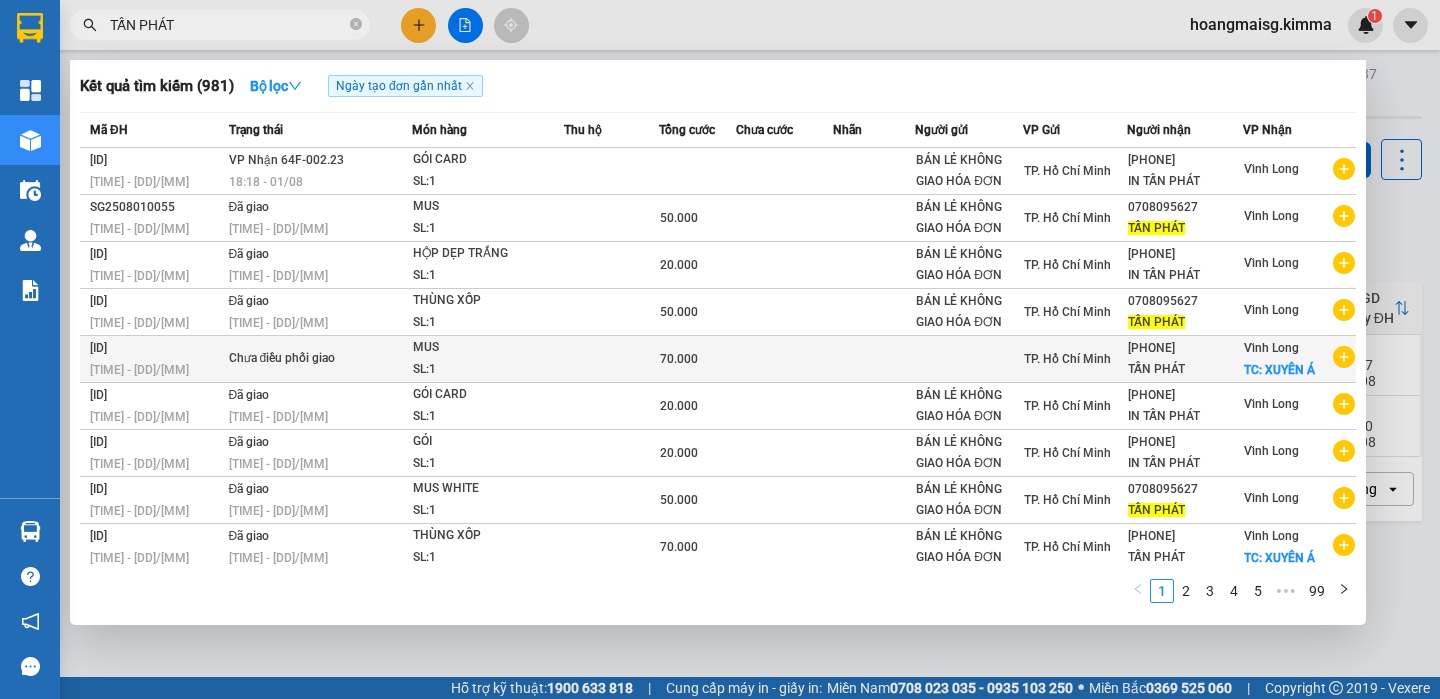 type on "TẤN PHÁT" 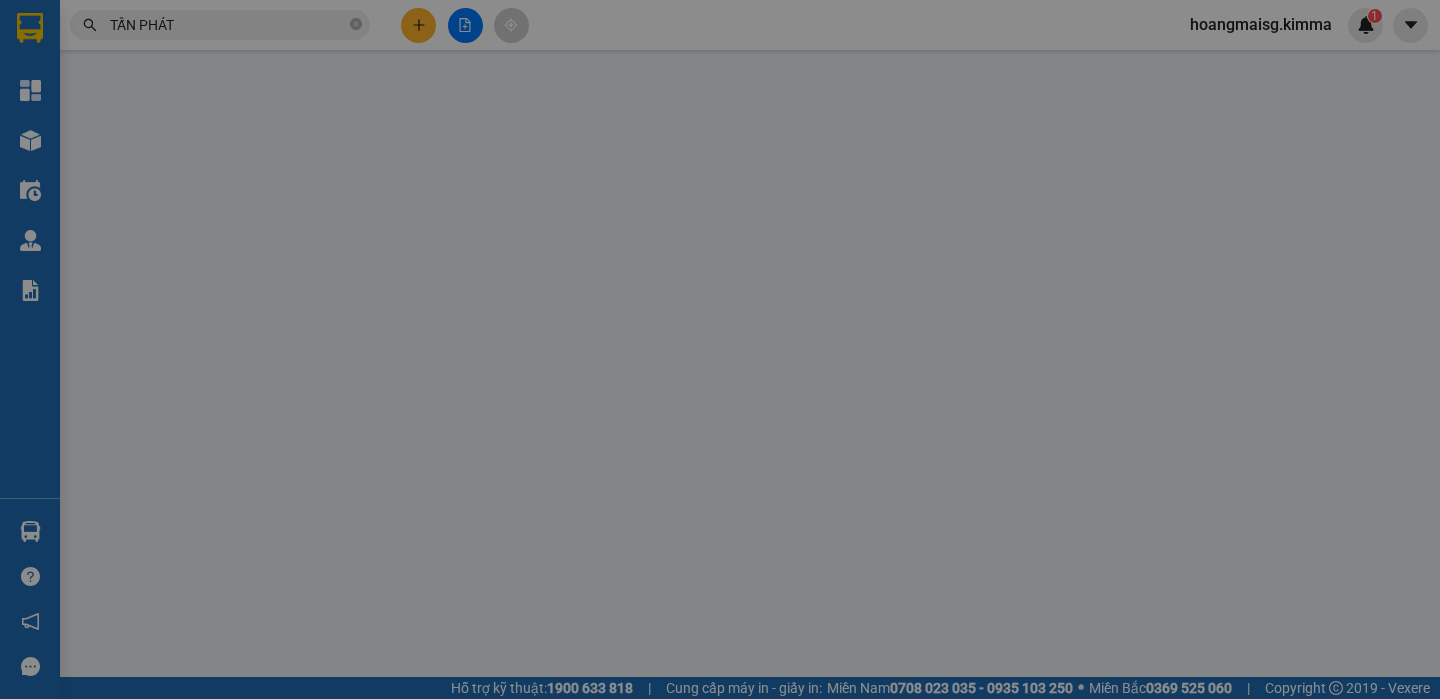 type on "[PHONE]" 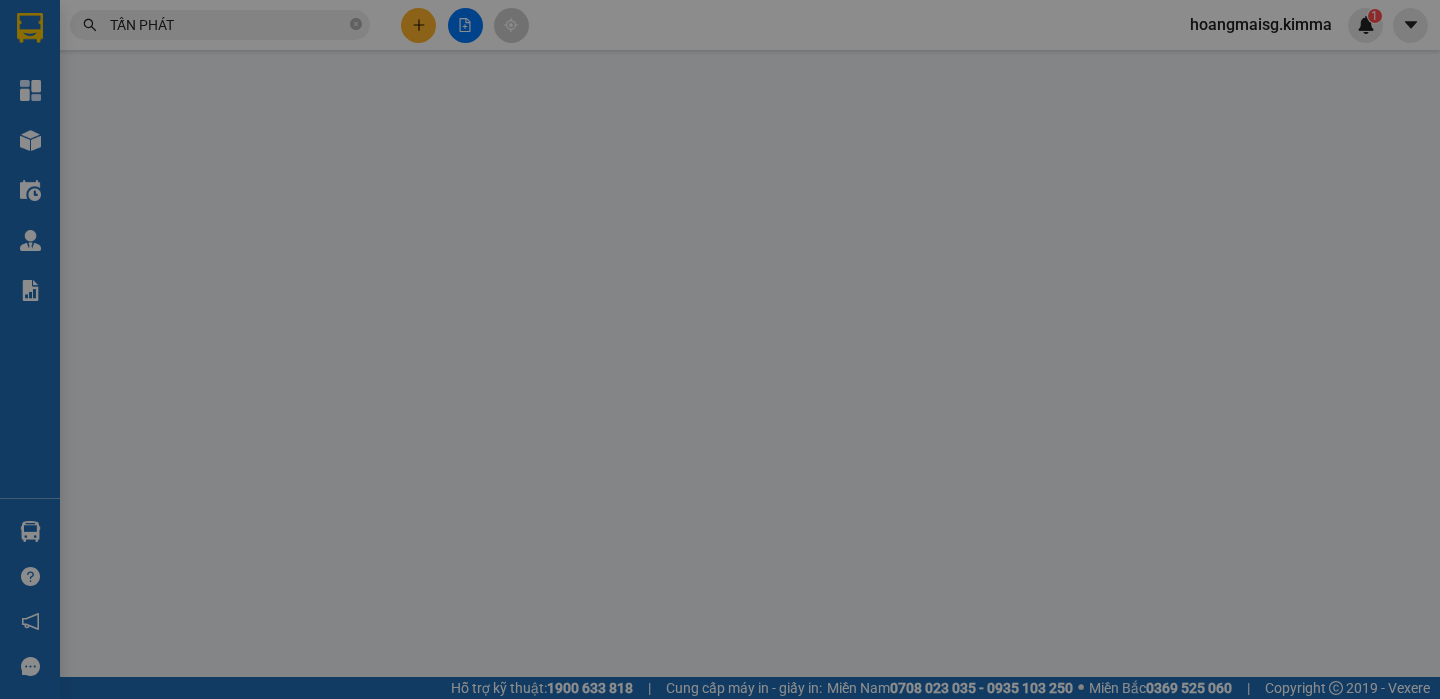 type on "TẤN PHÁT" 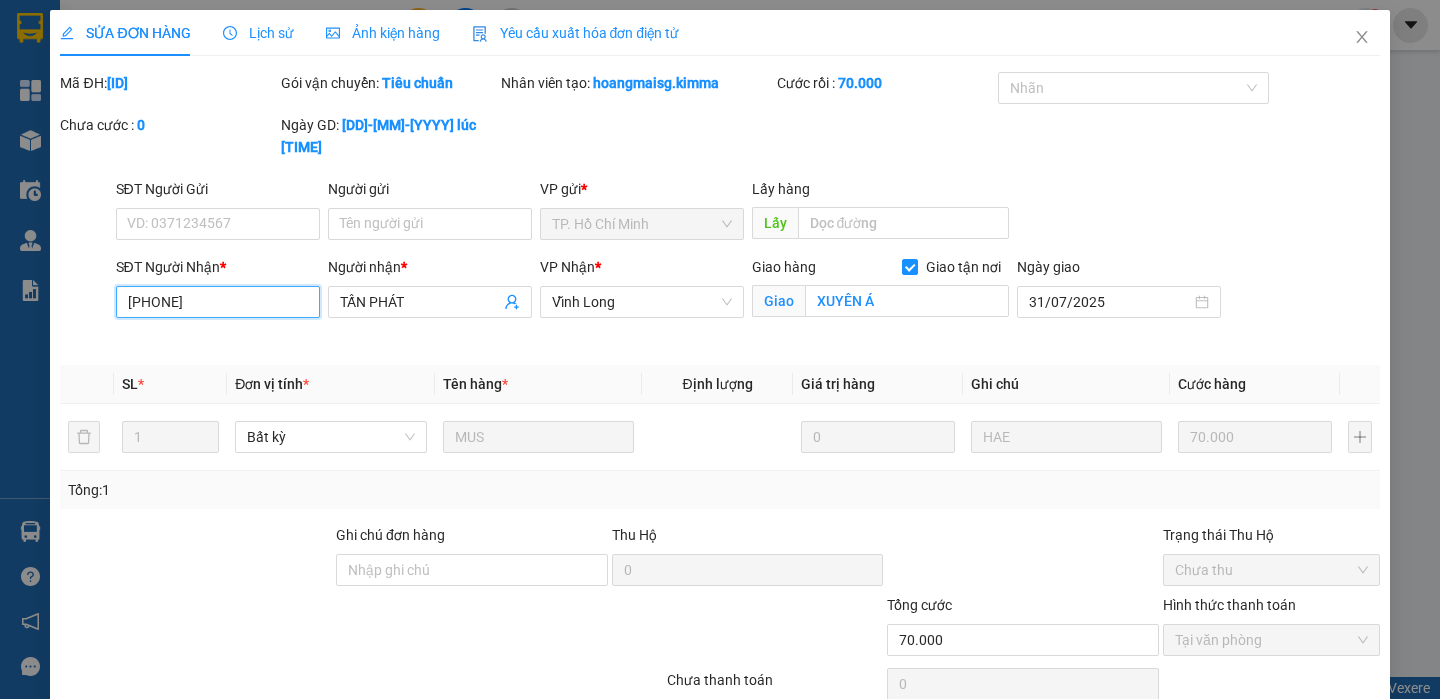 click on "[PHONE]" at bounding box center [218, 302] 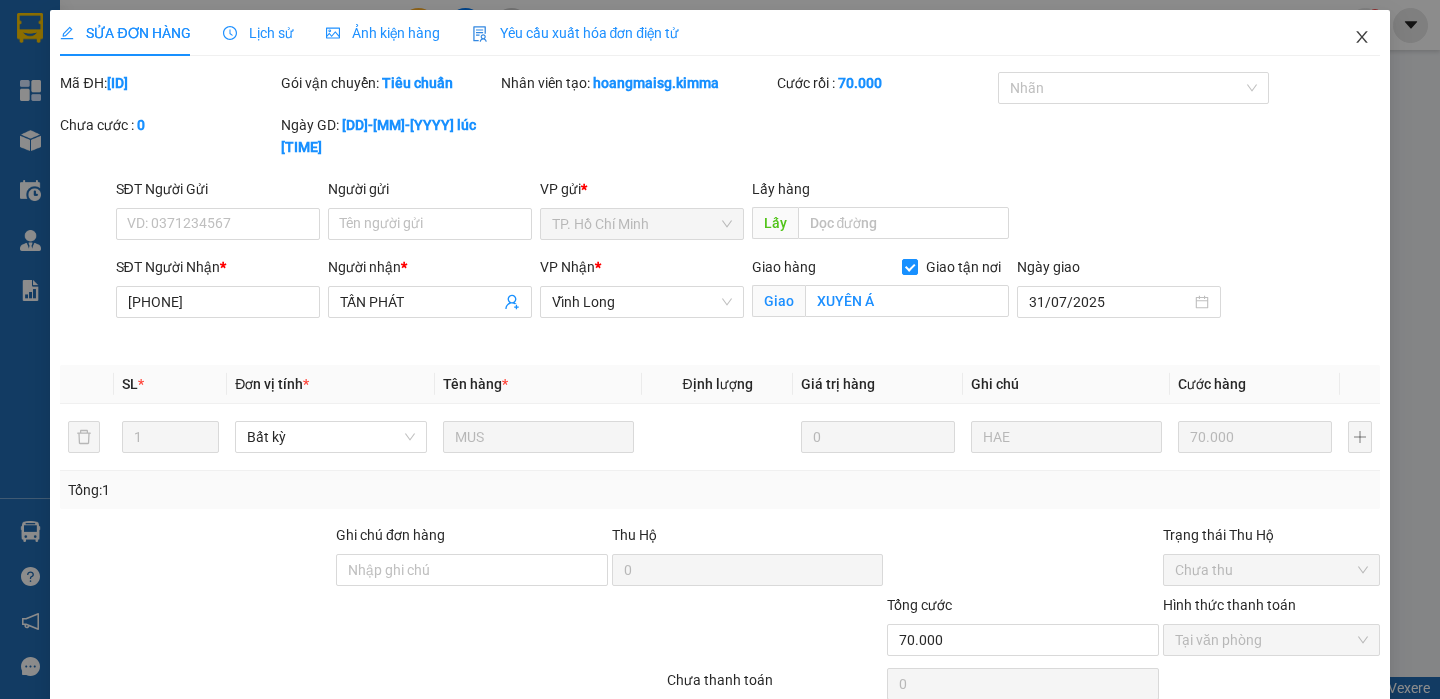 drag, startPoint x: 1339, startPoint y: 37, endPoint x: 343, endPoint y: 41, distance: 996.00806 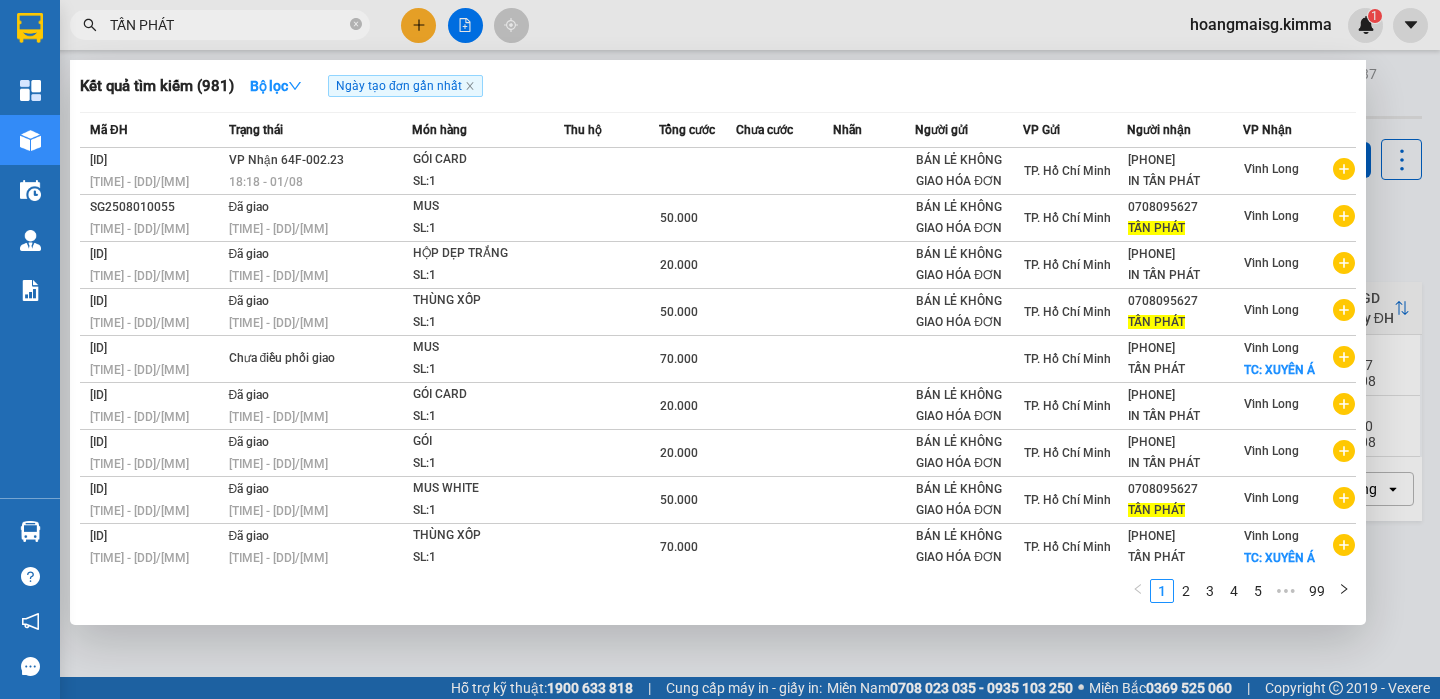 click on "TẤN PHÁT" at bounding box center (228, 25) 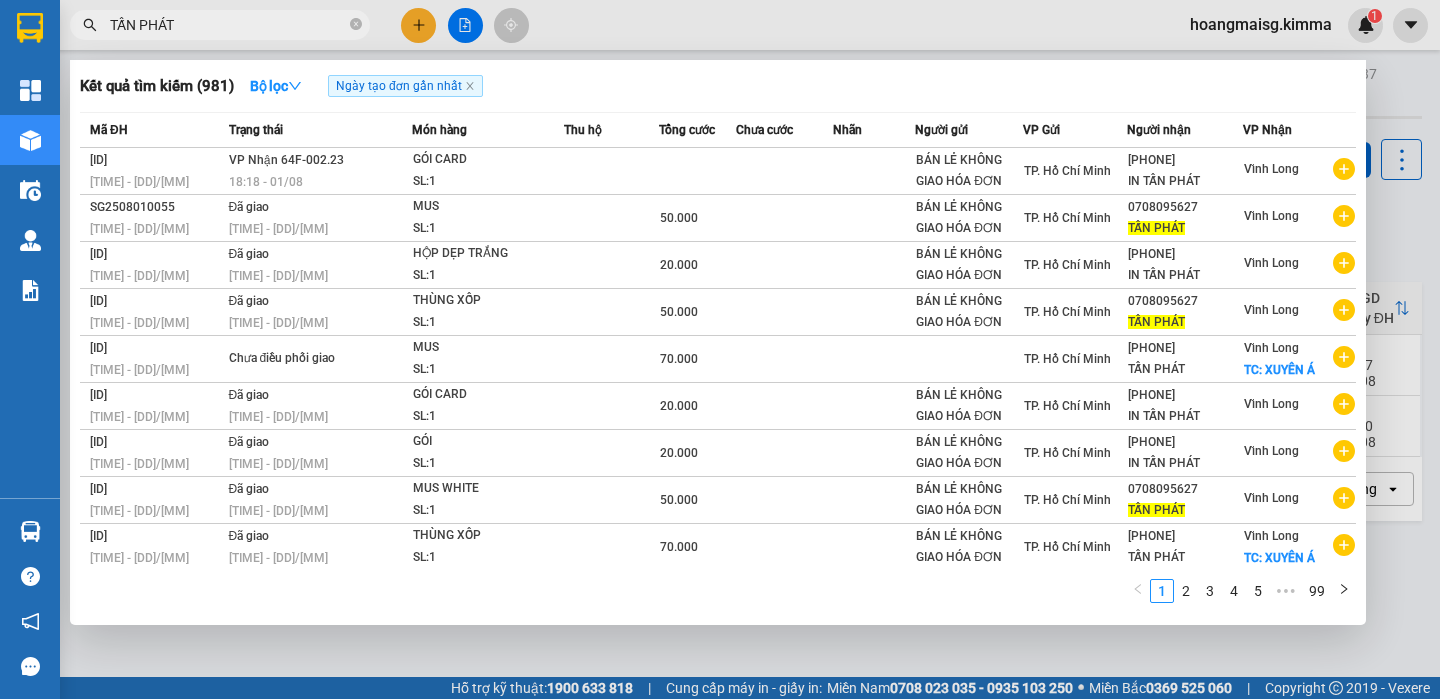 paste on "[PHONE]" 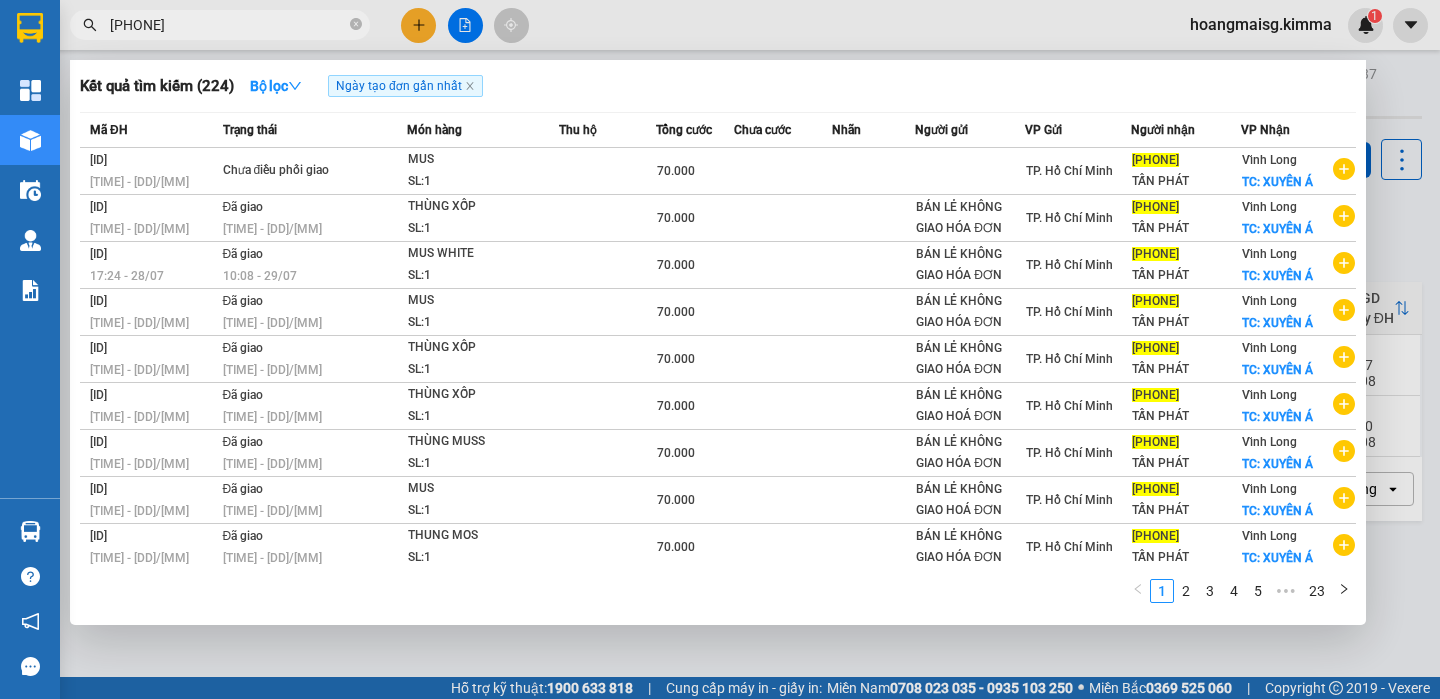 type on "[PHONE]" 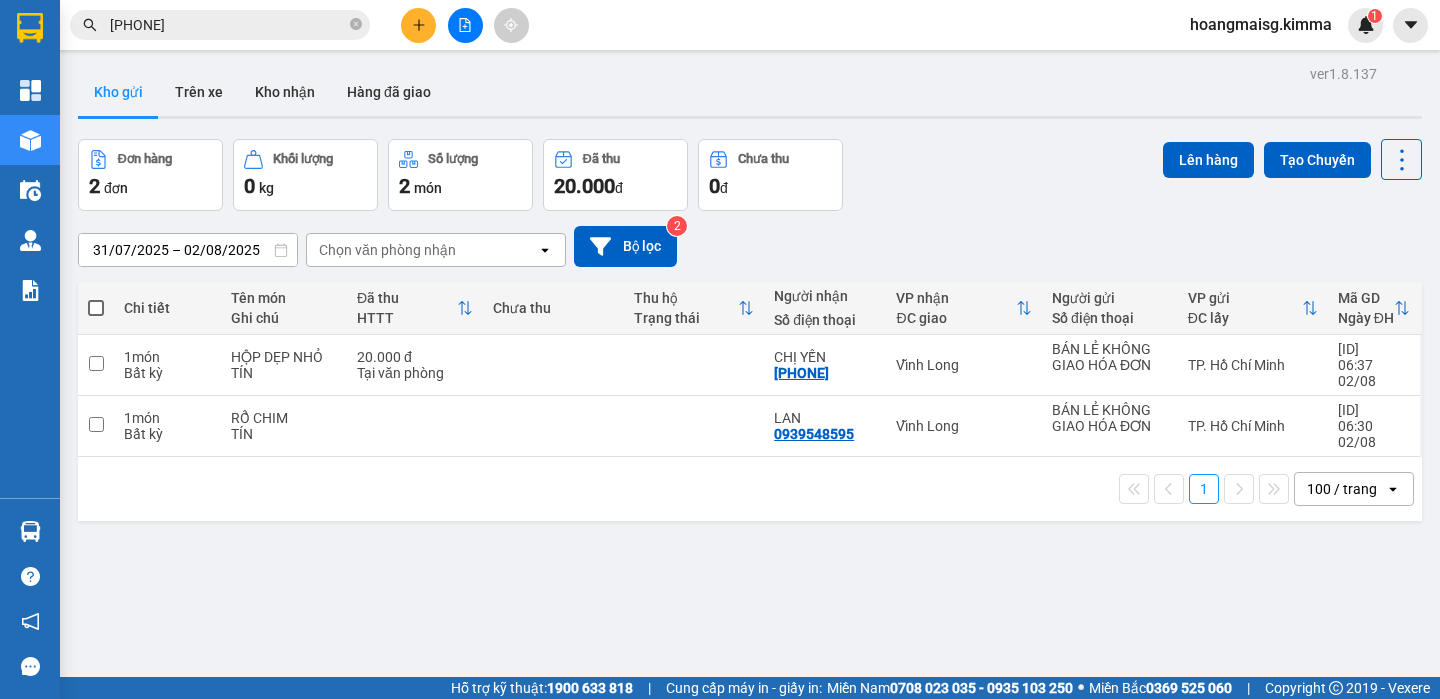 click at bounding box center (465, 25) 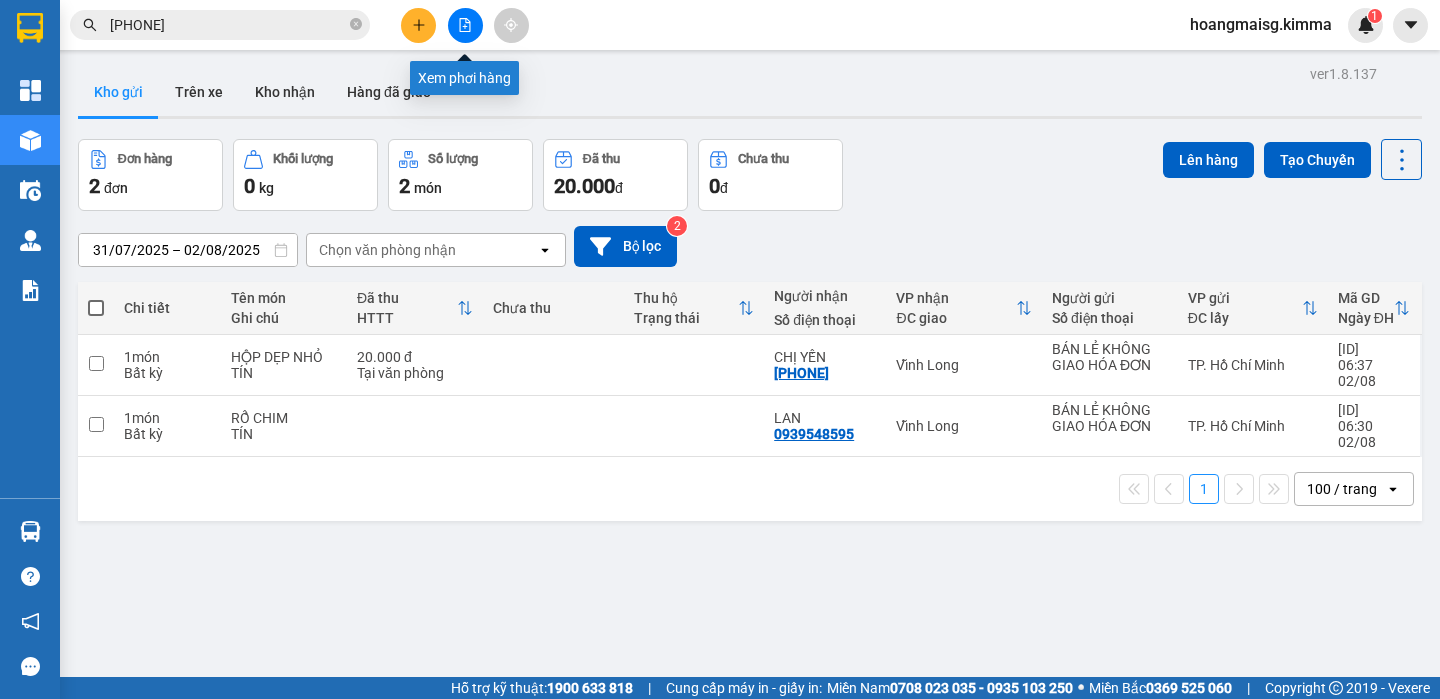 click at bounding box center (465, 25) 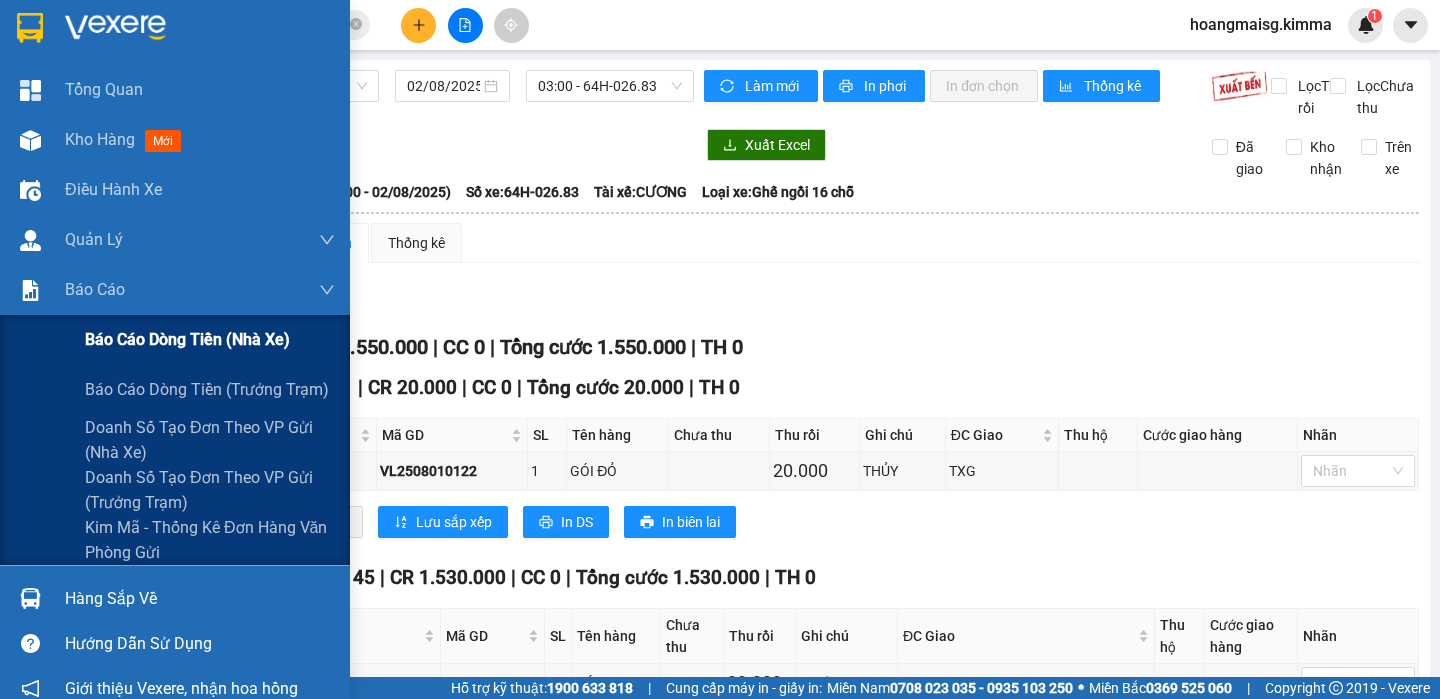 click on "Báo cáo dòng tiền (nhà xe)" at bounding box center (187, 339) 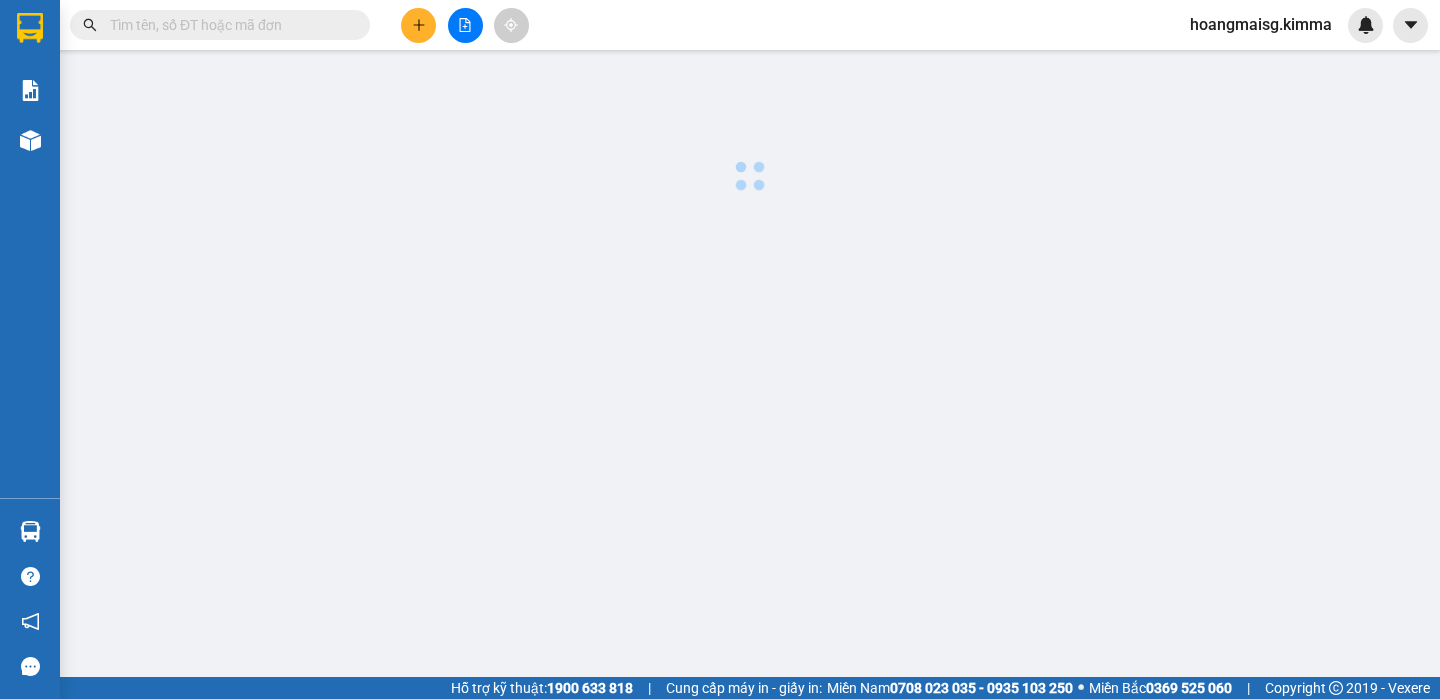 scroll, scrollTop: 0, scrollLeft: 0, axis: both 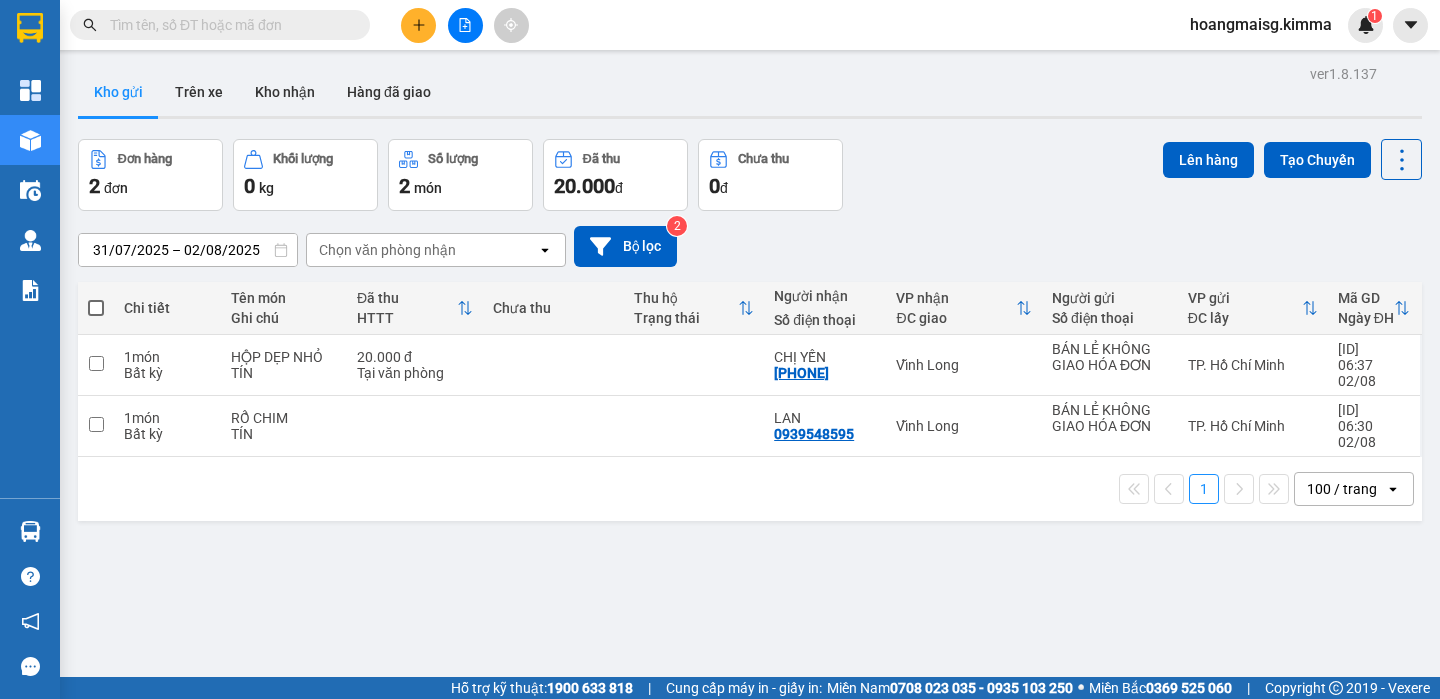 click 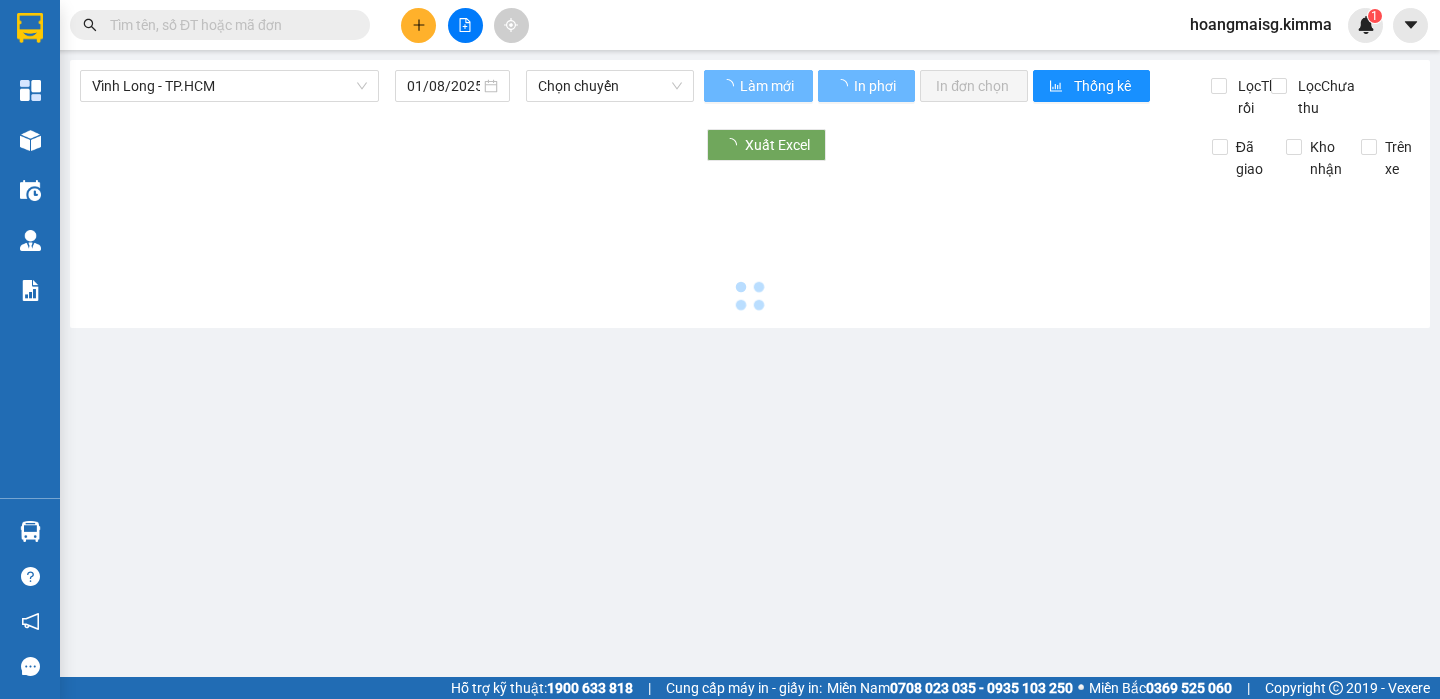 type on "02/08/2025" 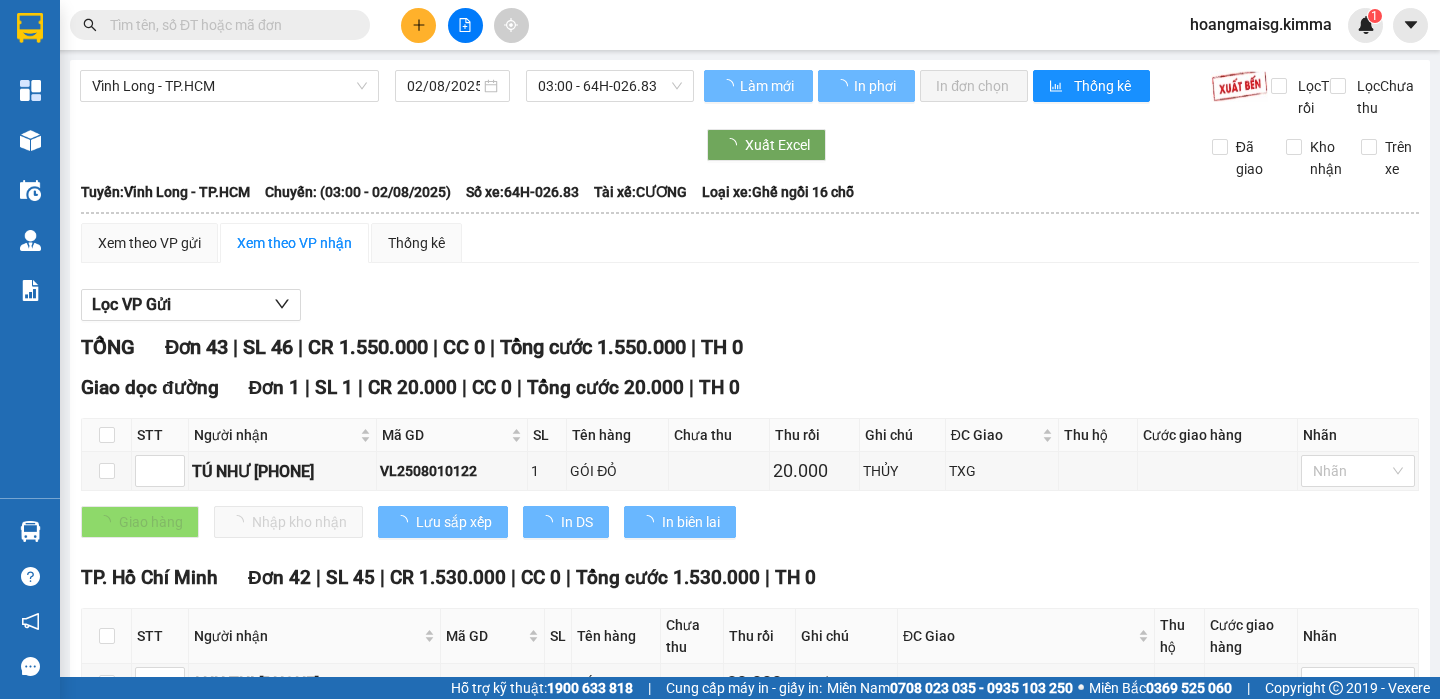 click on "Vĩnh Long - TP.HCM" at bounding box center [229, 86] 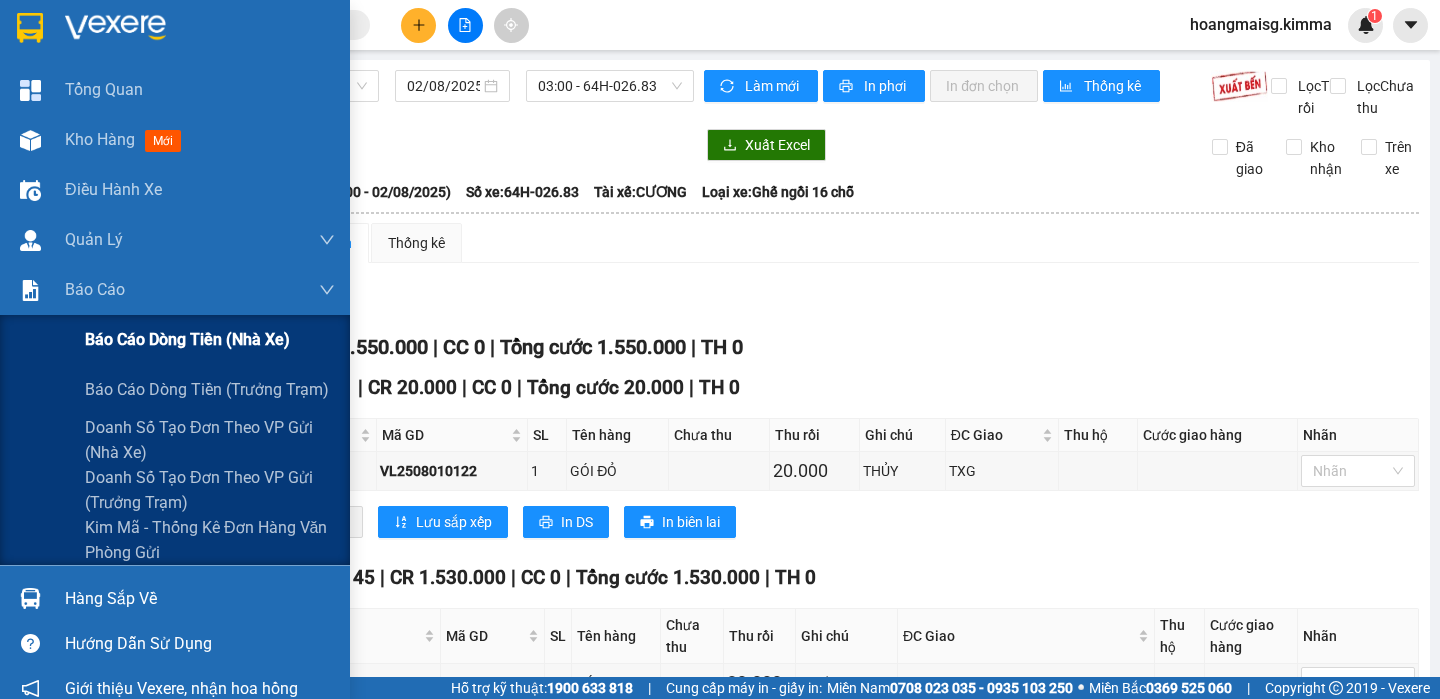 click on "Báo cáo dòng tiền (nhà xe)" at bounding box center (187, 339) 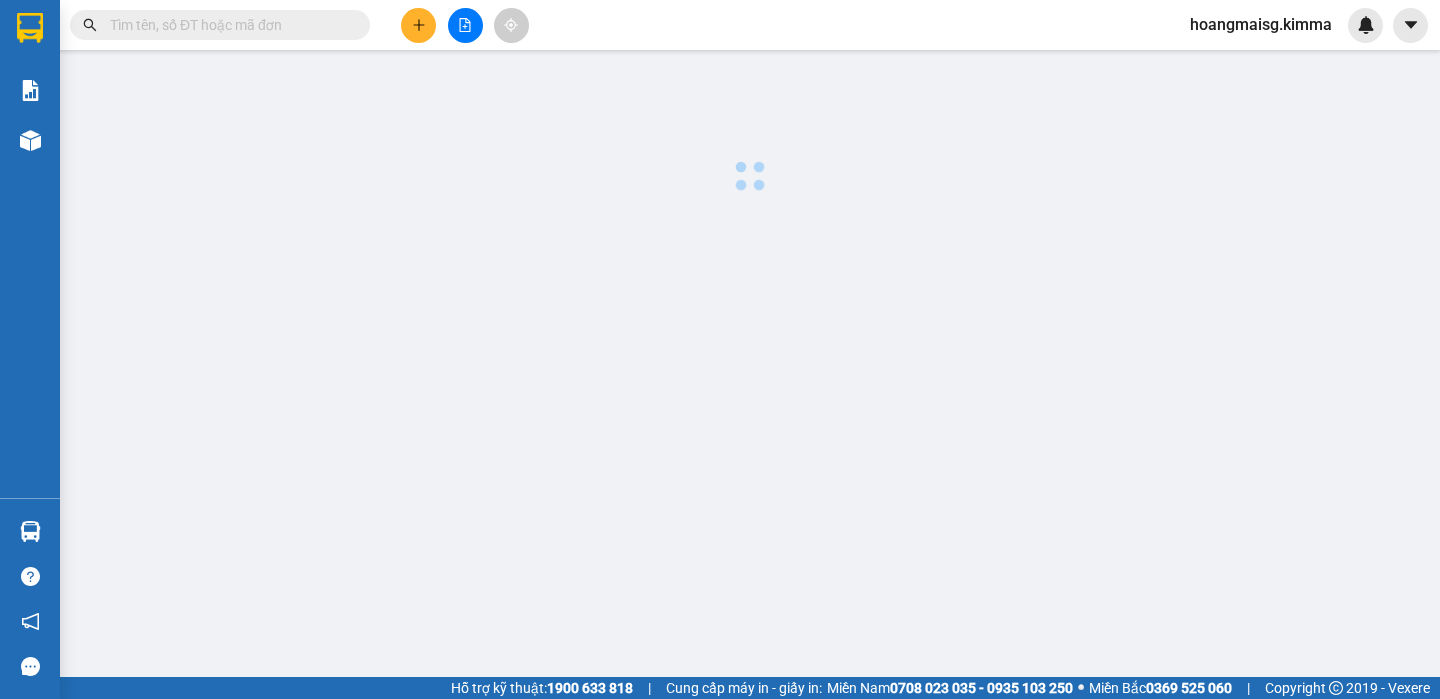scroll, scrollTop: 0, scrollLeft: 0, axis: both 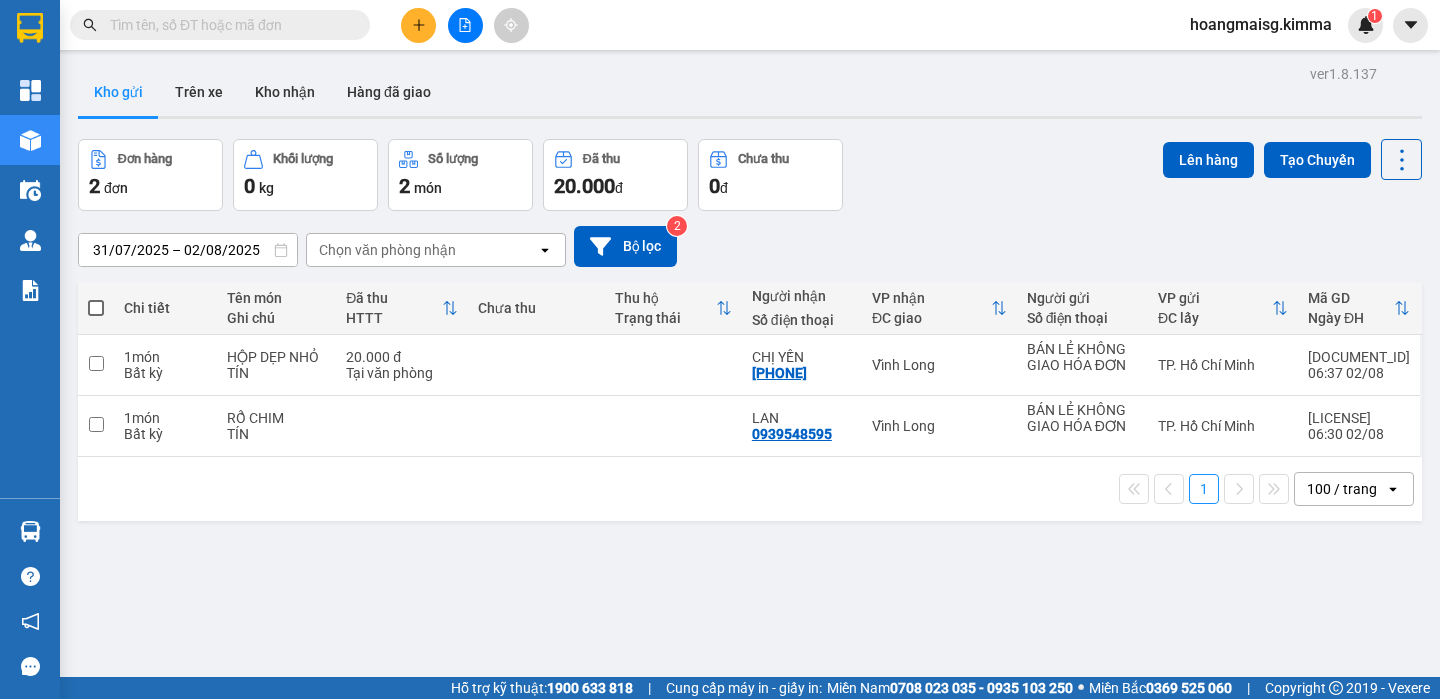 click on "Đơn hàng 2 đơn Khối lượng 0 kg Số lượng 2 món Đã thu 20.000  đ Chưa thu 0  đ Lên hàng Tạo Chuyến" at bounding box center [750, 175] 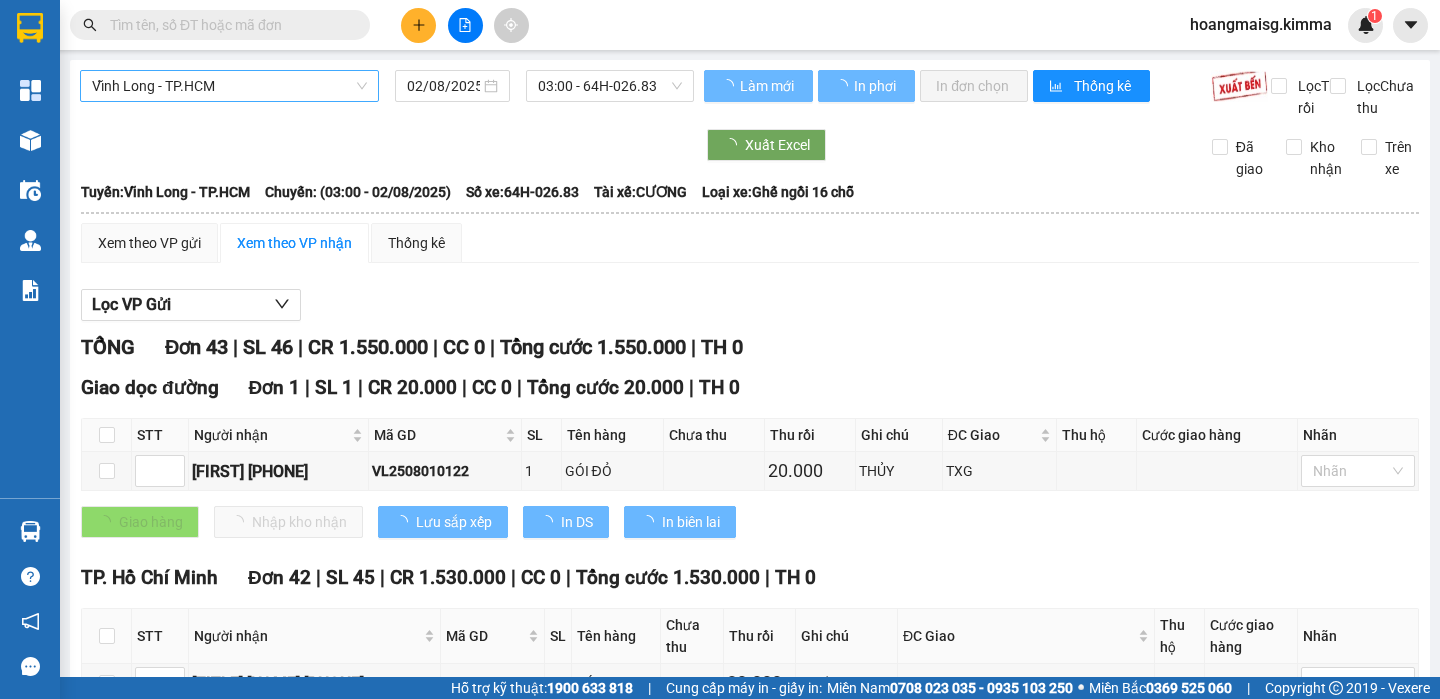 click on "Vĩnh Long - TP.HCM" at bounding box center [229, 86] 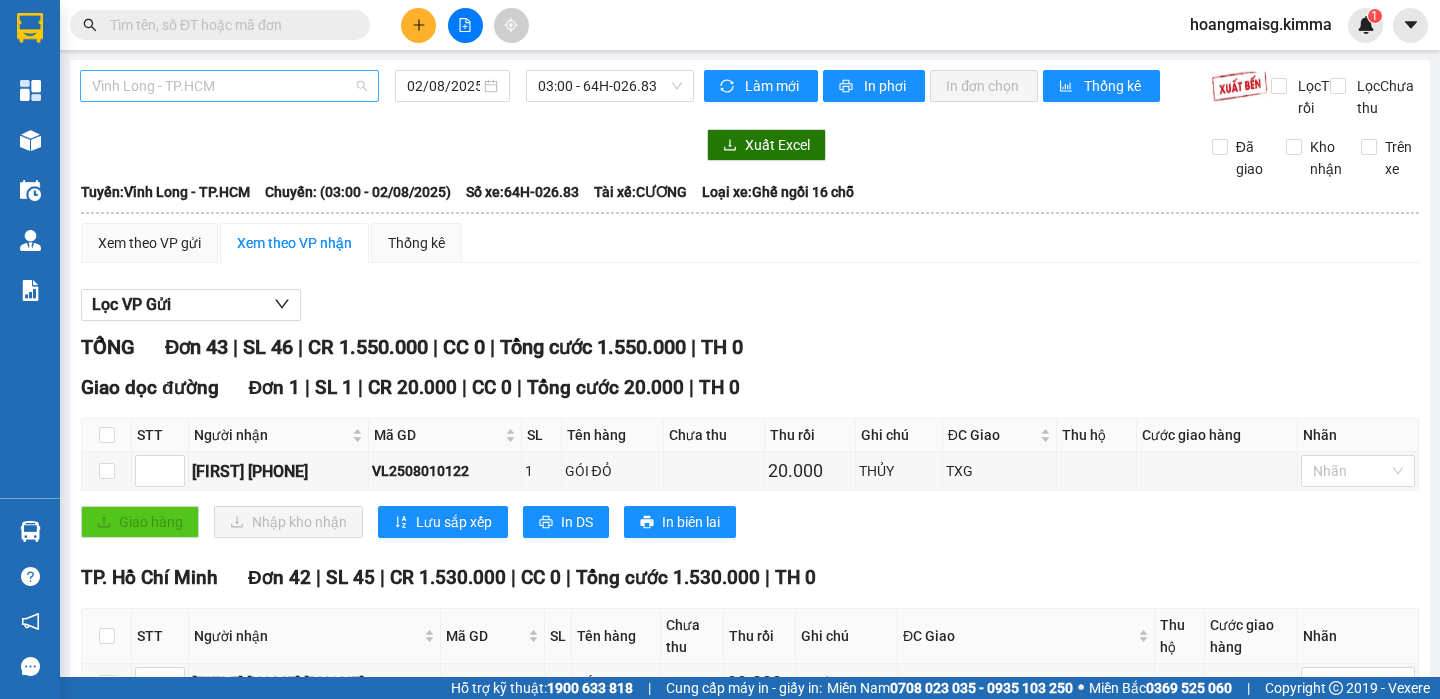 click on "Vĩnh Long - TP.HCM" at bounding box center [229, 86] 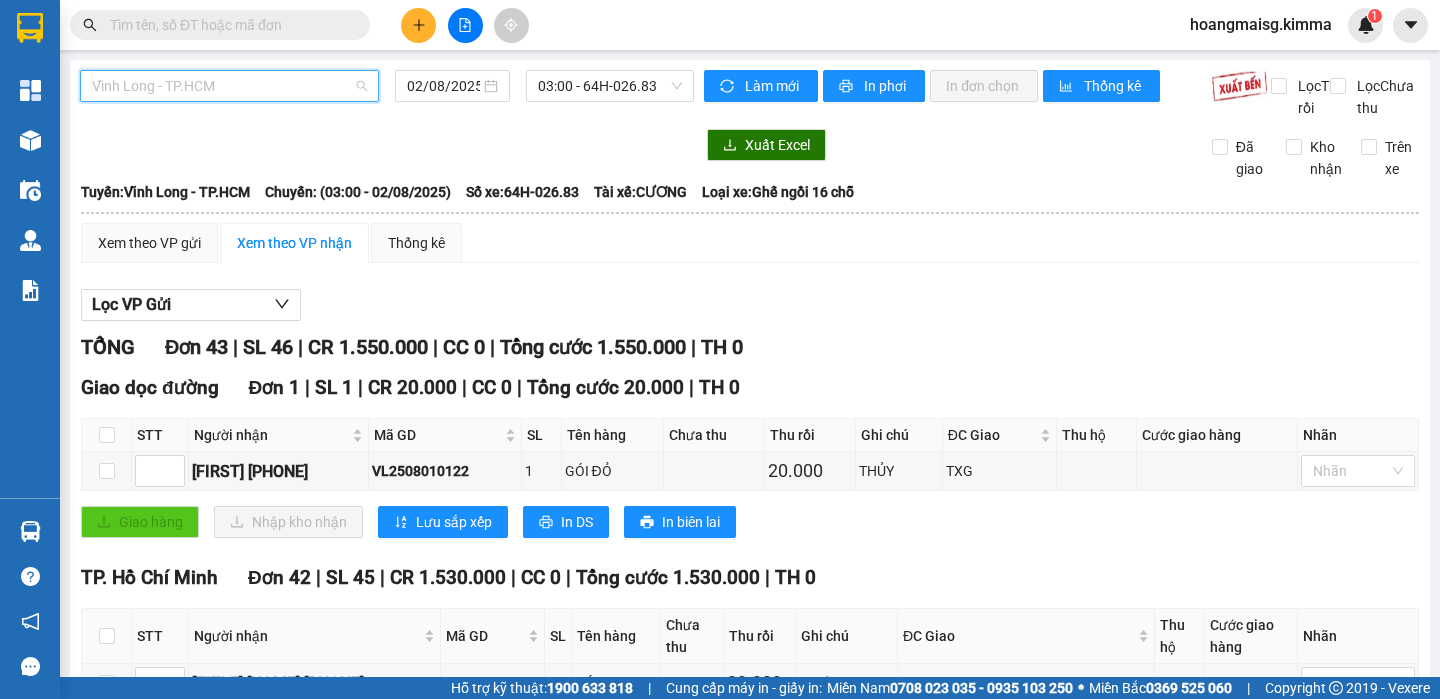 click on "Vĩnh Long - TP.HCM" at bounding box center (229, 86) 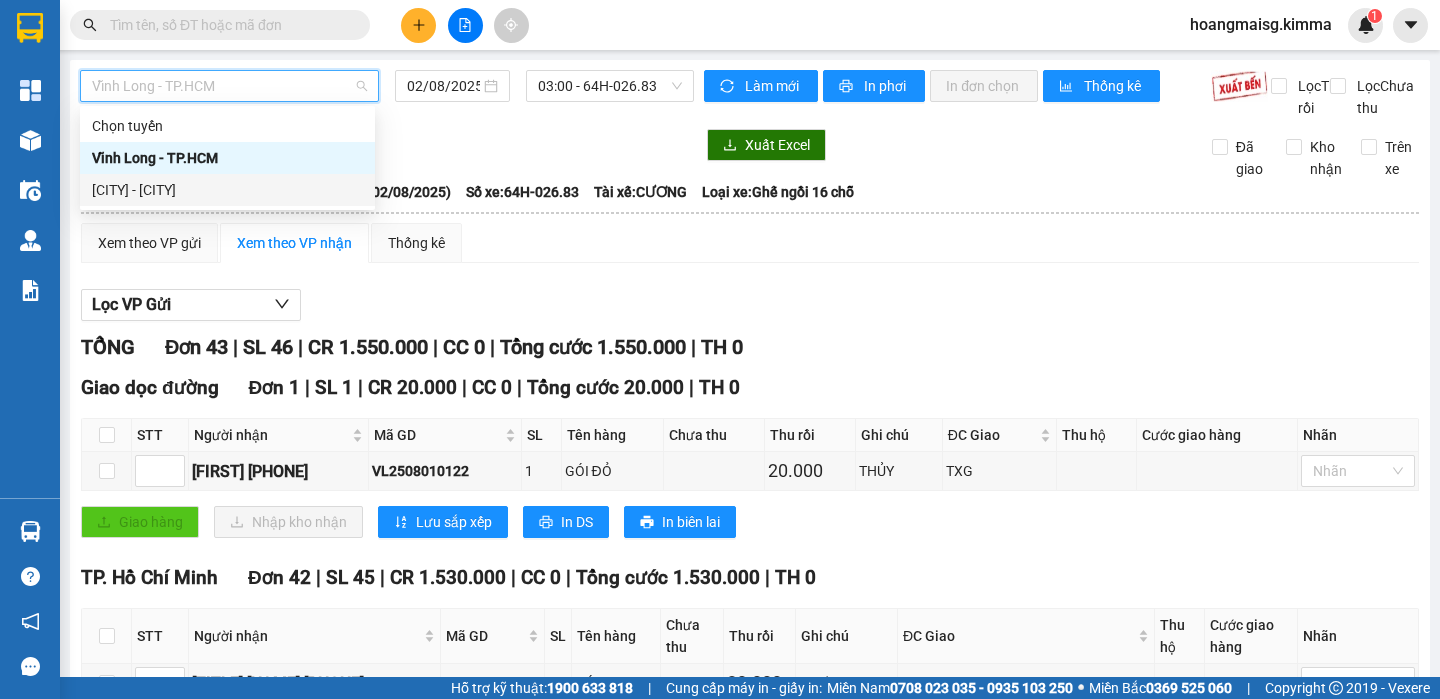 click on "TP.HCM - Vĩnh Long" at bounding box center (227, 190) 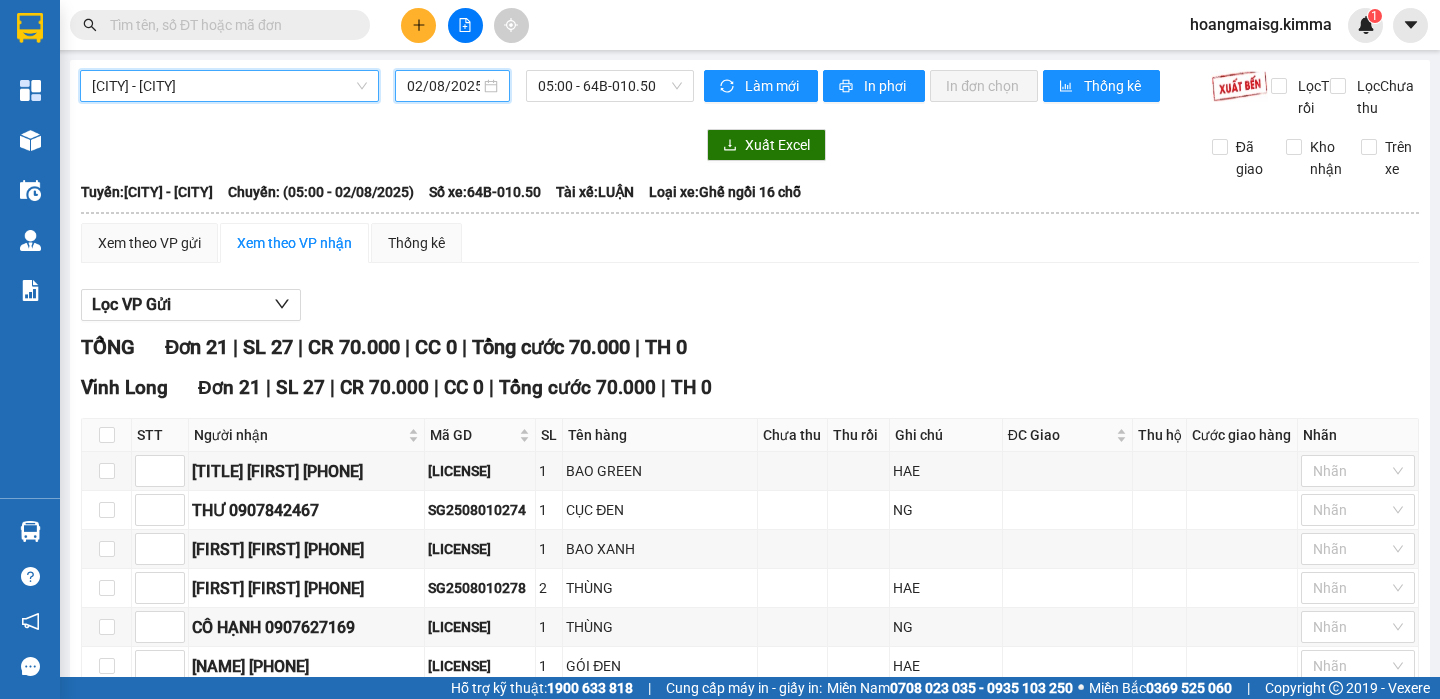 click on "02/08/2025" at bounding box center [443, 86] 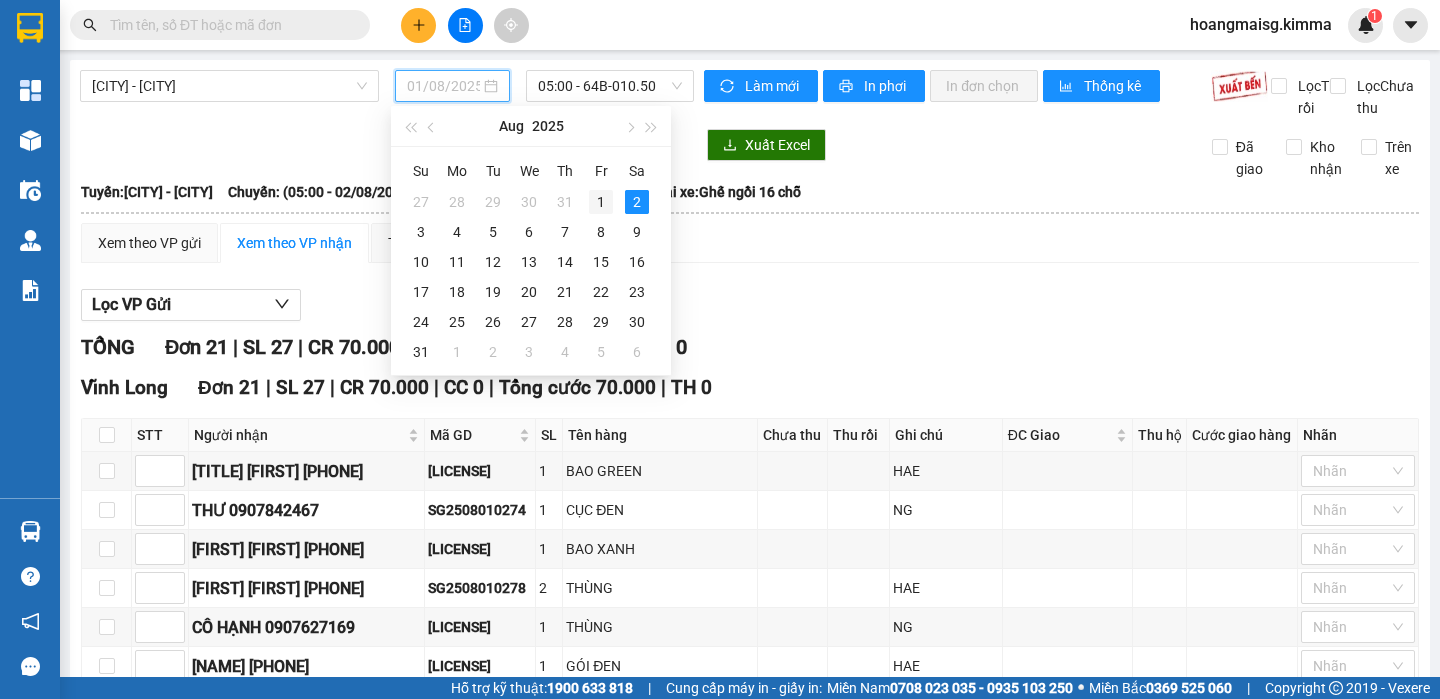 click on "1" at bounding box center (601, 202) 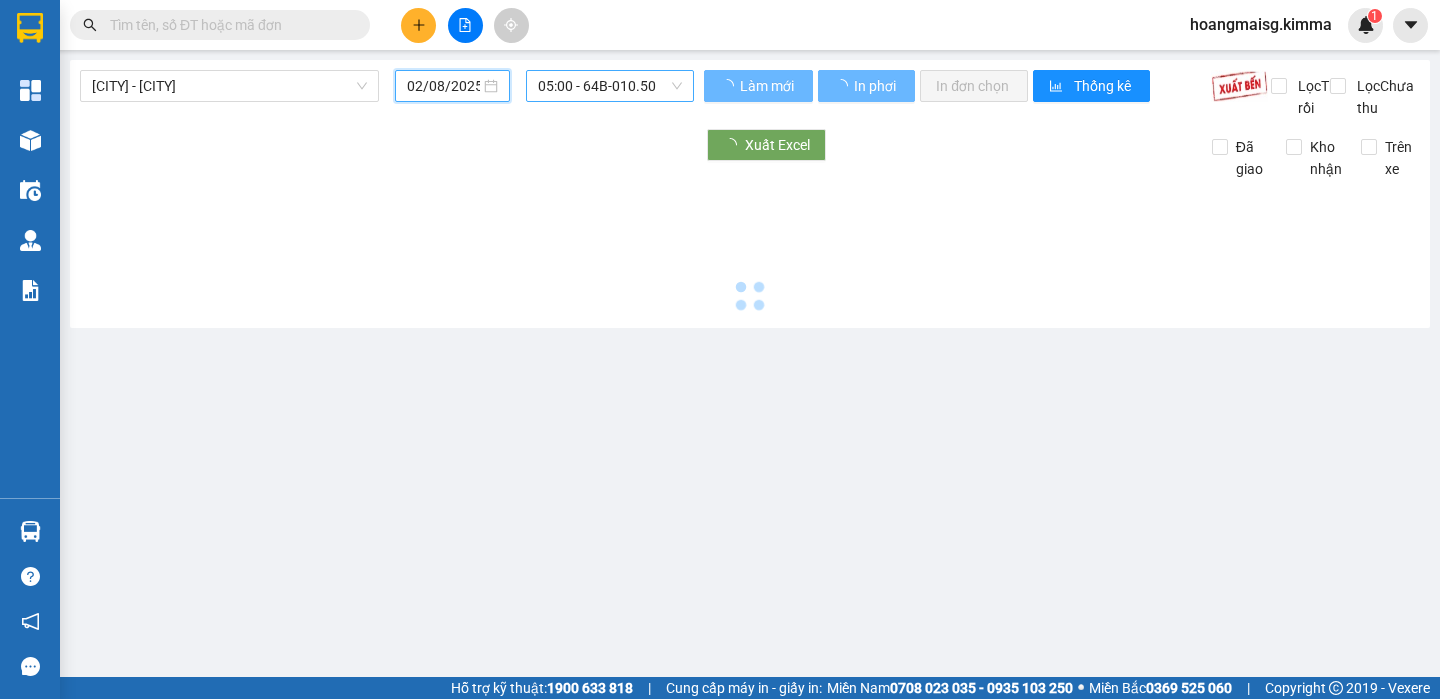 type on "01/08/2025" 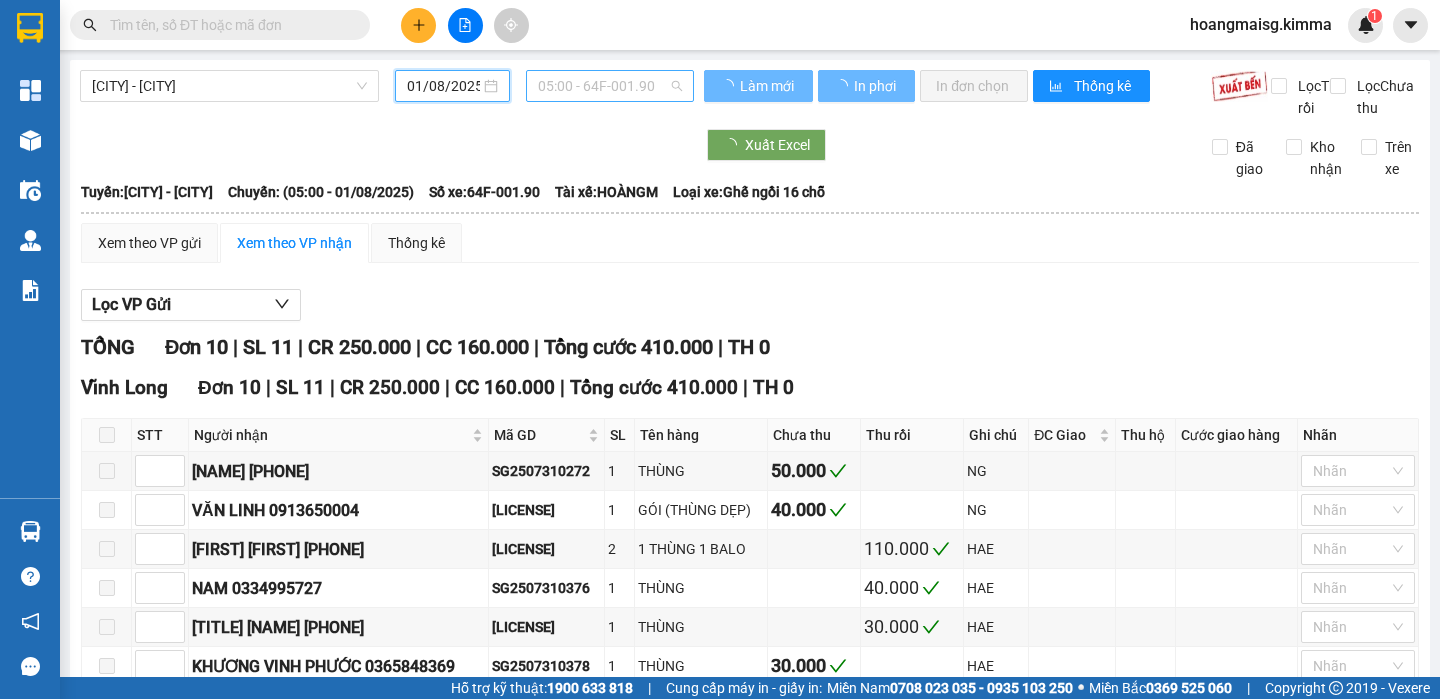 click on "05:00     - 64F-001.90" at bounding box center (610, 86) 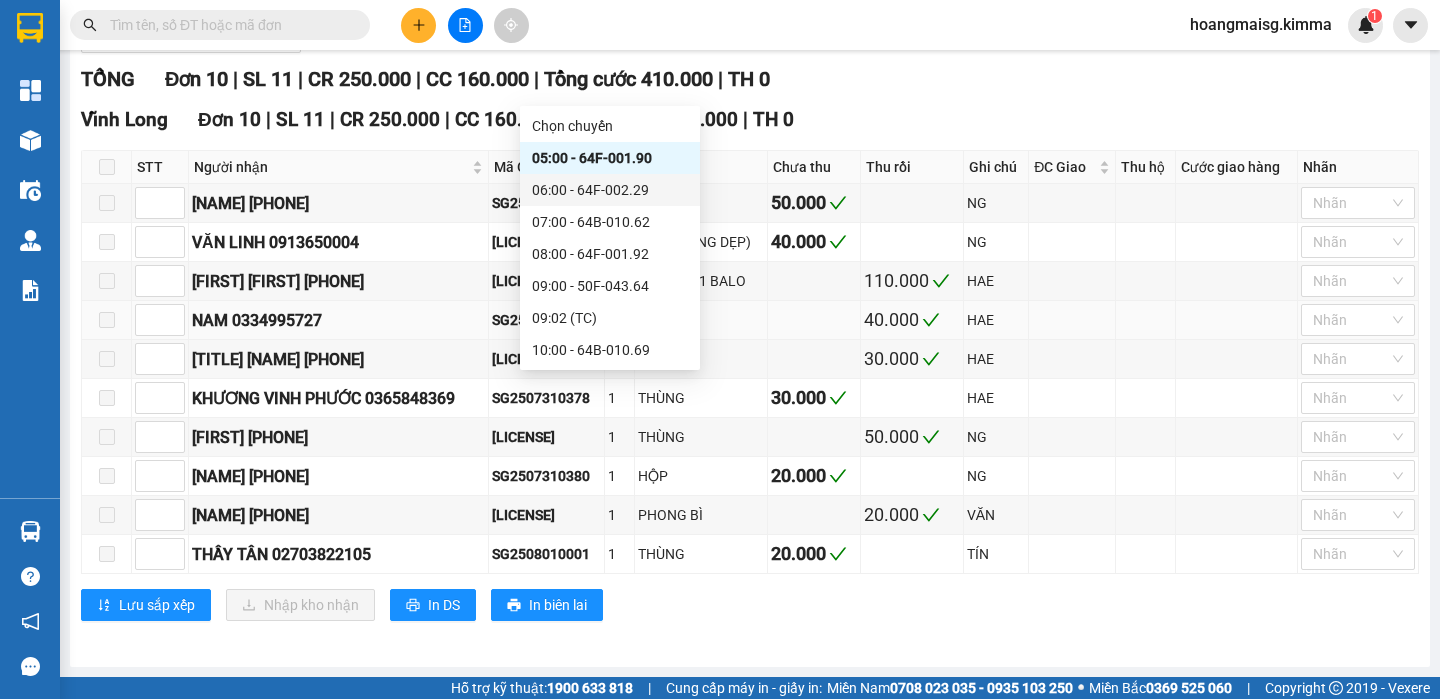 scroll, scrollTop: 290, scrollLeft: 0, axis: vertical 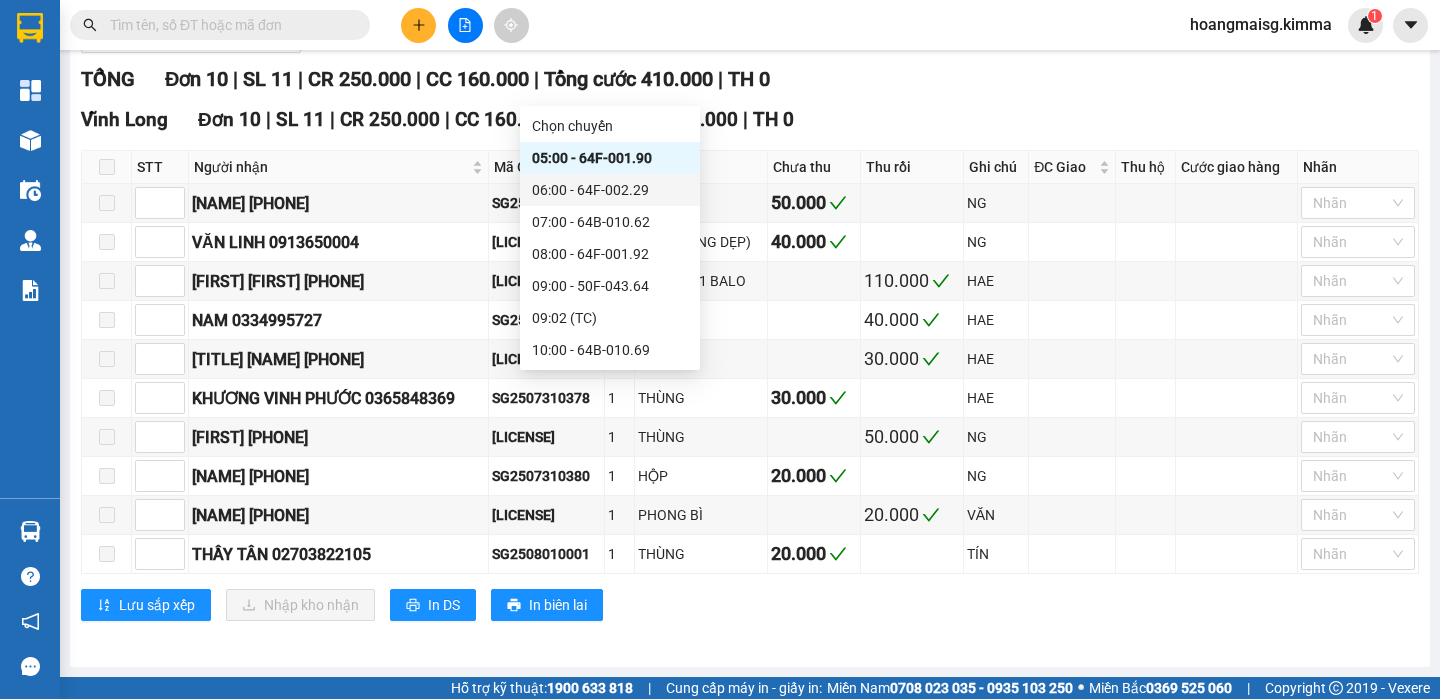click on "06:00     - 64F-002.29" at bounding box center (610, 190) 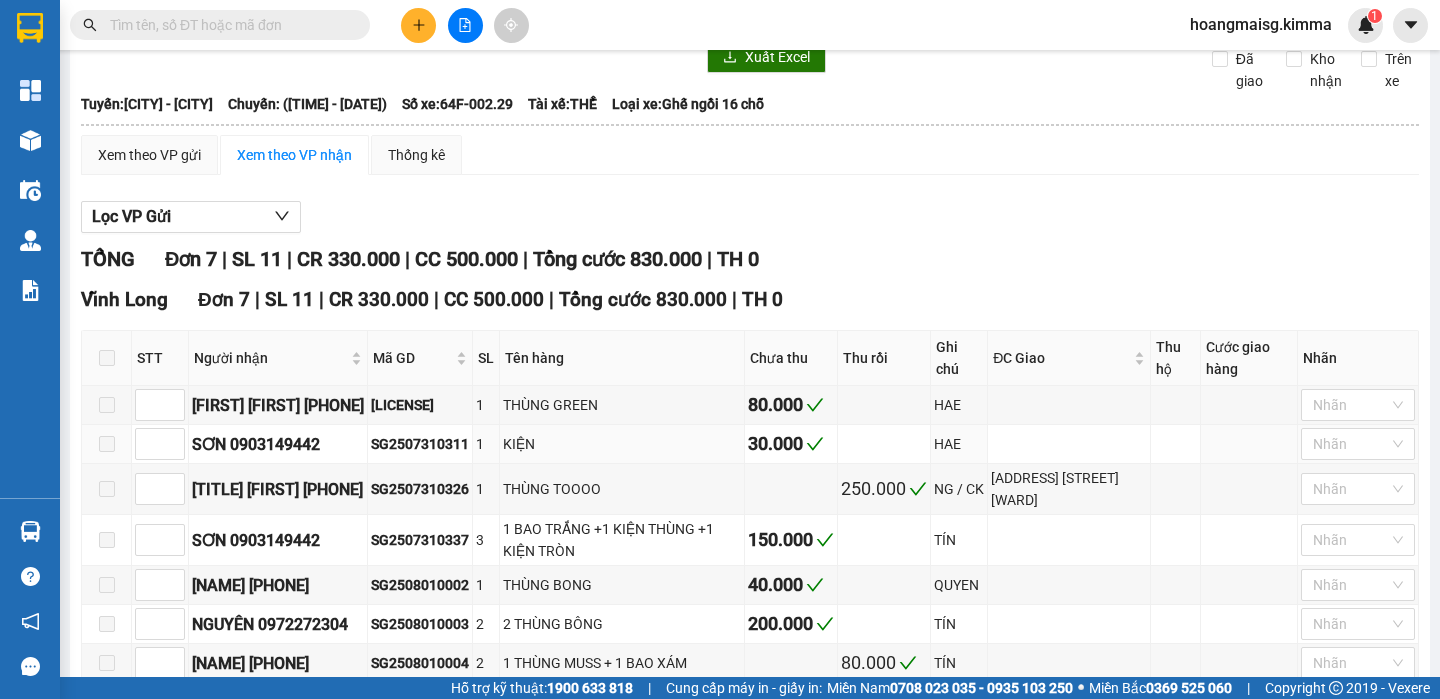 scroll, scrollTop: 0, scrollLeft: 0, axis: both 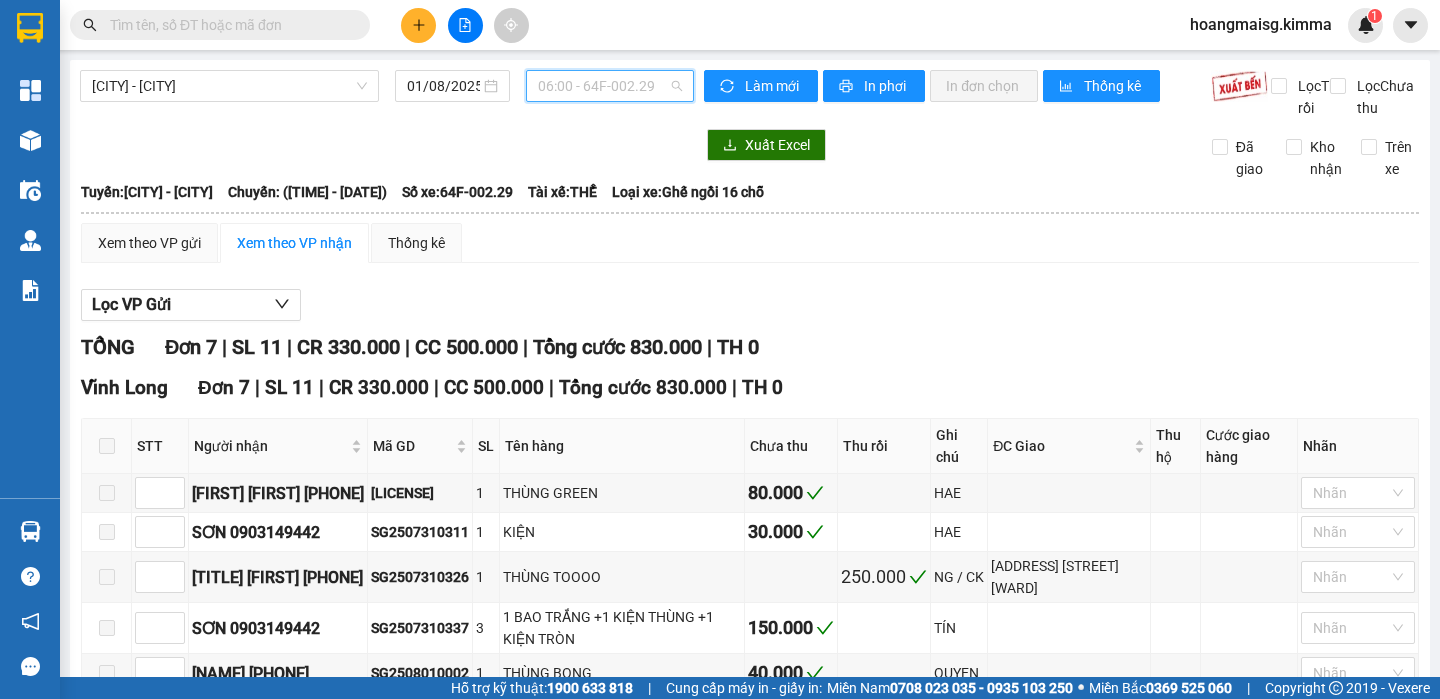 click on "06:00     - 64F-002.29" at bounding box center [610, 86] 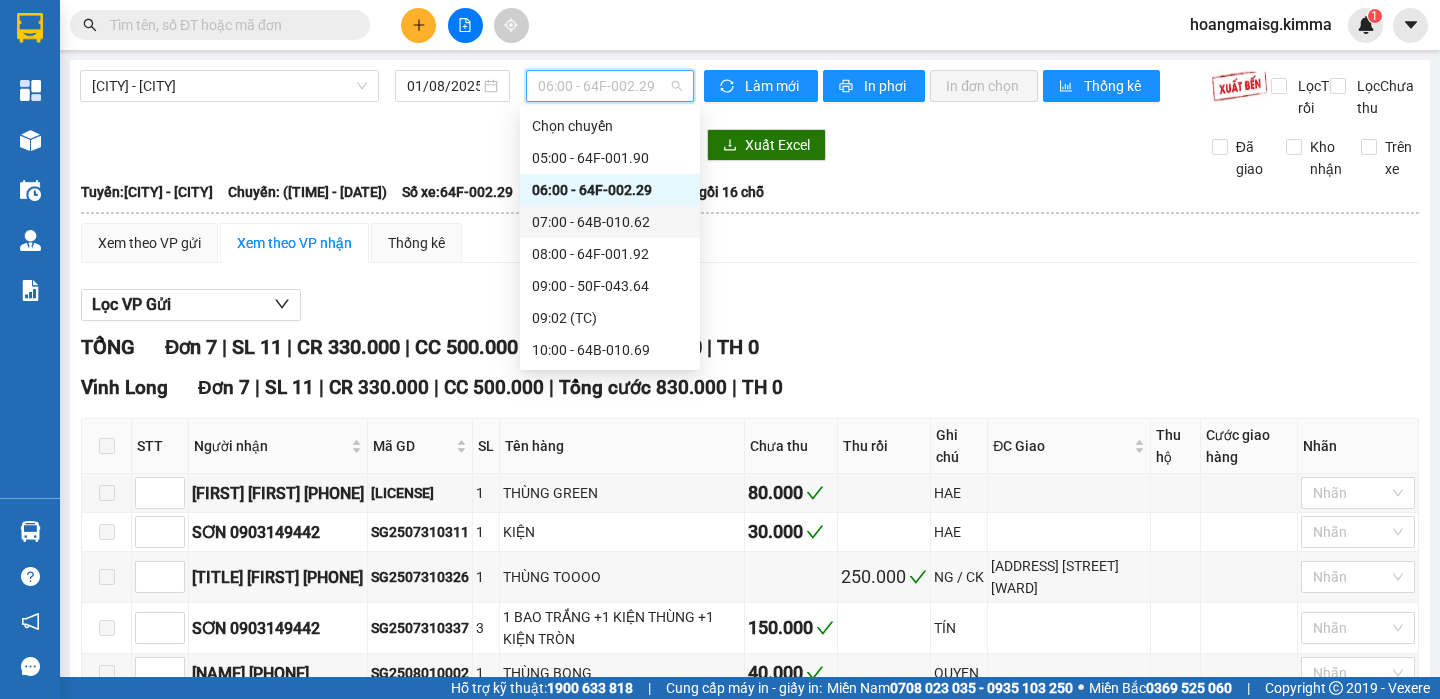 click on "07:00     - 64B-010.62" at bounding box center (610, 222) 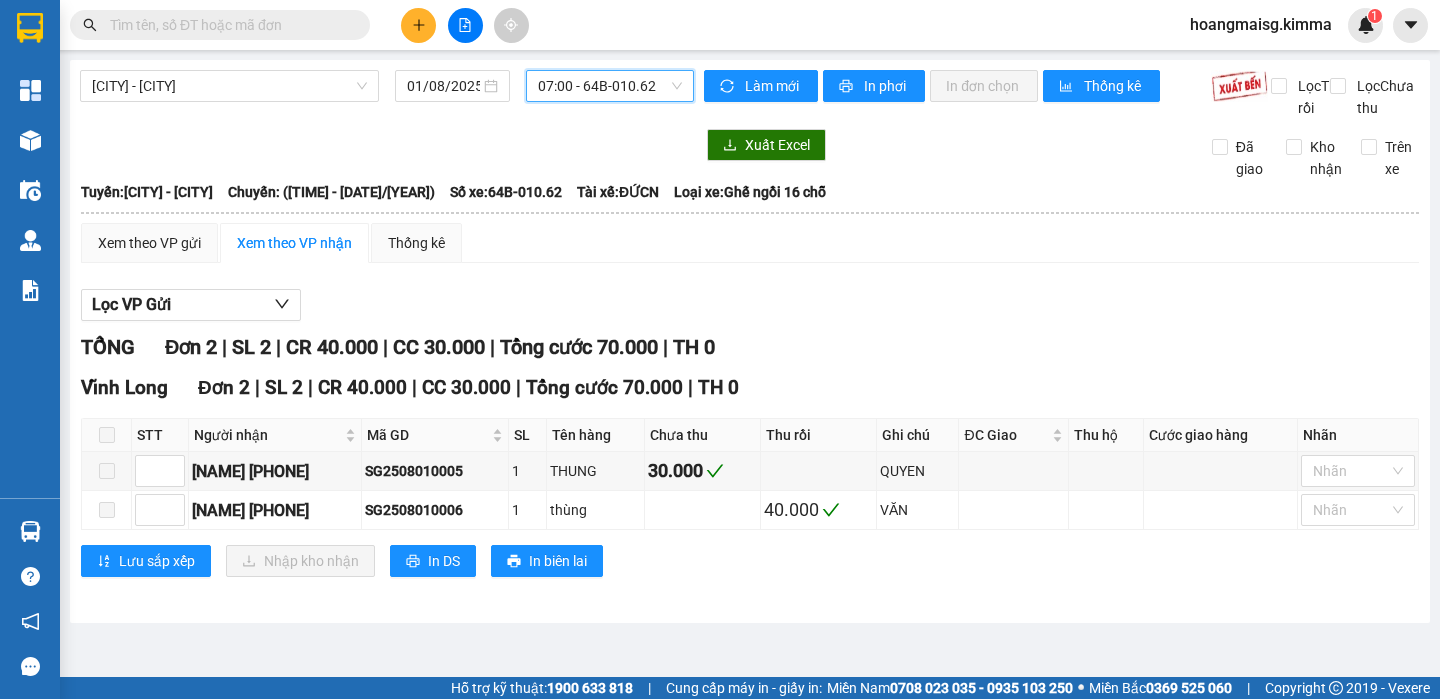 click on "07:00     - 64B-010.62" at bounding box center (610, 86) 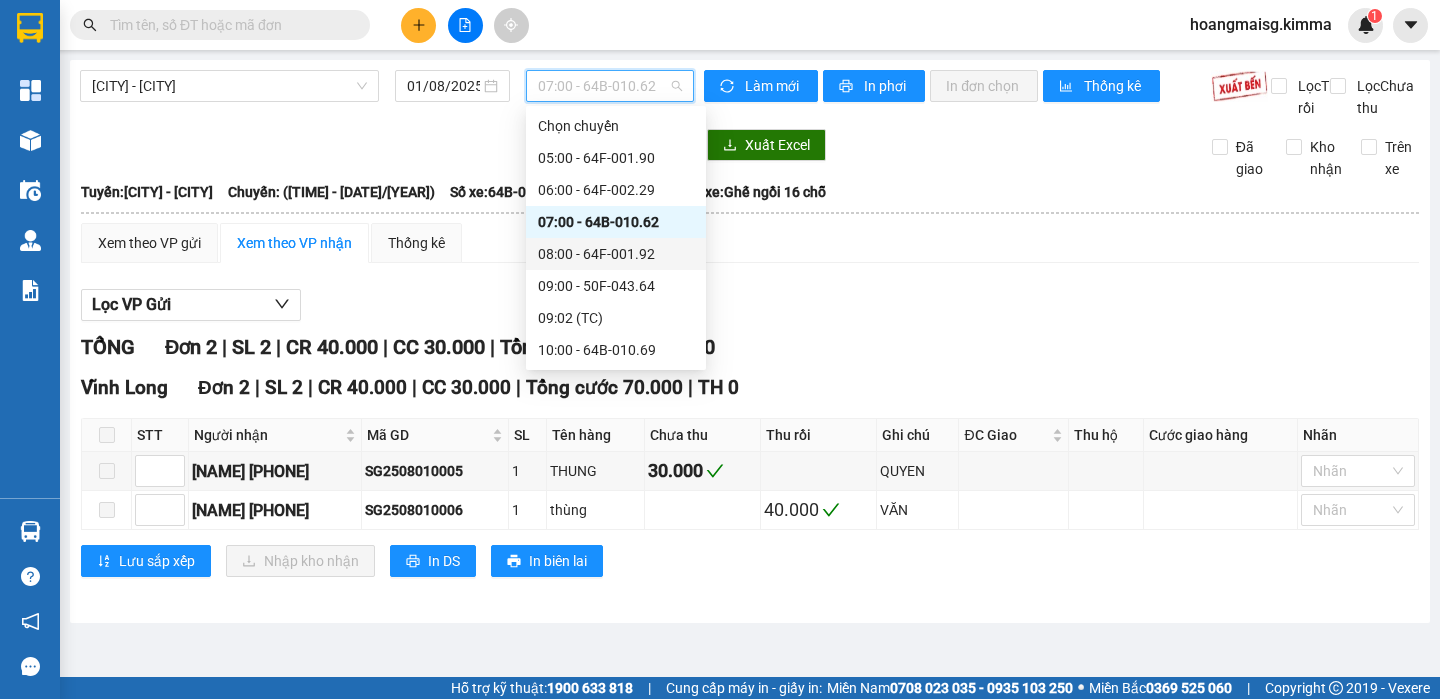 click on "08:00     - 64F-001.92" at bounding box center (616, 254) 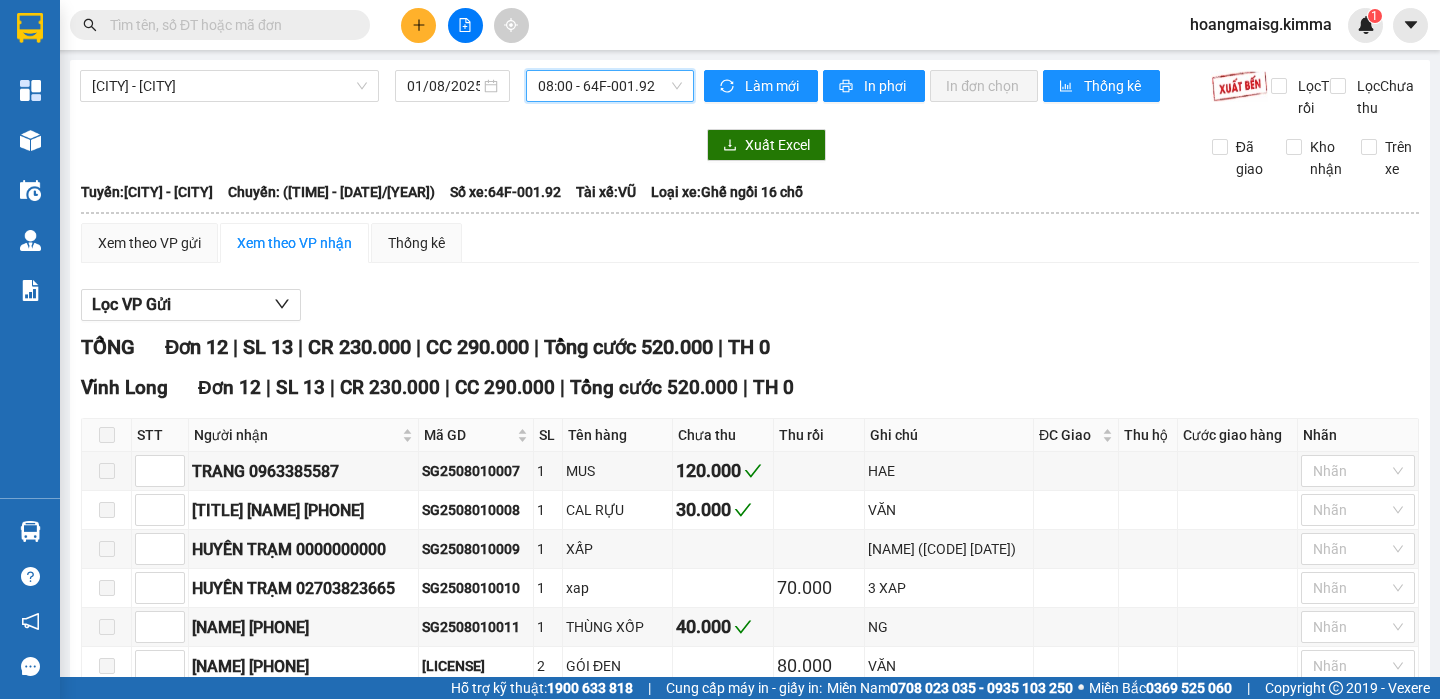 click on "08:00     - 64F-001.92" at bounding box center (610, 86) 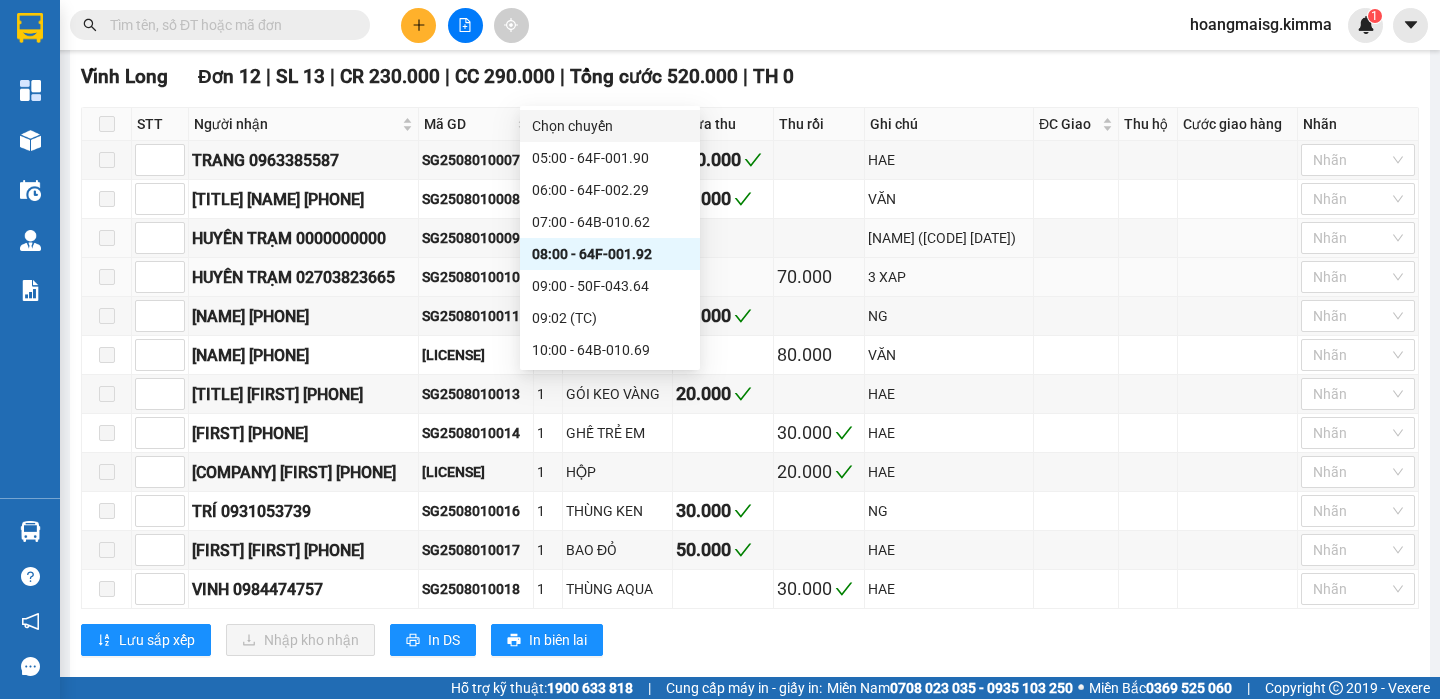 scroll, scrollTop: 368, scrollLeft: 0, axis: vertical 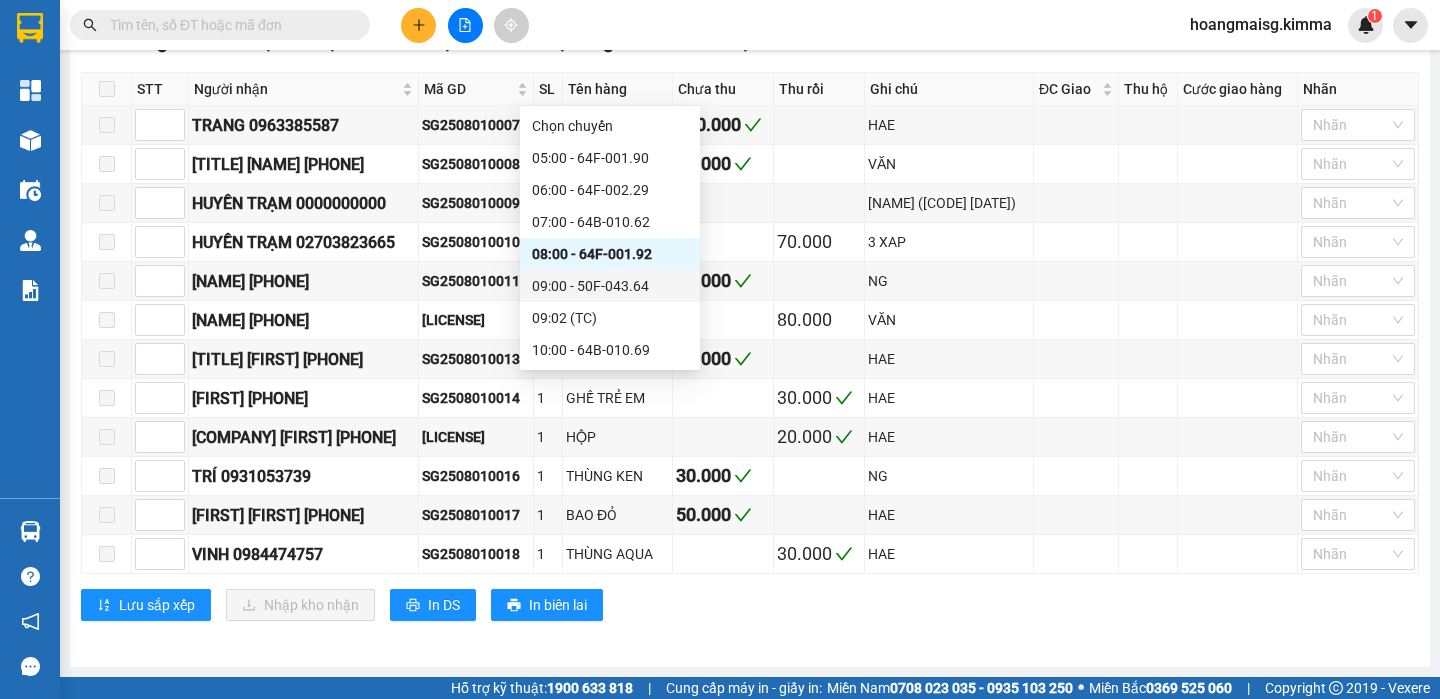 click on "09:00     - 50F-043.64" at bounding box center [610, 286] 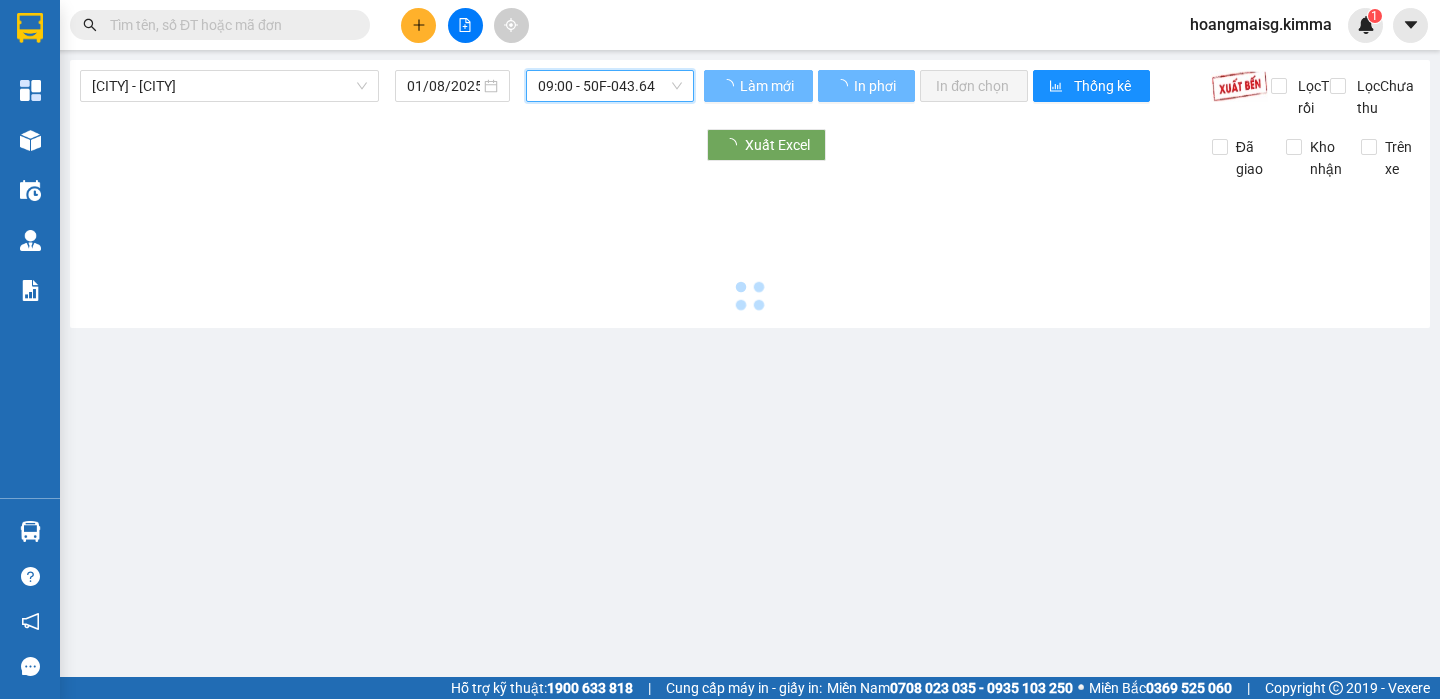 scroll, scrollTop: 0, scrollLeft: 0, axis: both 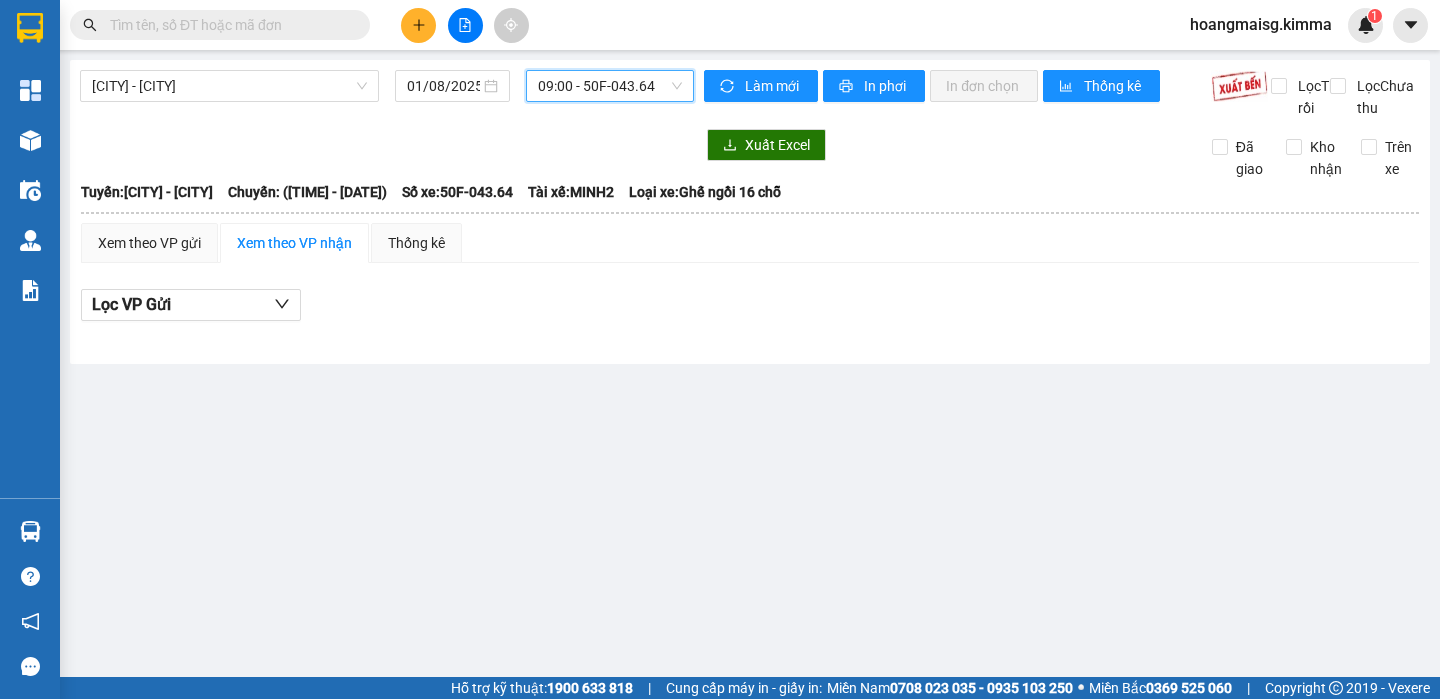 click on "09:00     - 50F-043.64" at bounding box center [610, 86] 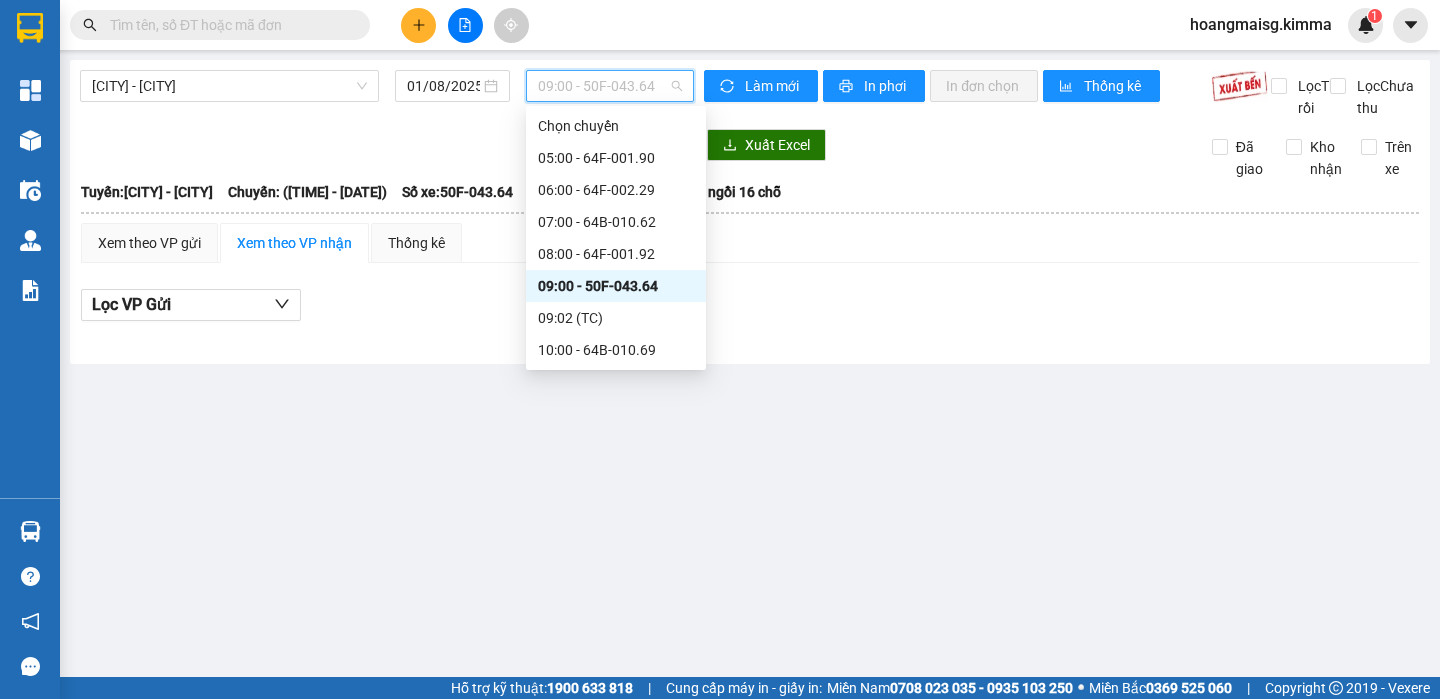 click on "09:02   (TC)" at bounding box center [616, 318] 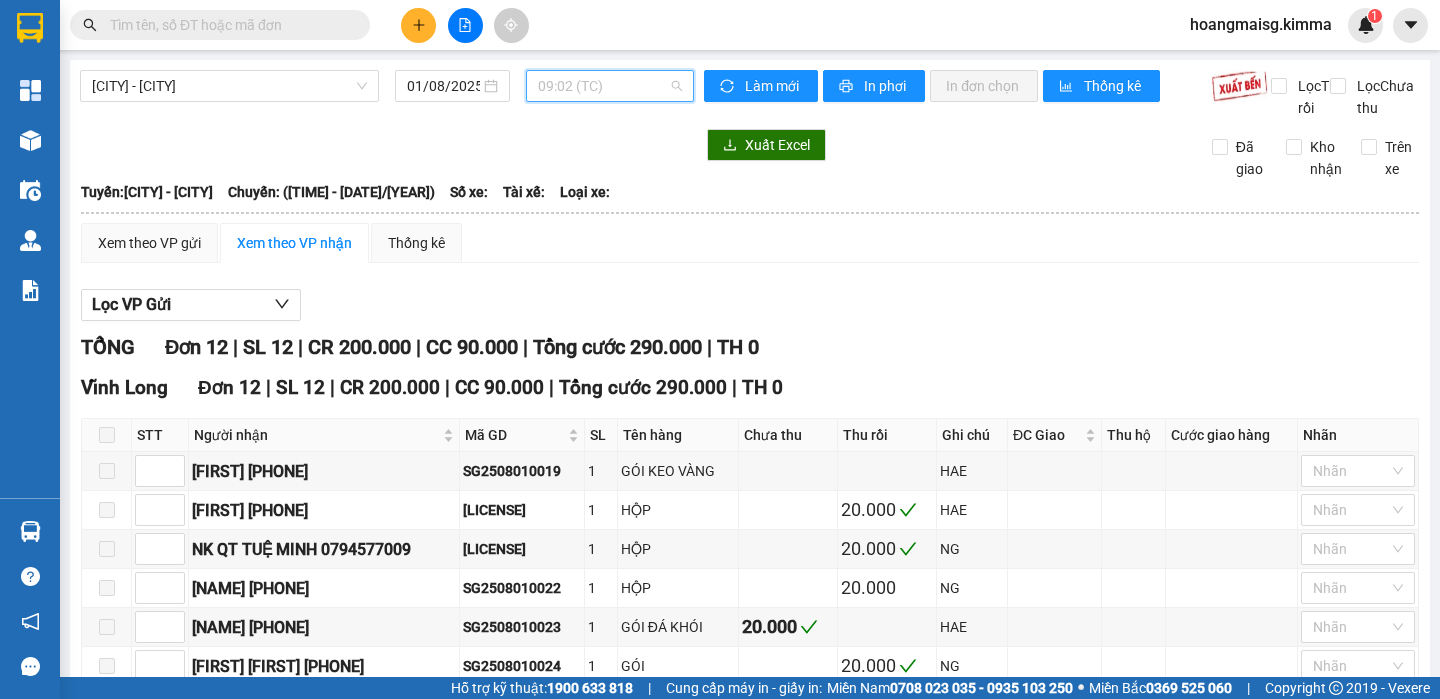 drag, startPoint x: 589, startPoint y: 81, endPoint x: 656, endPoint y: 98, distance: 69.12308 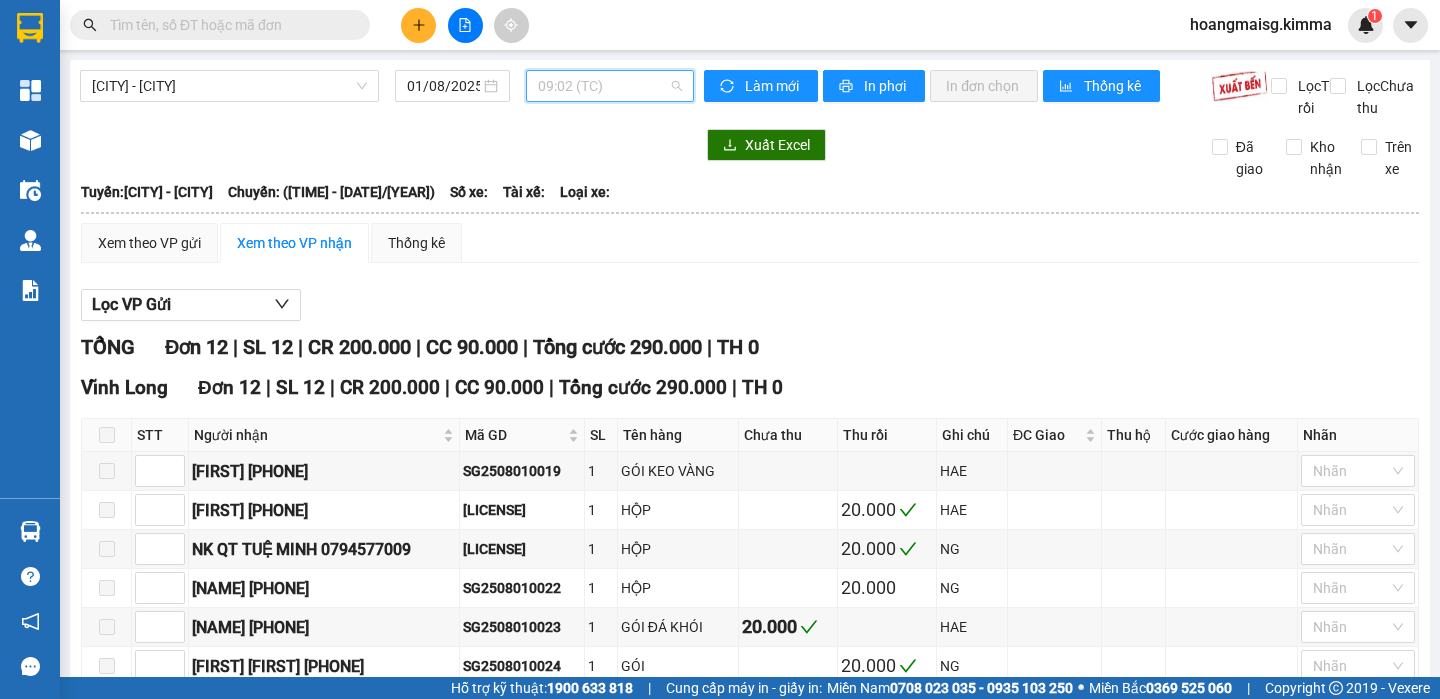click on "09:02   (TC)" at bounding box center (610, 86) 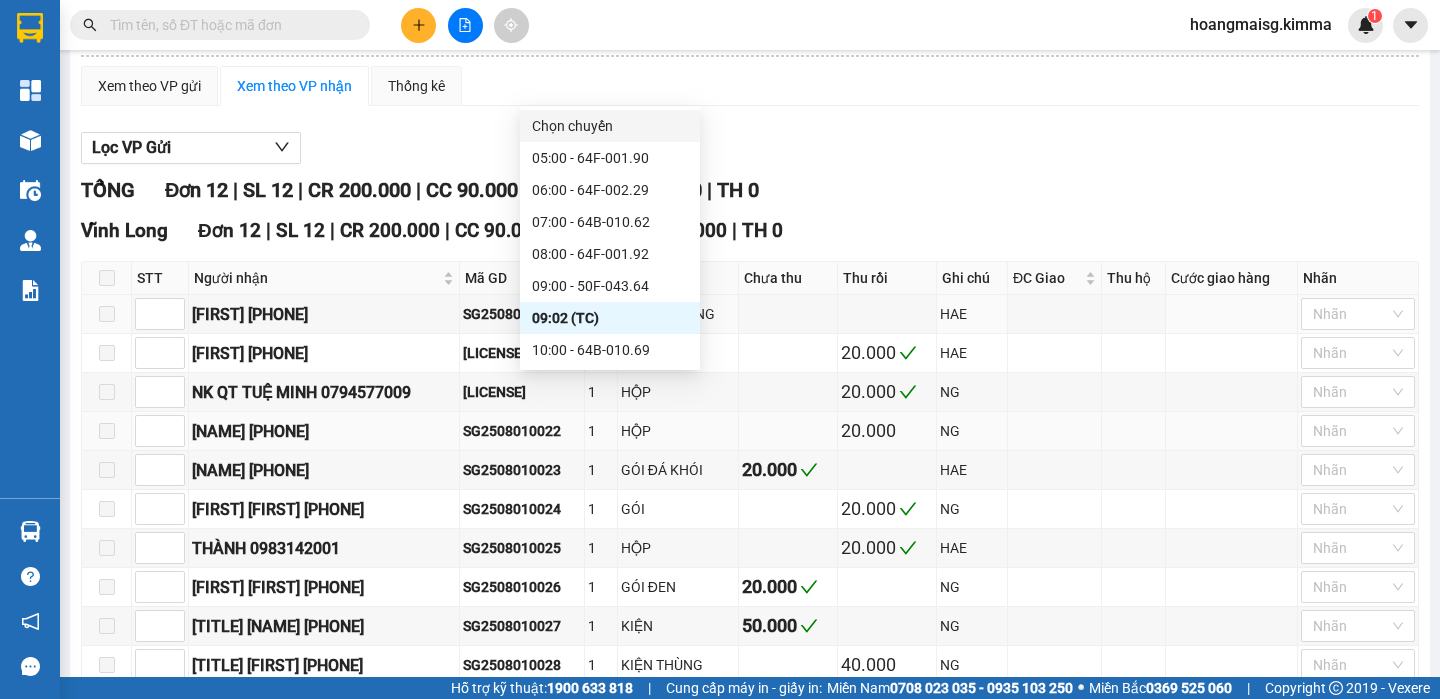 scroll, scrollTop: 368, scrollLeft: 0, axis: vertical 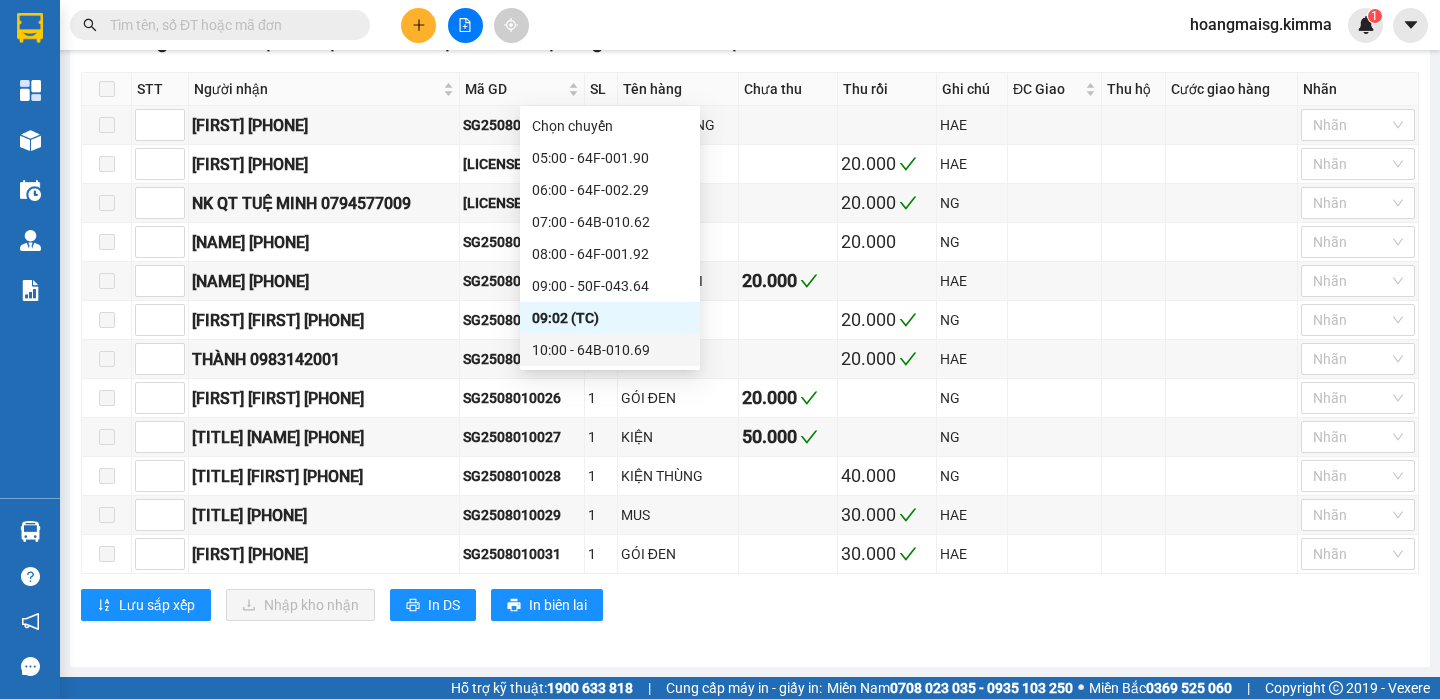 click on "10:00     - 64B-010.69" at bounding box center (610, 350) 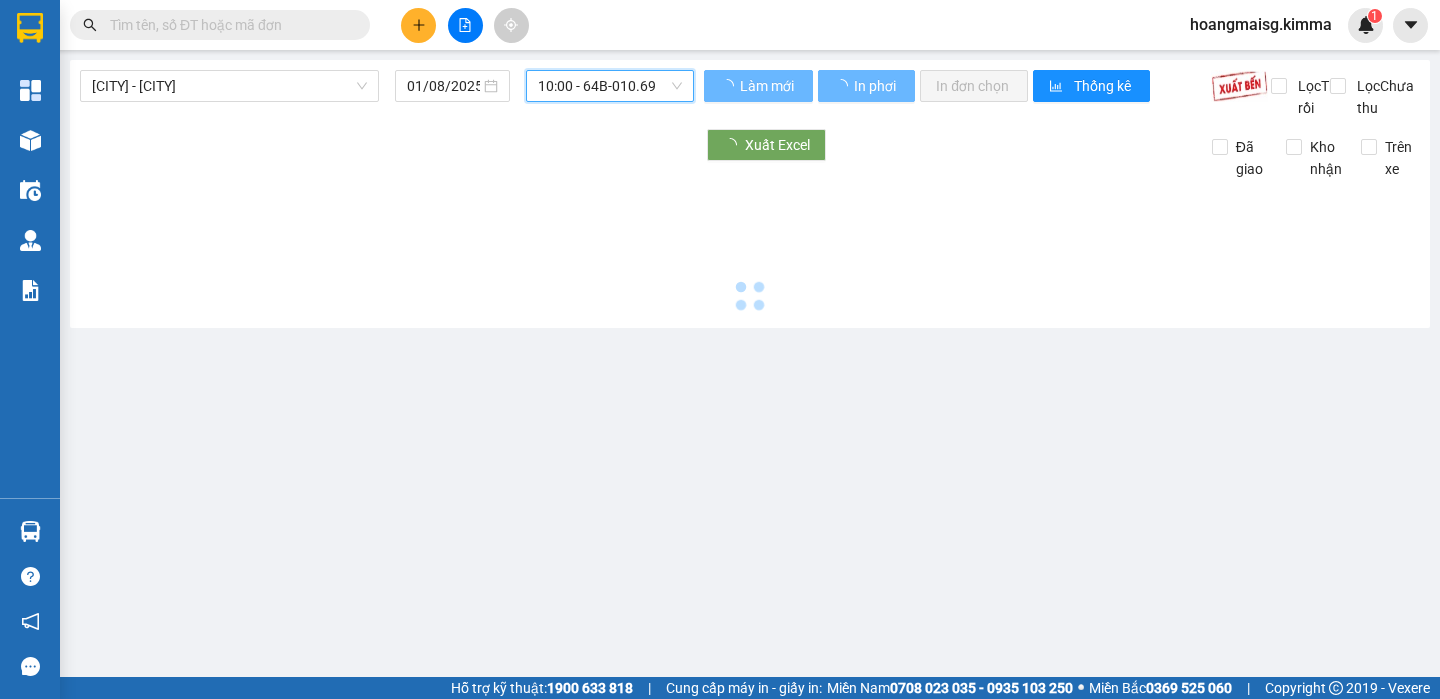 scroll, scrollTop: 0, scrollLeft: 0, axis: both 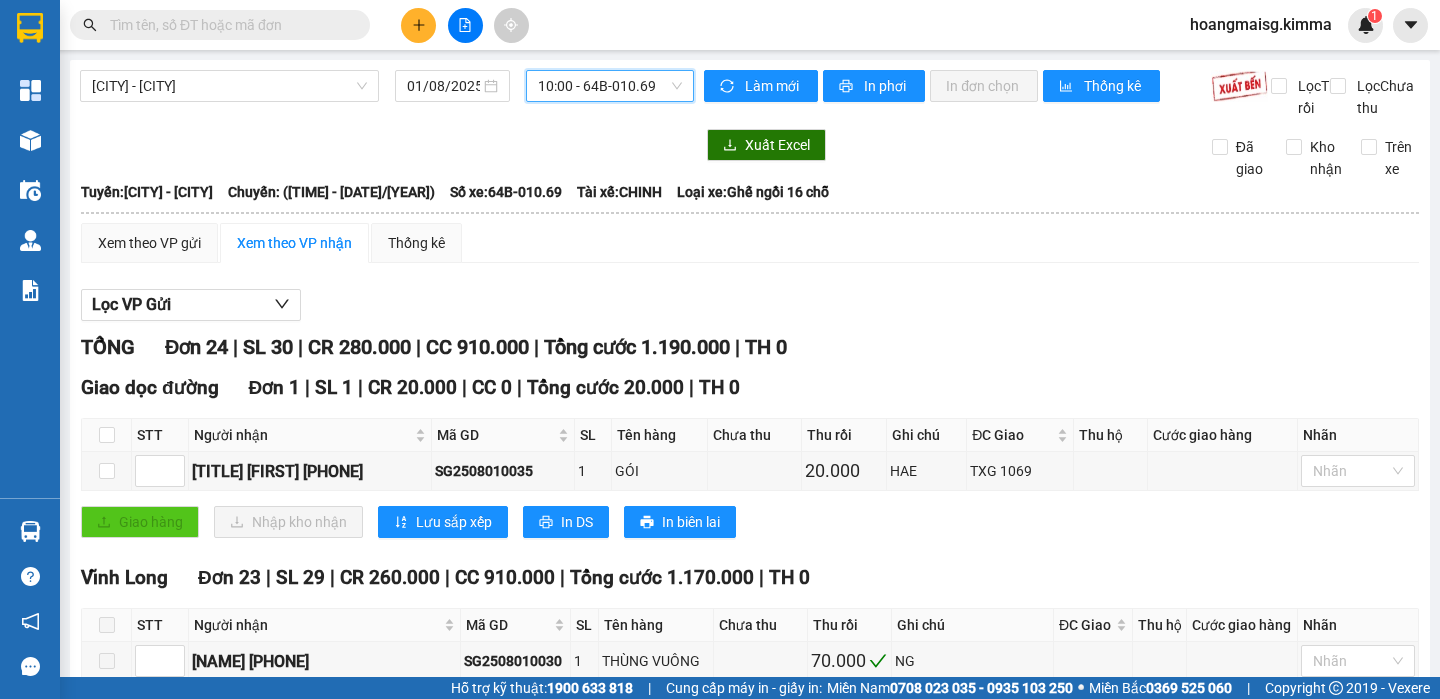 click on "10:00     - 64B-010.69" at bounding box center [610, 86] 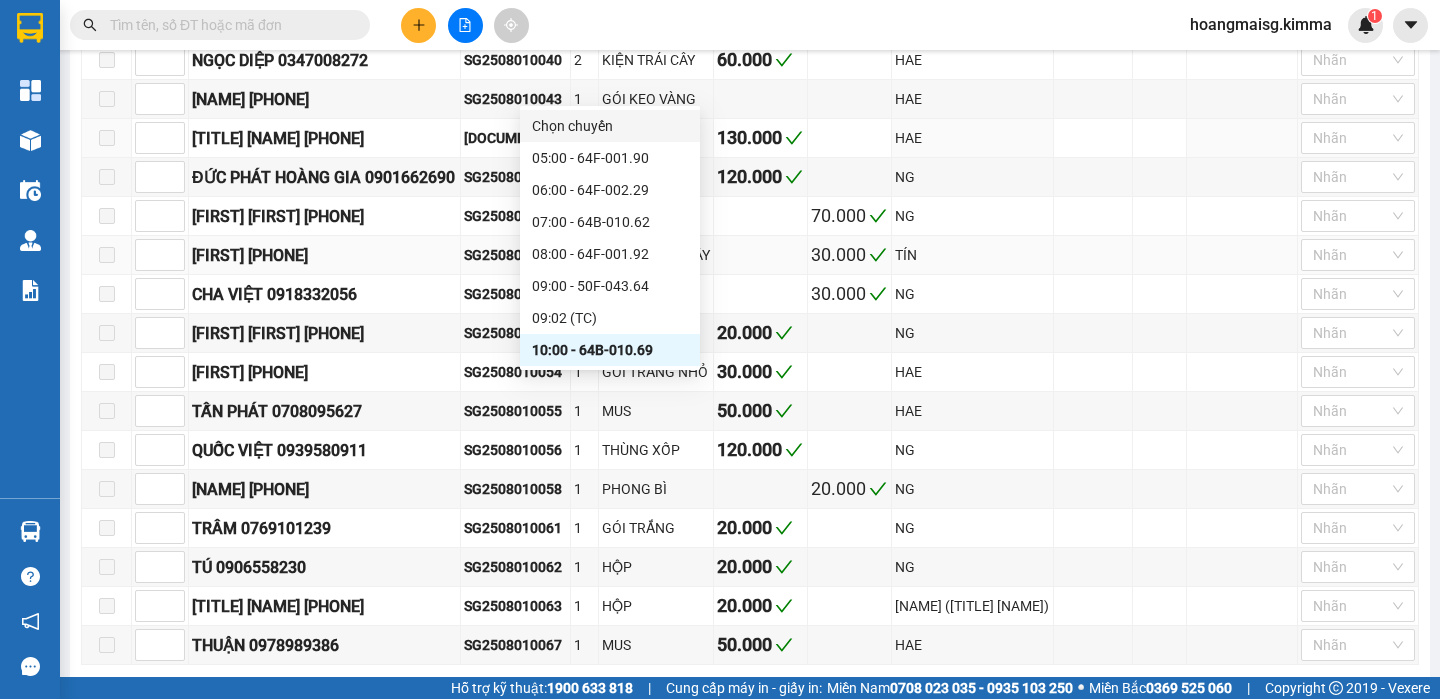 scroll, scrollTop: 987, scrollLeft: 0, axis: vertical 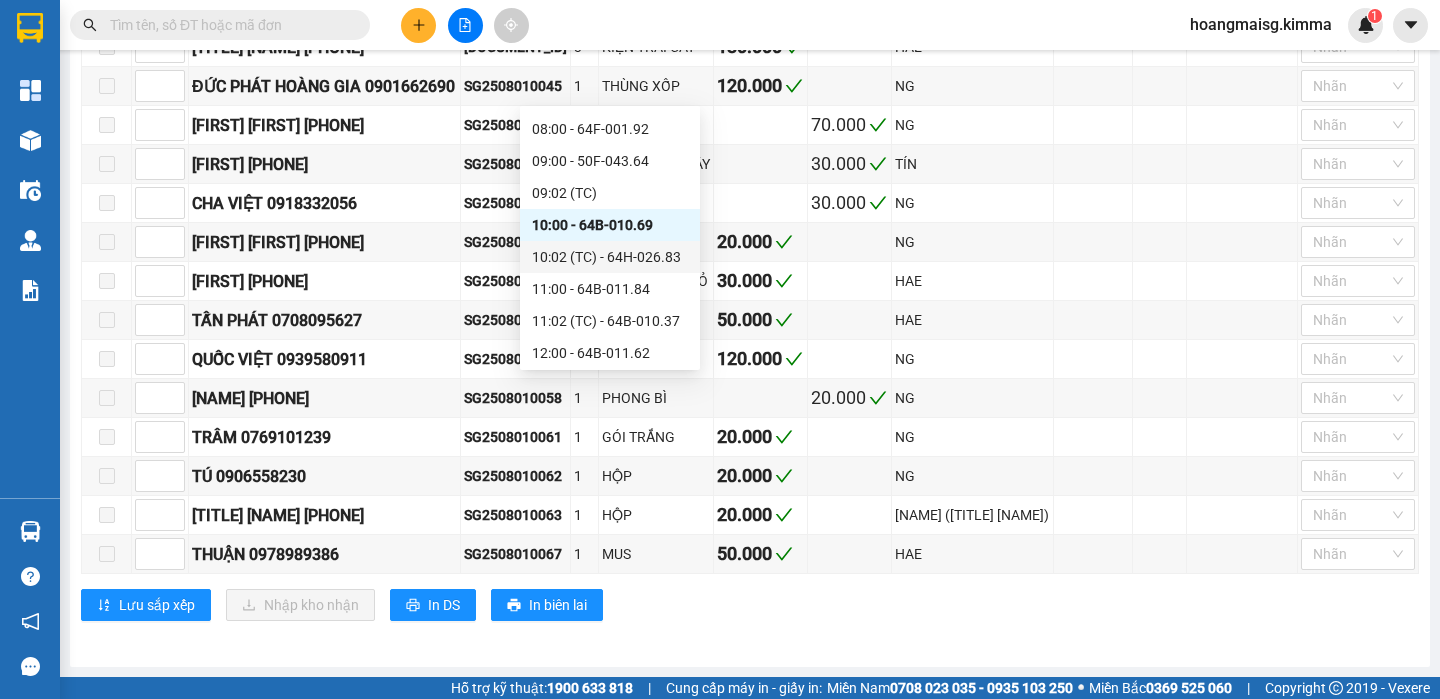 click on "10:02   (TC)   - 64H-026.83" at bounding box center [610, 257] 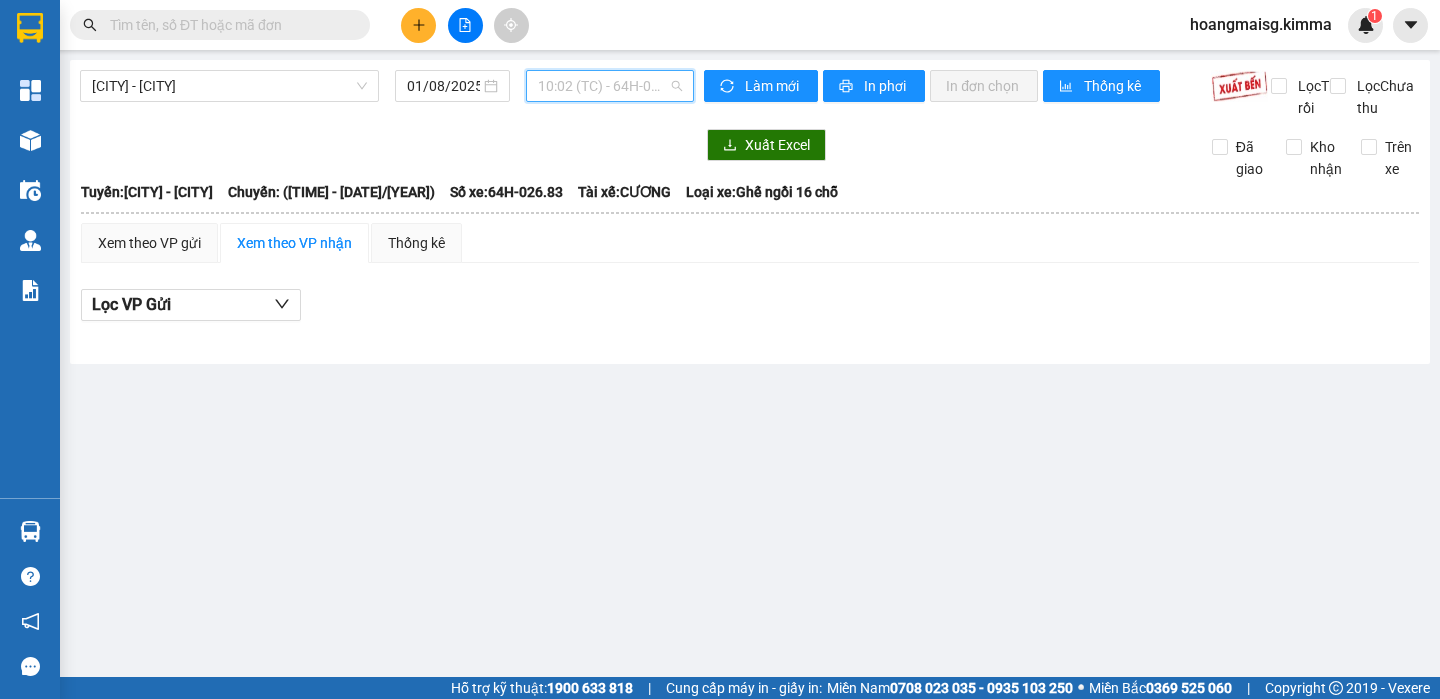 click on "10:02   (TC)   - 64H-026.83" at bounding box center [610, 86] 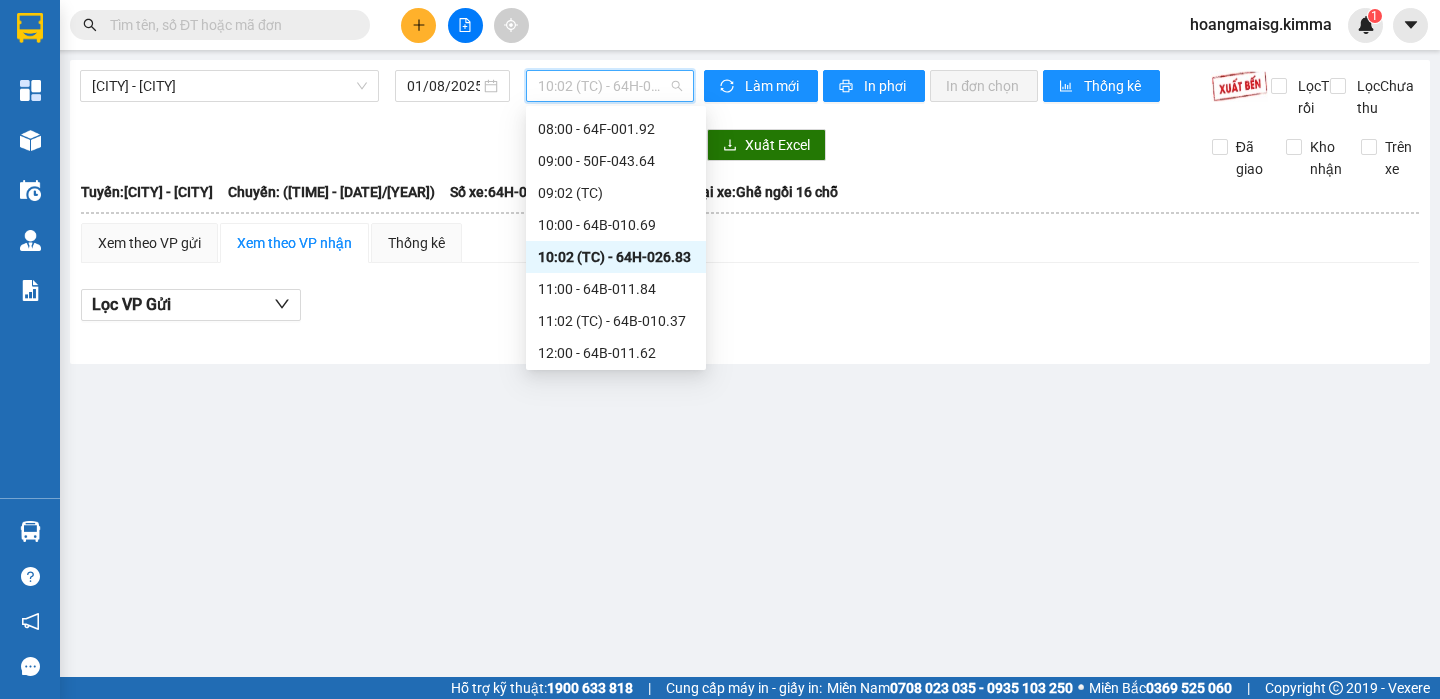 click on "11:00     - 64B-011.84" at bounding box center [616, 289] 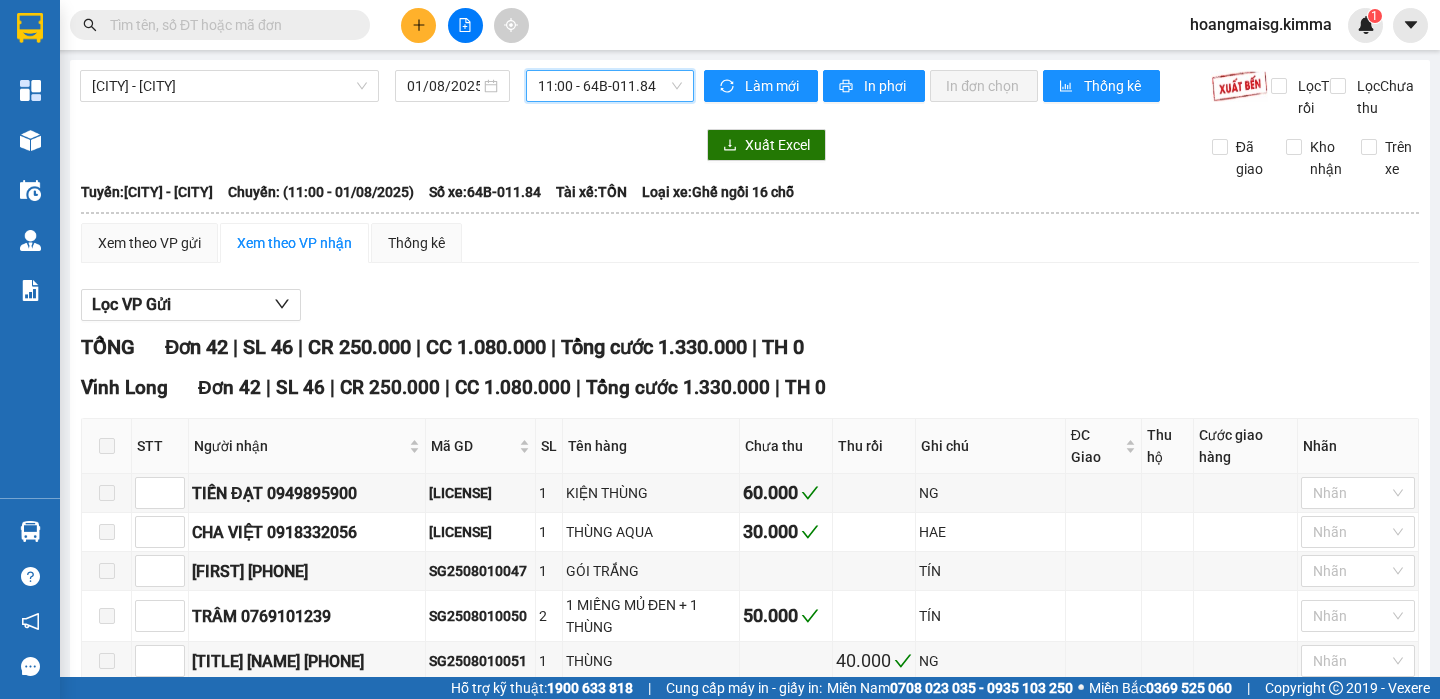 click on "11:00     - 64B-011.84" at bounding box center (610, 86) 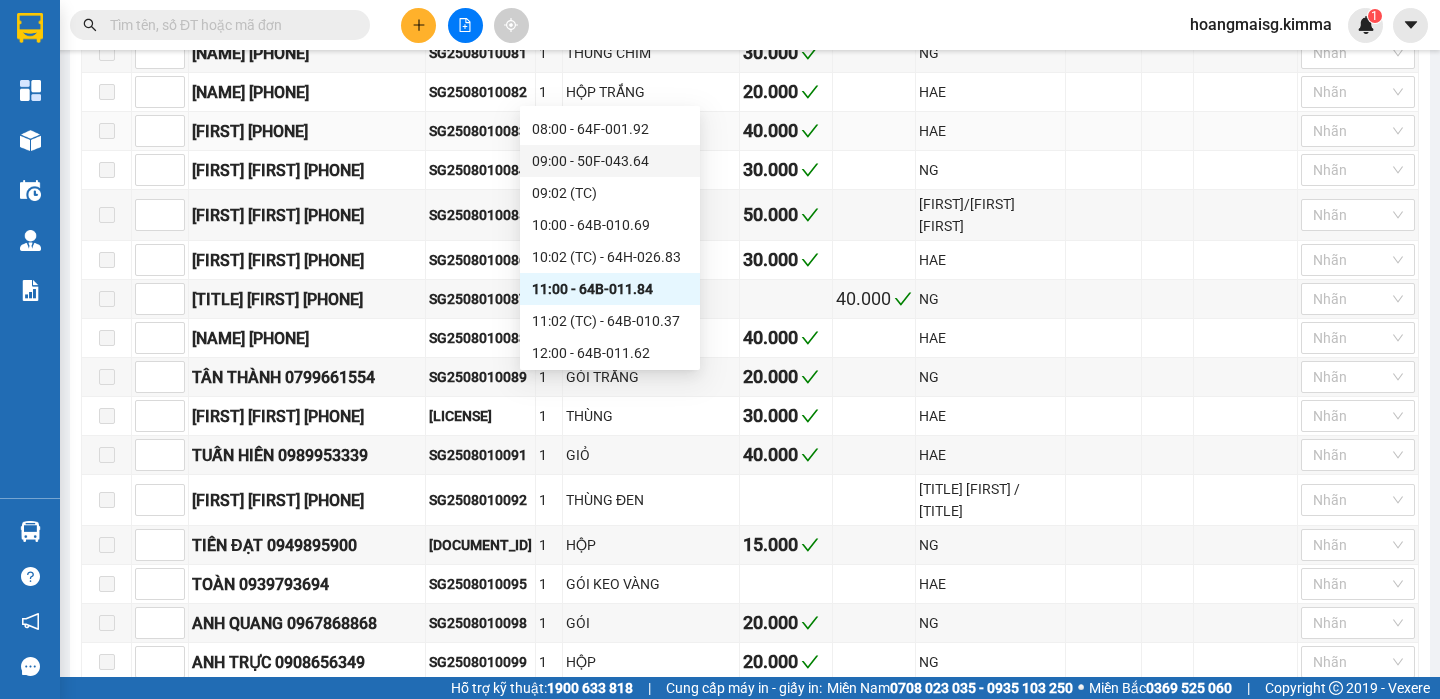 scroll, scrollTop: 1584, scrollLeft: 0, axis: vertical 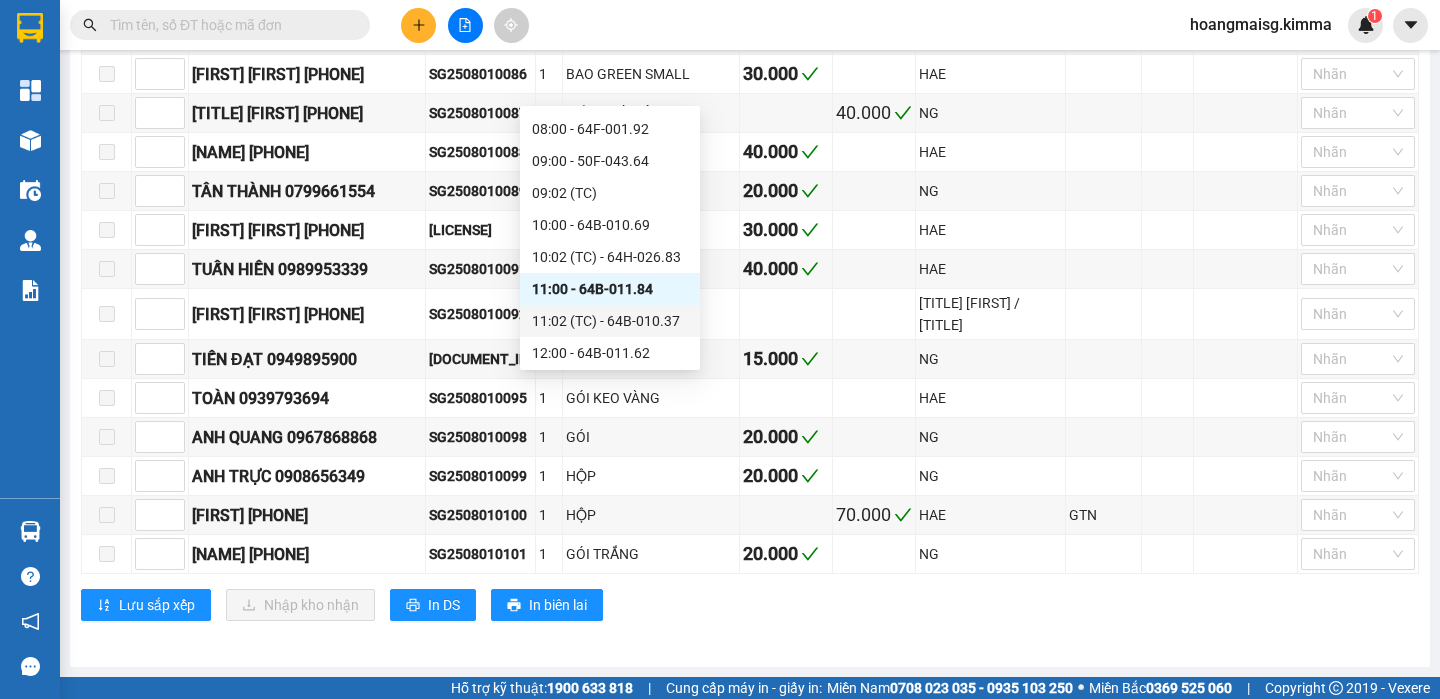 click on "11:02   (TC)   - 64B-010.37" at bounding box center (610, 321) 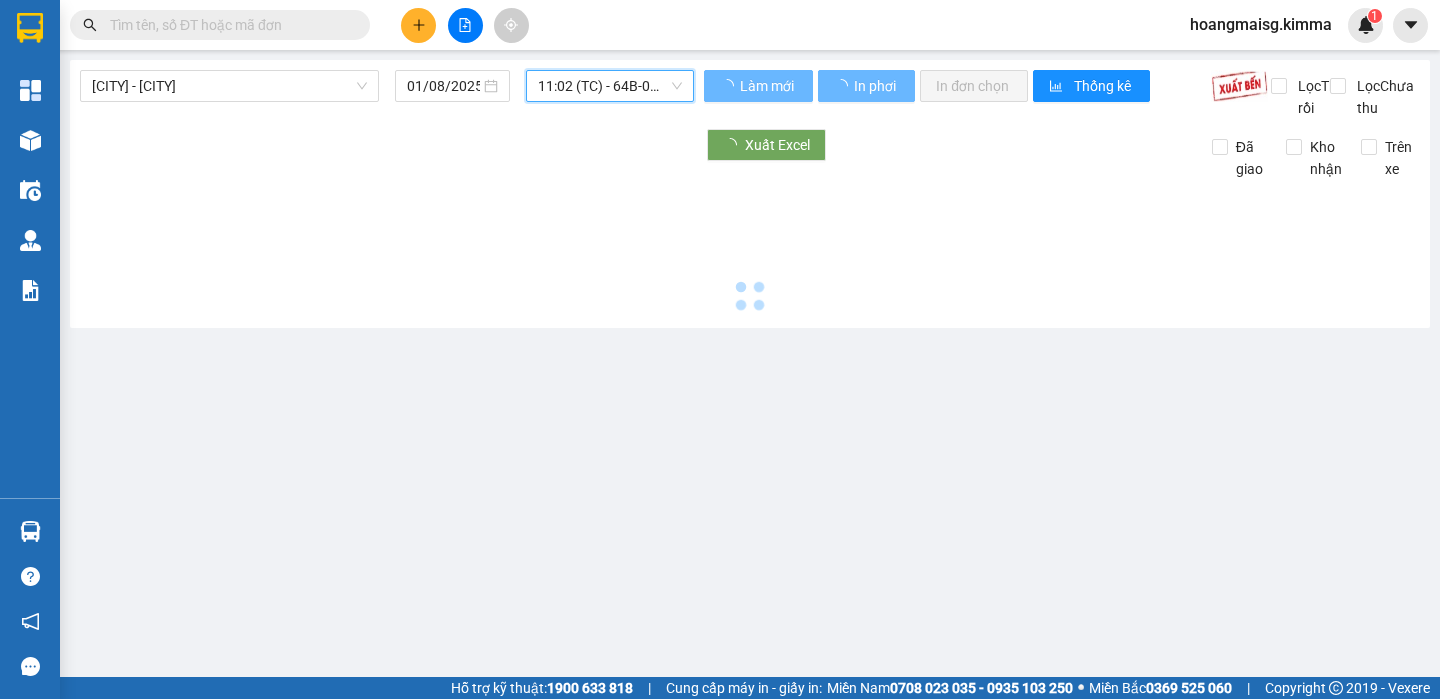 scroll, scrollTop: 0, scrollLeft: 0, axis: both 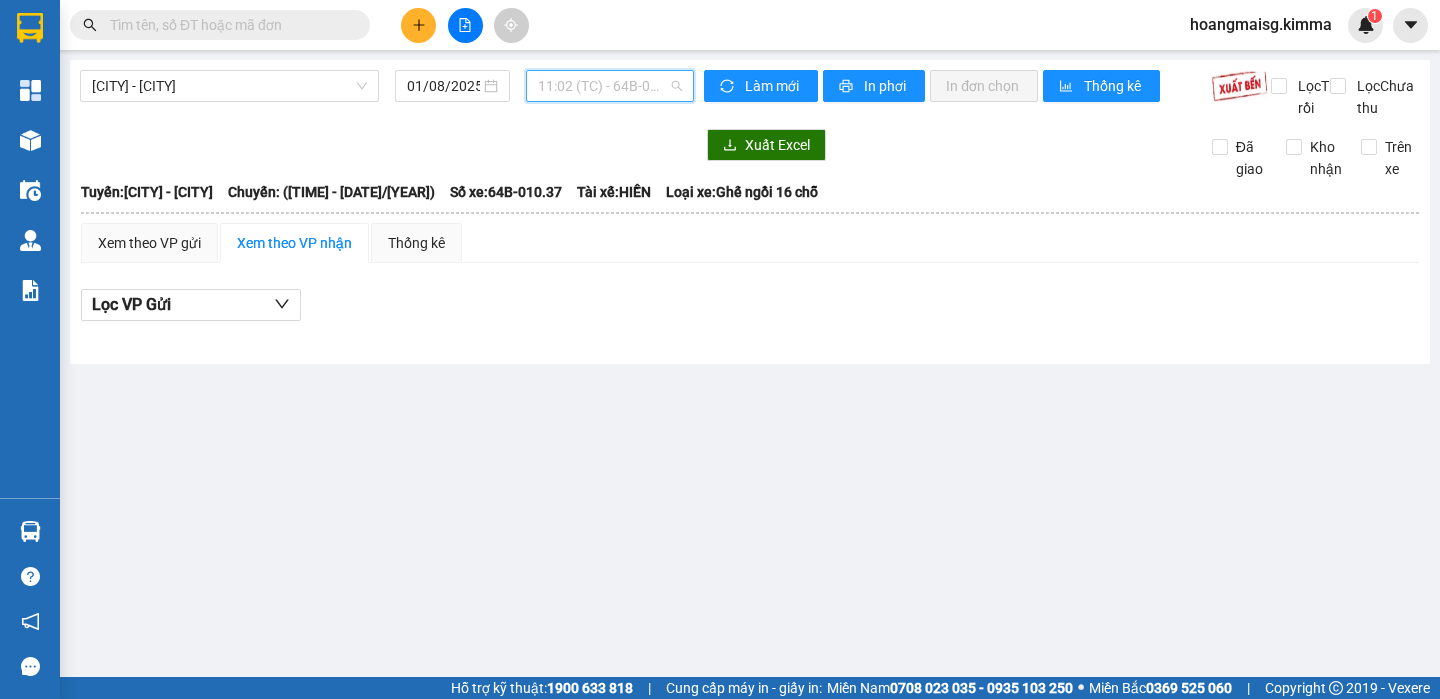 click on "11:02   (TC)   - 64B-010.37" at bounding box center [610, 86] 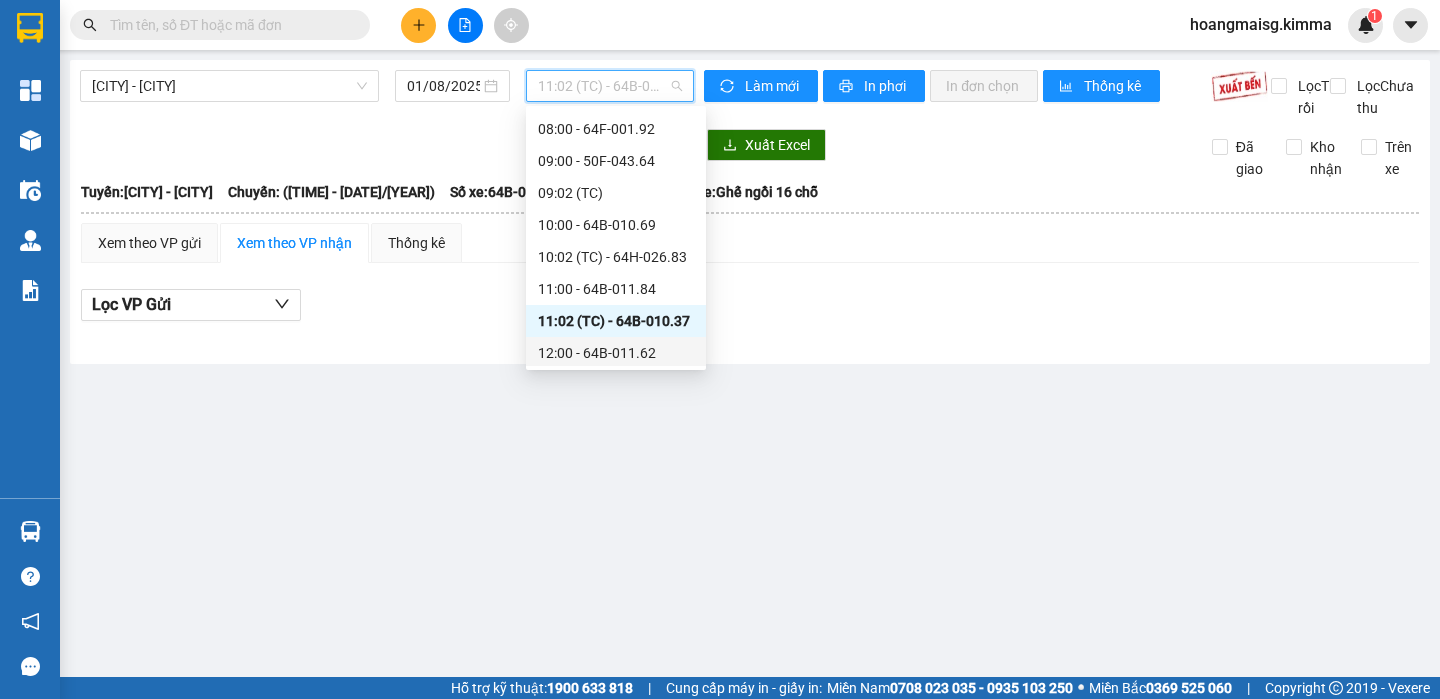 click on "12:00     - 64B-011.62" at bounding box center [616, 353] 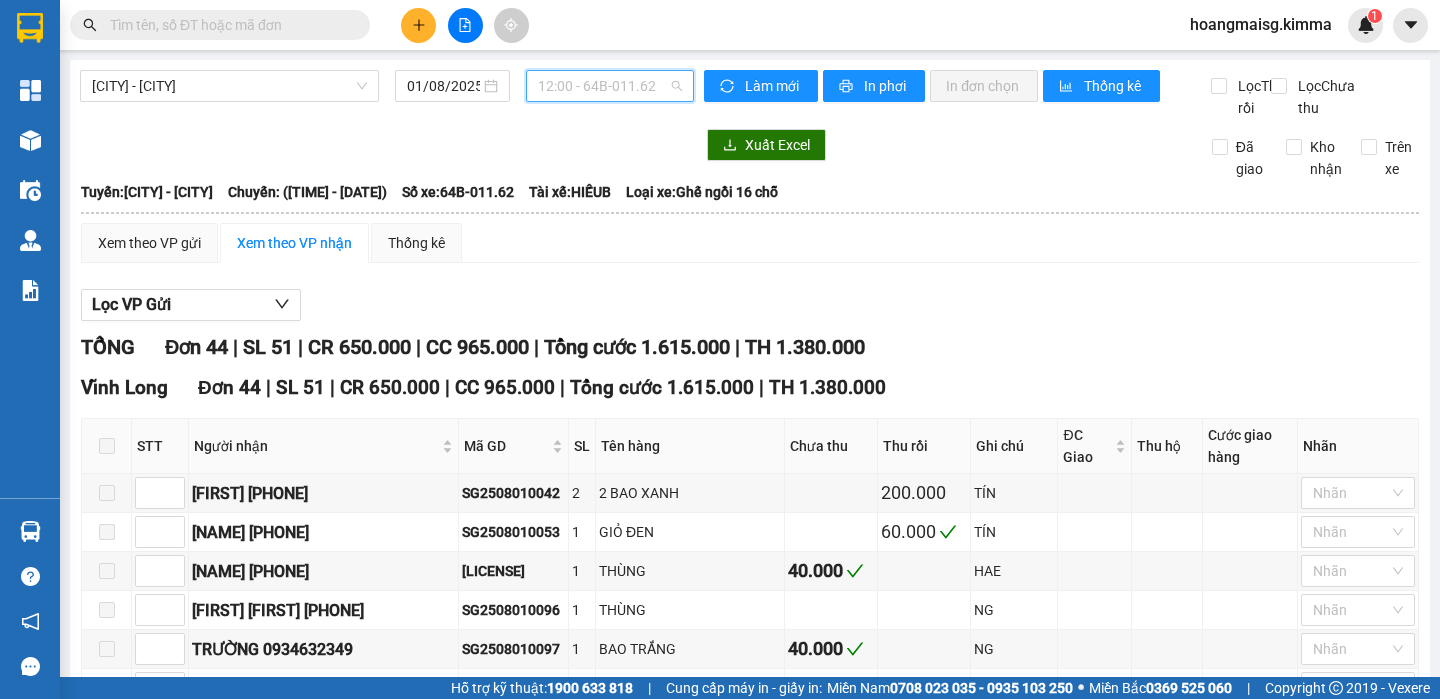 click on "12:00     - 64B-011.62" at bounding box center (610, 86) 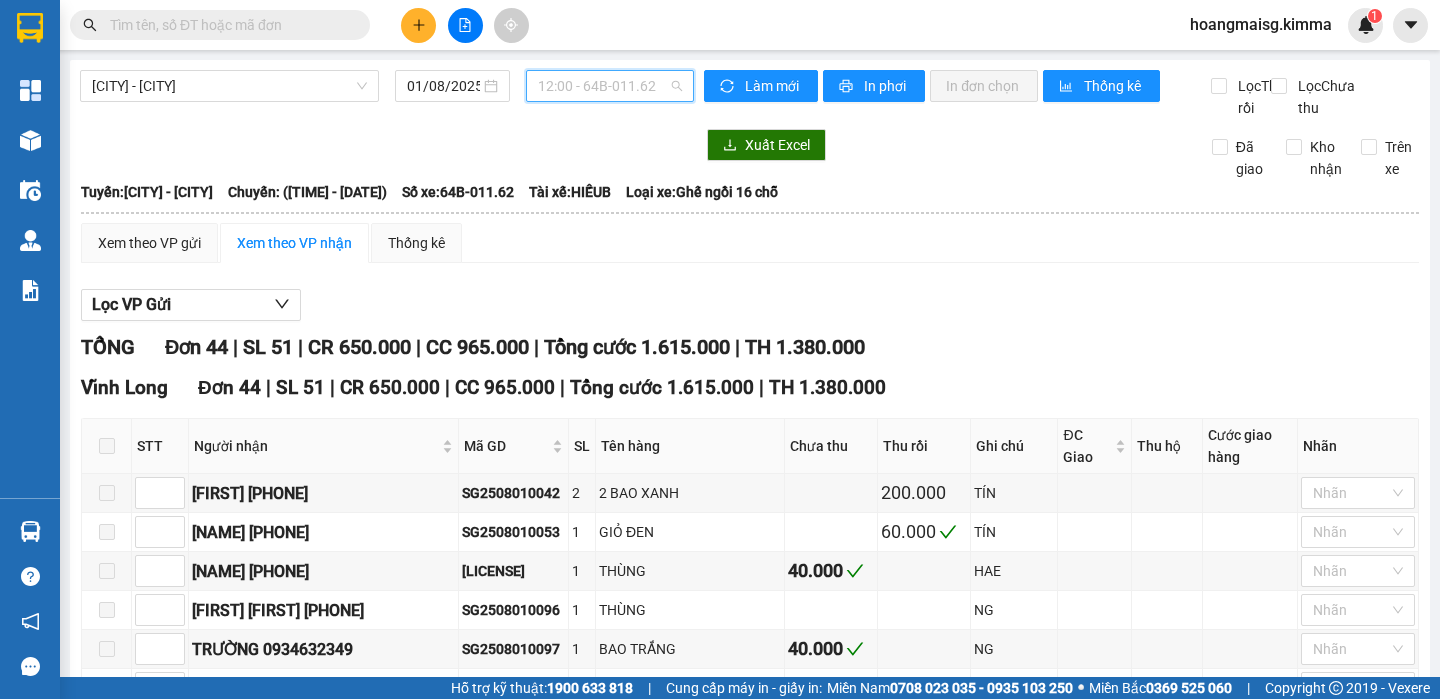 scroll, scrollTop: 128, scrollLeft: 0, axis: vertical 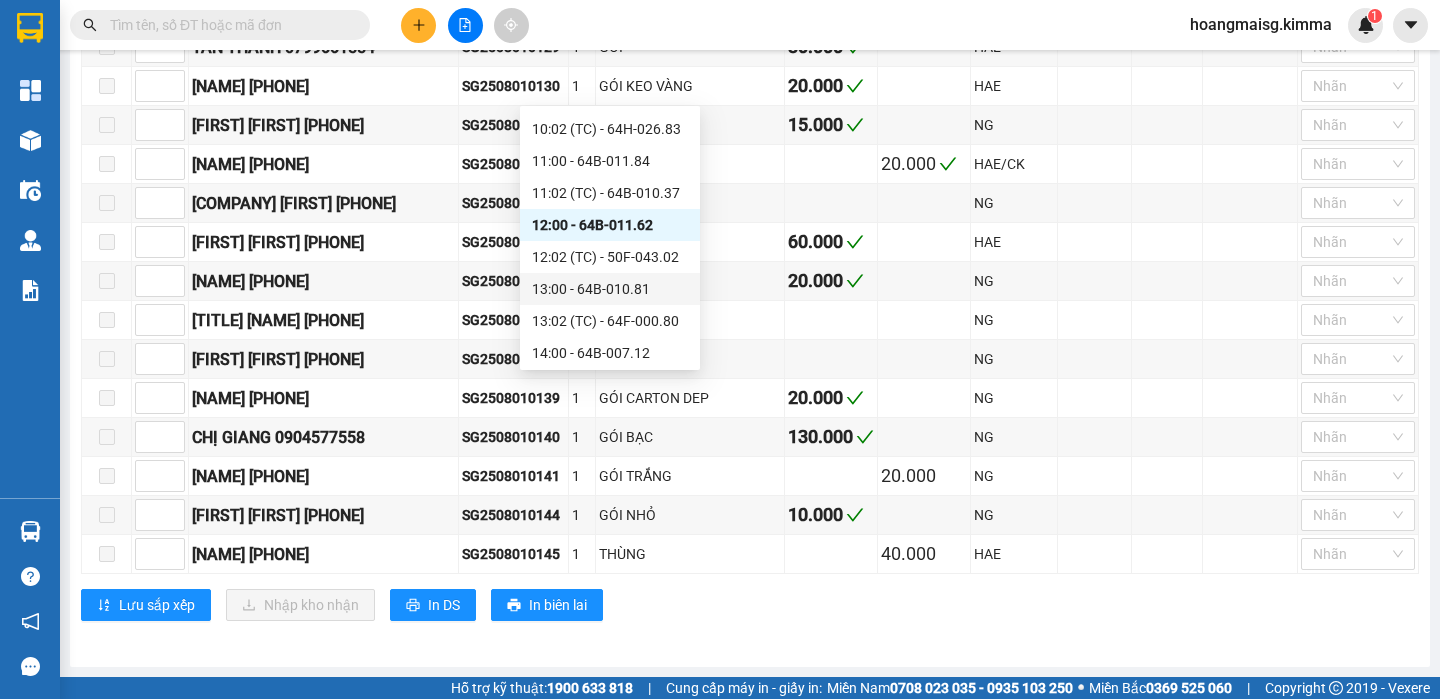 click on "13:00     - 64B-010.81" at bounding box center (610, 289) 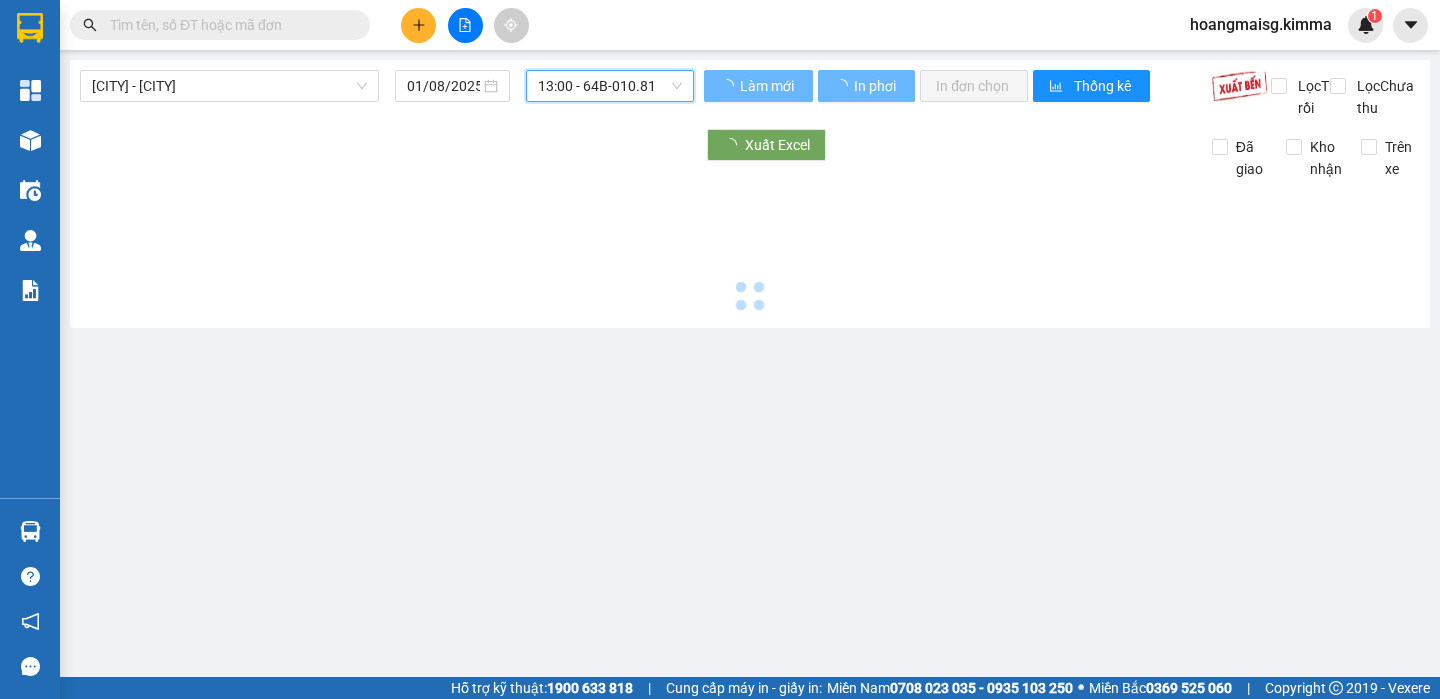 scroll, scrollTop: 0, scrollLeft: 0, axis: both 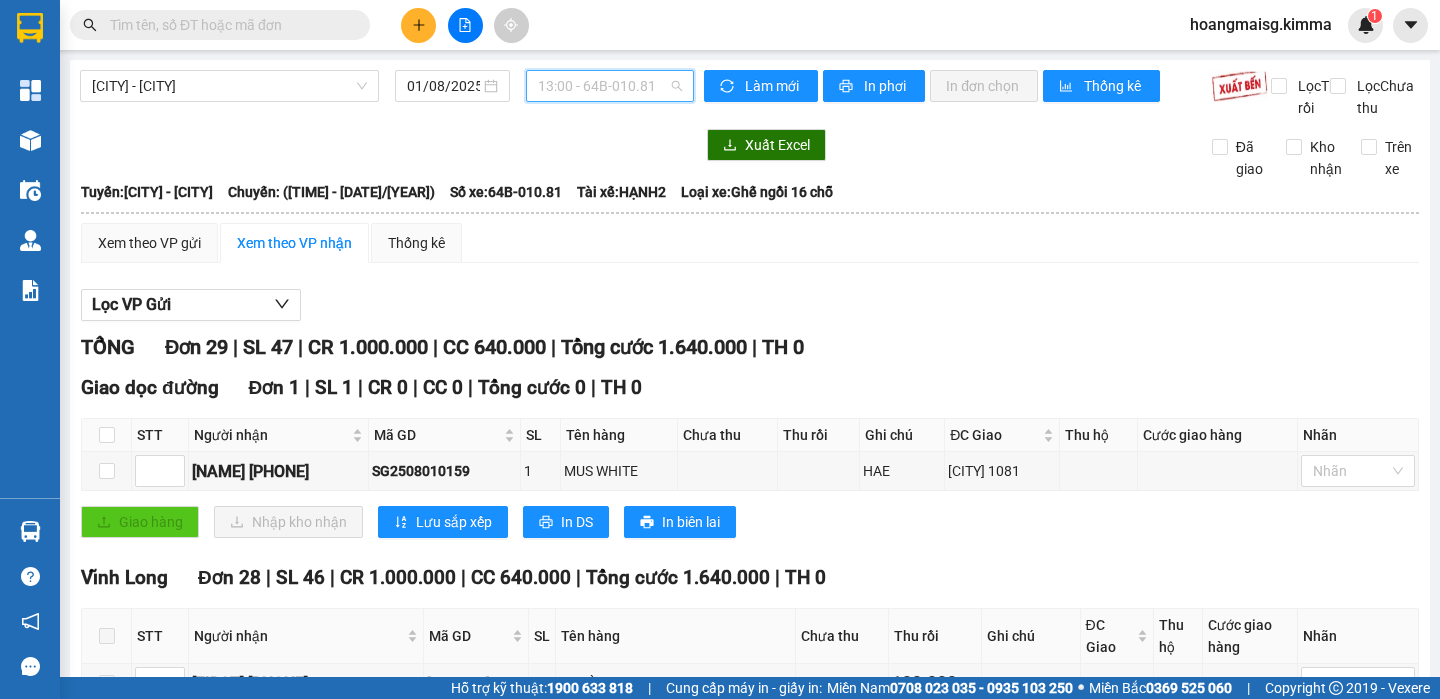click on "13:00     - 64B-010.81" at bounding box center (610, 86) 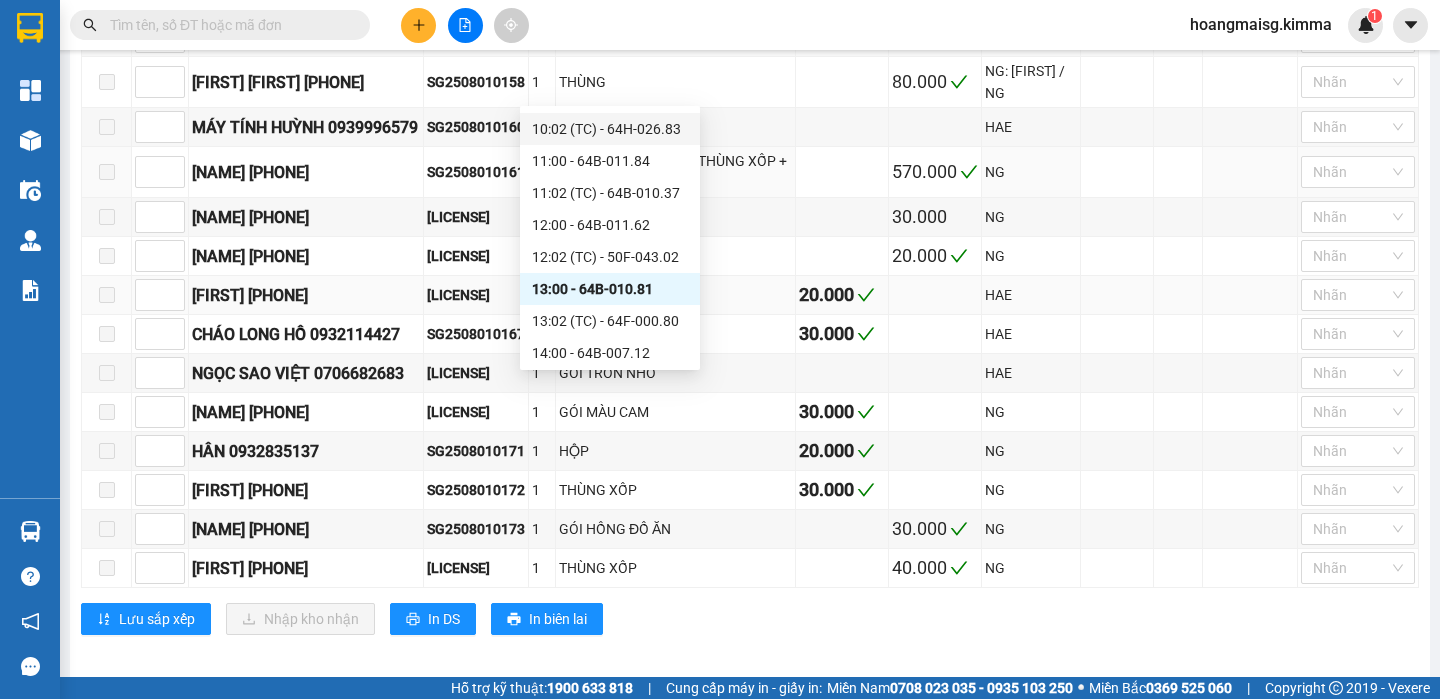 scroll, scrollTop: 1240, scrollLeft: 0, axis: vertical 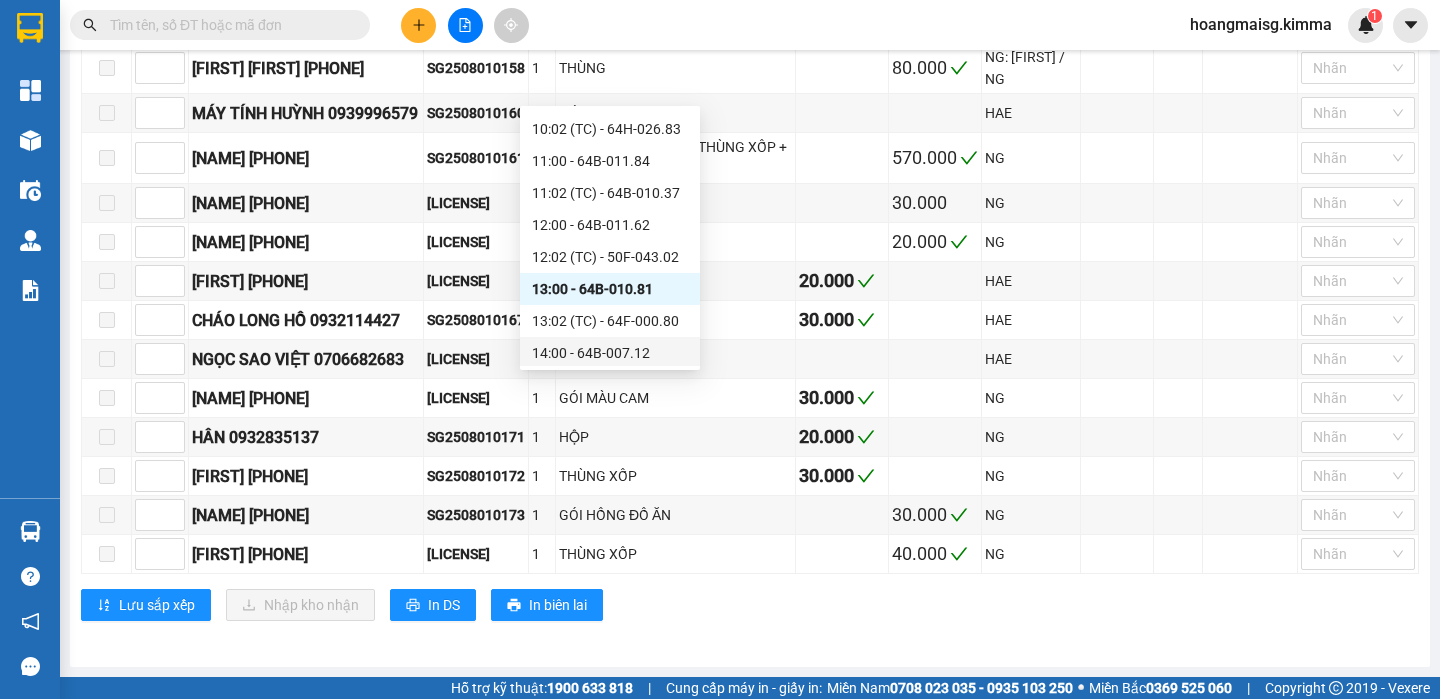 click on "14:00     - 64B-007.12" at bounding box center (610, 353) 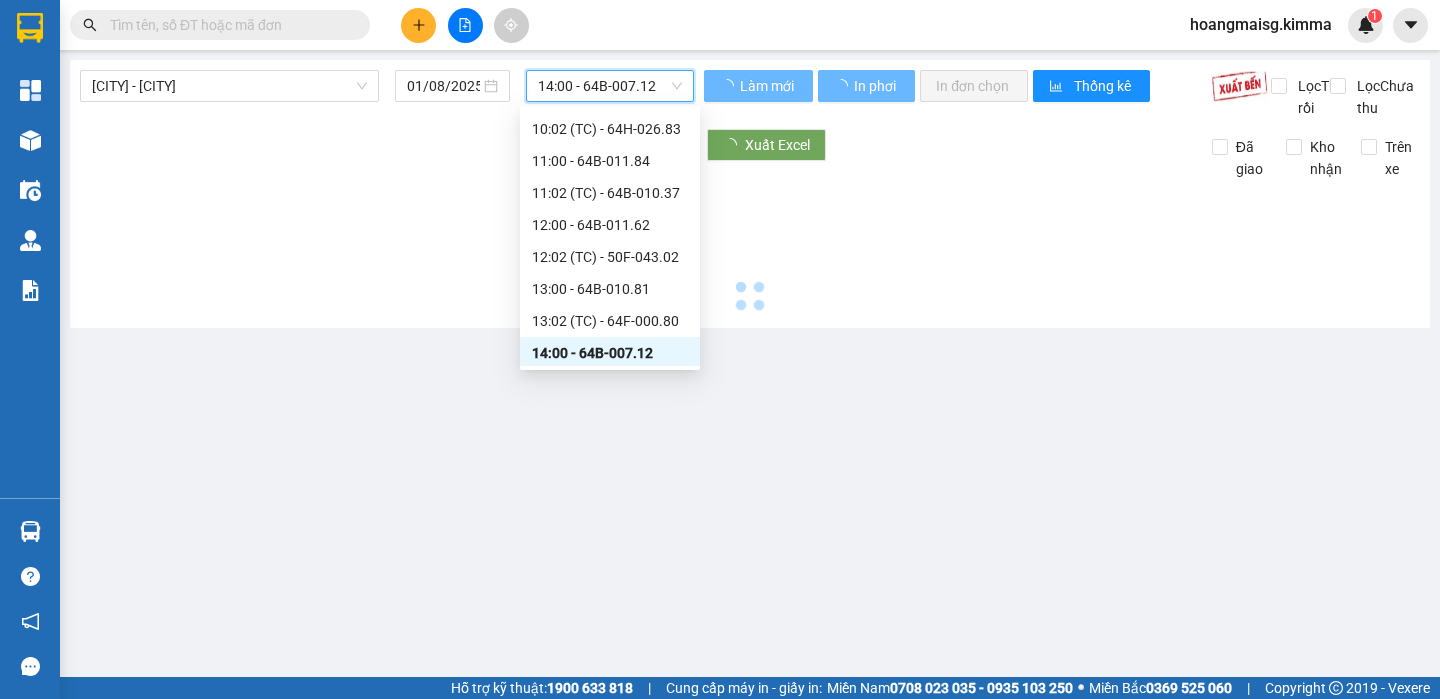 scroll, scrollTop: 0, scrollLeft: 0, axis: both 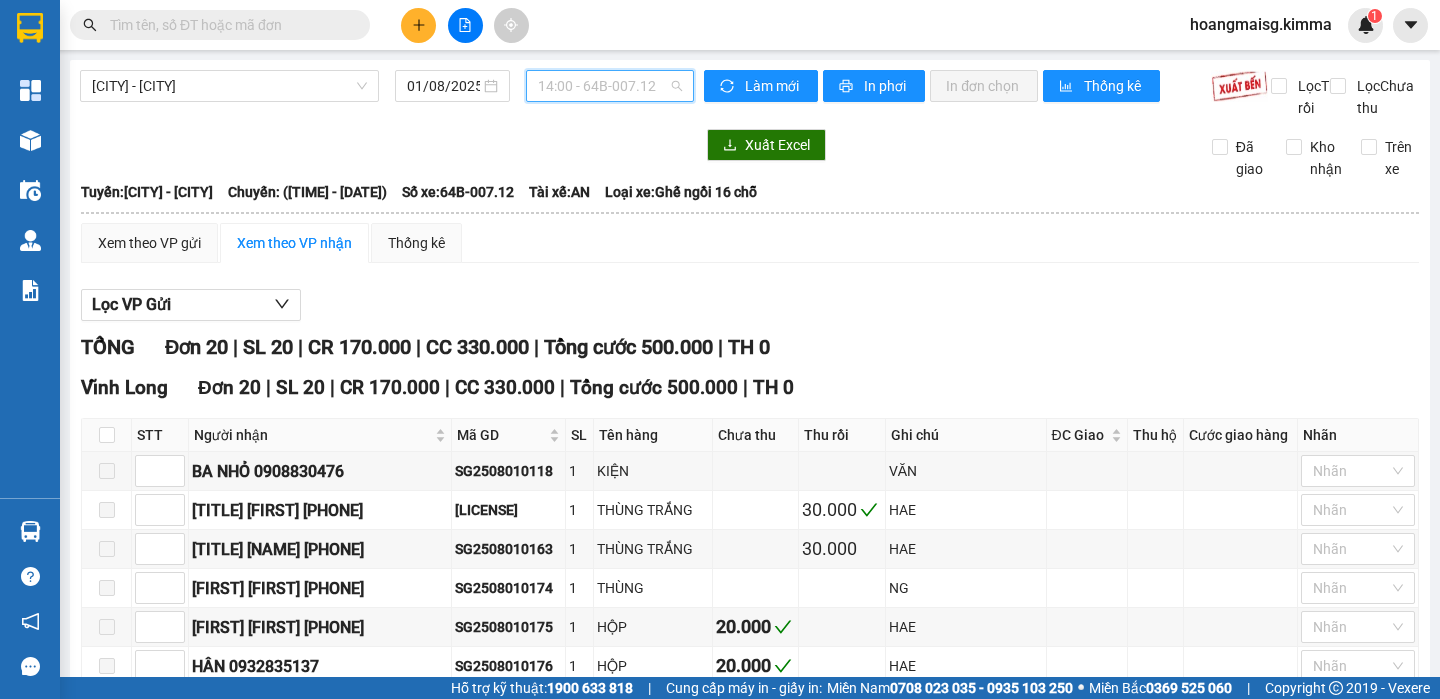 click on "14:00     - 64B-007.12" at bounding box center (610, 86) 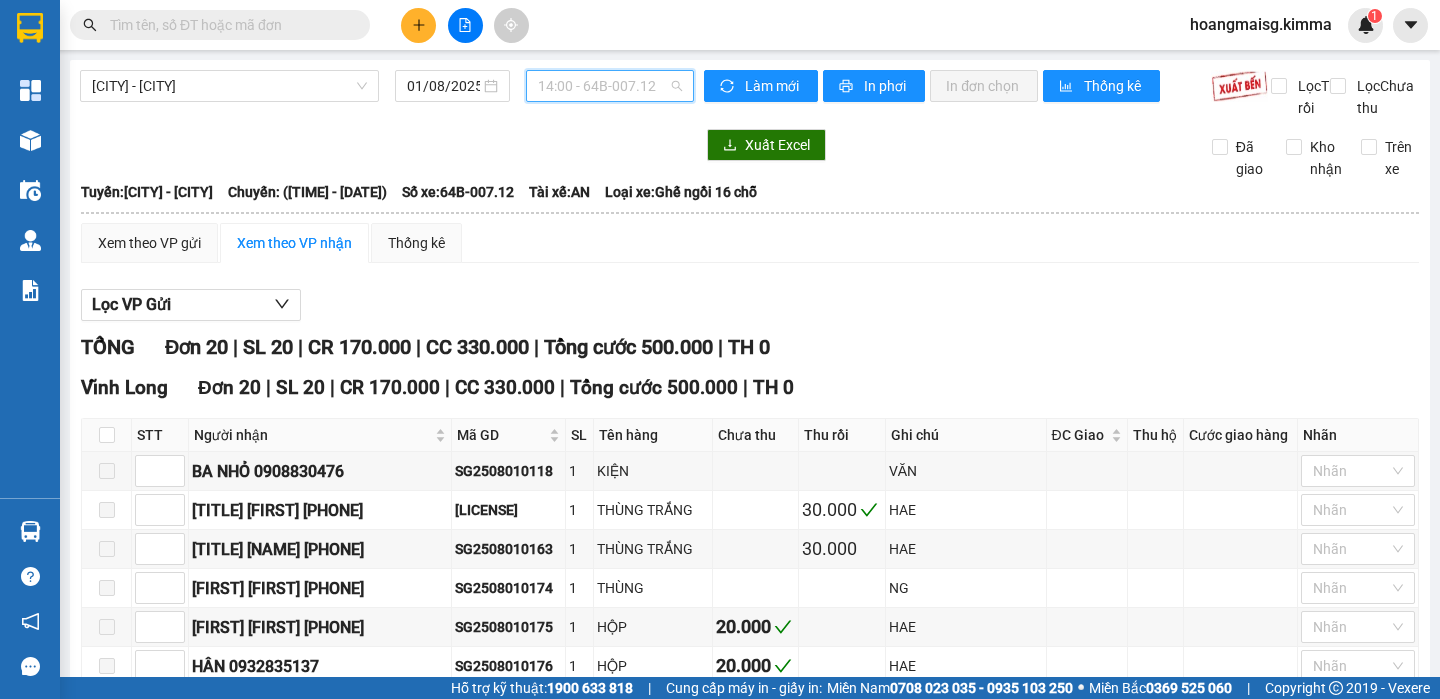 scroll, scrollTop: 256, scrollLeft: 0, axis: vertical 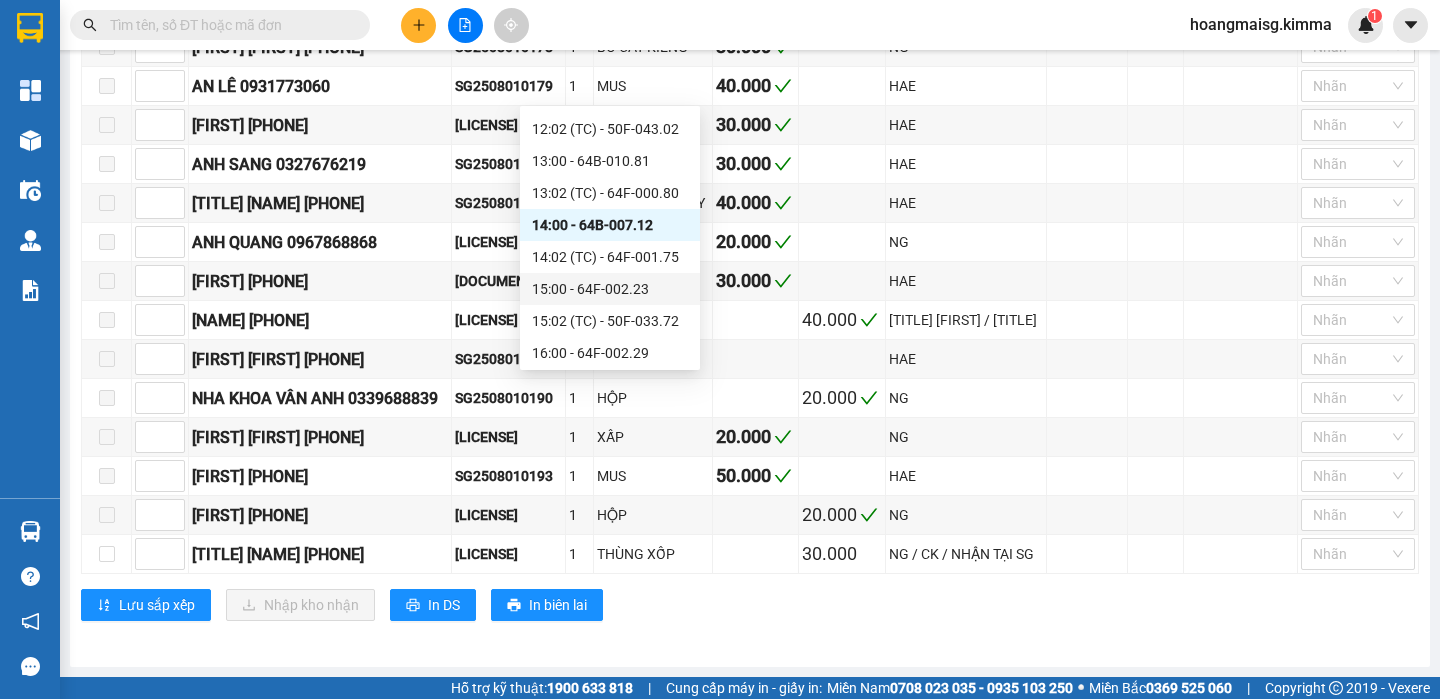 click on "15:00     - 64F-002.23" at bounding box center (610, 289) 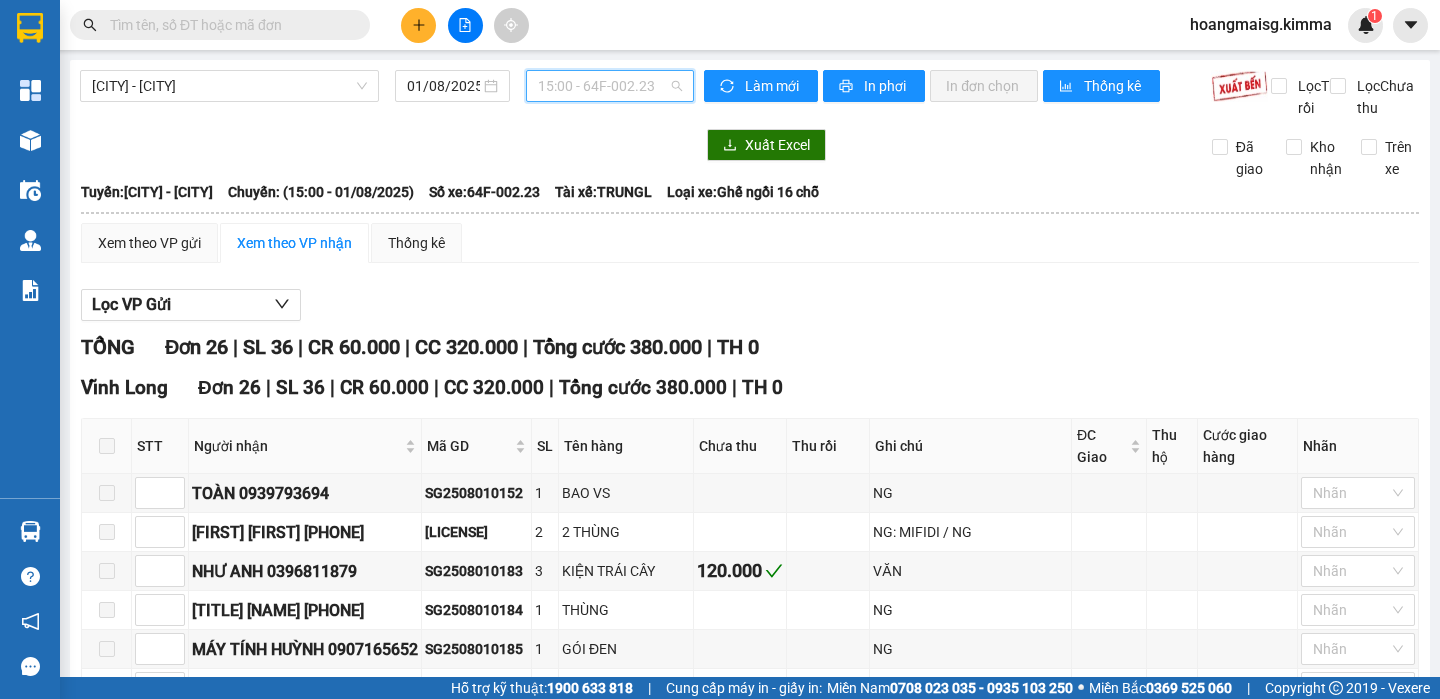 click on "15:00     - 64F-002.23" at bounding box center [610, 86] 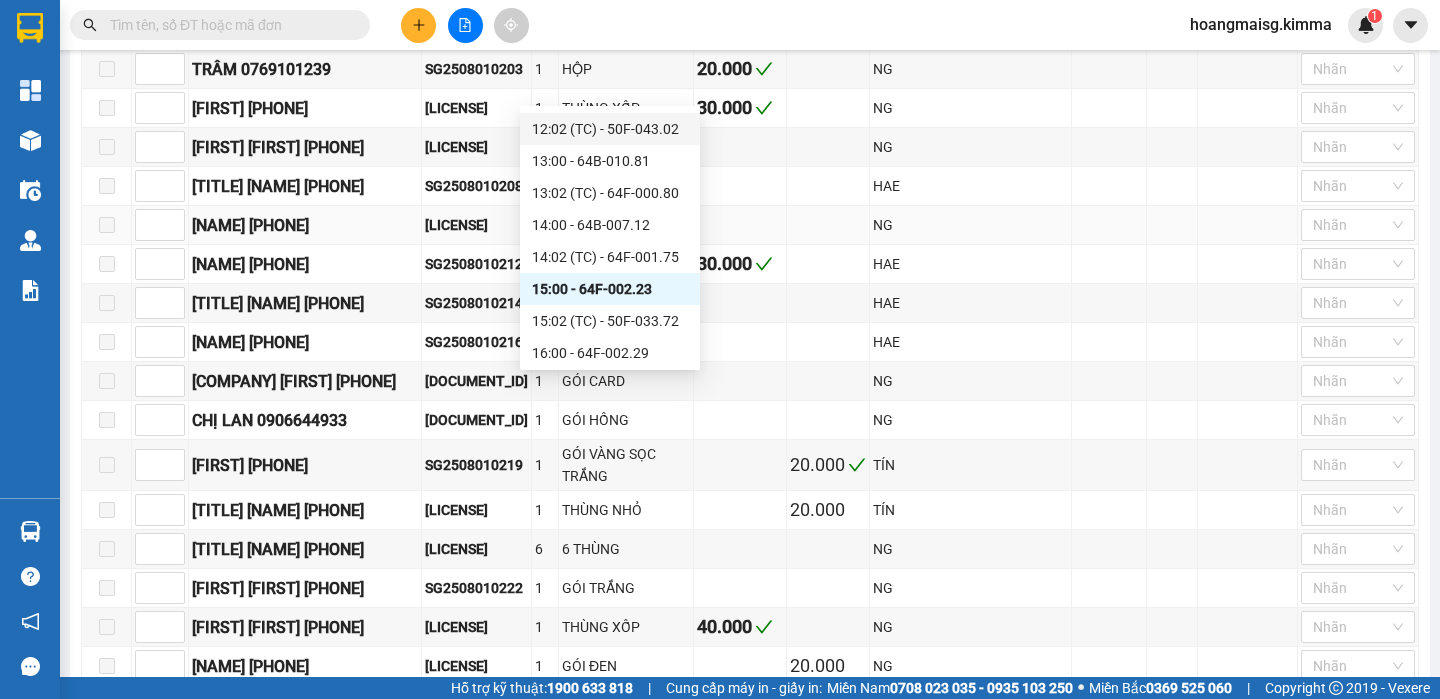 scroll, scrollTop: 960, scrollLeft: 0, axis: vertical 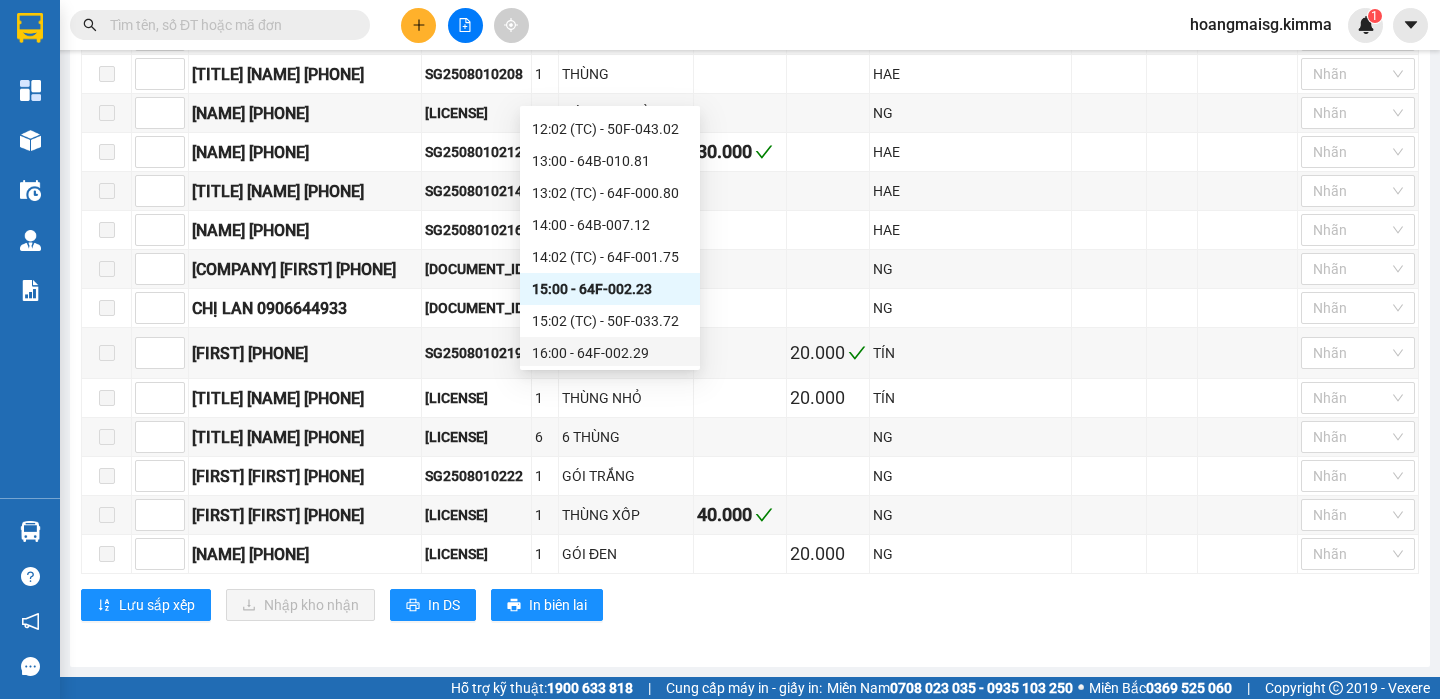 click on "16:00     - 64F-002.29" at bounding box center [610, 353] 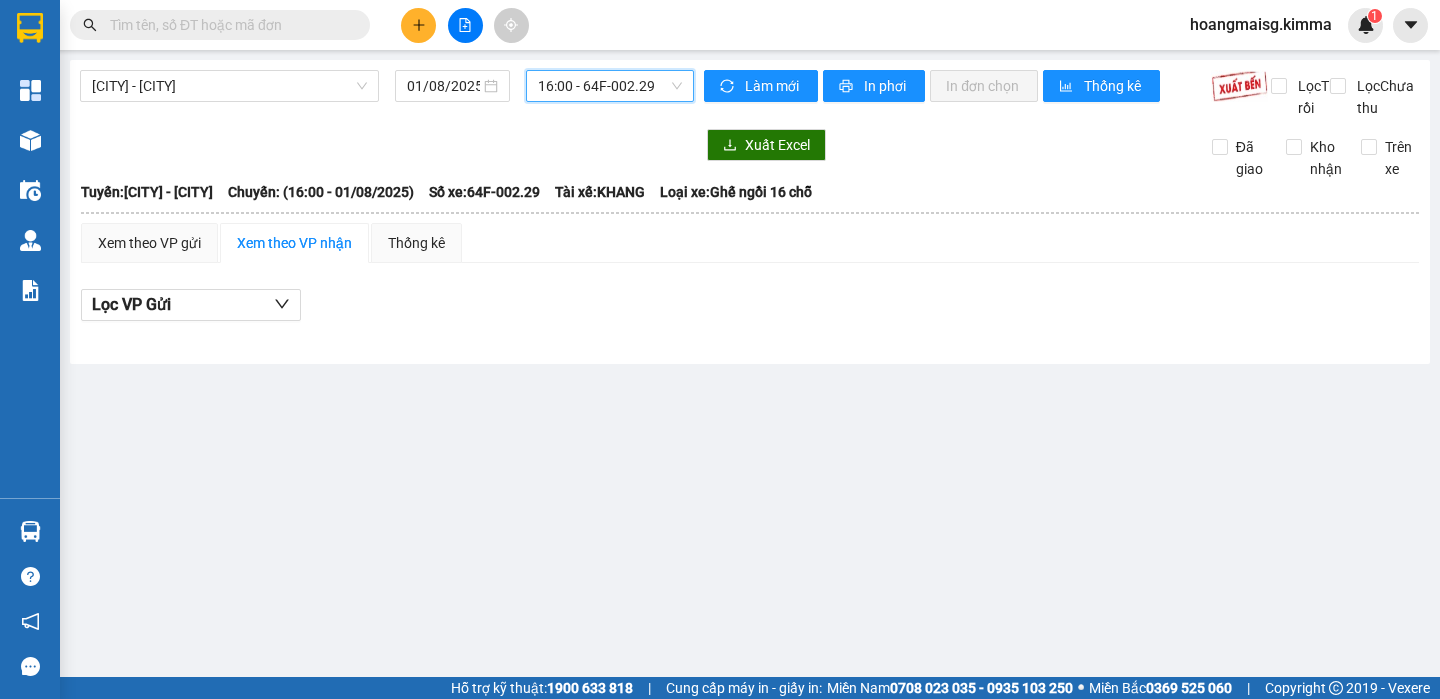 click on "16:00     - 64F-002.29" at bounding box center [610, 86] 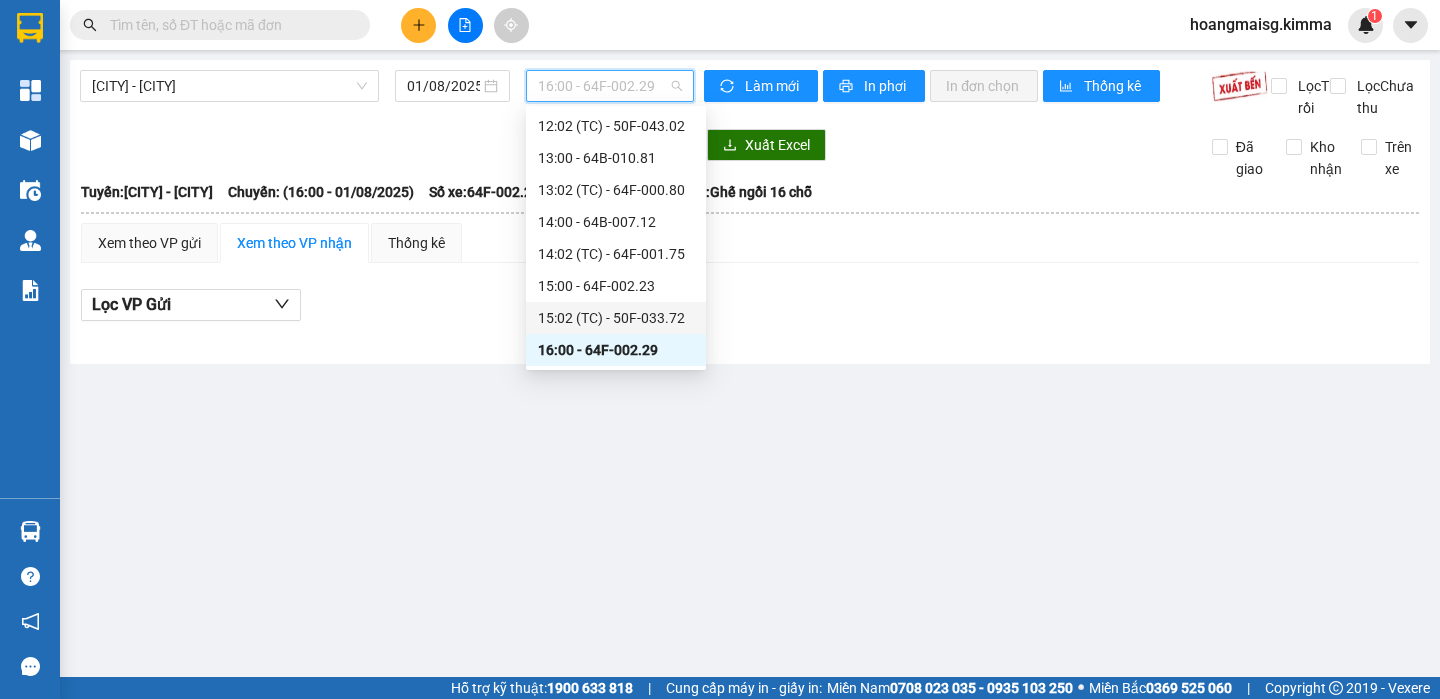scroll, scrollTop: 509, scrollLeft: 0, axis: vertical 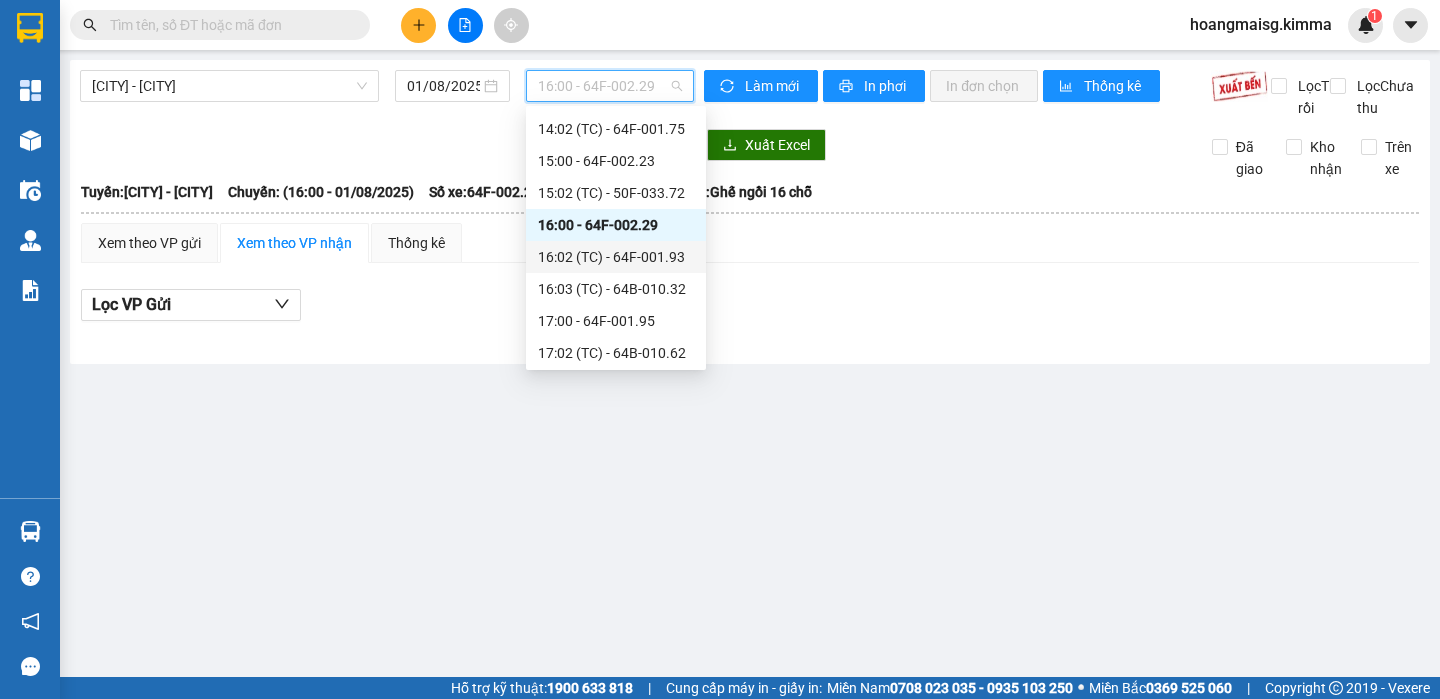 click on "16:02   (TC)   - 64F-001.93" at bounding box center (616, 257) 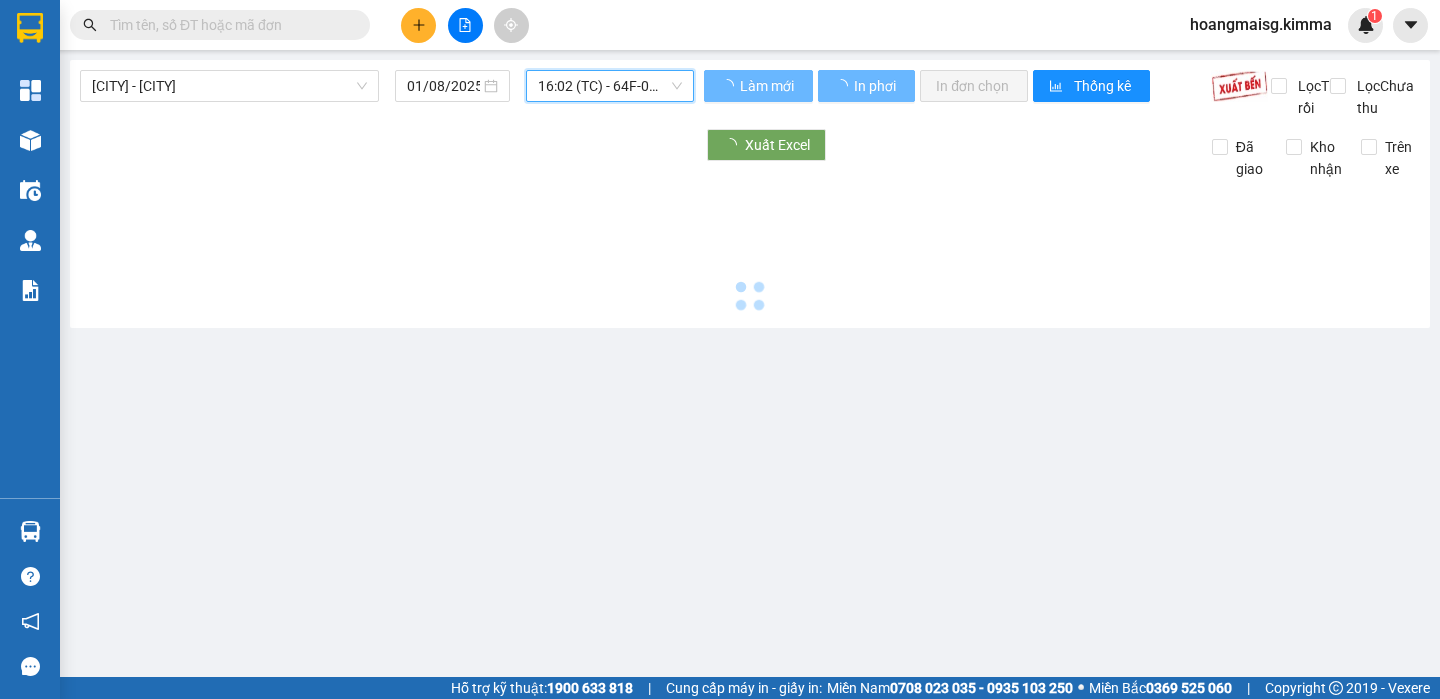 click on "16:02   (TC)   - 64F-001.93" at bounding box center [610, 86] 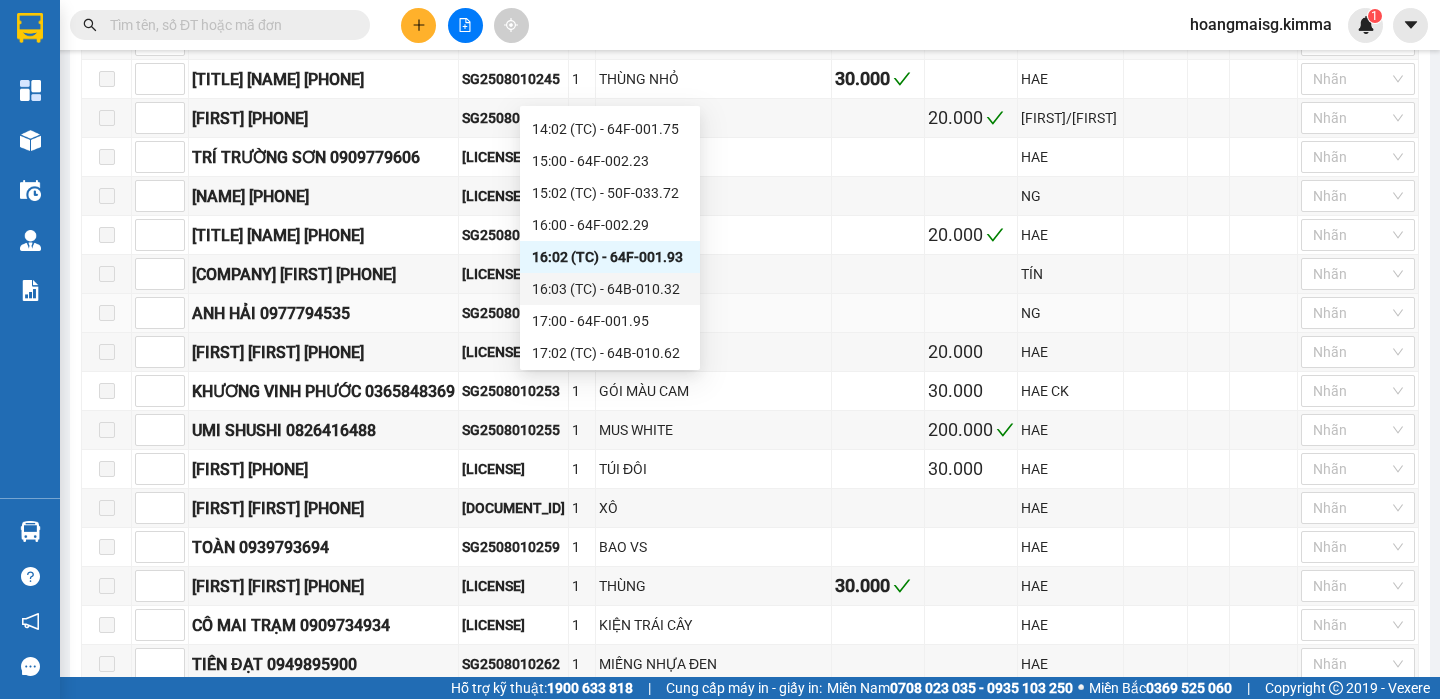 scroll, scrollTop: 1750, scrollLeft: 0, axis: vertical 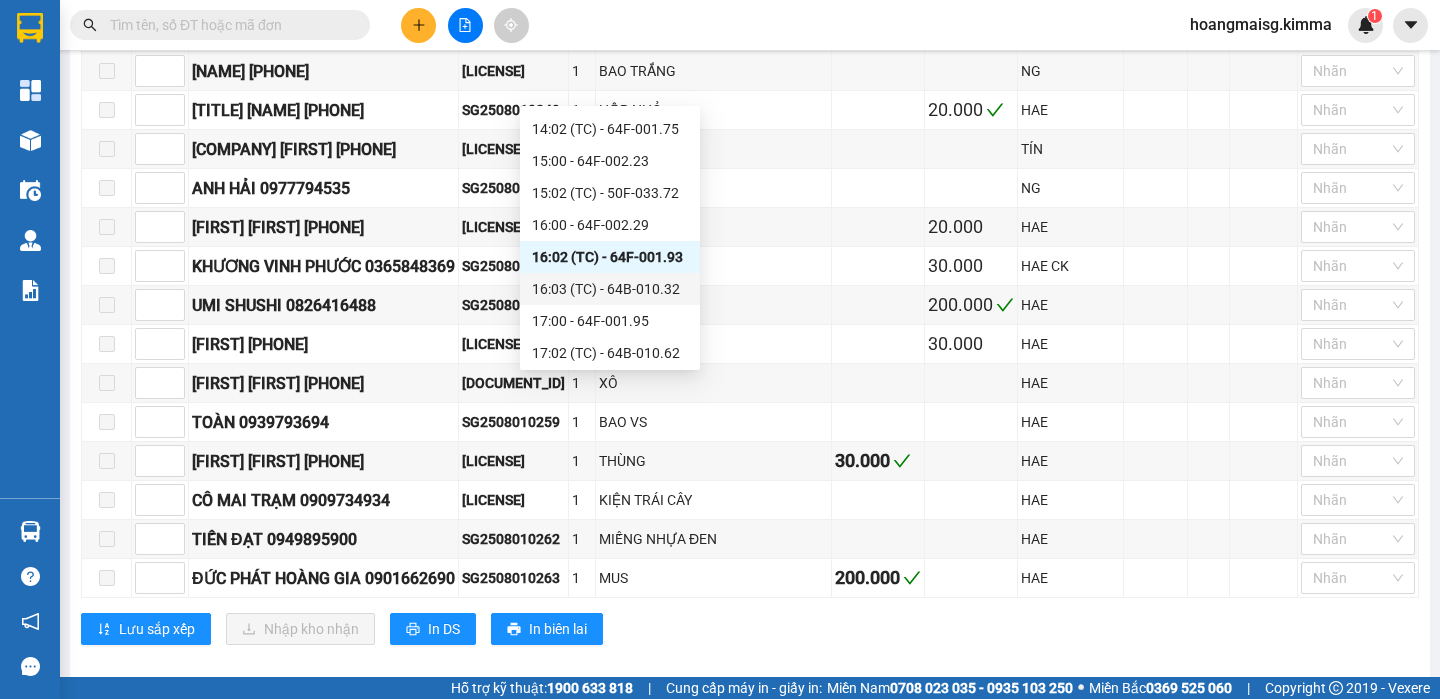 click on "16:03   (TC)   - 64B-010.32" at bounding box center (610, 289) 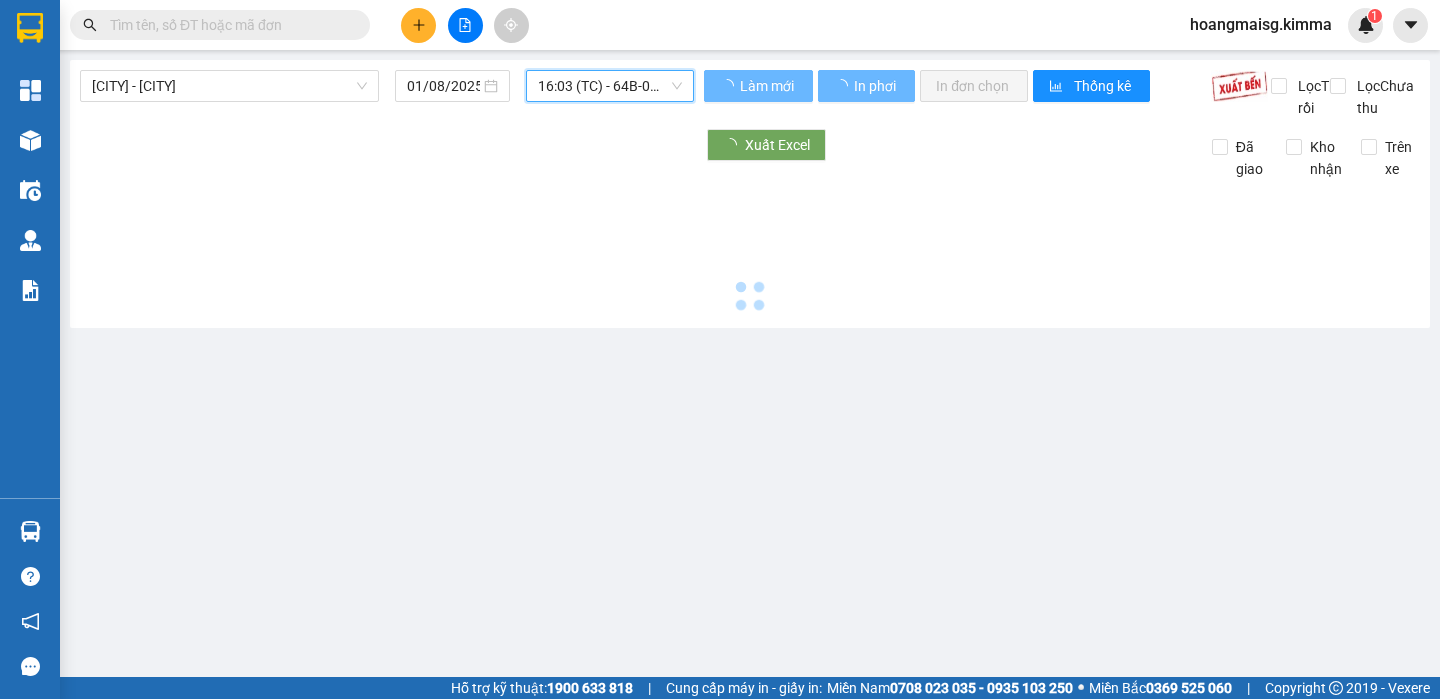 scroll, scrollTop: 0, scrollLeft: 0, axis: both 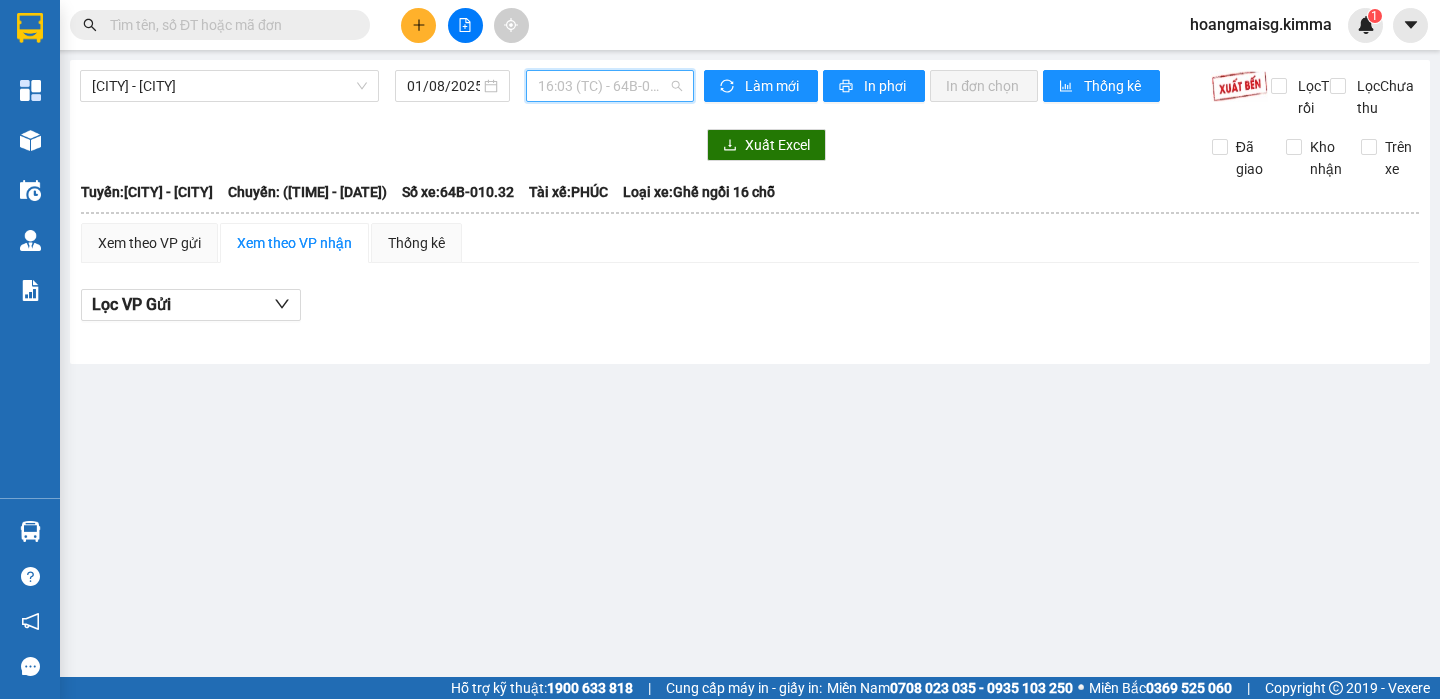 click on "16:03   (TC)   - 64B-010.32" at bounding box center (610, 86) 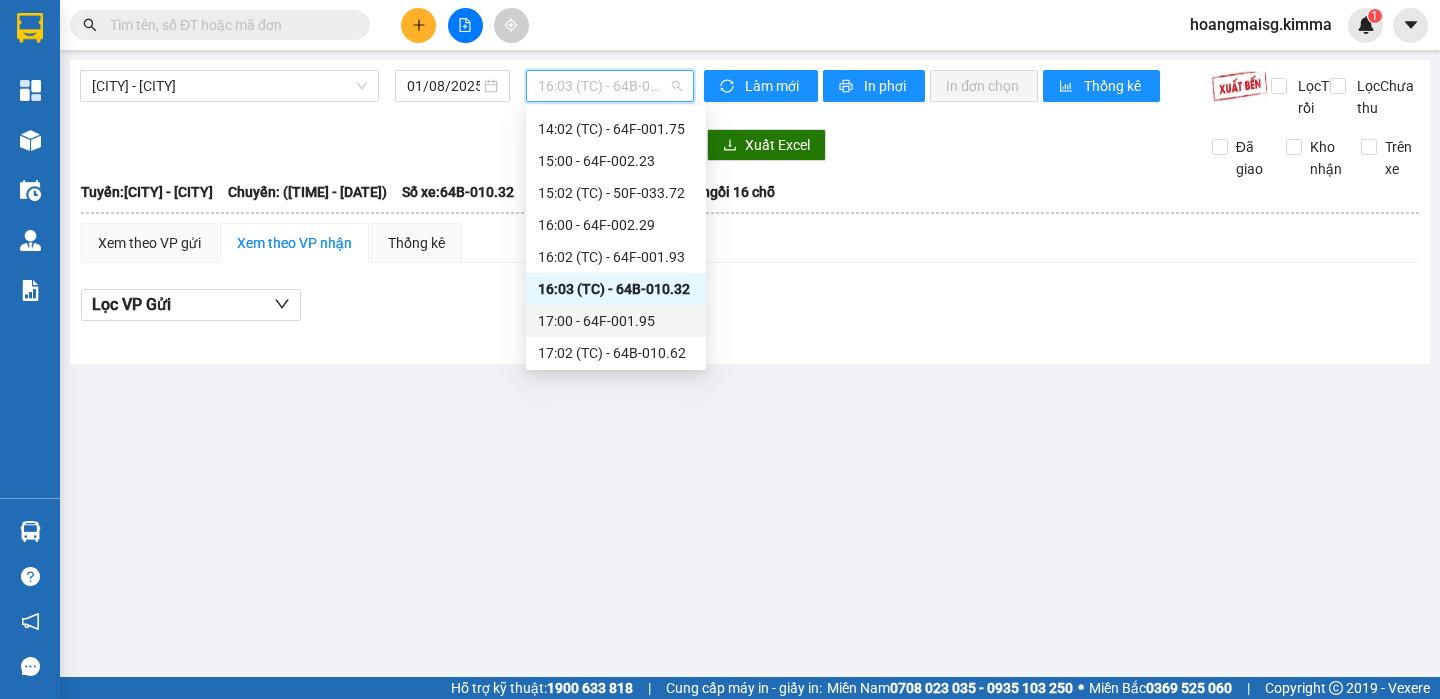 click on "17:00     - 64F-001.95" at bounding box center (616, 321) 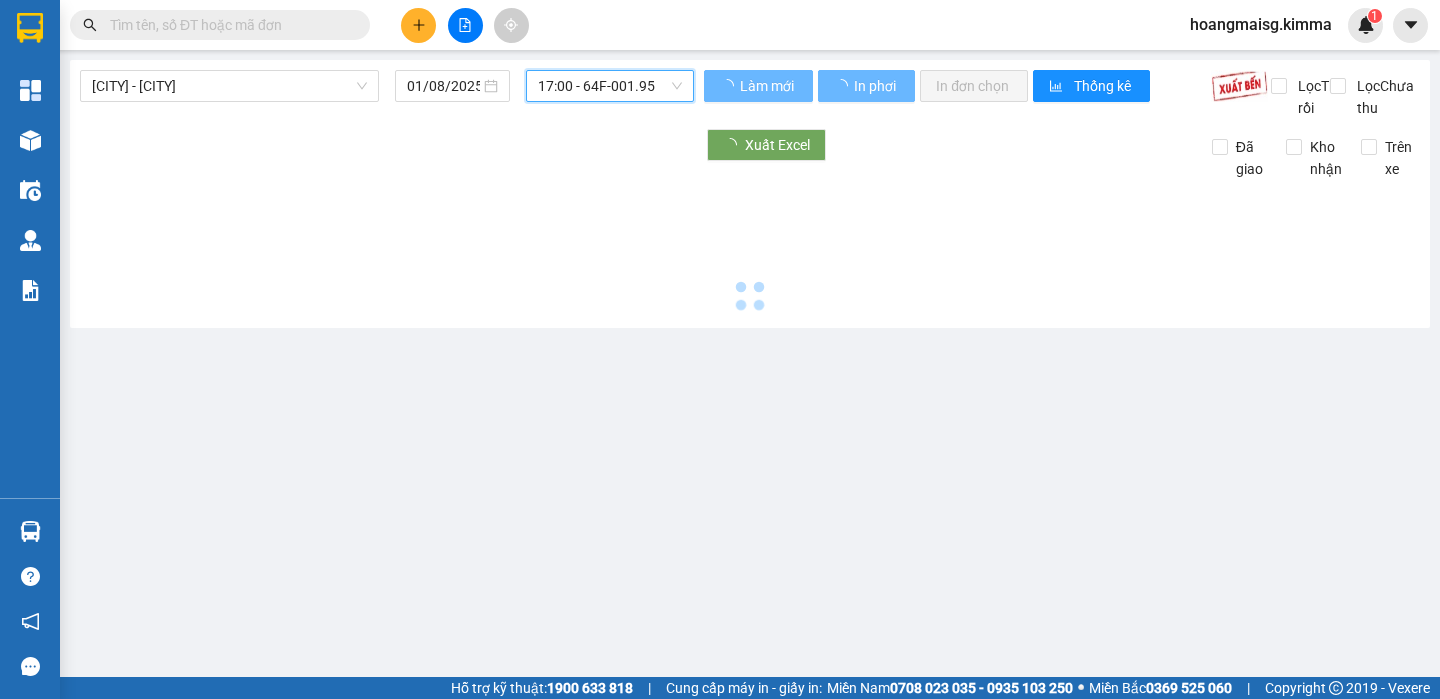 click on "17:00     - 64F-001.95" at bounding box center (610, 86) 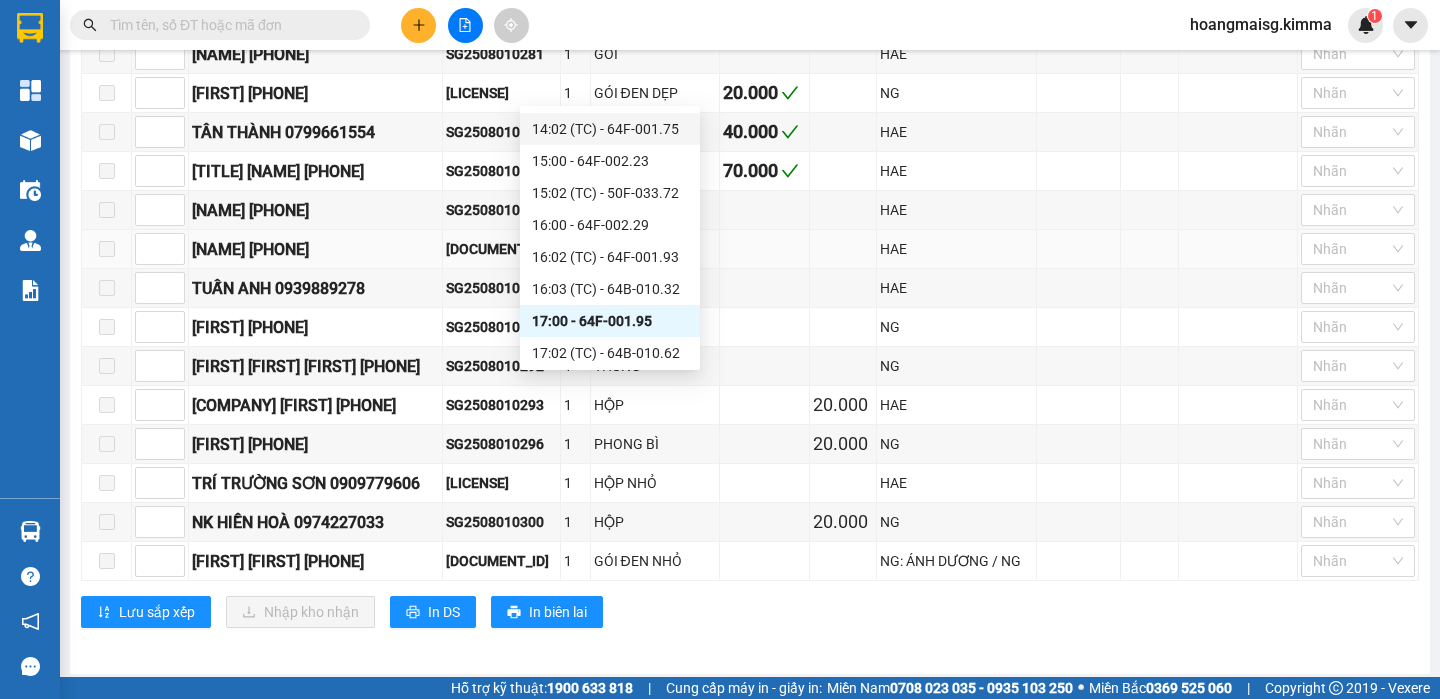 scroll, scrollTop: 836, scrollLeft: 0, axis: vertical 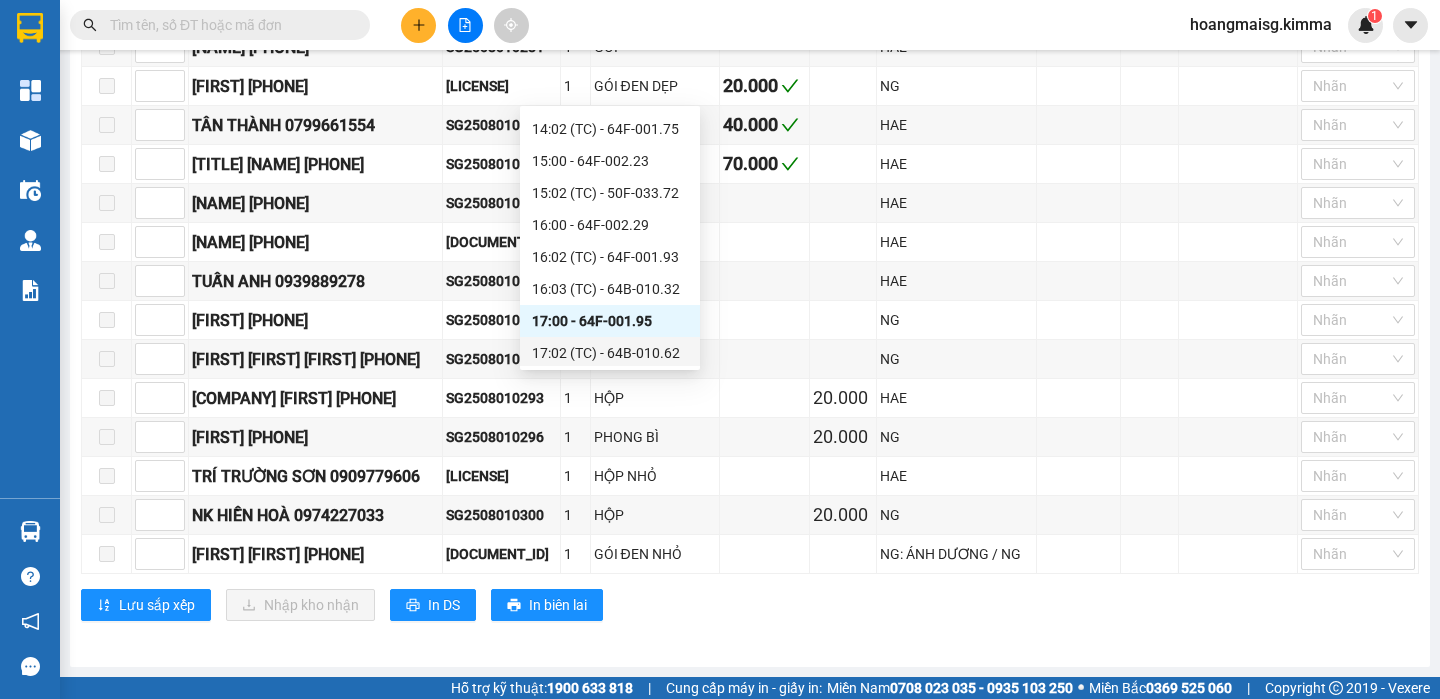 click on "17:02   (TC)   - 64B-010.62" at bounding box center (610, 353) 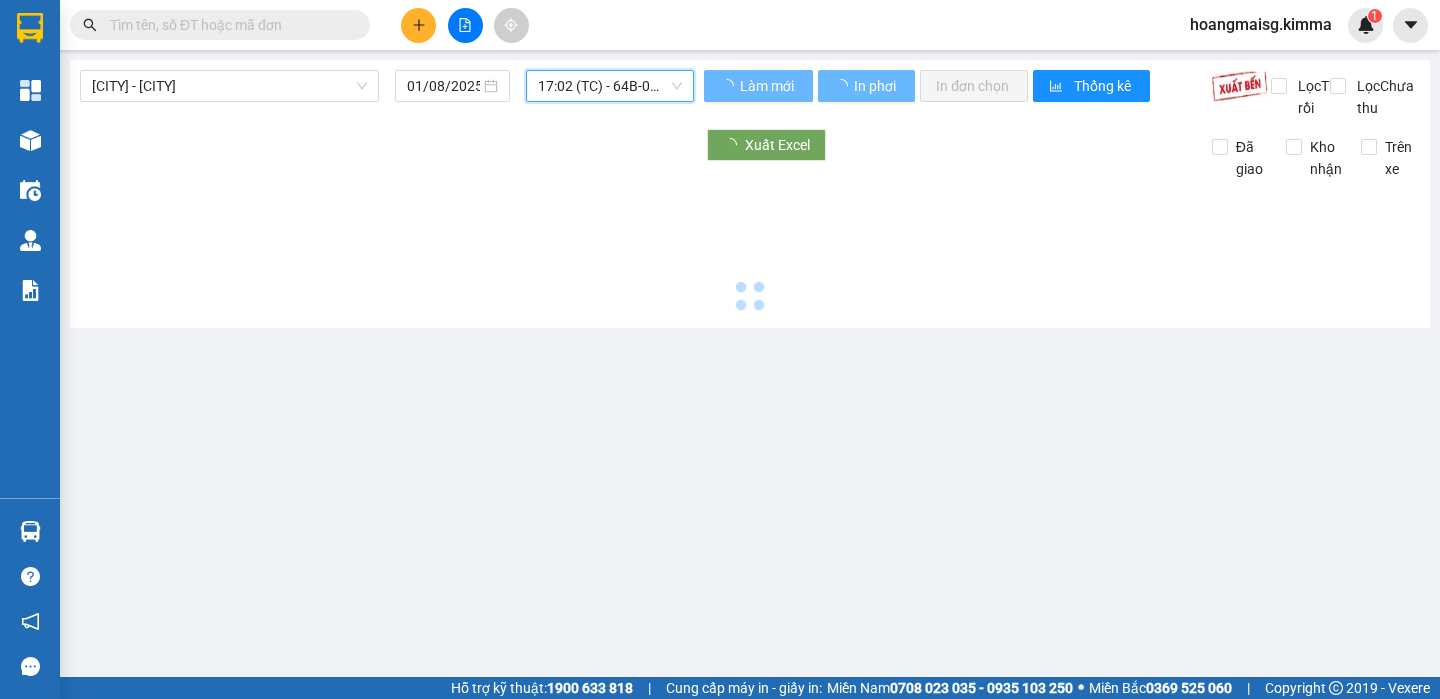 scroll, scrollTop: 0, scrollLeft: 0, axis: both 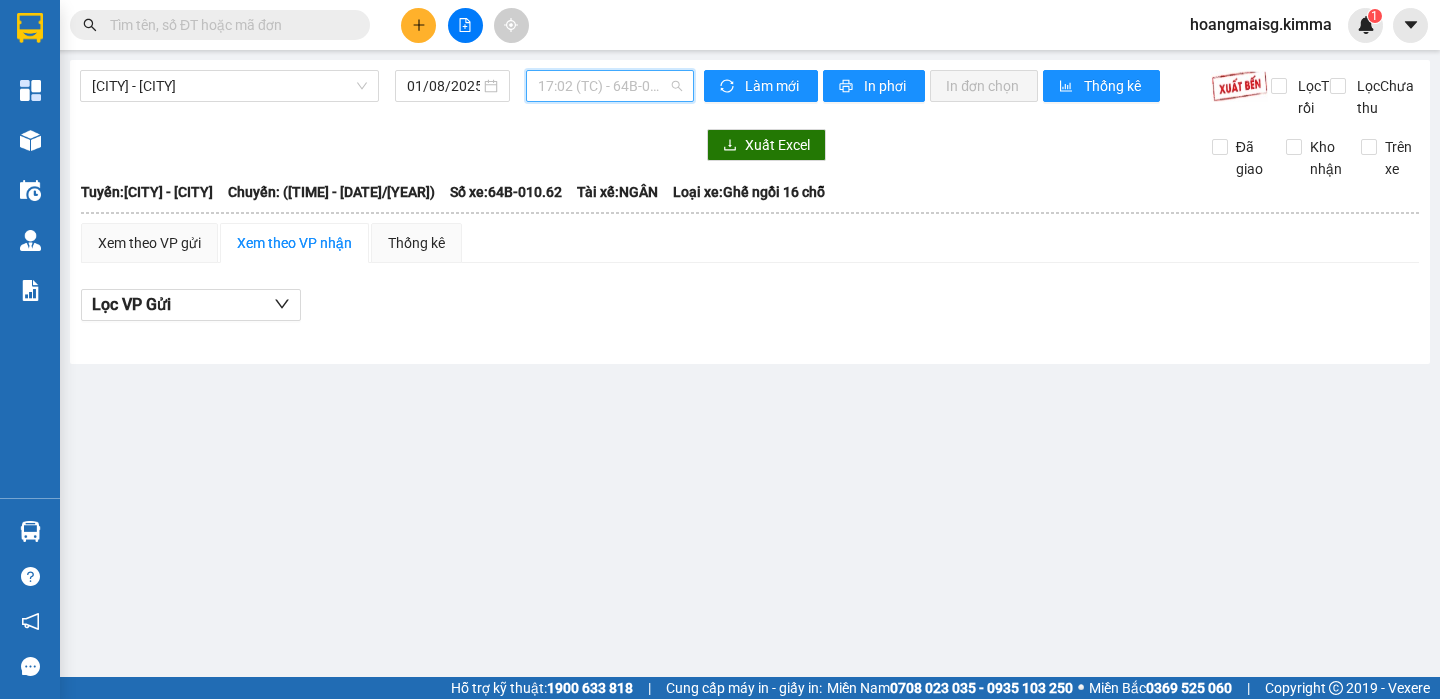 click on "17:02   (TC)   - 64B-010.62" at bounding box center [610, 86] 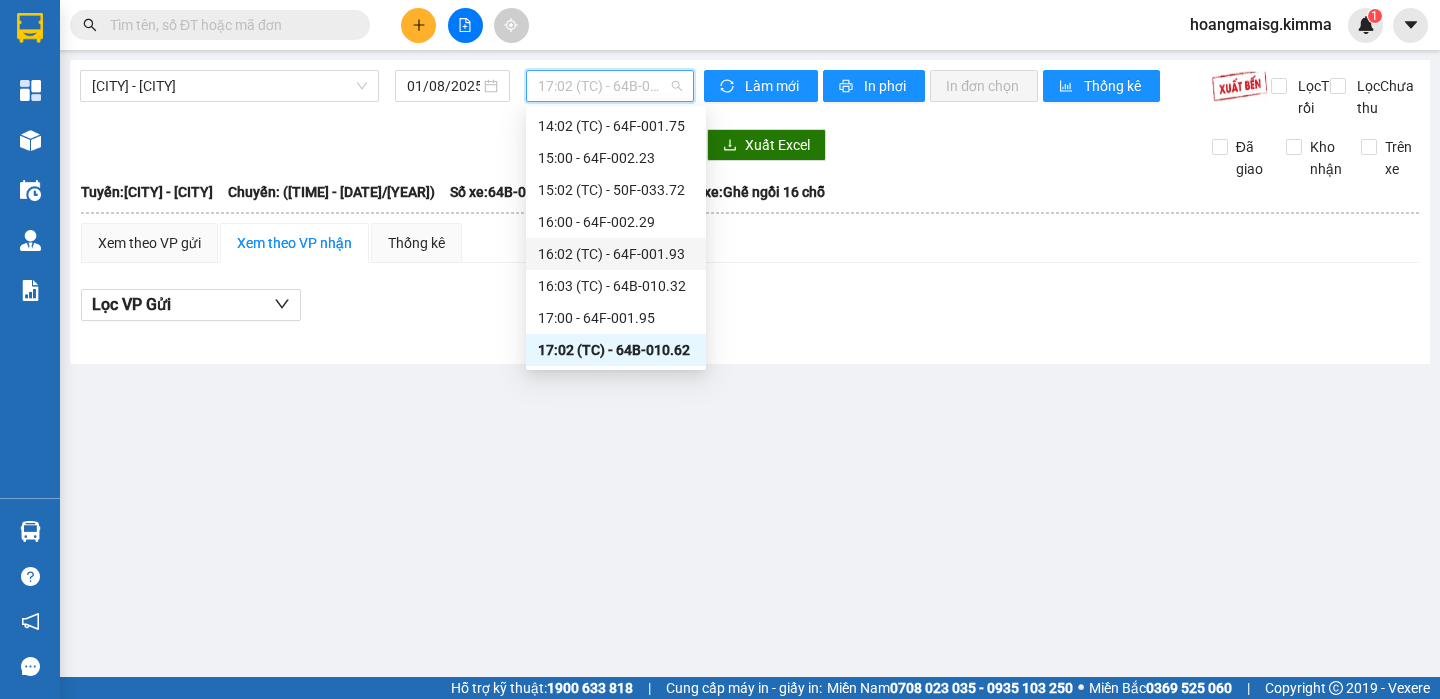 scroll, scrollTop: 637, scrollLeft: 0, axis: vertical 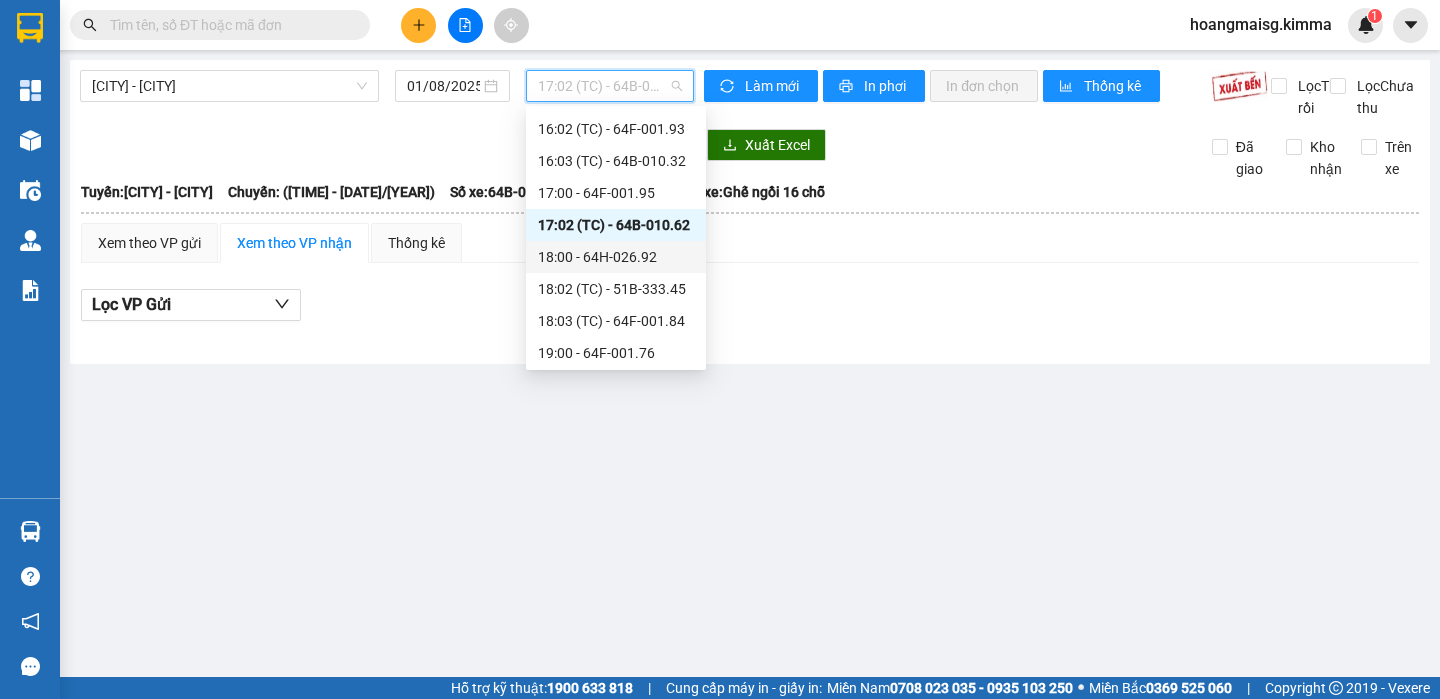 click on "18:00     - 64H-026.92" at bounding box center [616, 257] 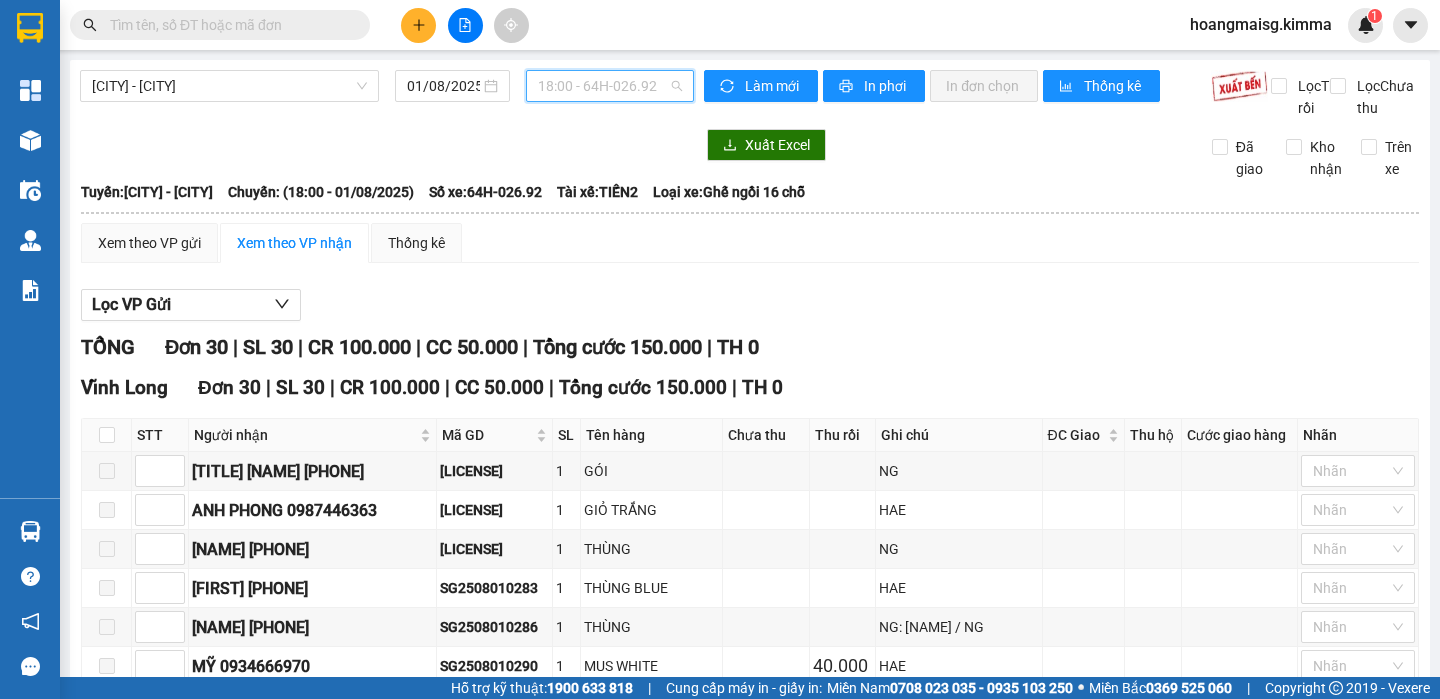 drag, startPoint x: 613, startPoint y: 87, endPoint x: 868, endPoint y: 196, distance: 277.3193 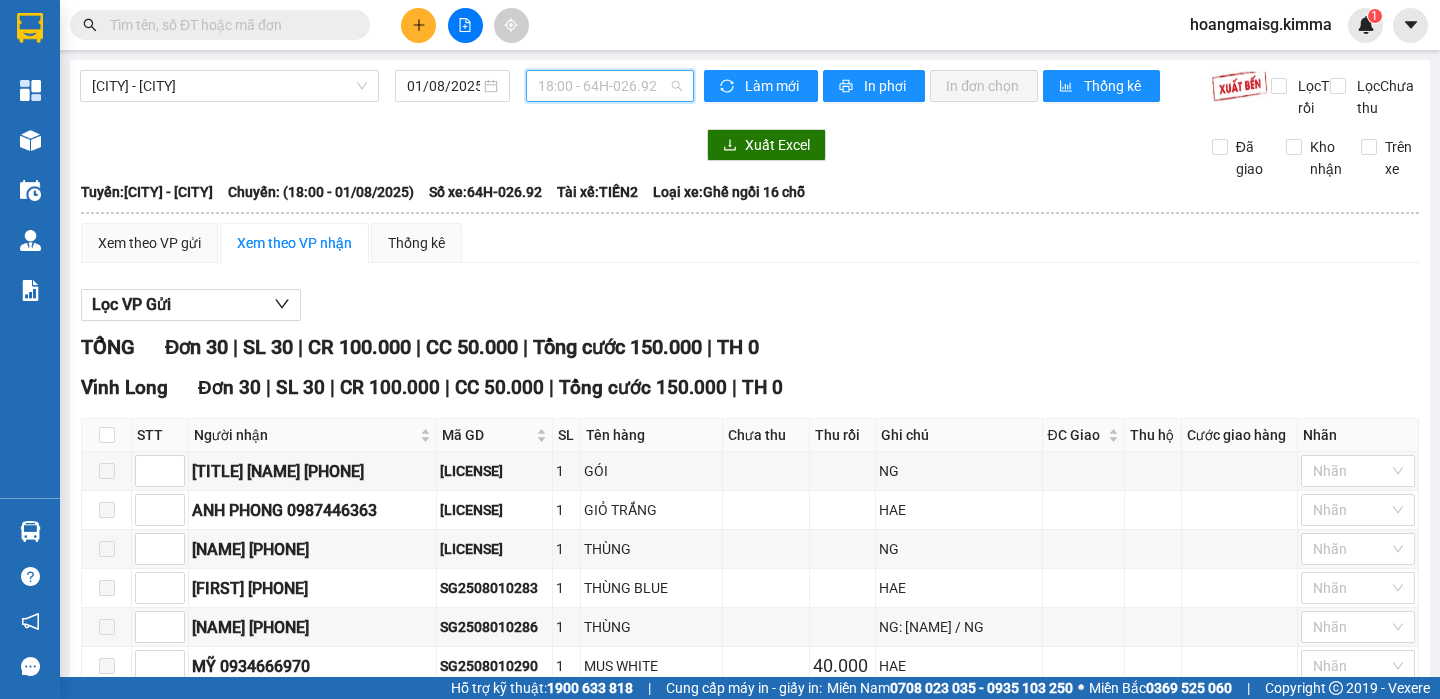 click on "18:00     - 64H-026.92" at bounding box center [610, 86] 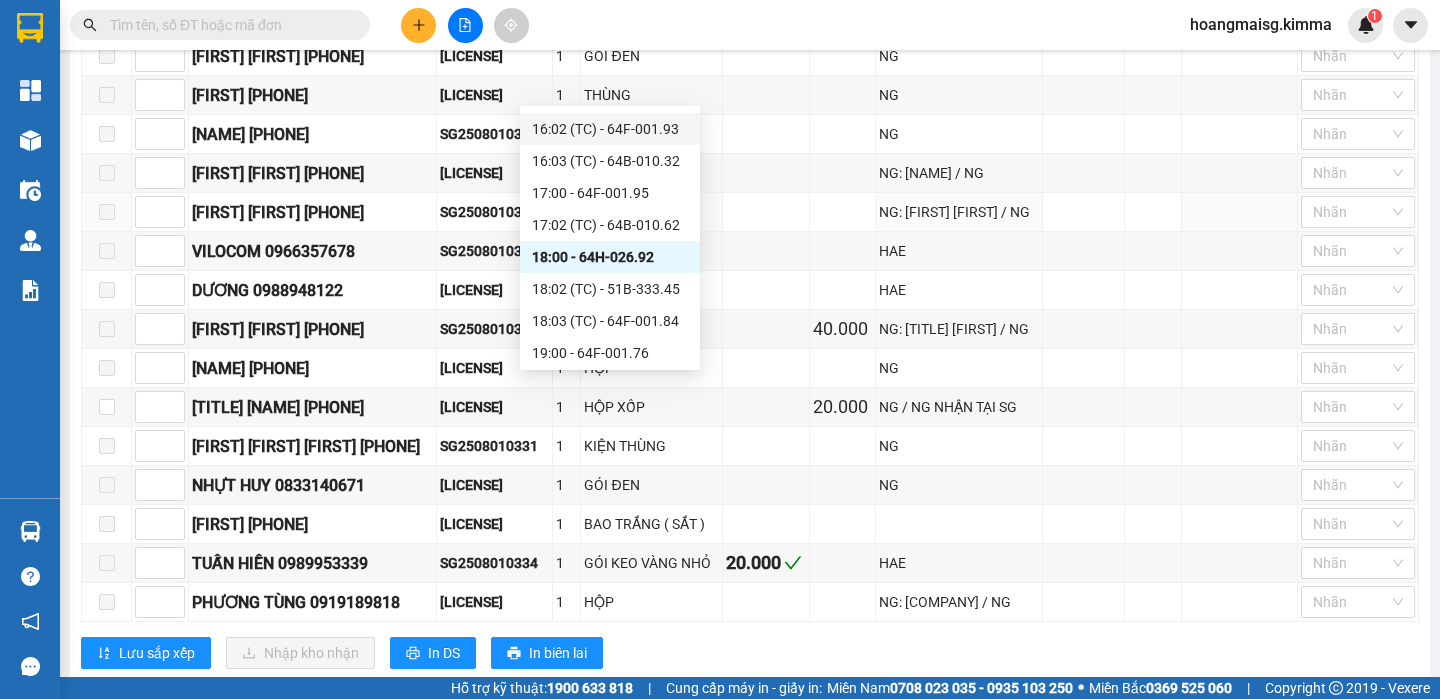 scroll, scrollTop: 1070, scrollLeft: 0, axis: vertical 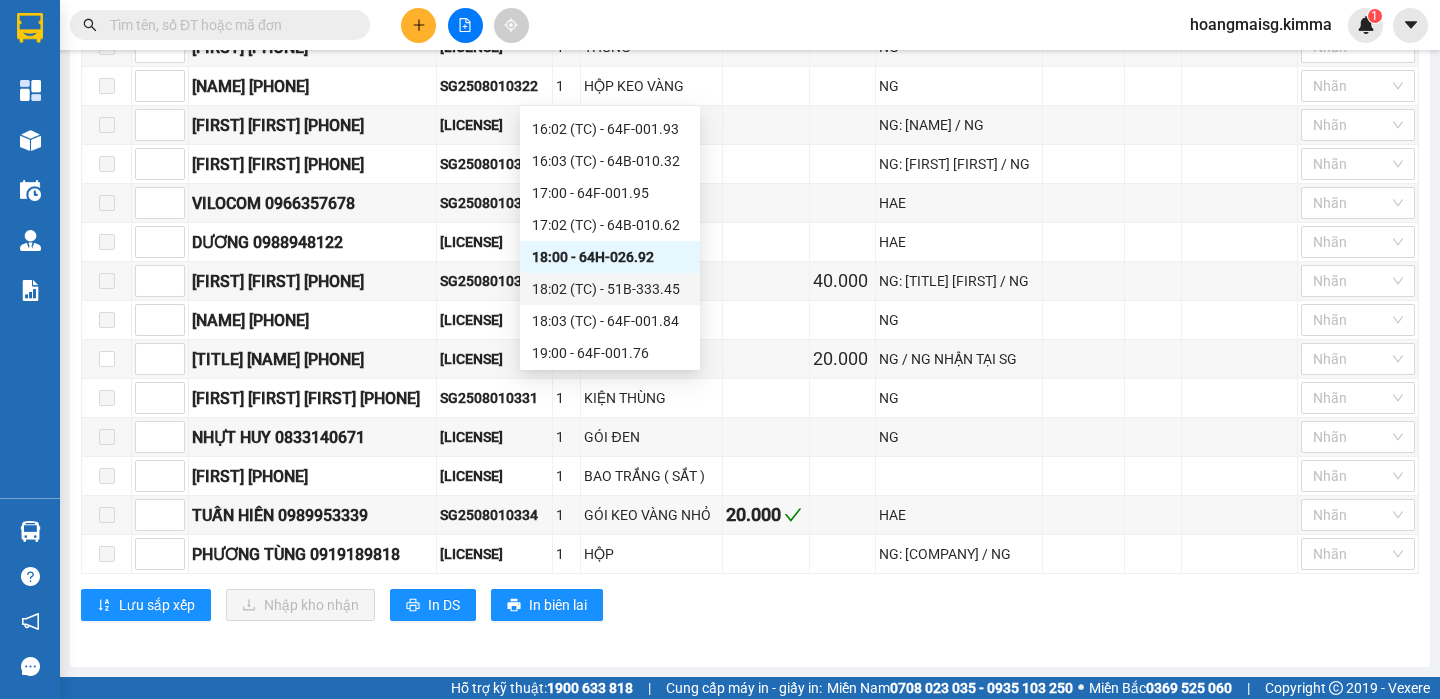 click on "18:02   (TC)   - 51B-333.45" at bounding box center (610, 289) 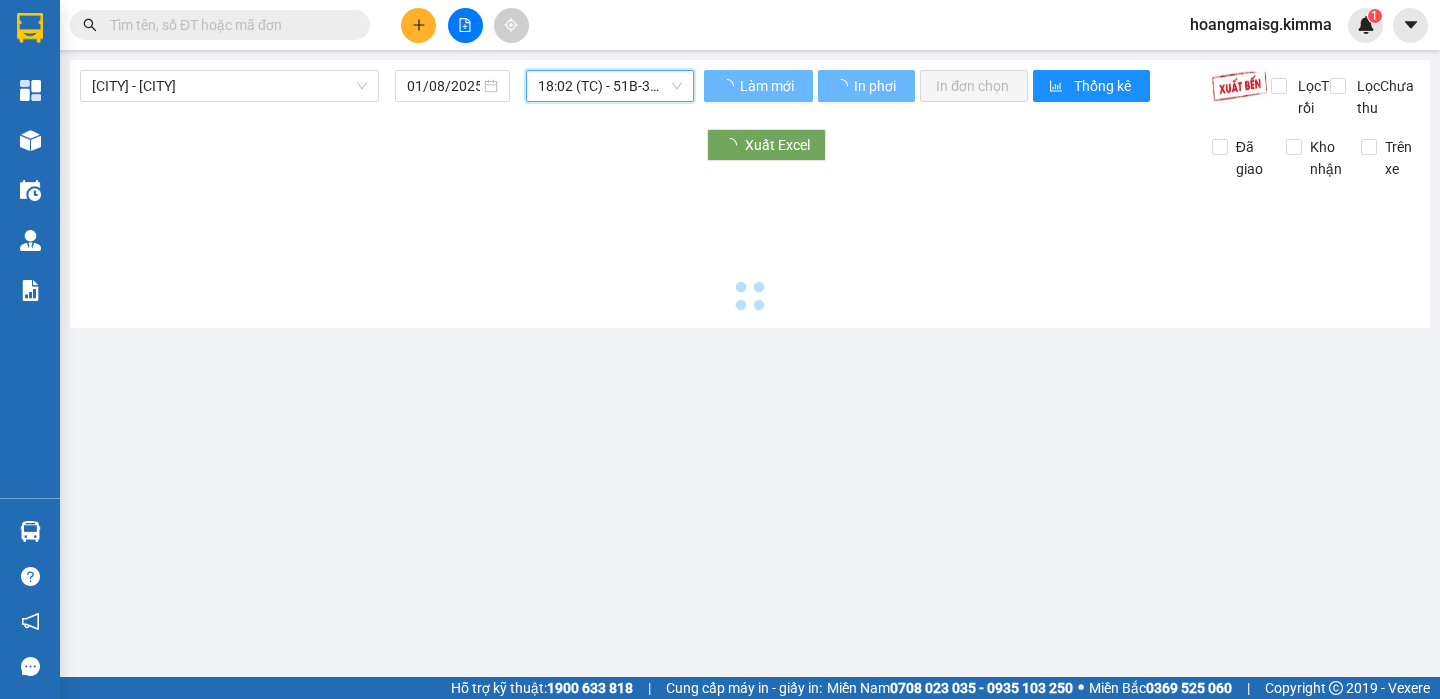 scroll, scrollTop: 0, scrollLeft: 0, axis: both 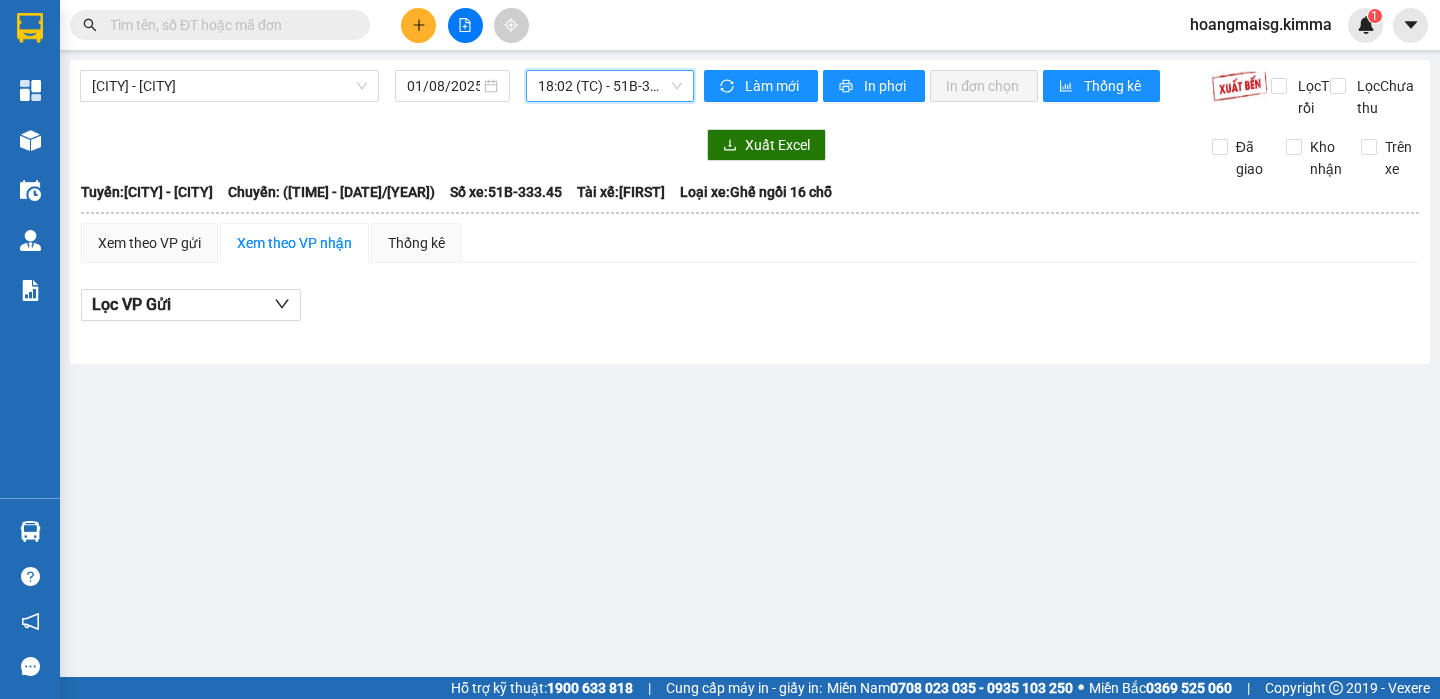 click on "18:02   (TC)   - 51B-333.45" at bounding box center [610, 86] 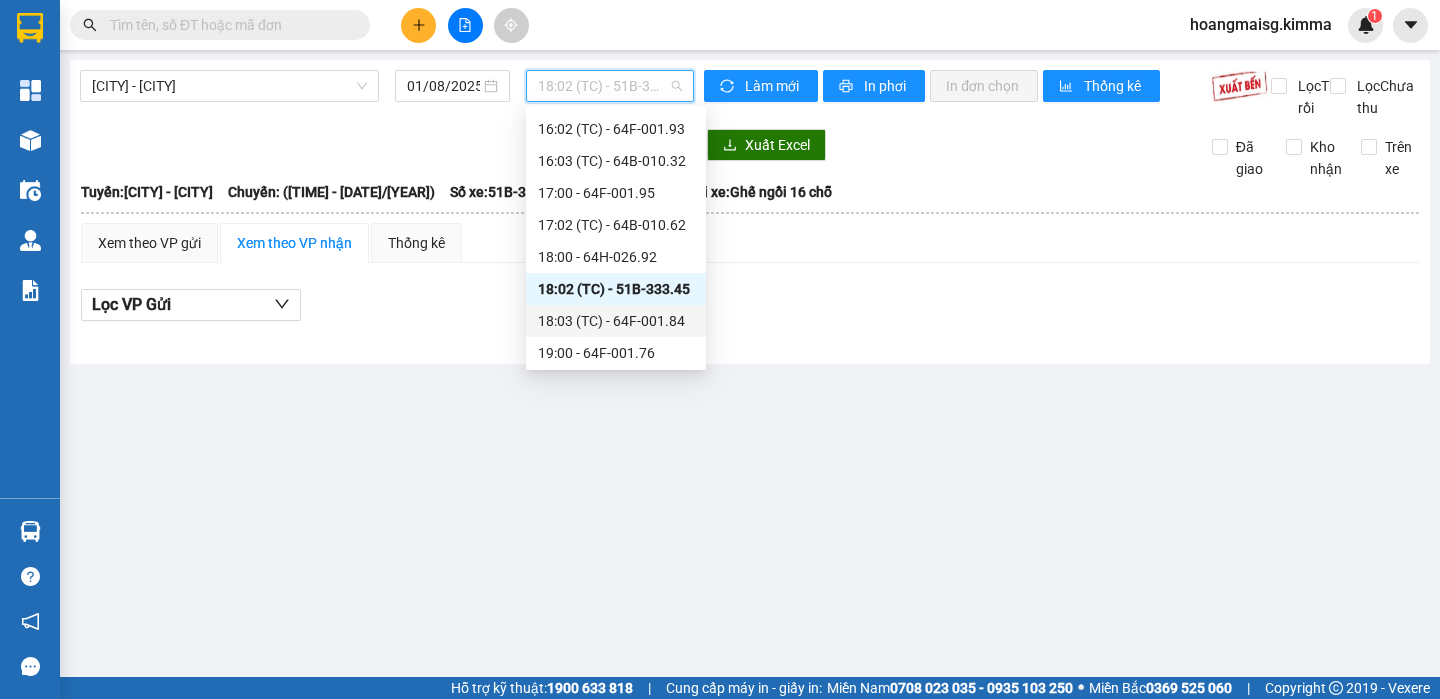 click on "18:03   (TC)   - 64F-001.84" at bounding box center (616, 321) 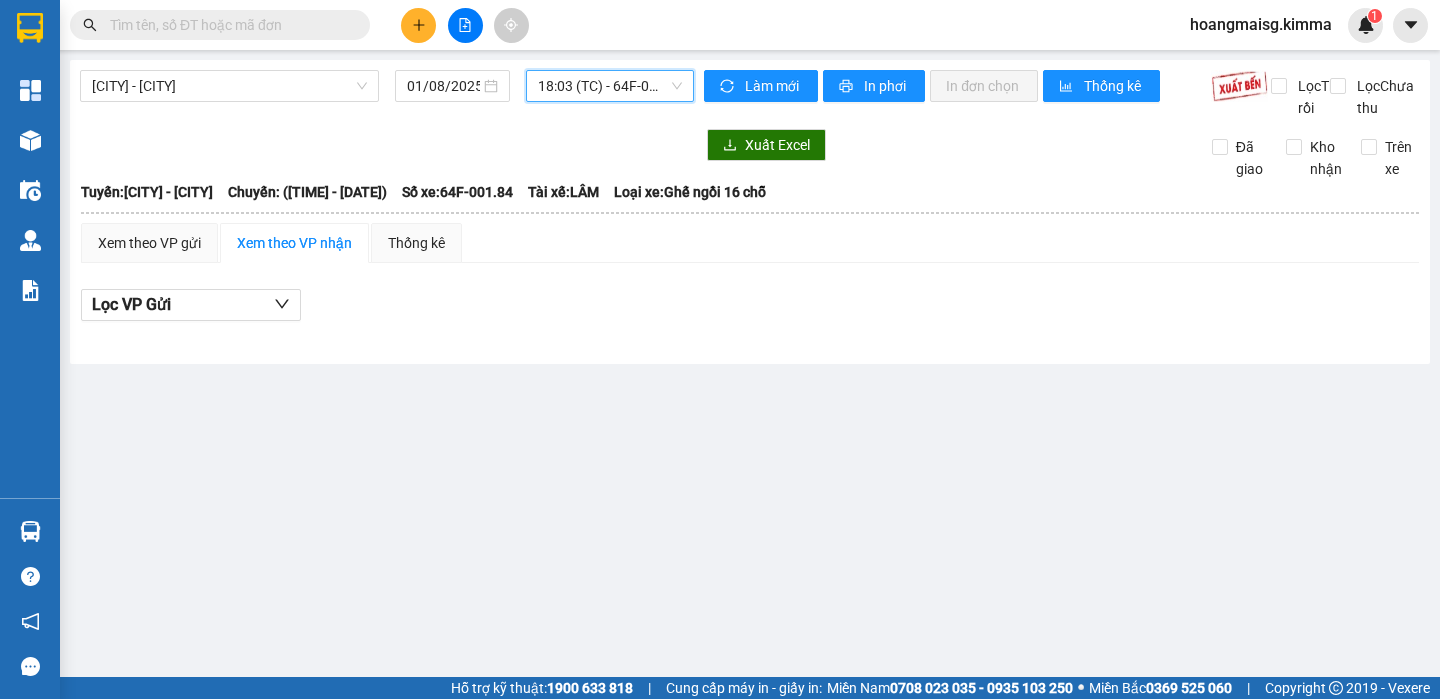 click on "18:03   (TC)   - 64F-001.84" at bounding box center (610, 86) 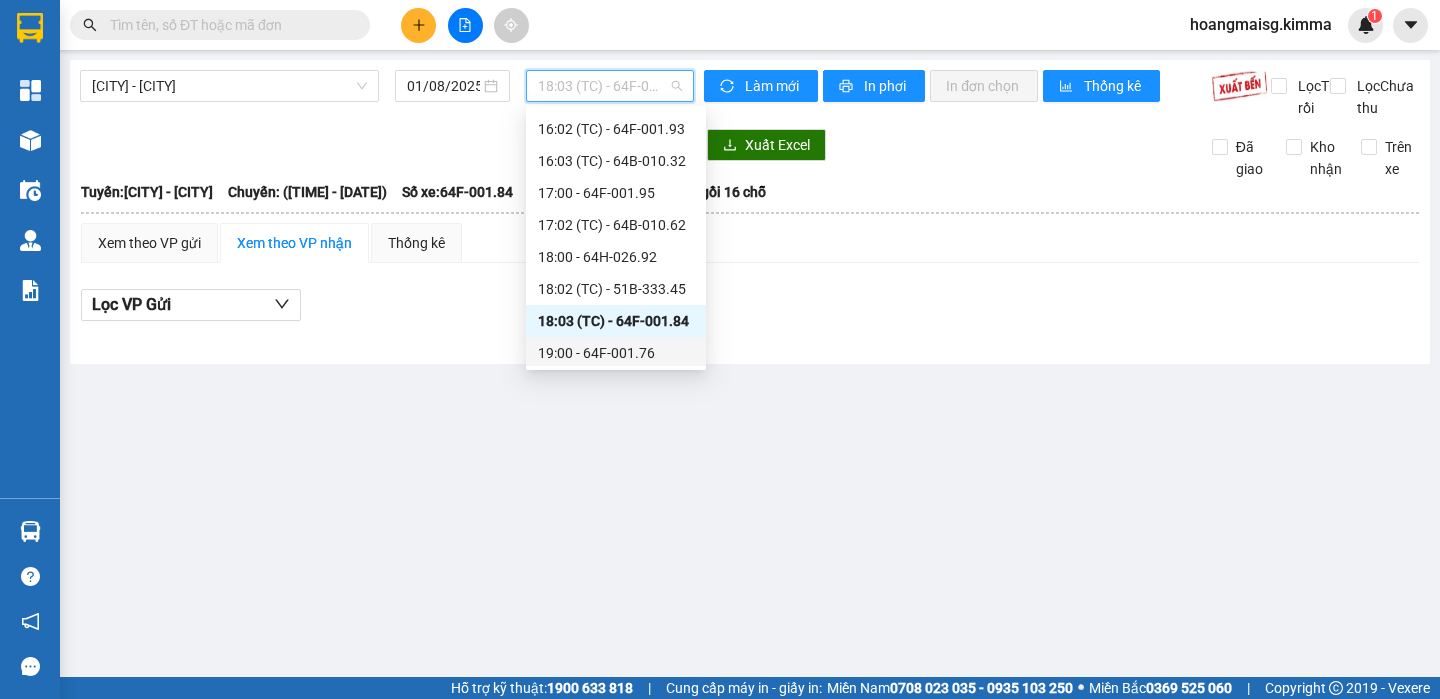 click on "19:00     - 64F-001.76" at bounding box center [616, 353] 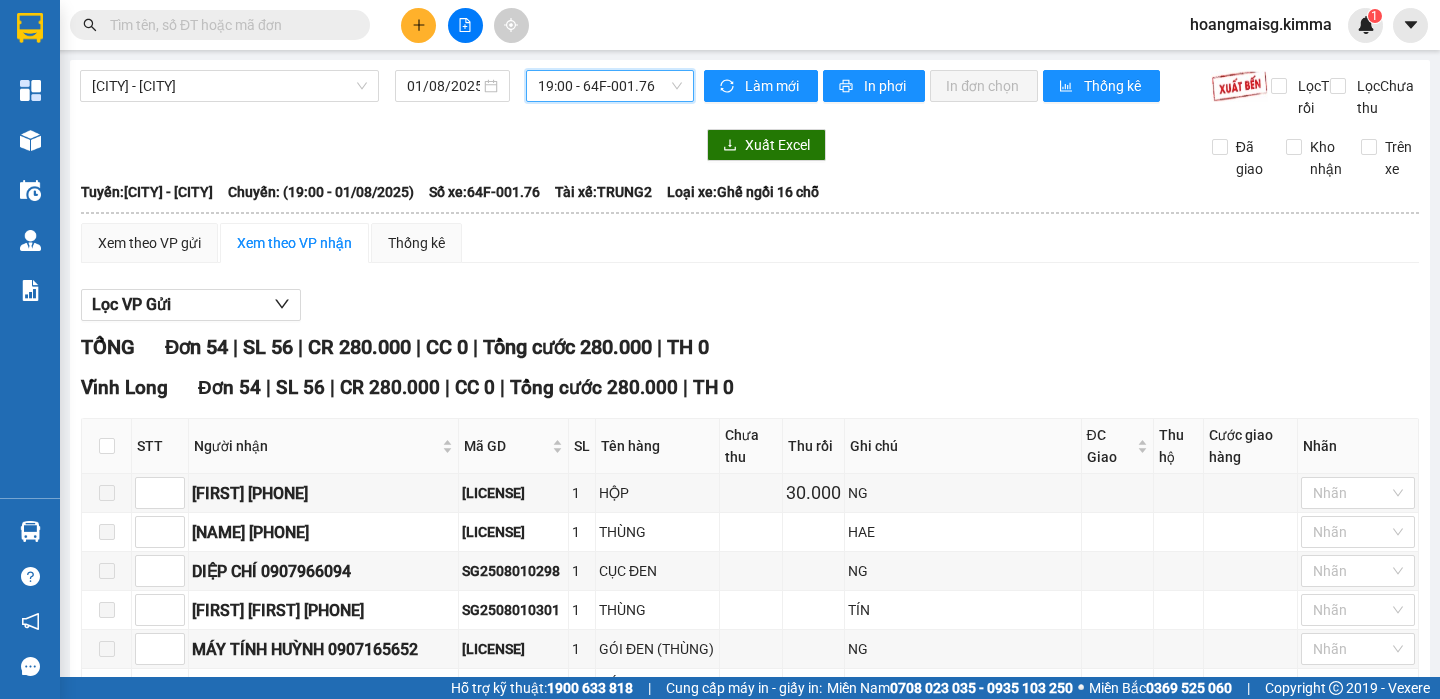 click on "19:00     - 64F-001.76" at bounding box center [610, 86] 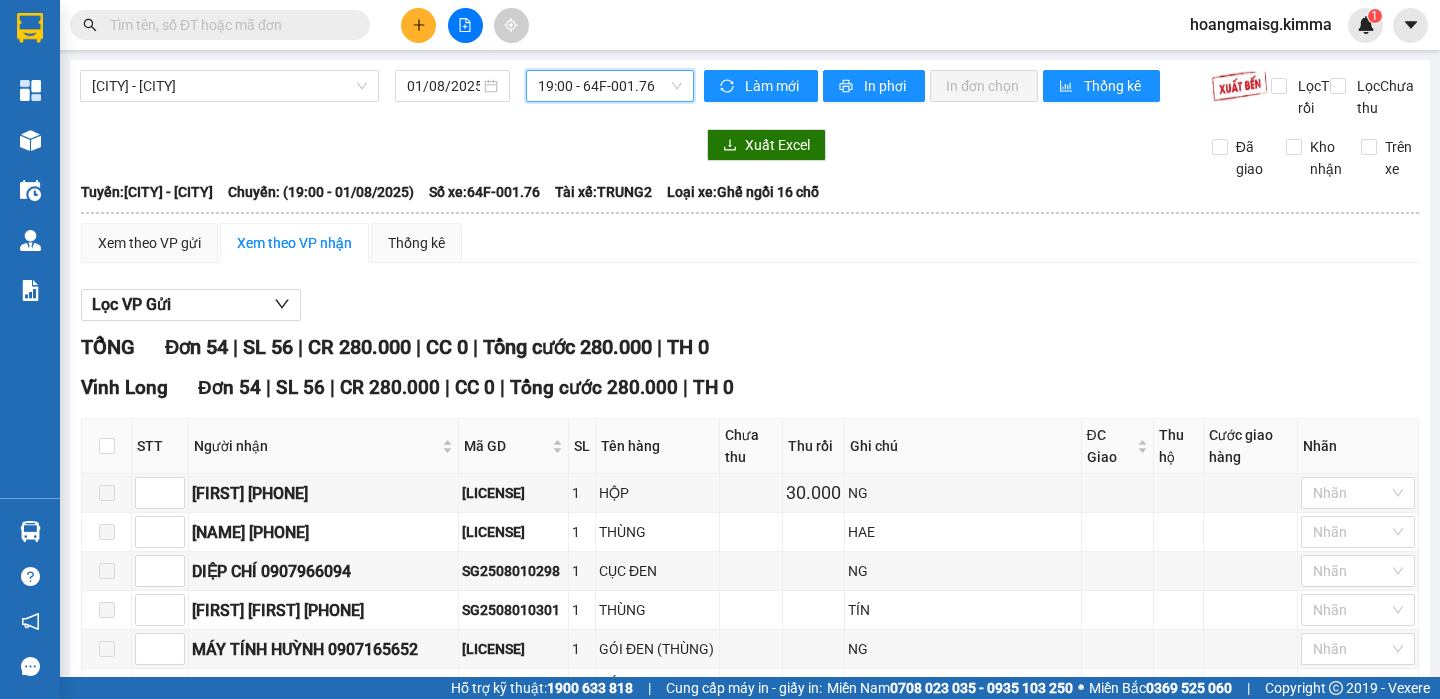 scroll, scrollTop: 640, scrollLeft: 0, axis: vertical 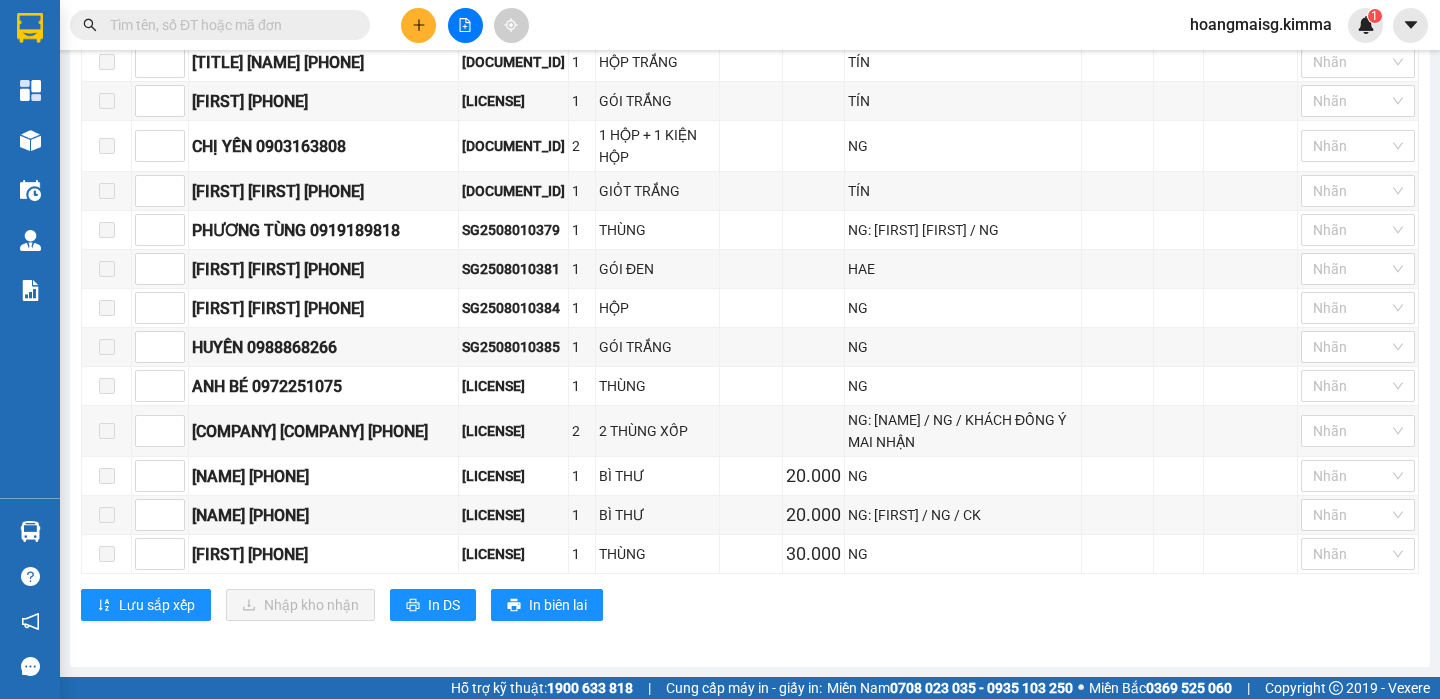 click at bounding box center (228, 25) 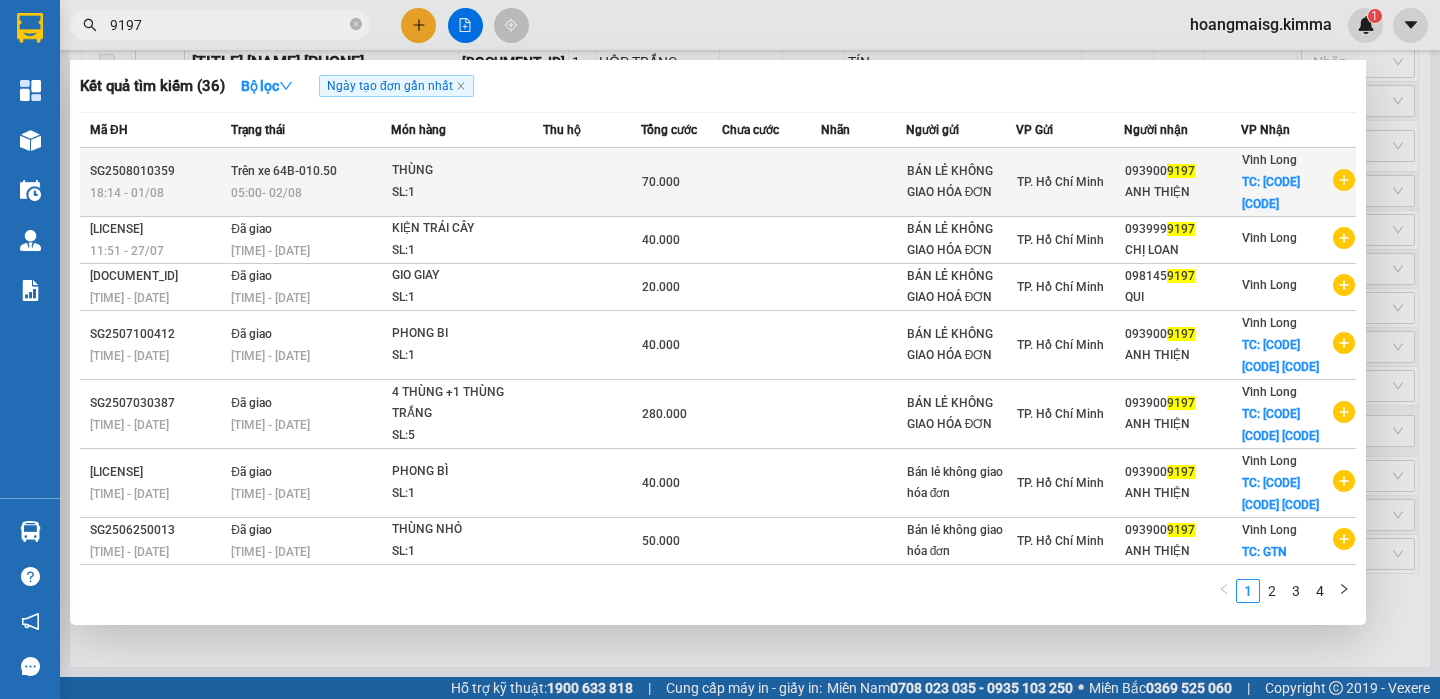 type on "9197" 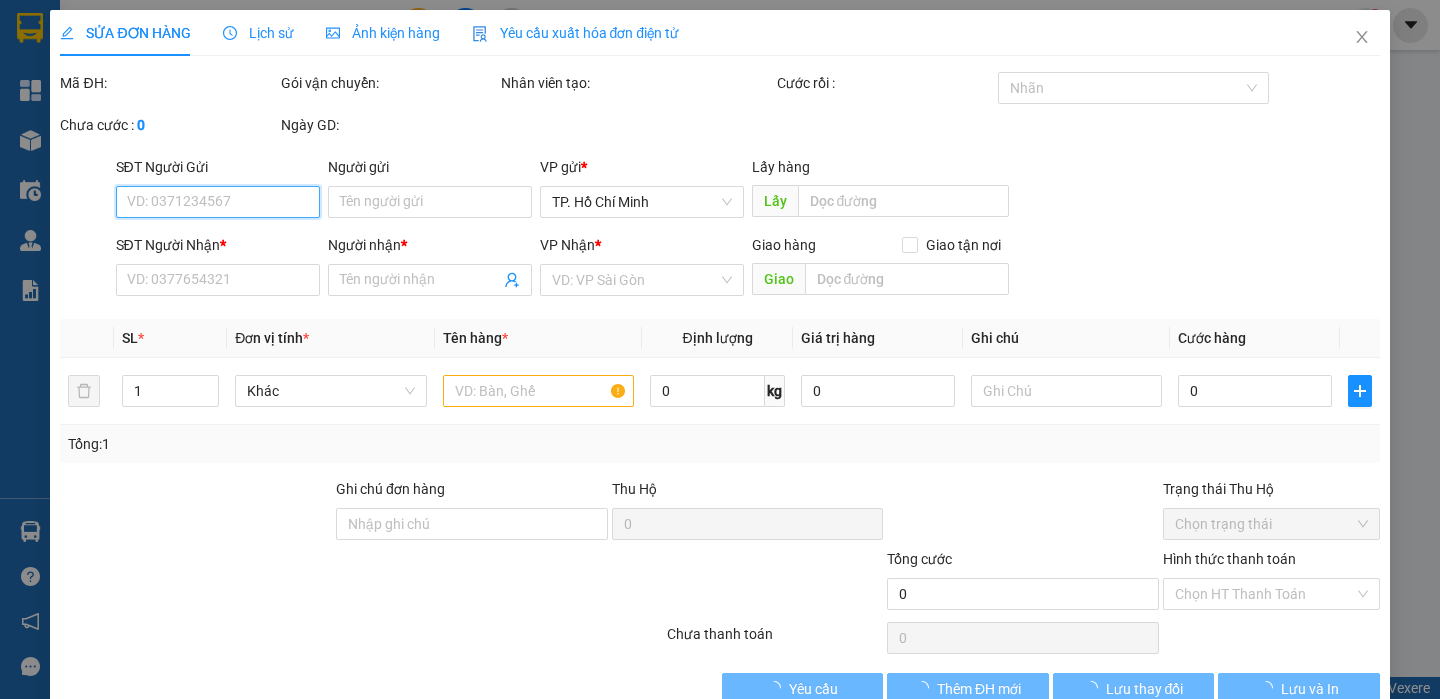 type on "BÁN LẺ KHÔNG GIAO HÓA ĐƠN" 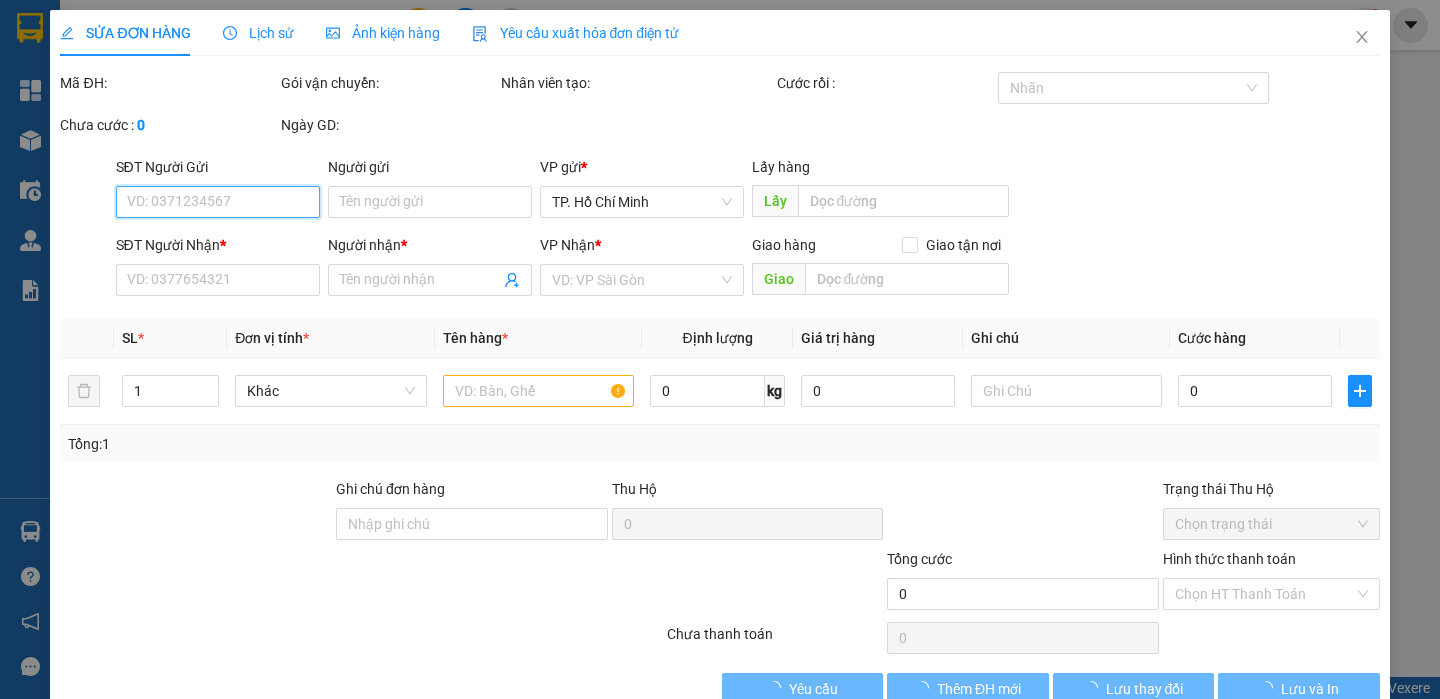 type on "0939009197" 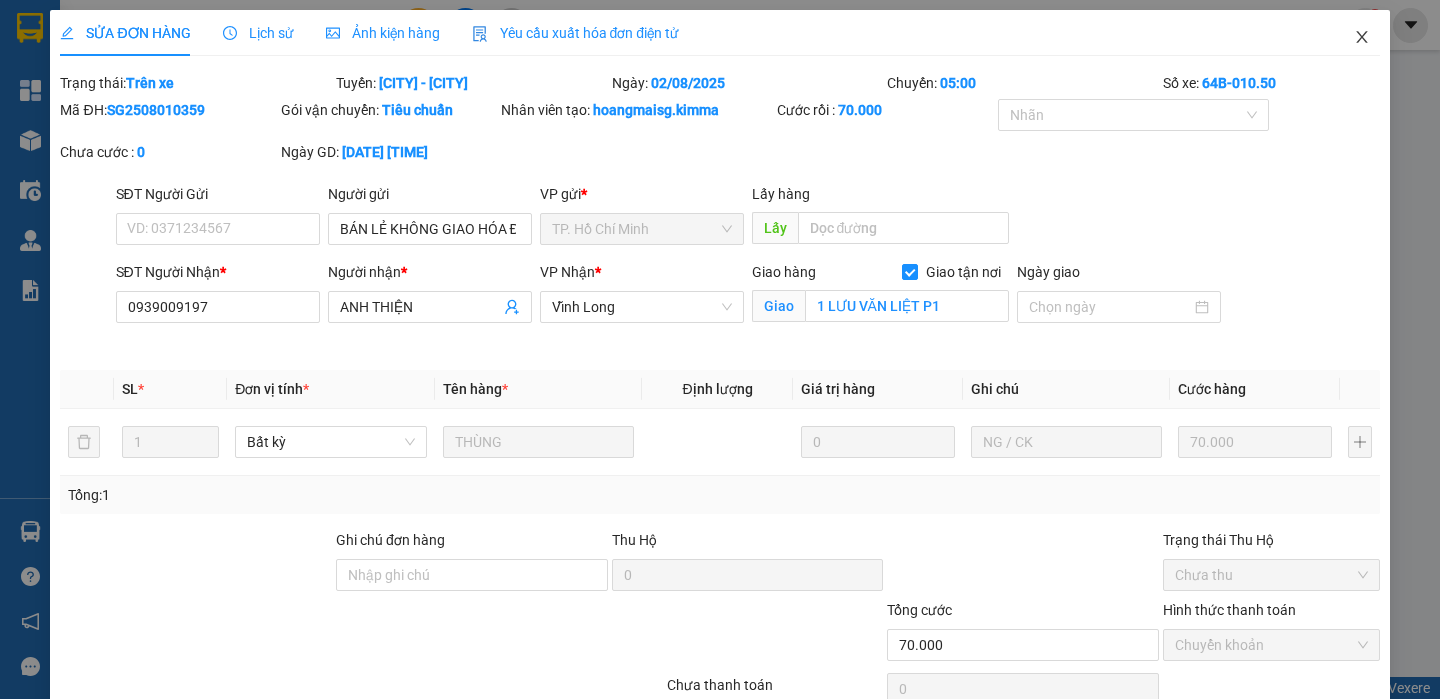 click at bounding box center [1362, 38] 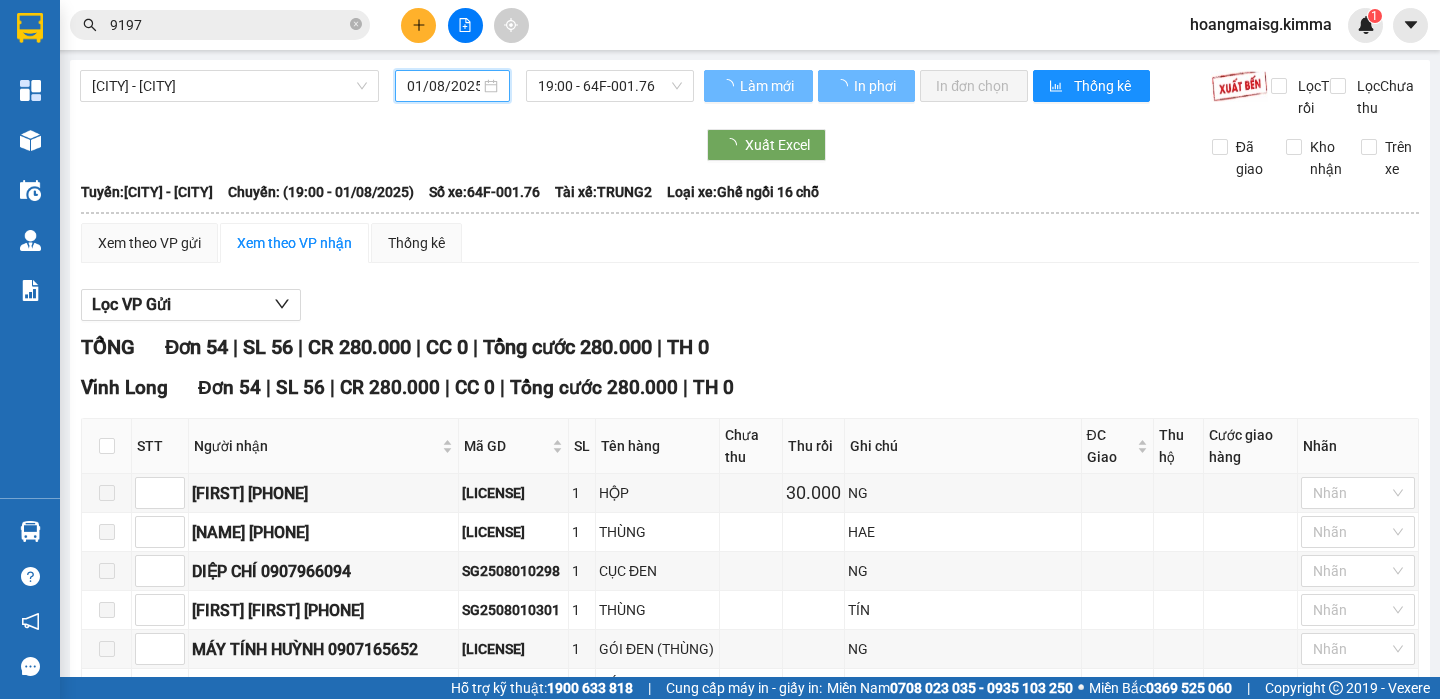 click on "01/08/2025" at bounding box center (443, 86) 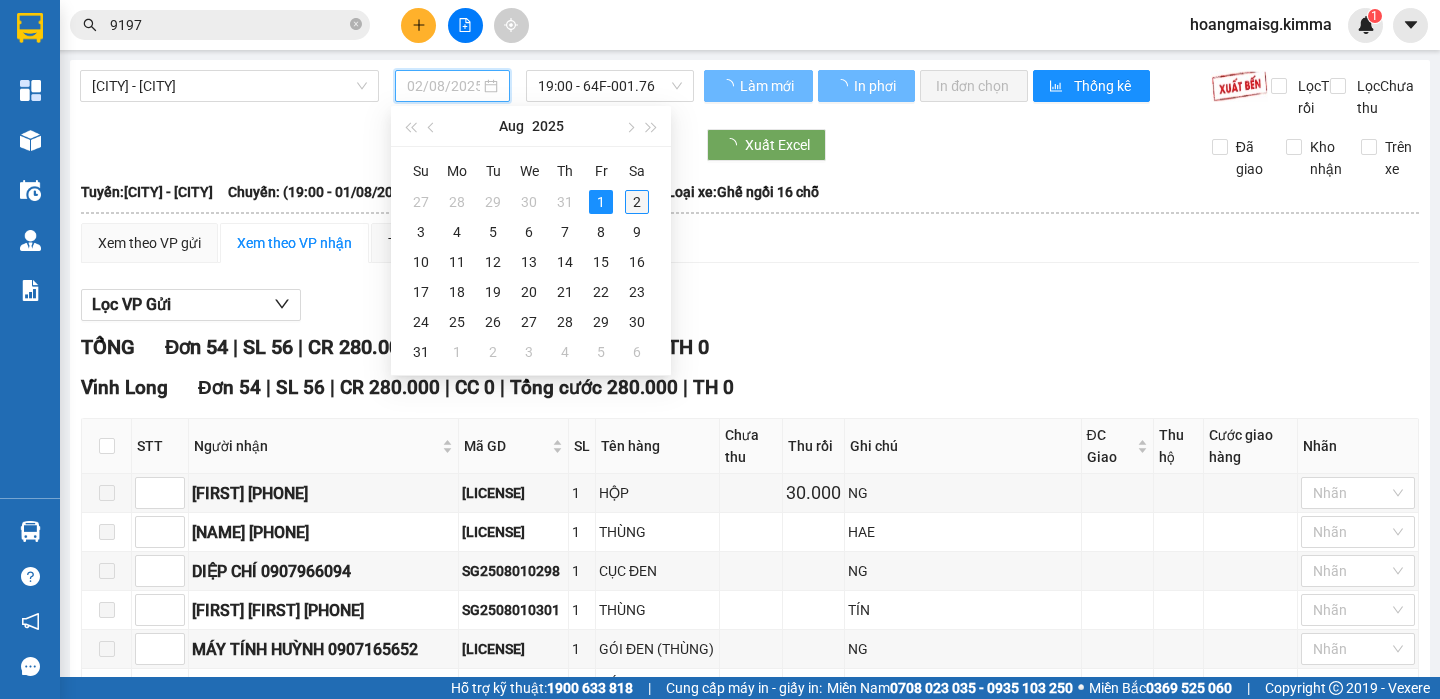 click on "2" at bounding box center (637, 202) 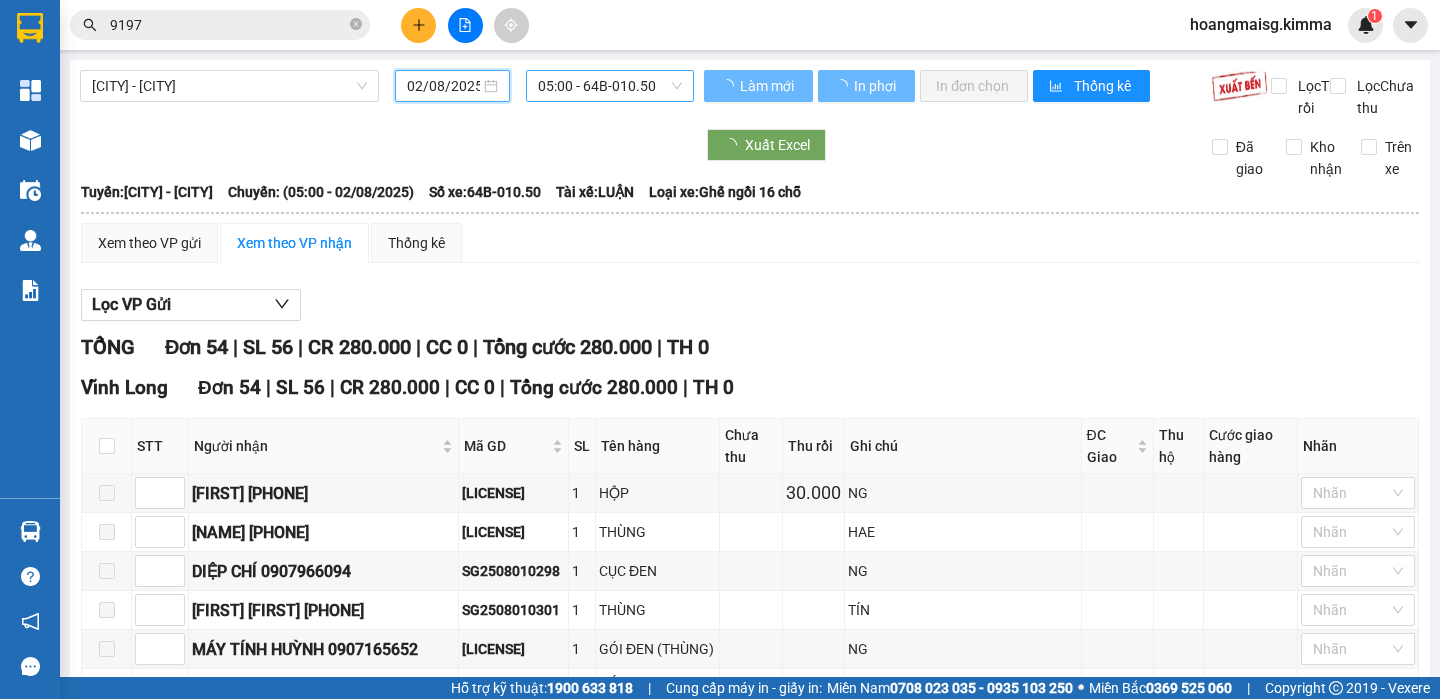 click on "05:00     - 64B-010.50" at bounding box center [610, 86] 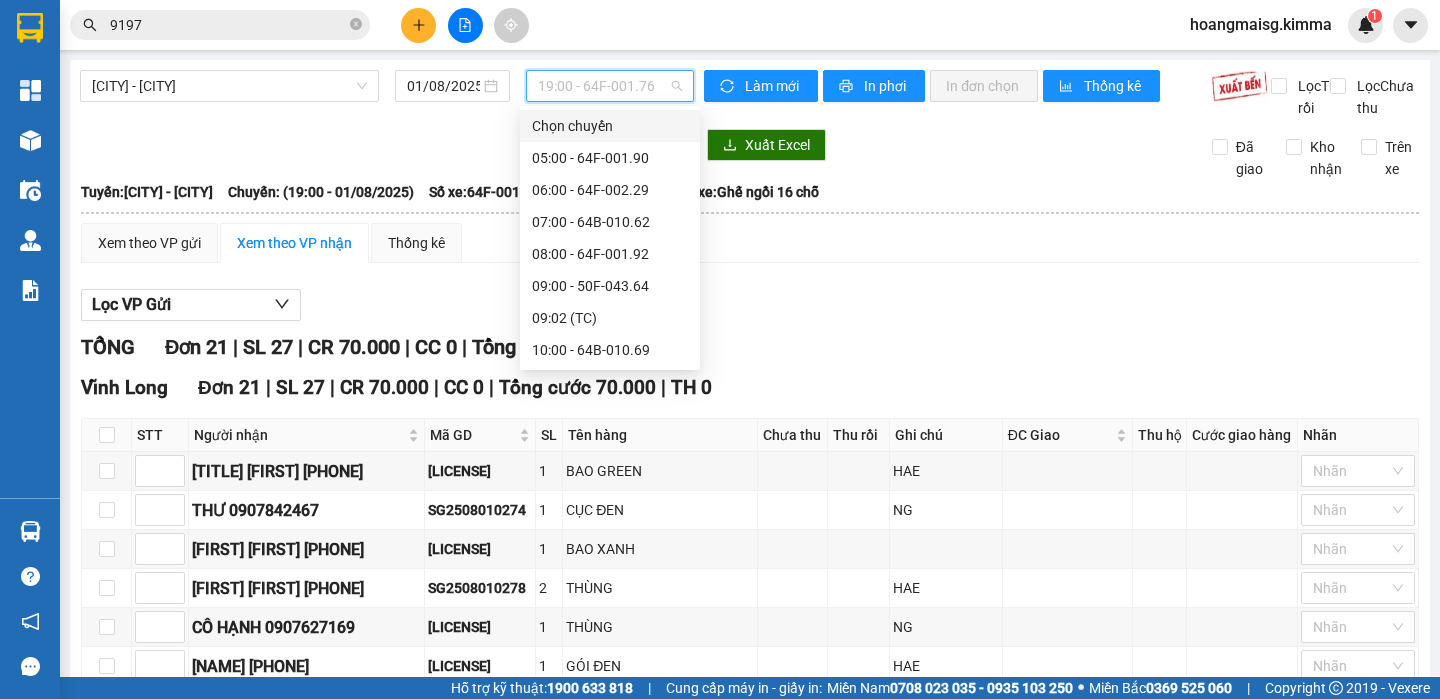 type on "02/08/2025" 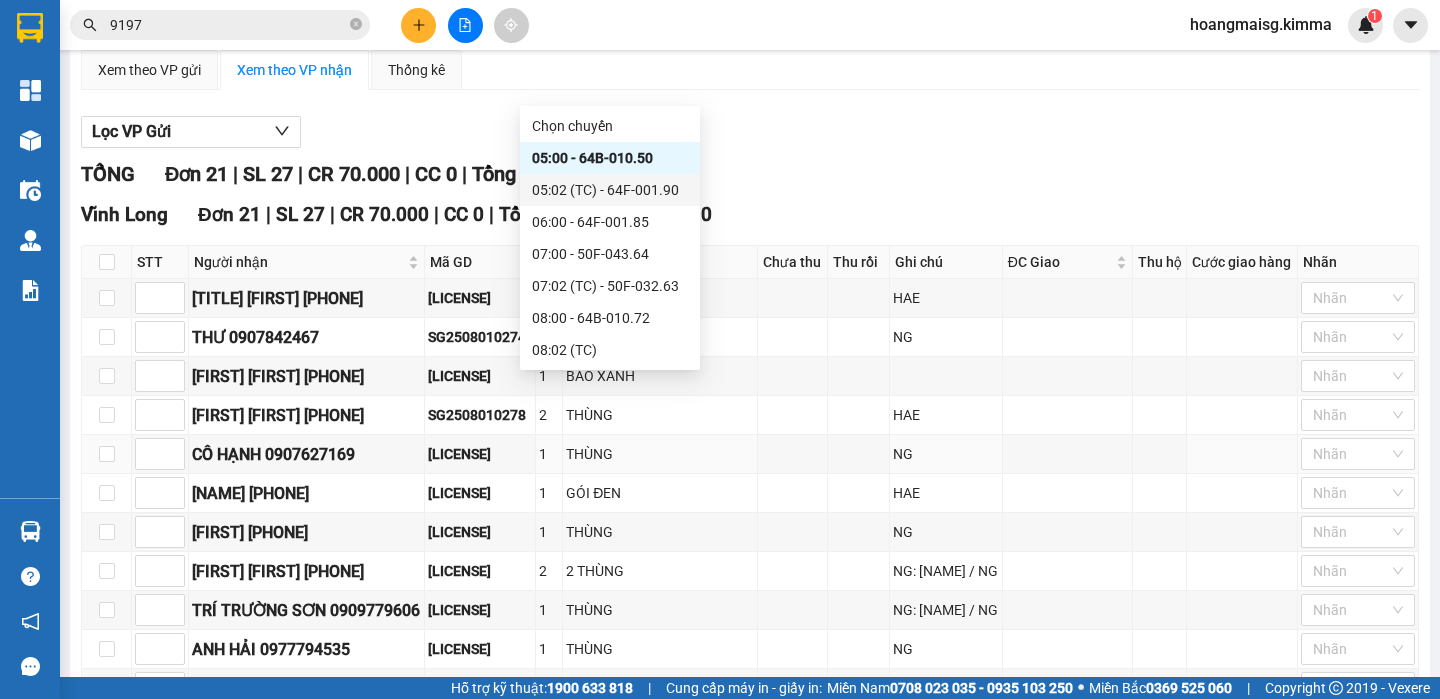 scroll, scrollTop: 0, scrollLeft: 0, axis: both 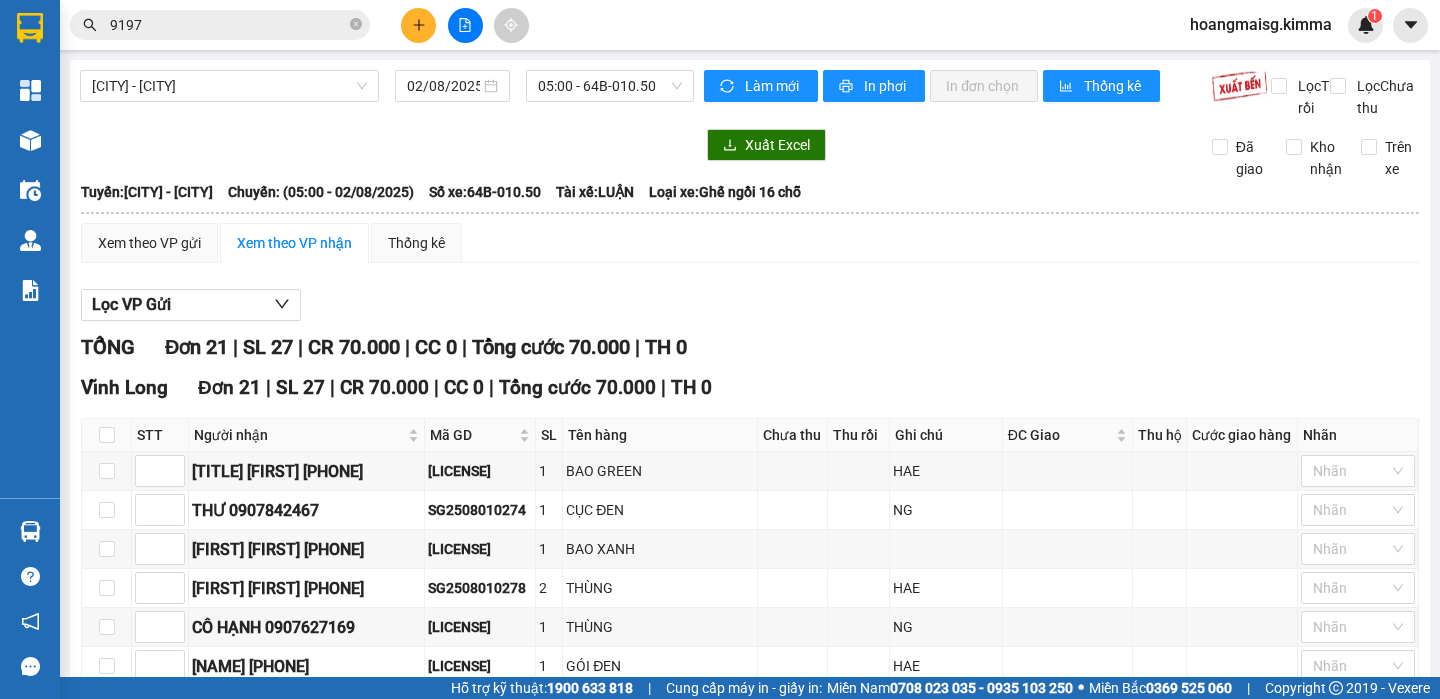 click at bounding box center (387, 145) 